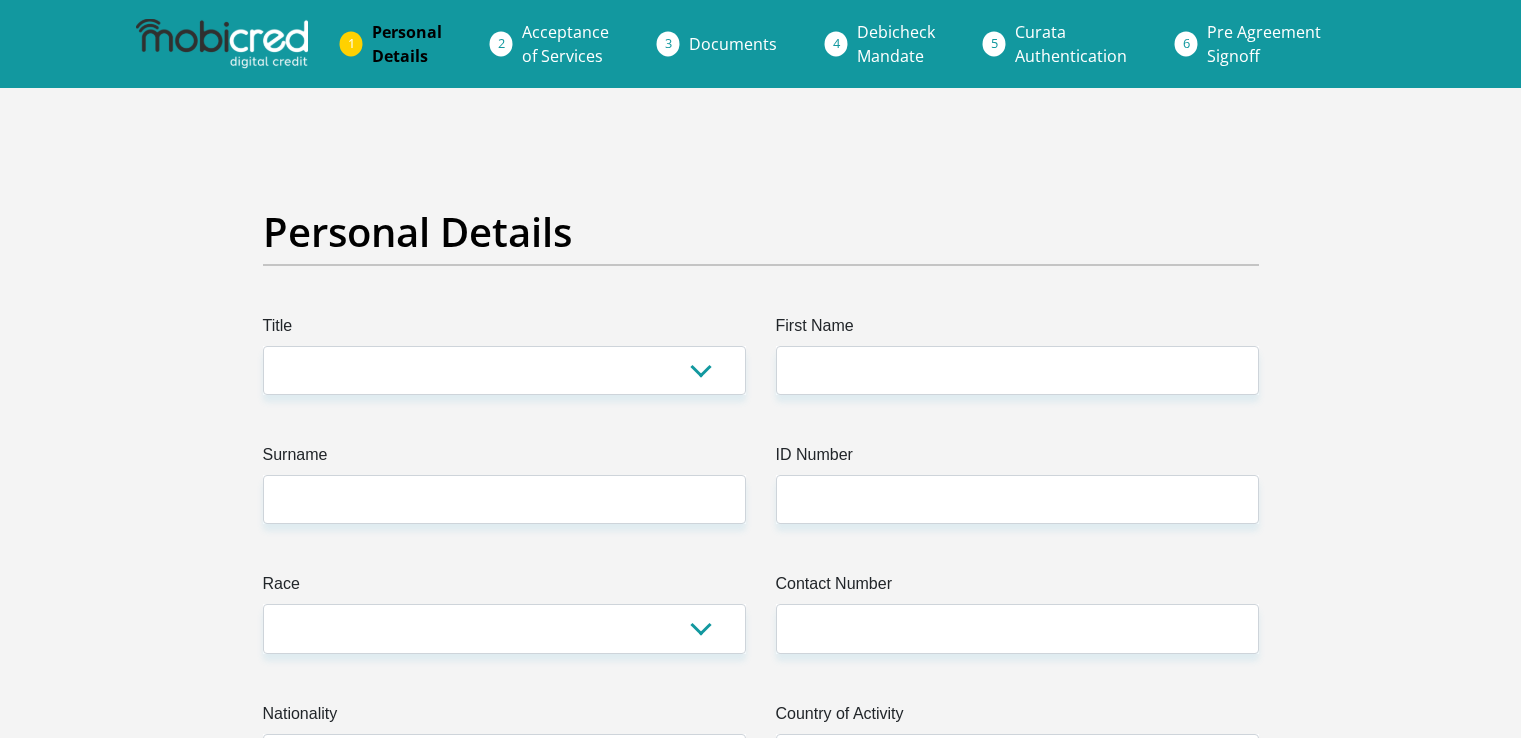 scroll, scrollTop: 4553, scrollLeft: 0, axis: vertical 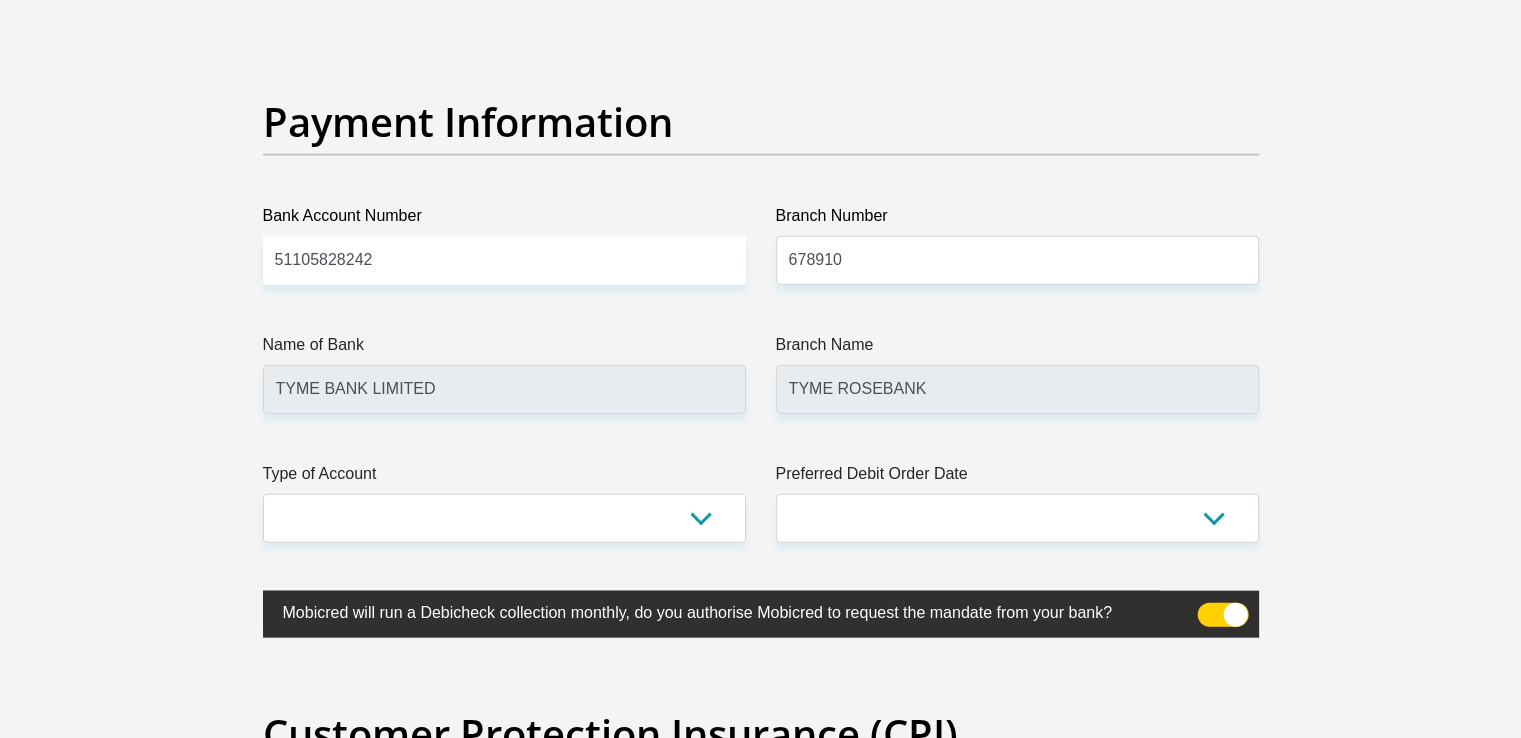 select on "SAV" 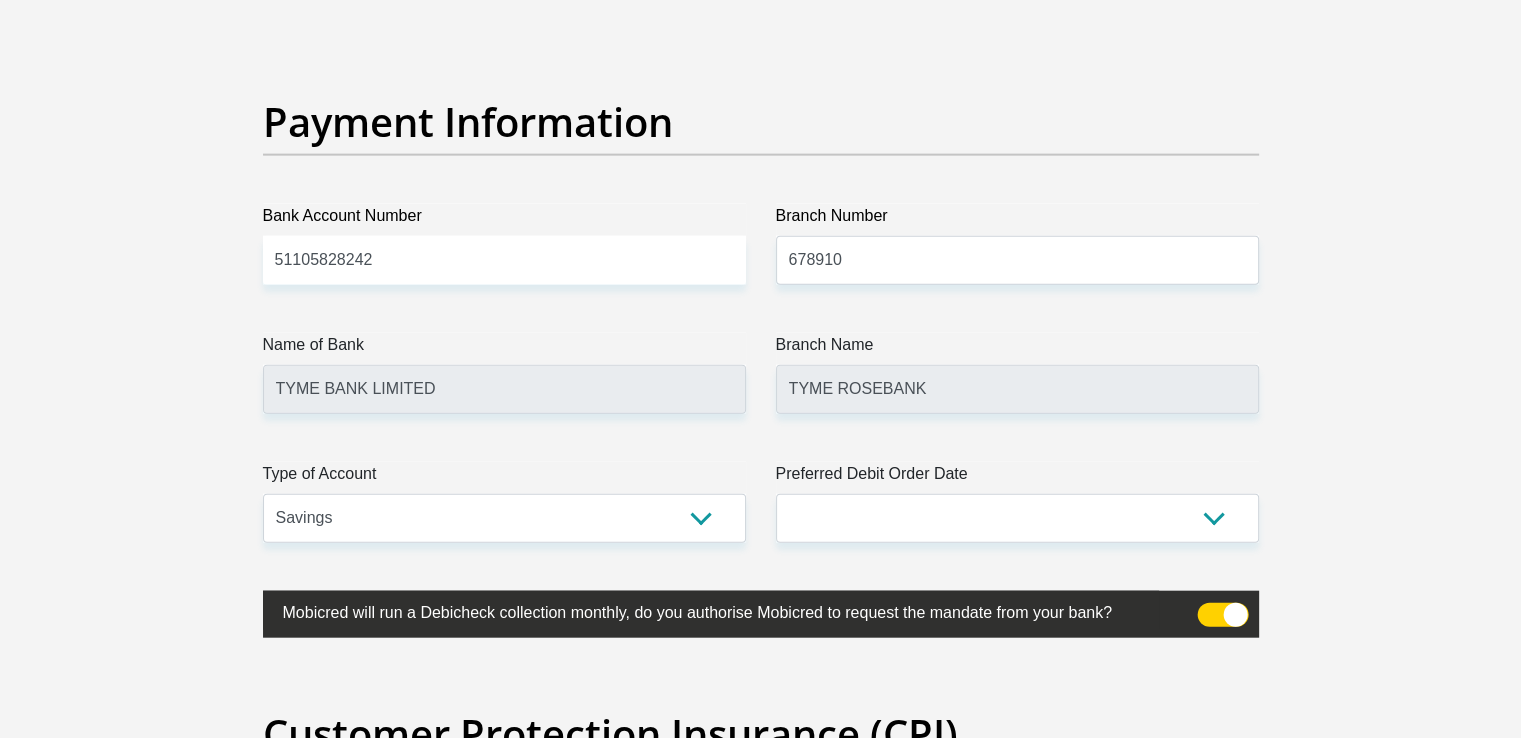 click on "Cheque
Savings" at bounding box center [504, 518] 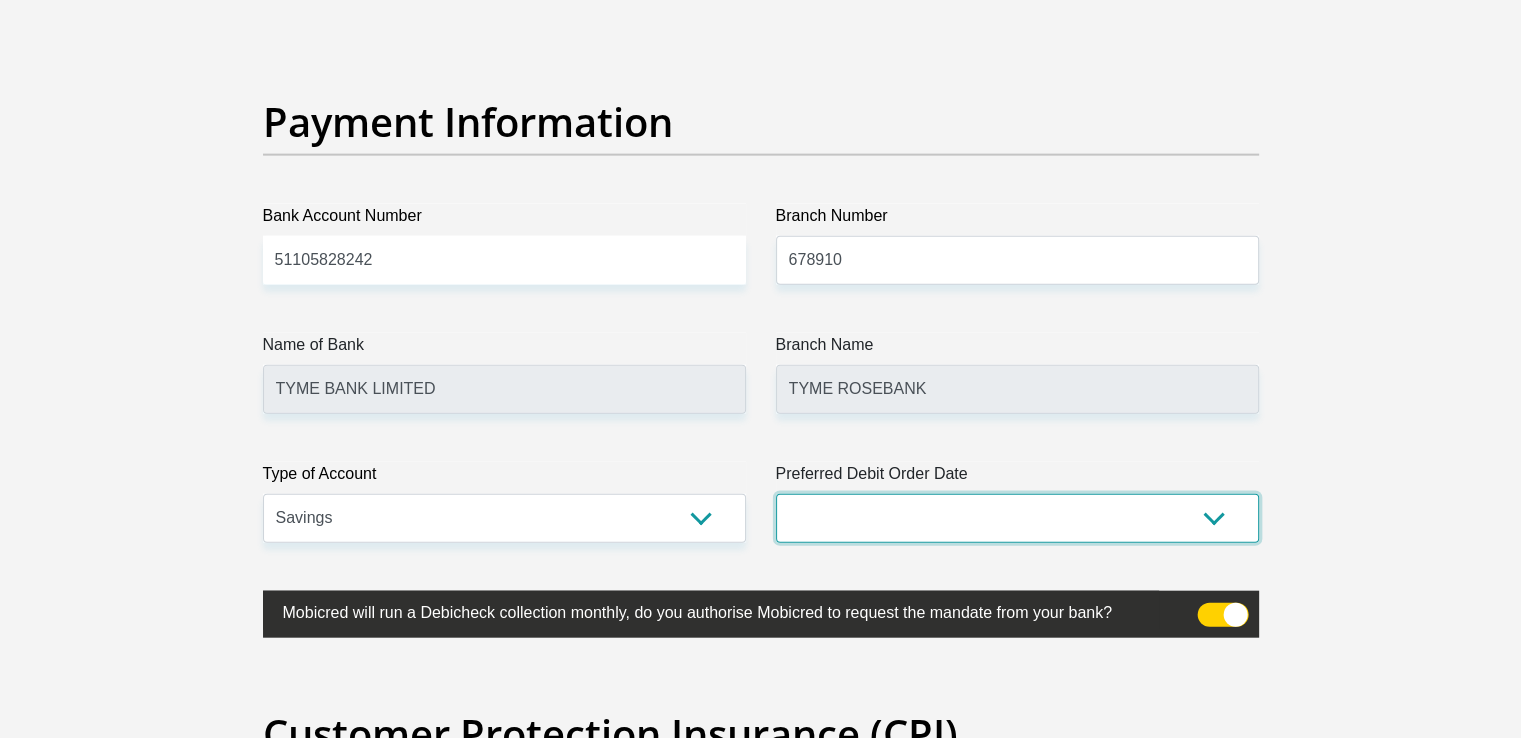 click on "1st
2nd
3rd
4th
5th
7th
18th
19th
20th
21st
22nd
23rd
24th
25th
26th
27th
28th
29th
30th" at bounding box center [1017, 518] 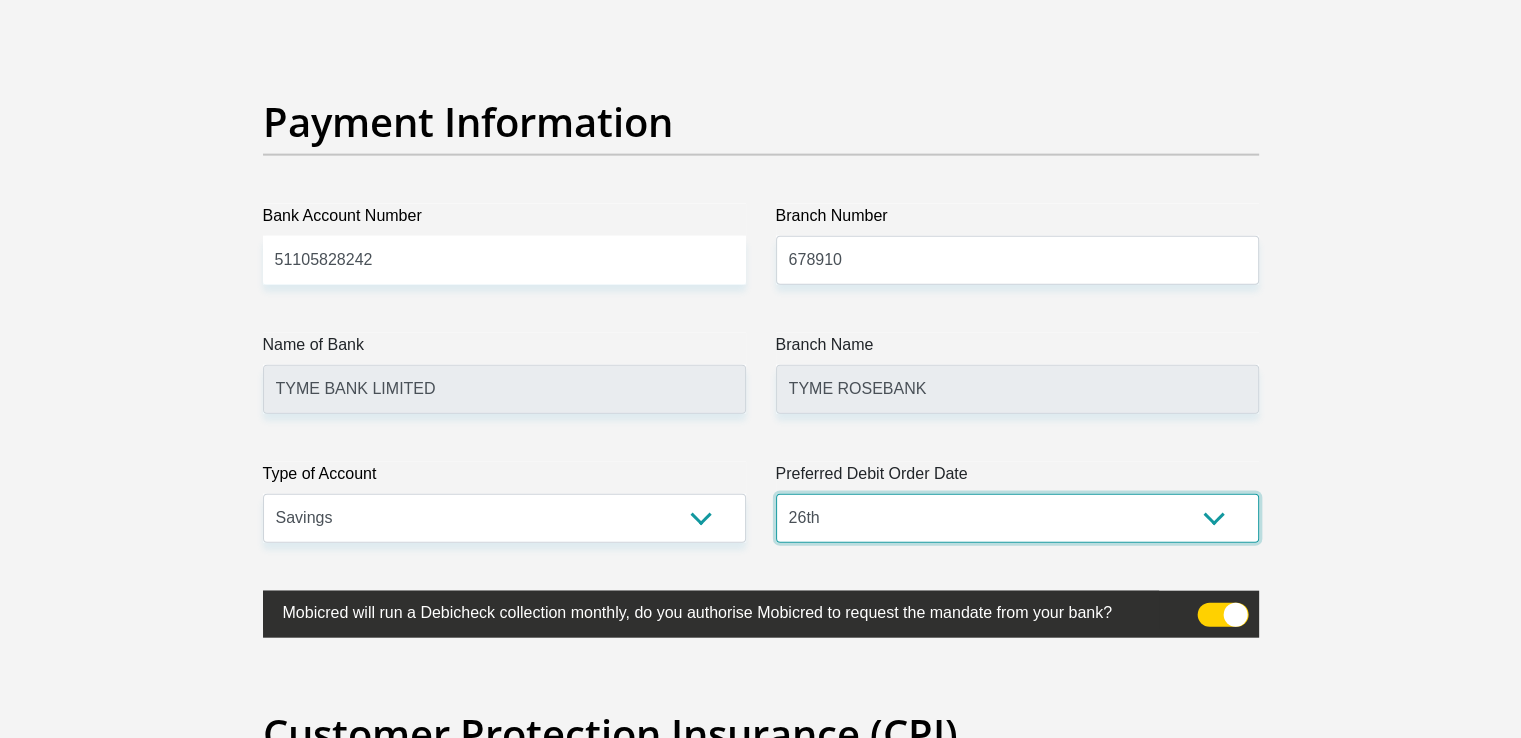 click on "1st
2nd
3rd
4th
5th
7th
18th
19th
20th
21st
22nd
23rd
24th
25th
26th
27th
28th
29th
30th" at bounding box center (1017, 518) 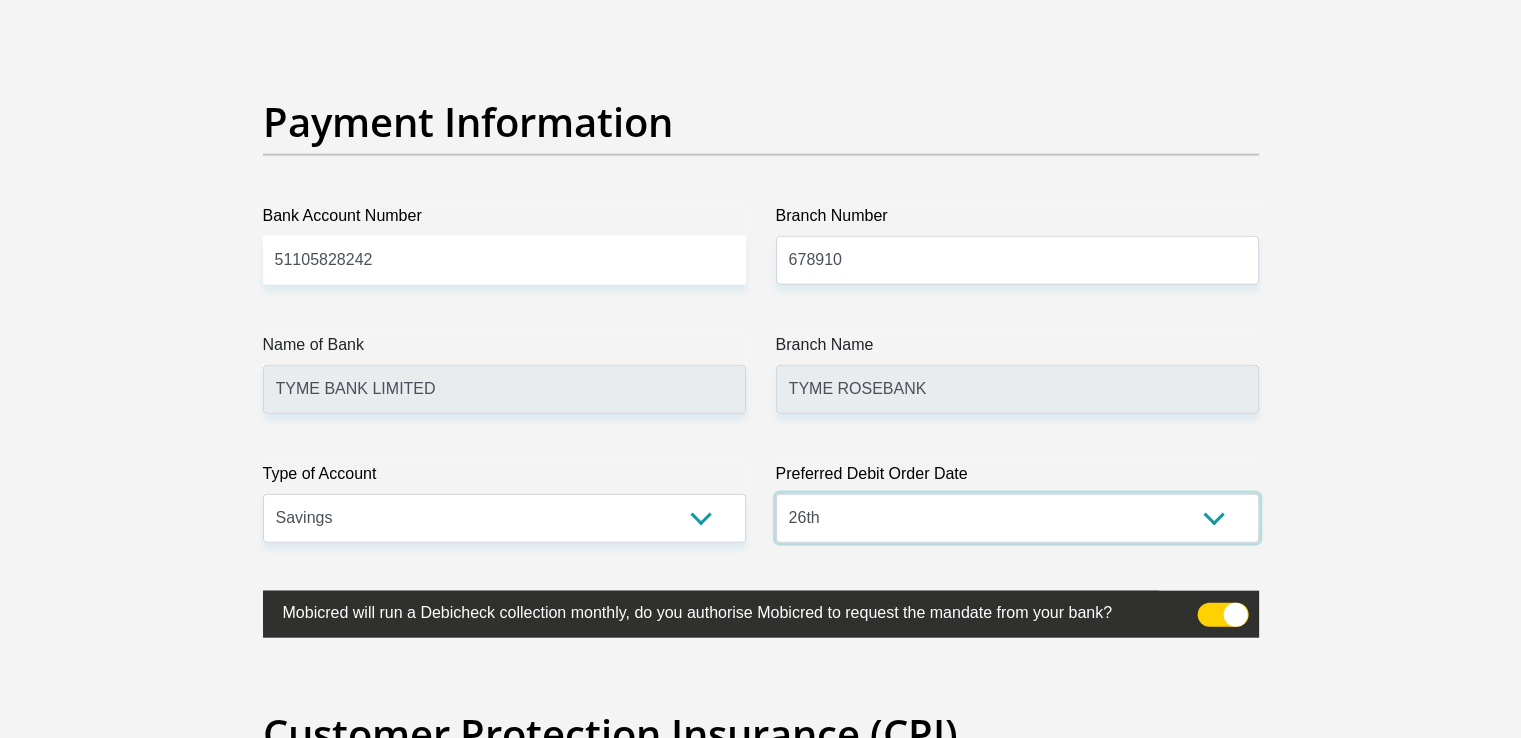 click on "1st
2nd
3rd
4th
5th
7th
18th
19th
20th
21st
22nd
23rd
24th
25th
26th
27th
28th
29th
30th" at bounding box center (1017, 518) 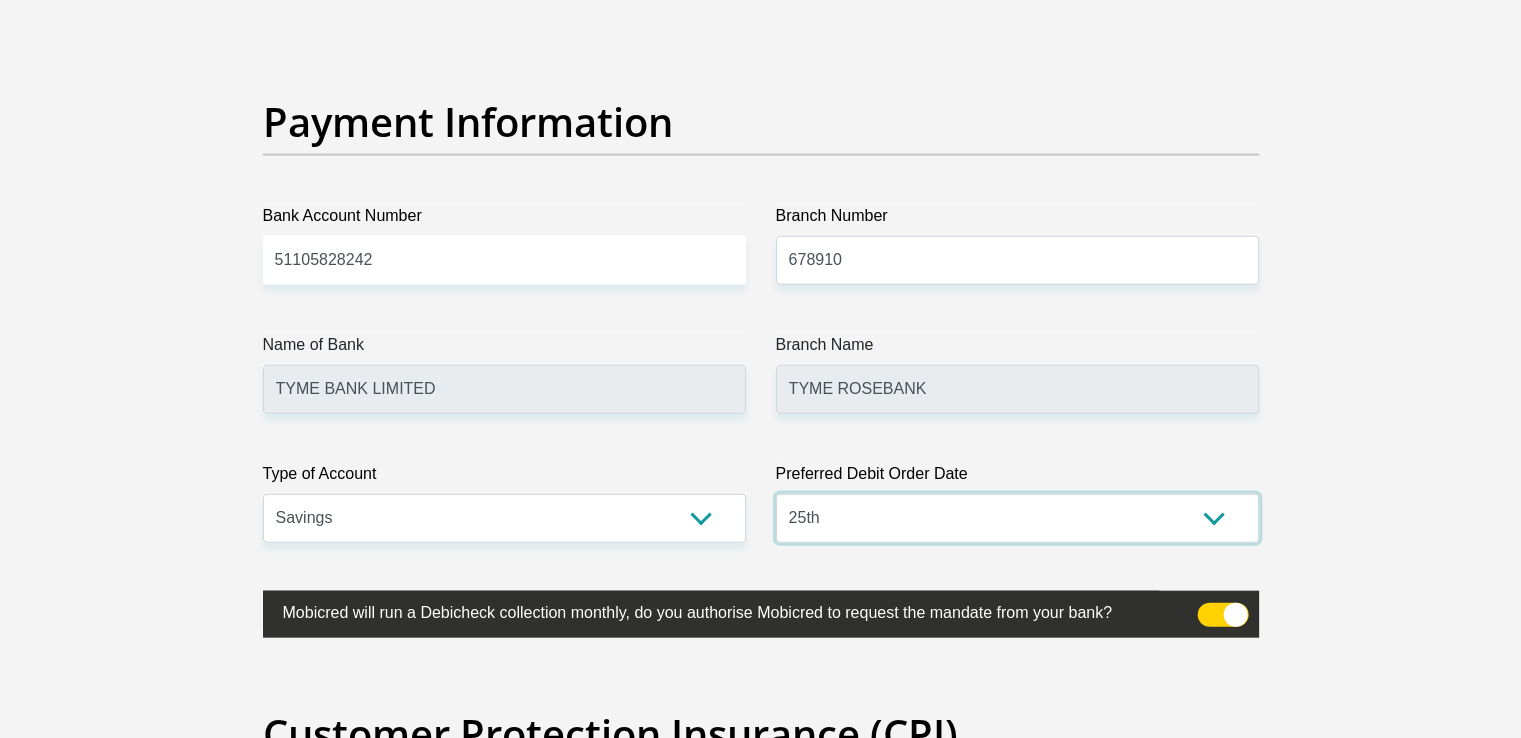 click on "1st
2nd
3rd
4th
5th
7th
18th
19th
20th
21st
22nd
23rd
24th
25th
26th
27th
28th
29th
30th" at bounding box center [1017, 518] 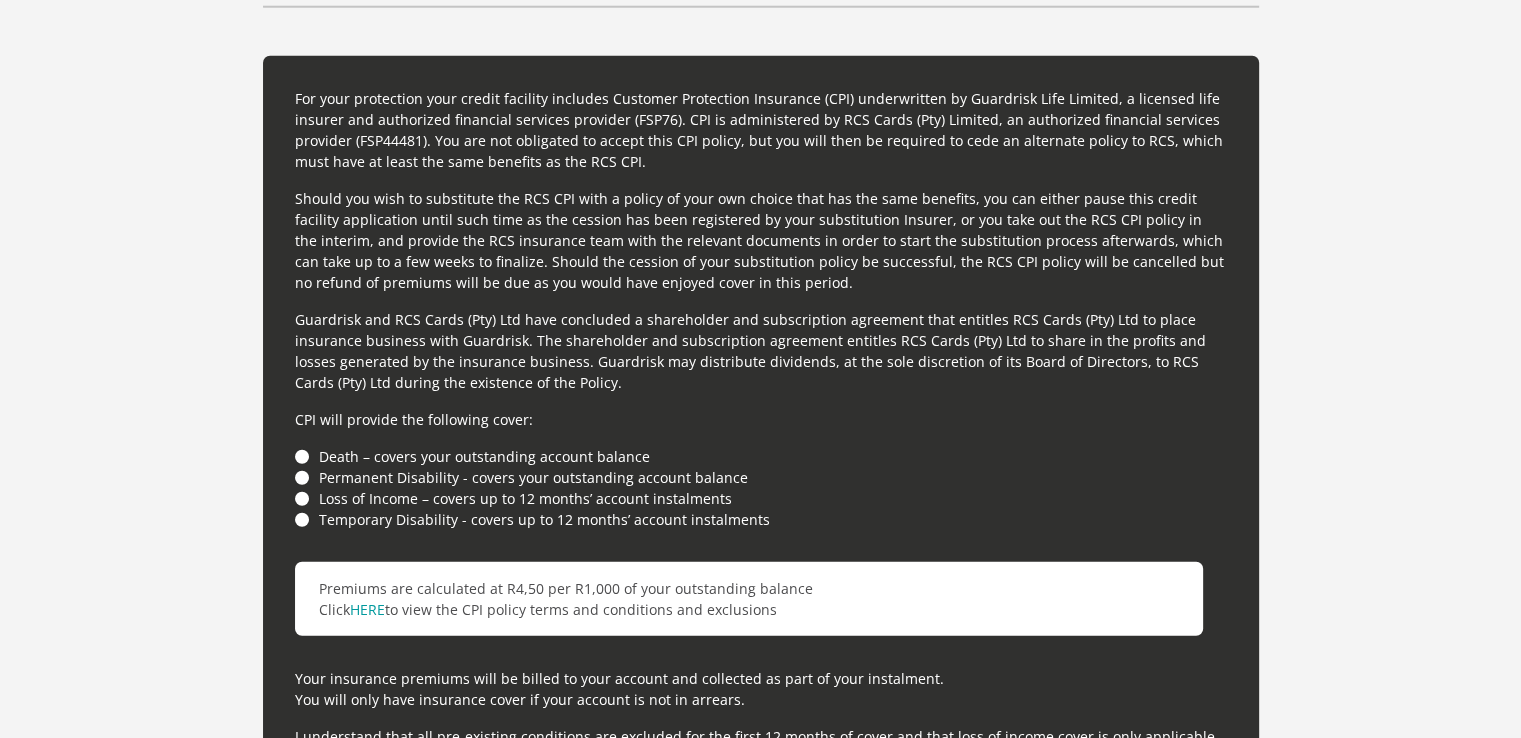 scroll, scrollTop: 5380, scrollLeft: 0, axis: vertical 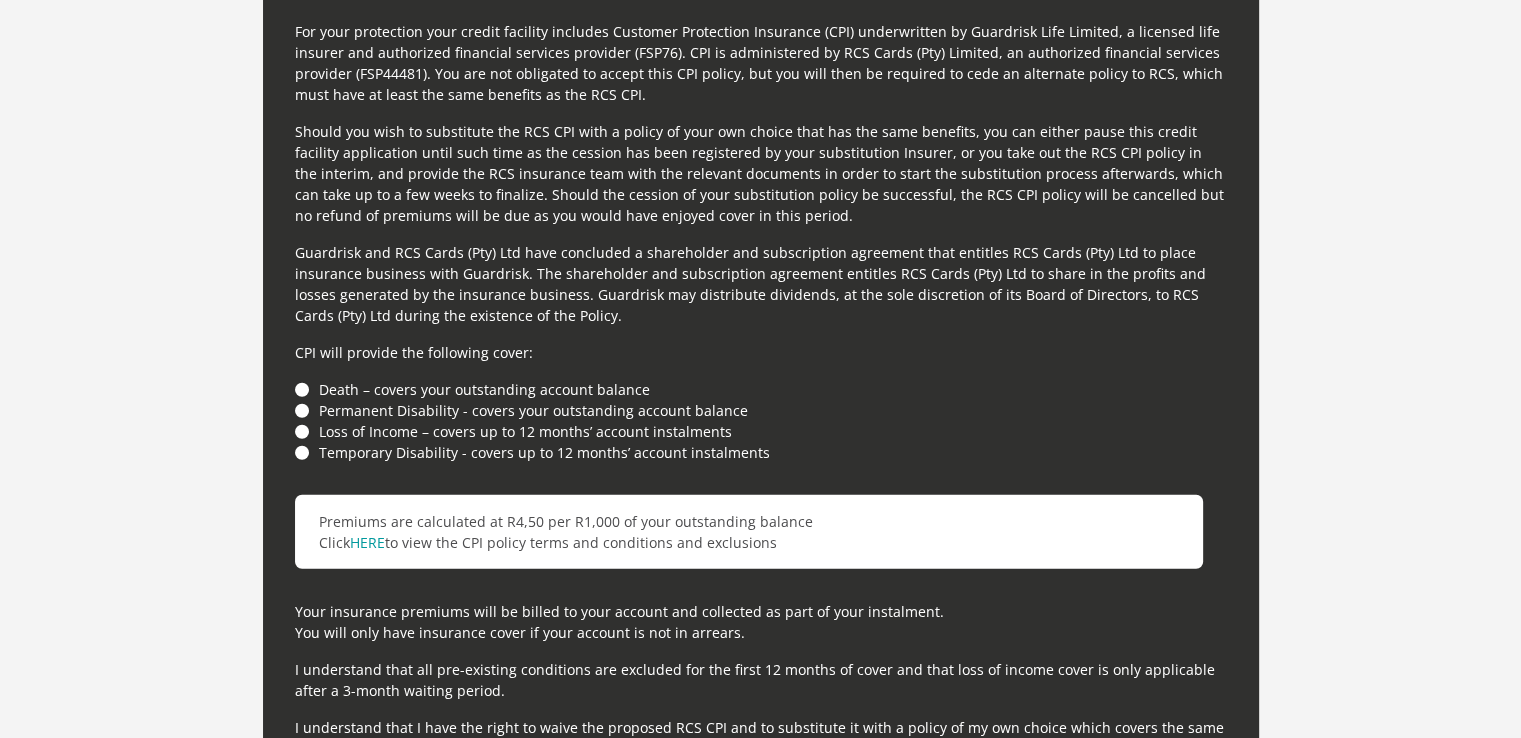 click on "Death – covers your outstanding account balance" at bounding box center (761, 389) 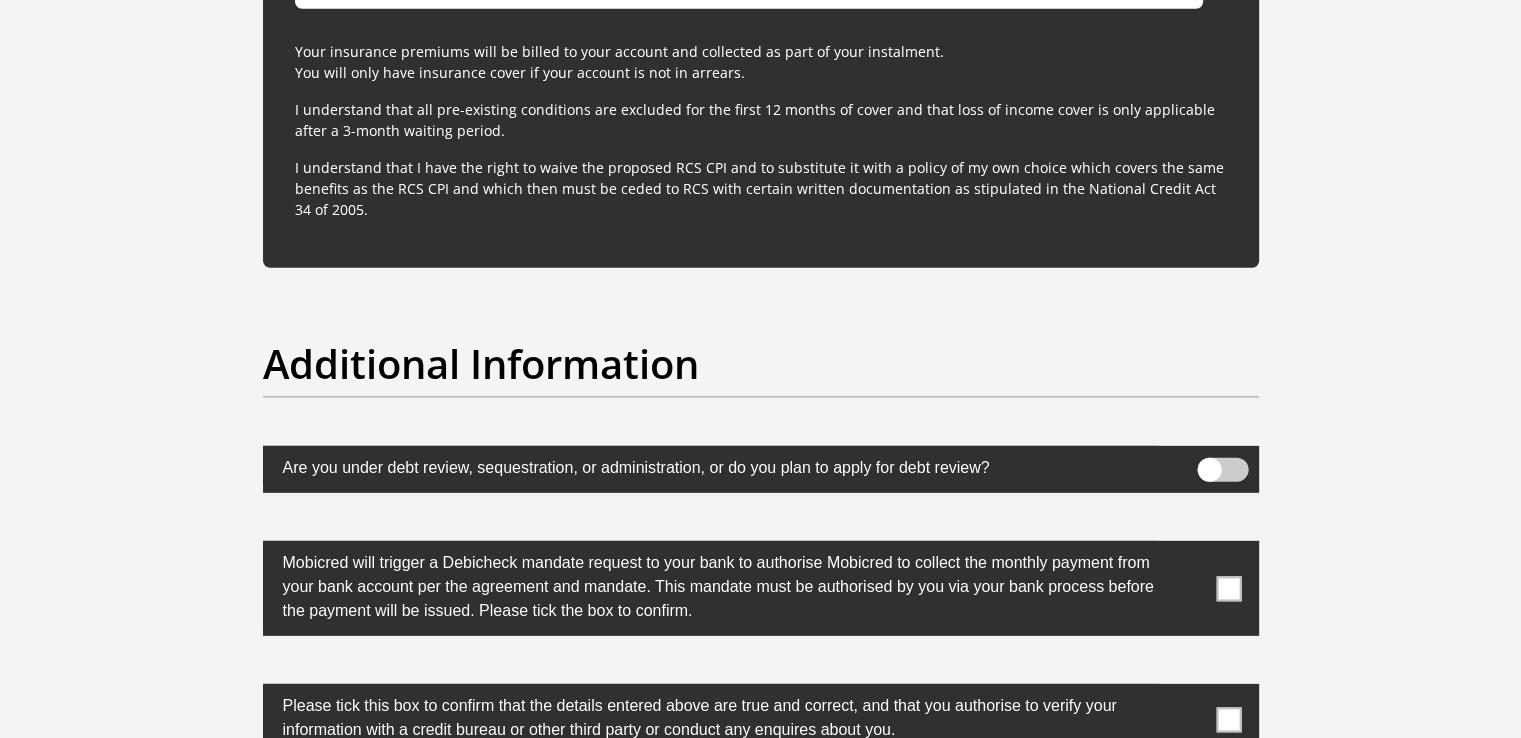 scroll, scrollTop: 6033, scrollLeft: 0, axis: vertical 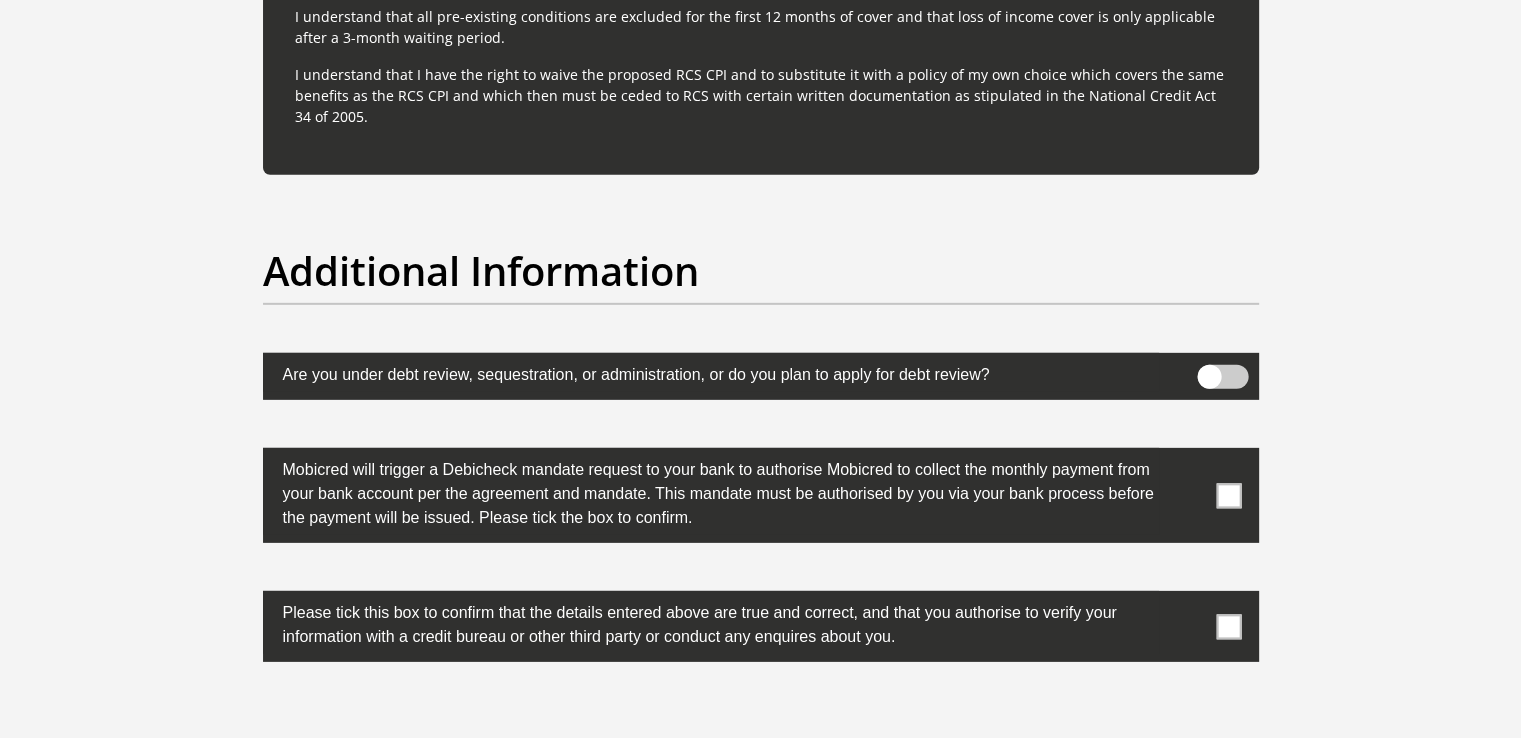 click at bounding box center [1228, 495] 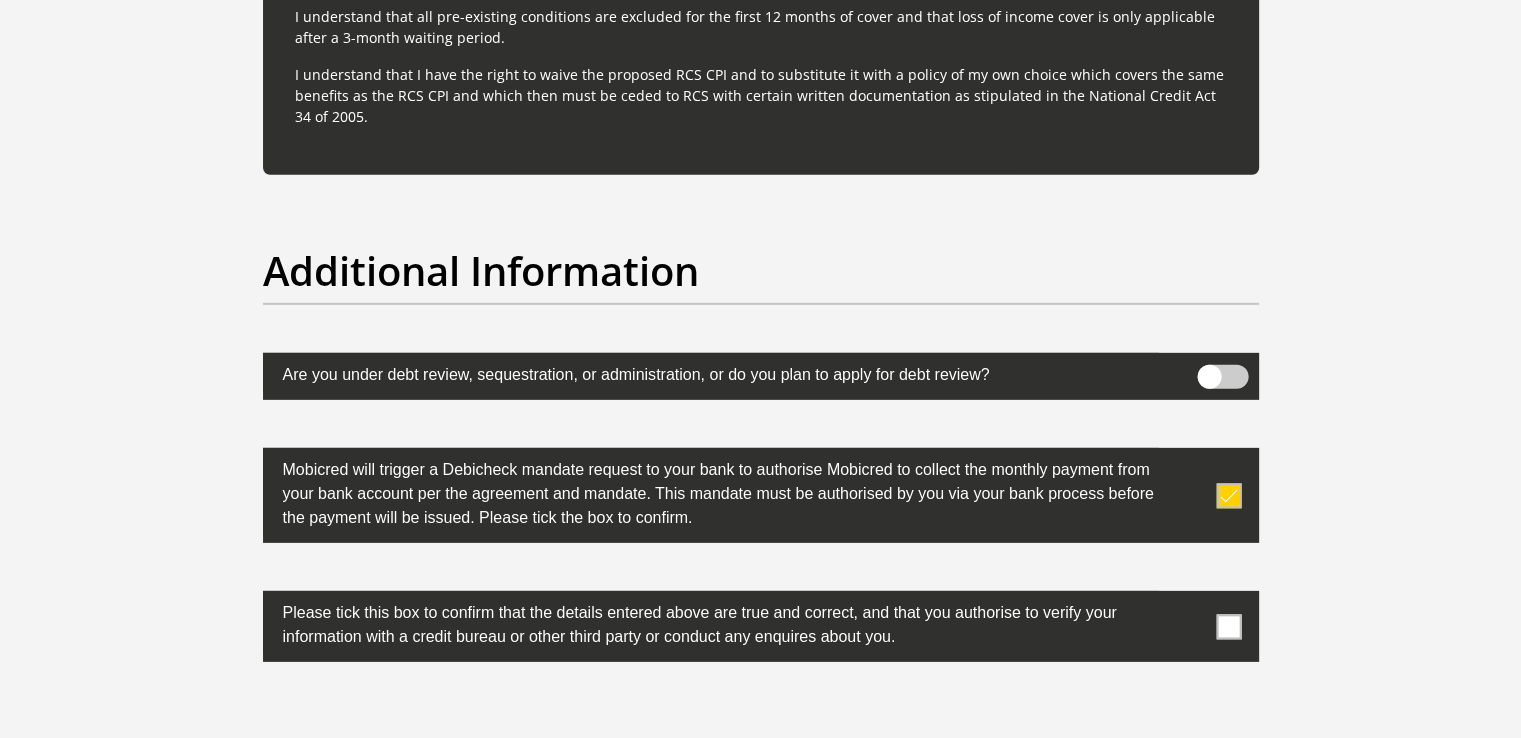 click at bounding box center (1228, 626) 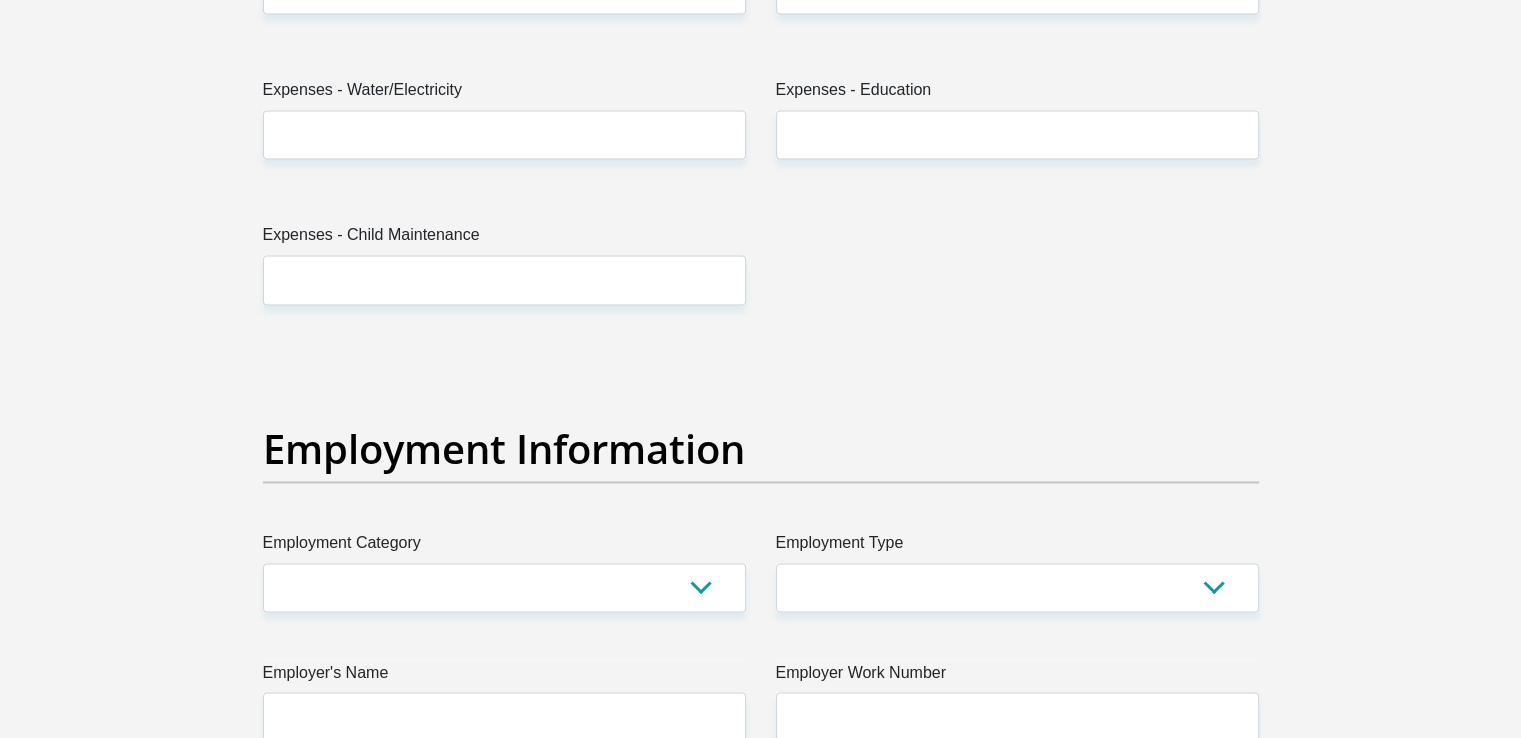scroll, scrollTop: 1971, scrollLeft: 0, axis: vertical 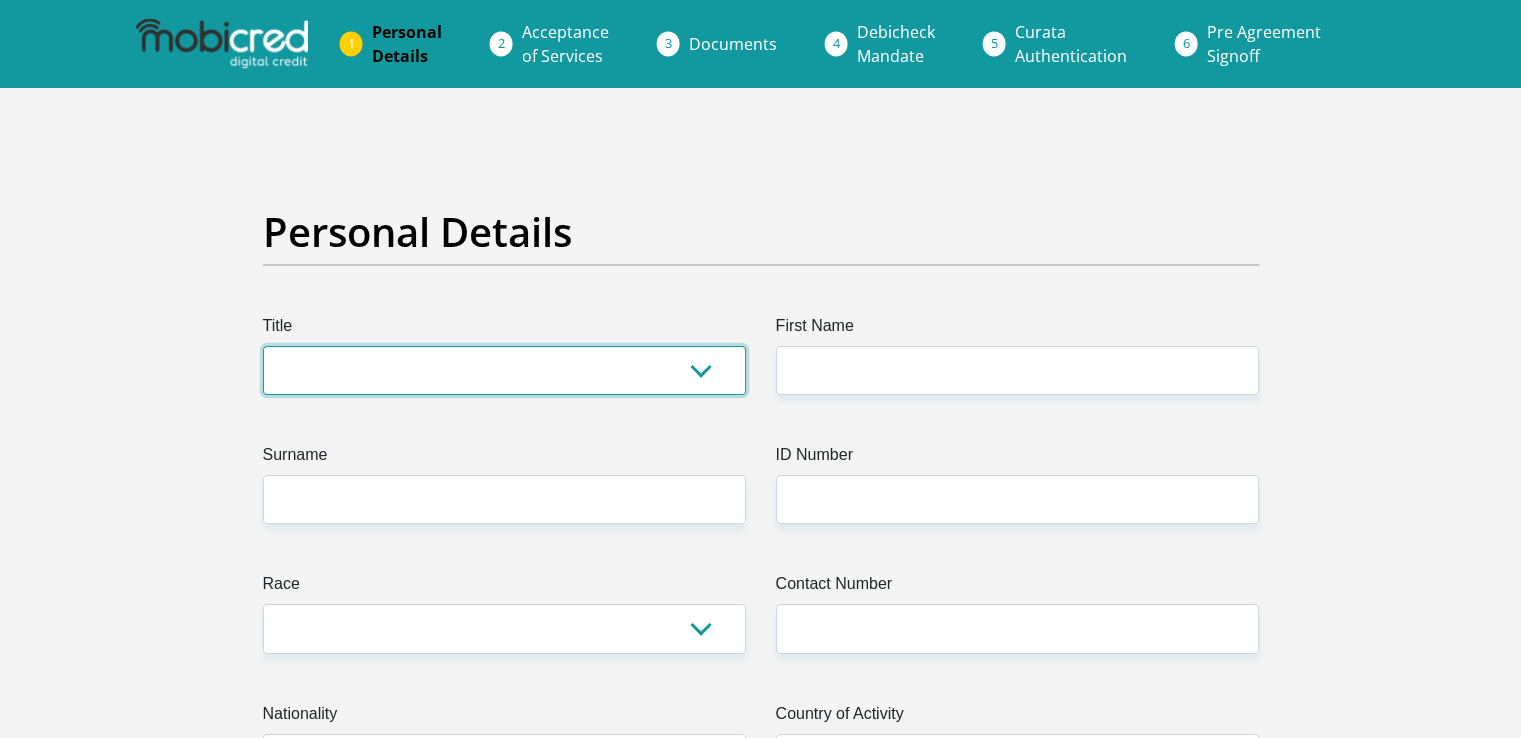 click on "Mr
Ms
Mrs
Dr
Other" at bounding box center [504, 370] 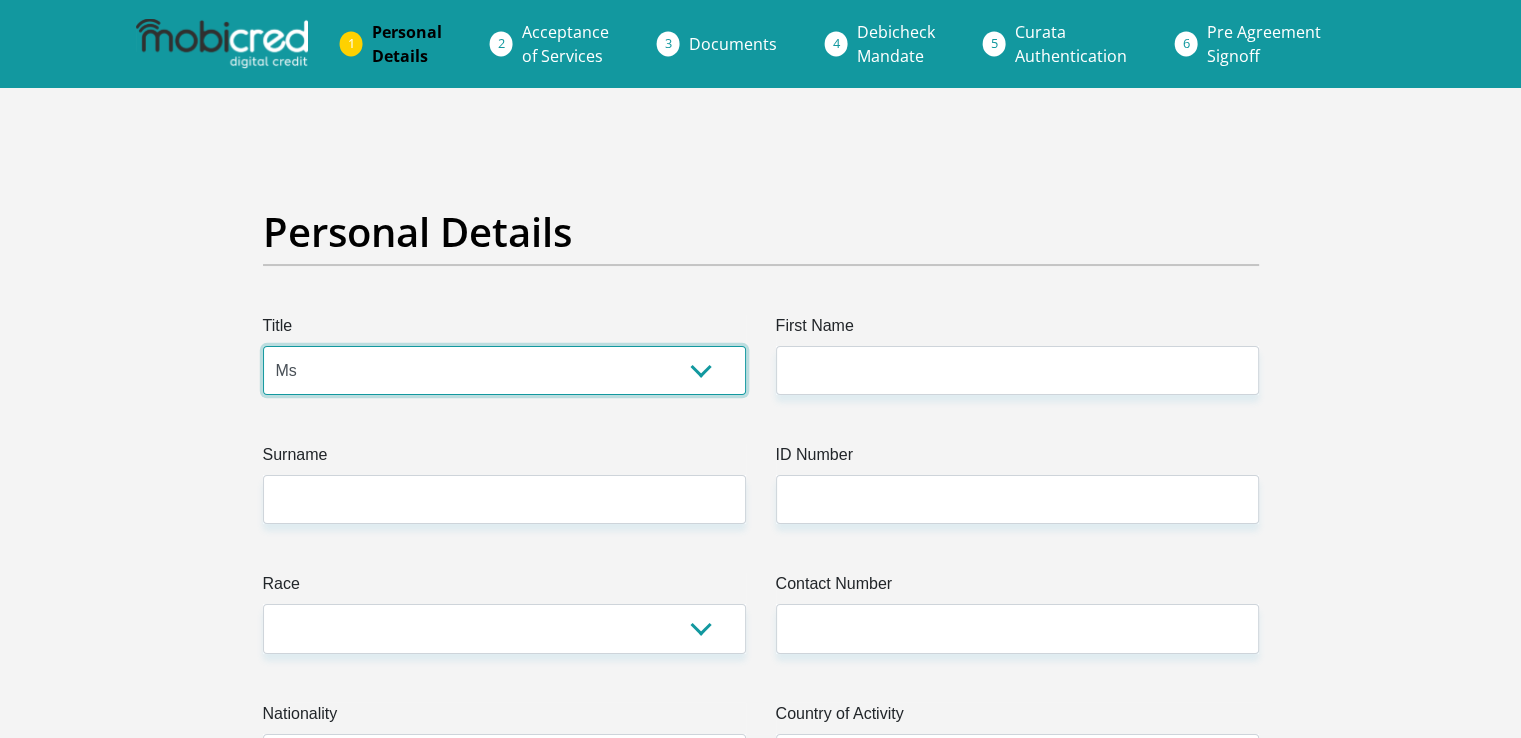 click on "Mr
Ms
Mrs
Dr
Other" at bounding box center [504, 370] 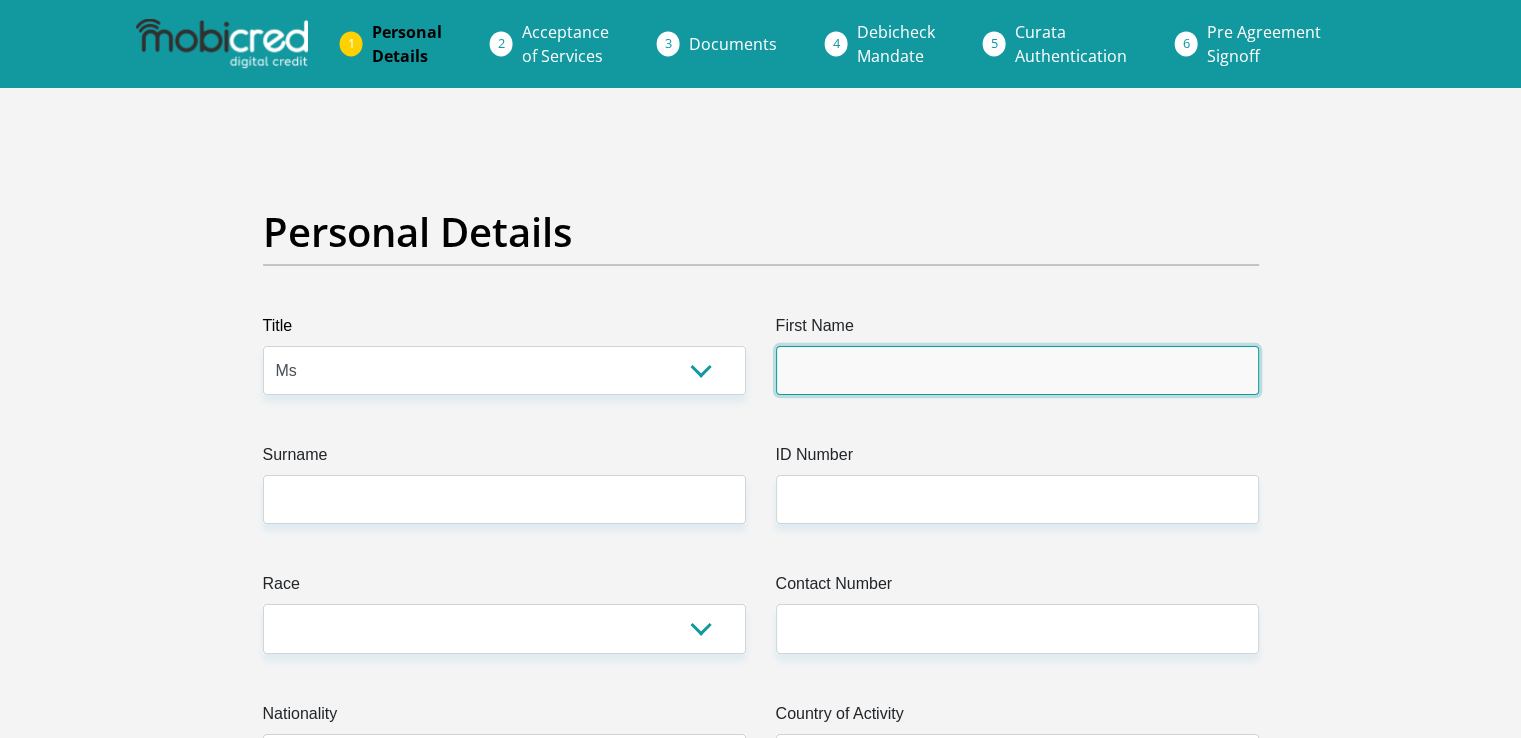 click on "First Name" at bounding box center (1017, 370) 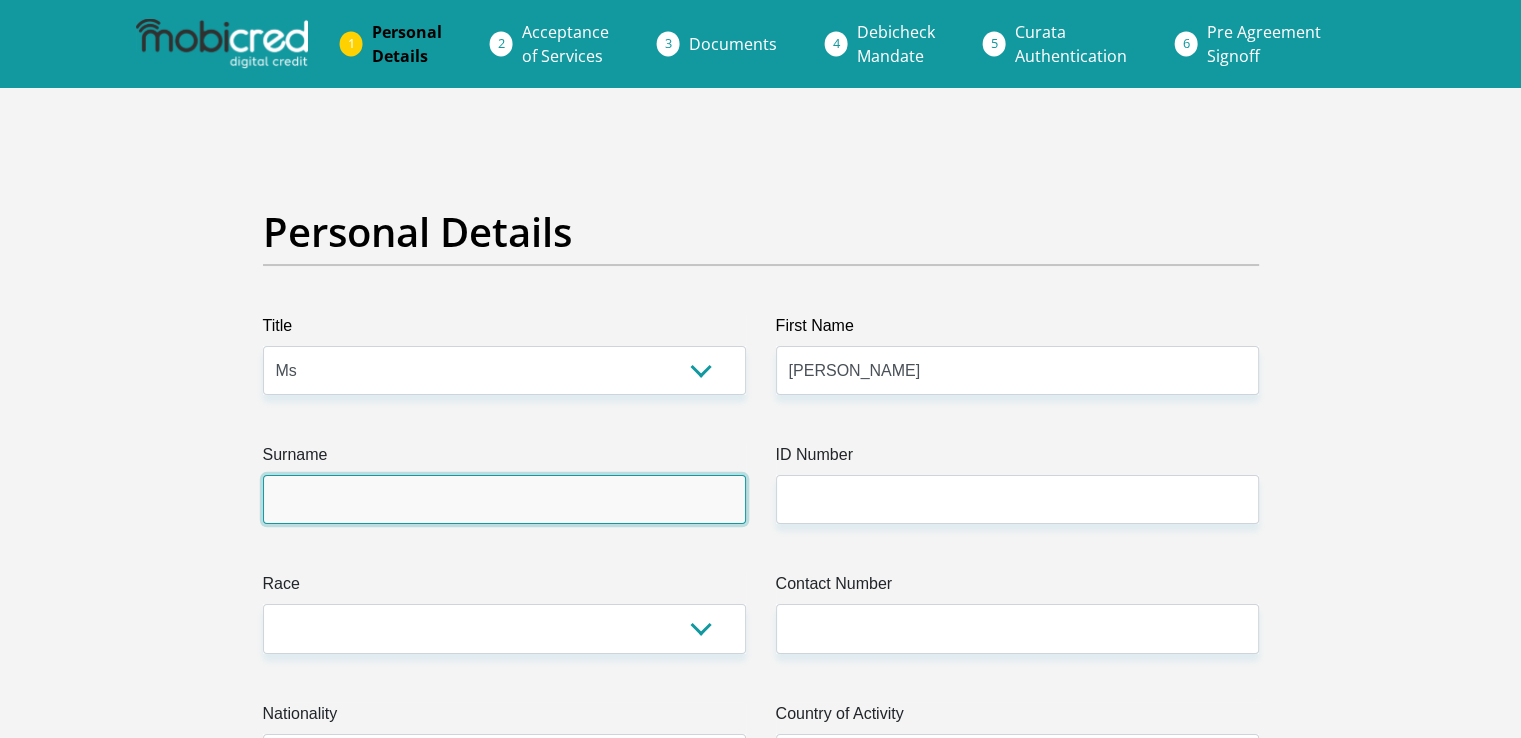 click on "Surname" at bounding box center (504, 499) 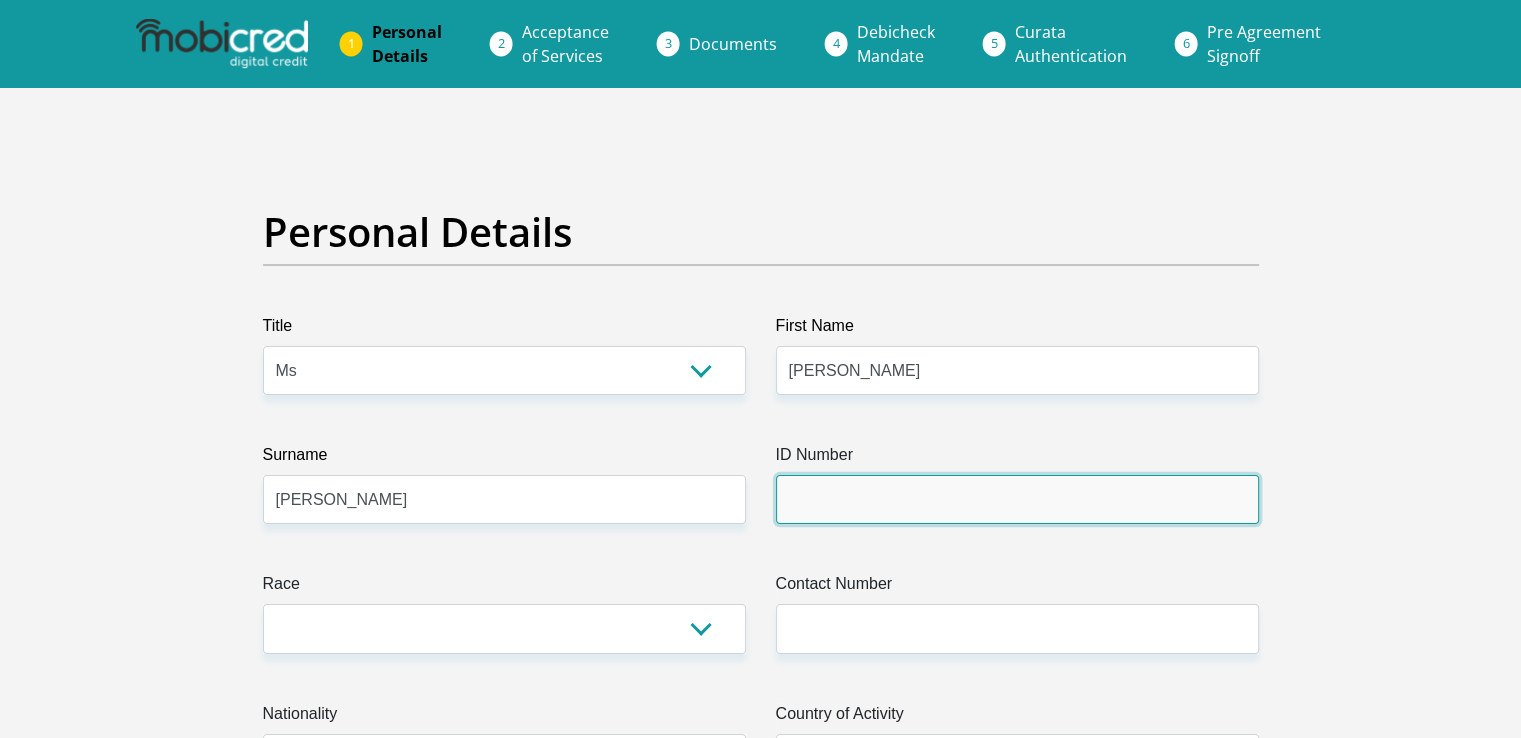click on "ID Number" at bounding box center [1017, 499] 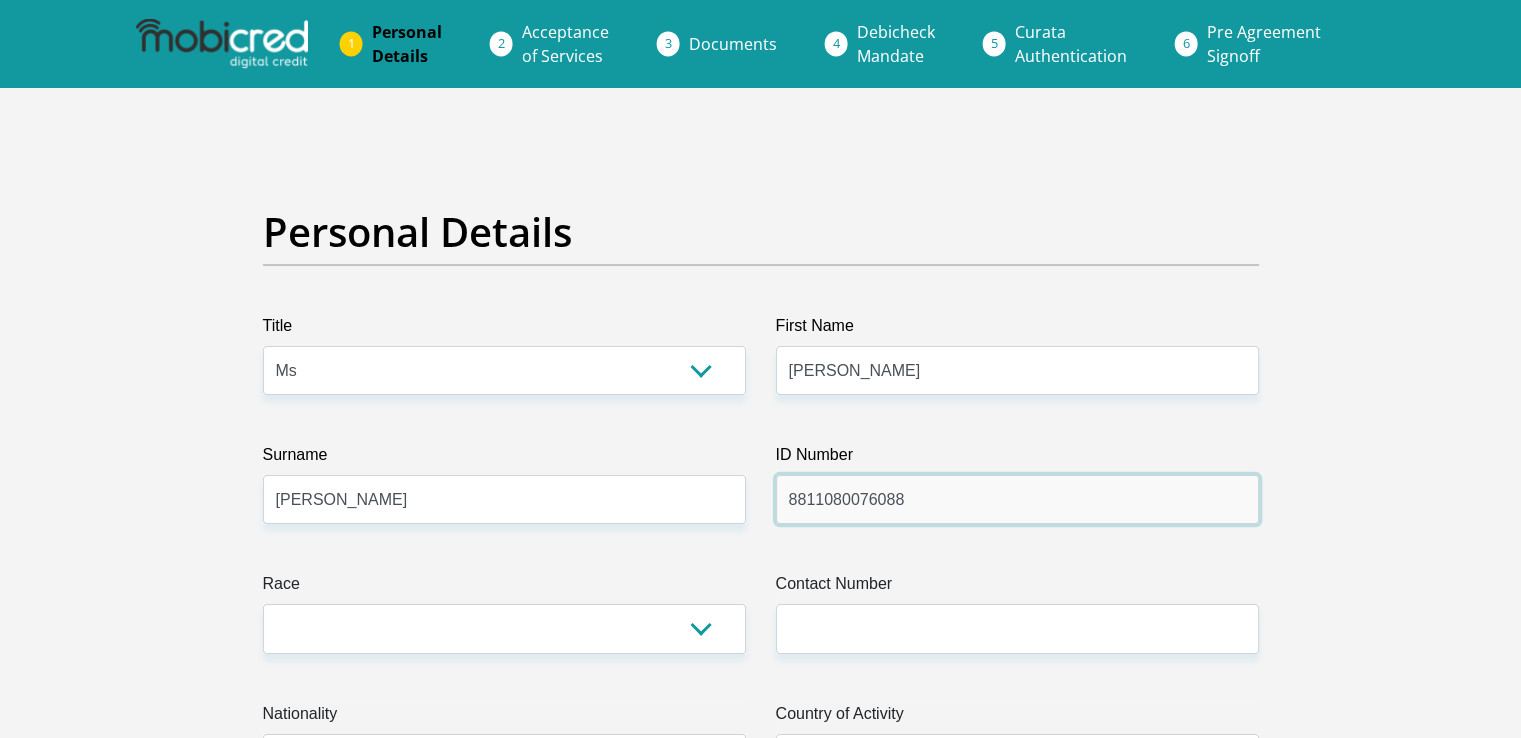 type on "8811080076088" 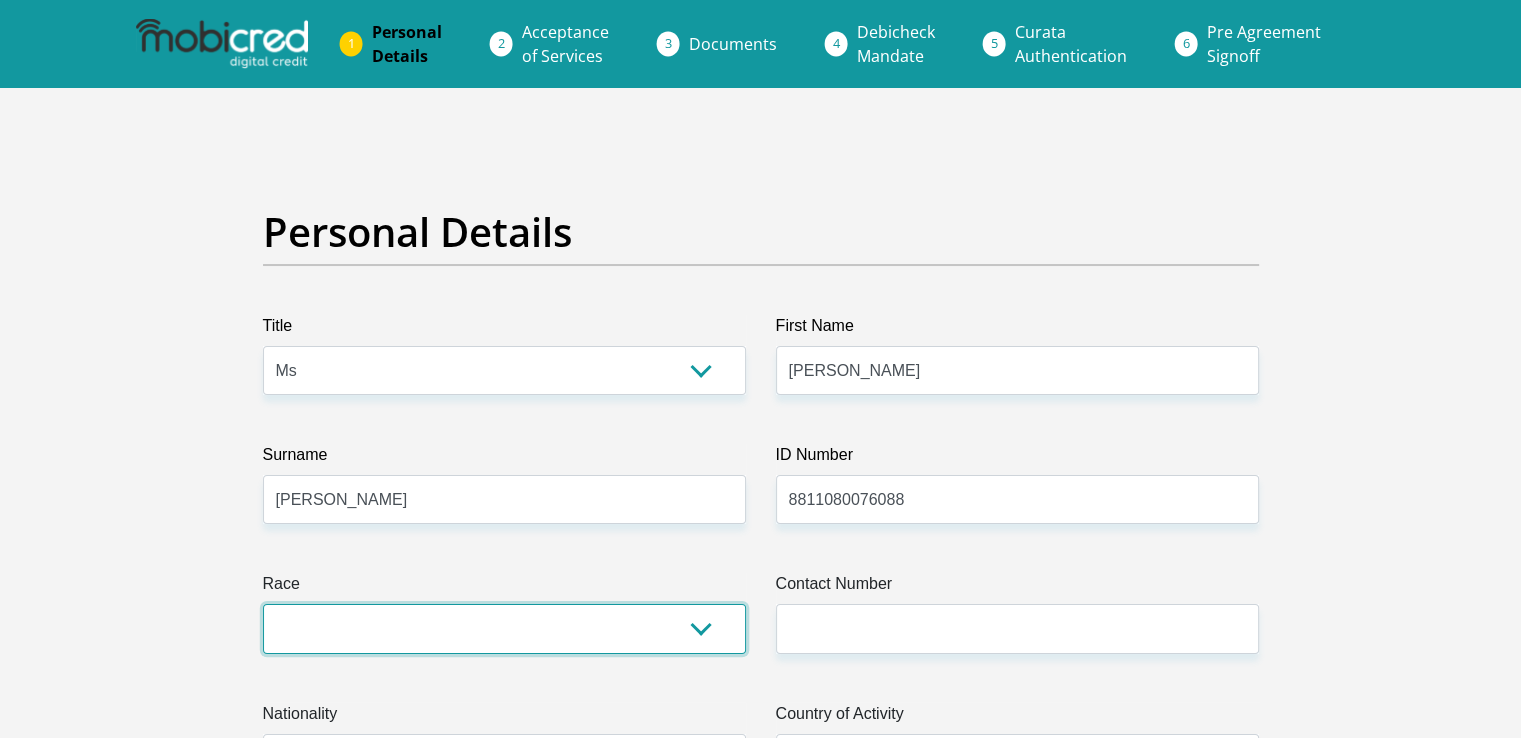click on "Black
Coloured
Indian
White
Other" at bounding box center [504, 628] 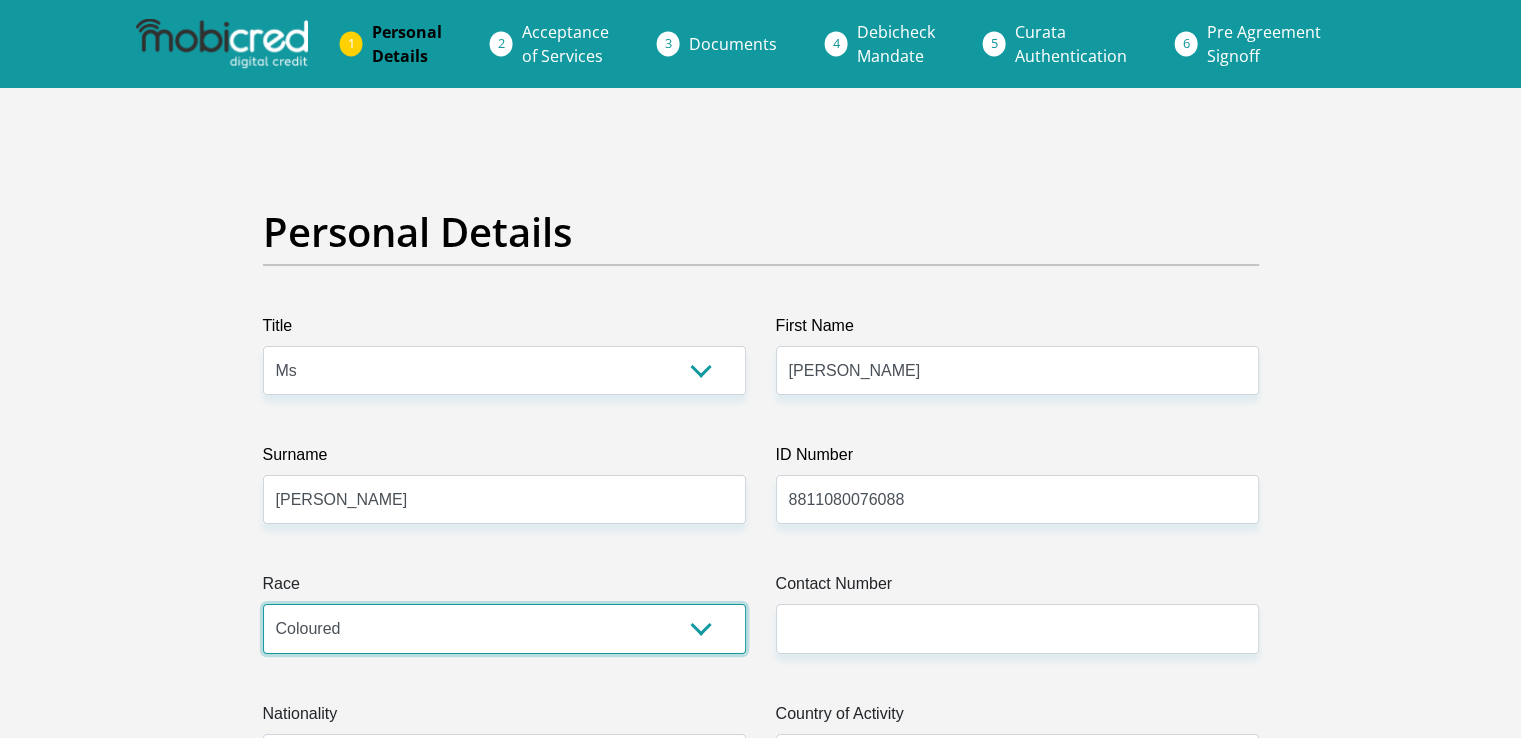 click on "Black
Coloured
Indian
White
Other" at bounding box center [504, 628] 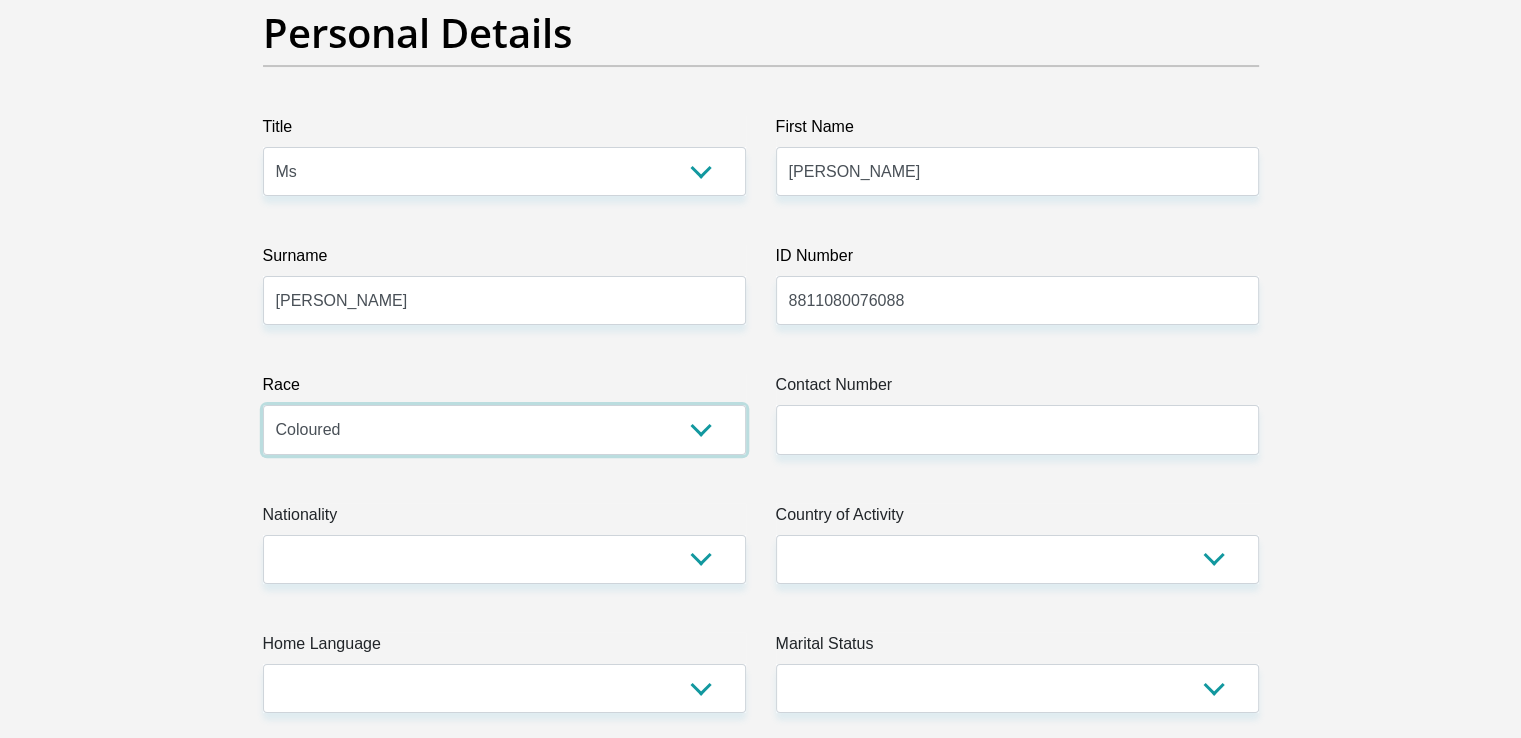 scroll, scrollTop: 200, scrollLeft: 0, axis: vertical 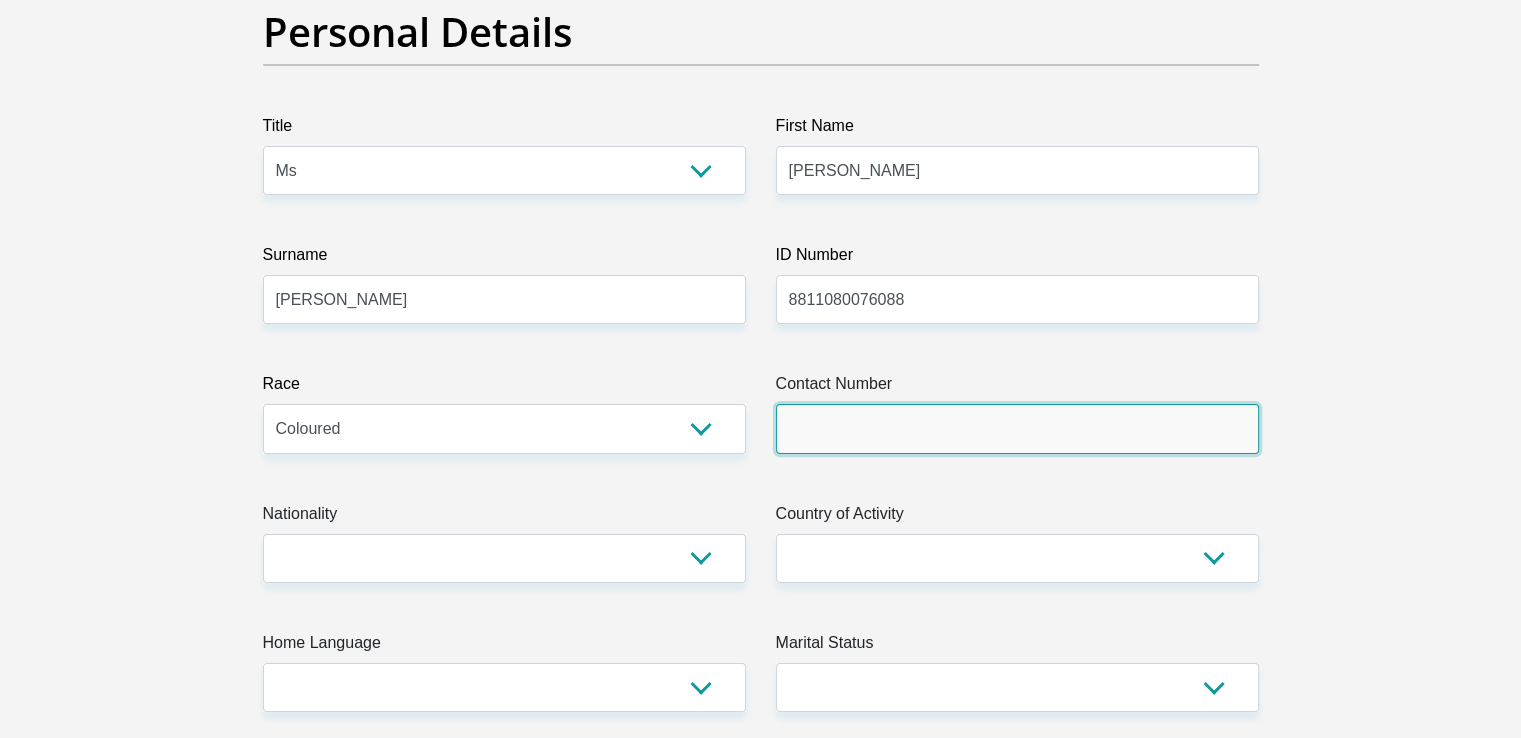 click on "Contact Number" at bounding box center [1017, 428] 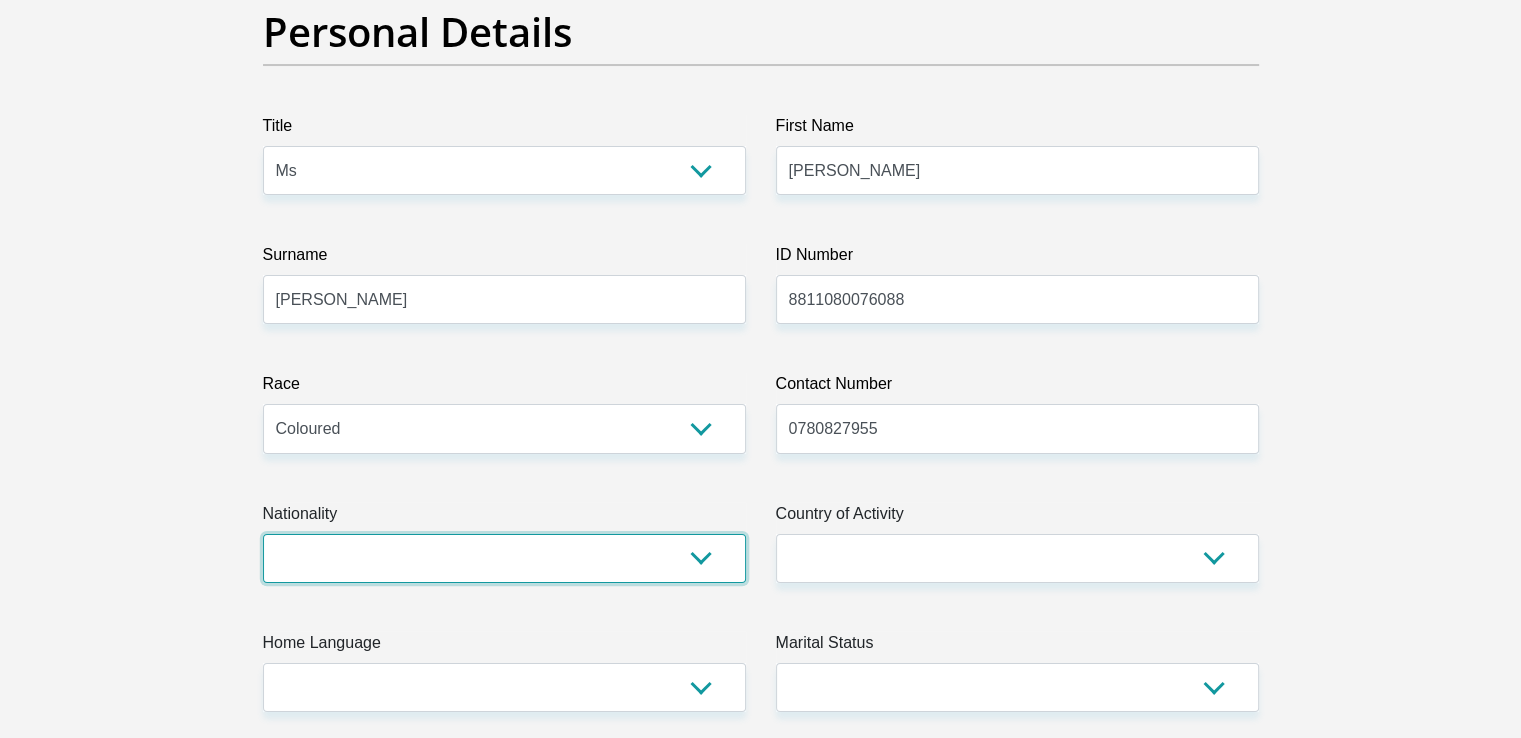 click on "South Africa
Afghanistan
Aland Islands
Albania
Algeria
America Samoa
American Virgin Islands
Andorra
Angola
Anguilla
Antarctica
Antigua and Barbuda
Argentina
Armenia
Aruba
Ascension Island
Australia
Austria
Azerbaijan
Bahamas
Bahrain
Bangladesh
Barbados
Chad" at bounding box center [504, 558] 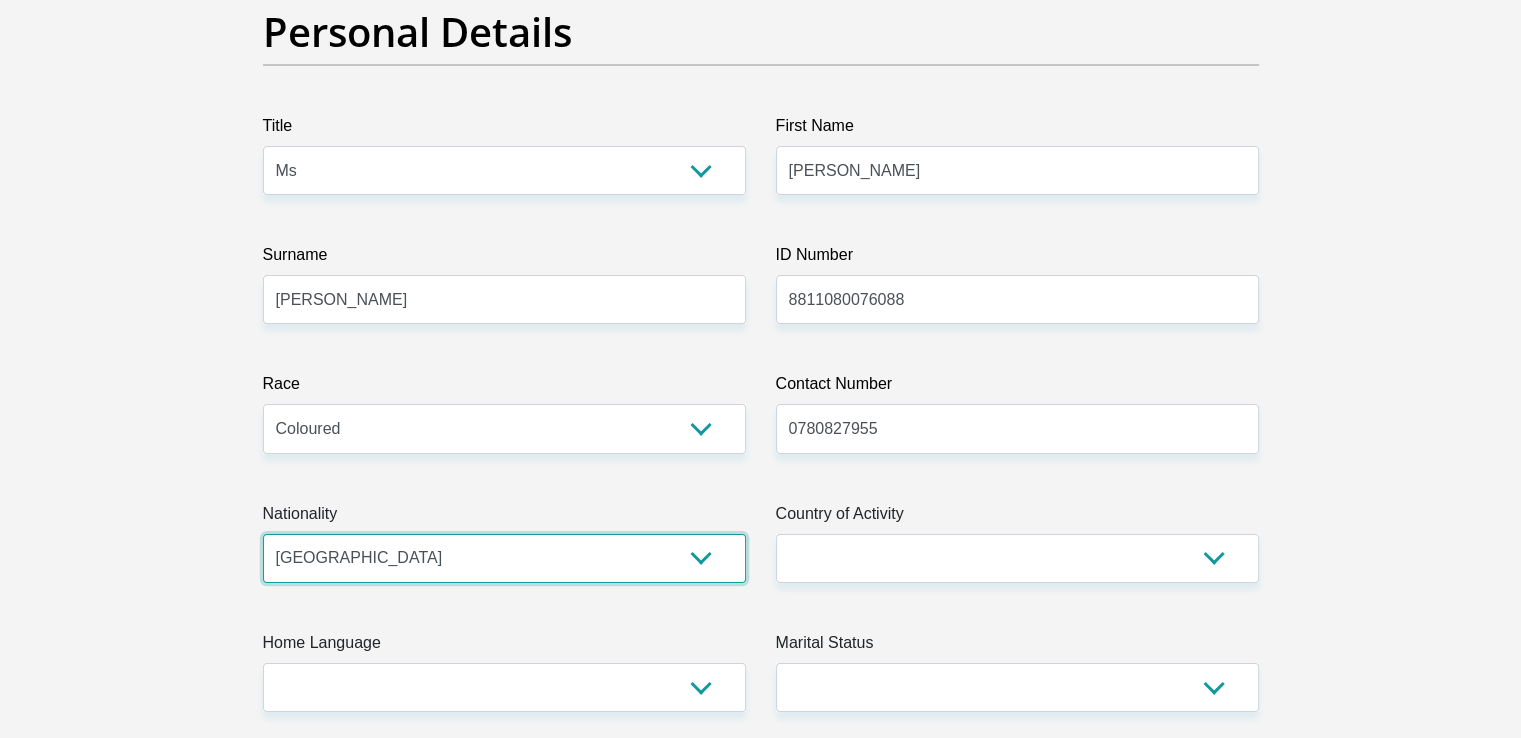 click on "South Africa
Afghanistan
Aland Islands
Albania
Algeria
America Samoa
American Virgin Islands
Andorra
Angola
Anguilla
Antarctica
Antigua and Barbuda
Argentina
Armenia
Aruba
Ascension Island
Australia
Austria
Azerbaijan
Bahamas
Bahrain
Bangladesh
Barbados
Chad" at bounding box center [504, 558] 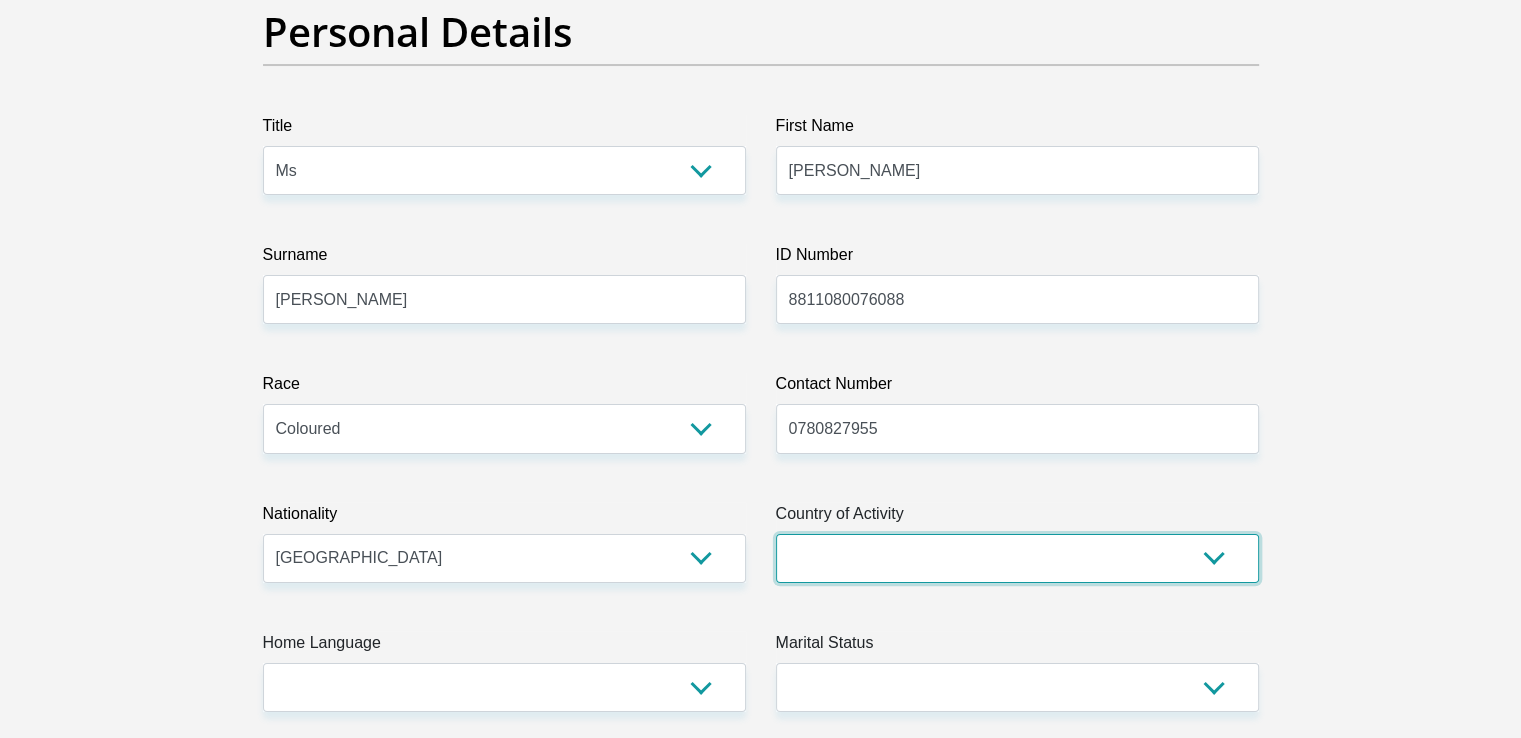 click on "South Africa
Afghanistan
Aland Islands
Albania
Algeria
America Samoa
American Virgin Islands
Andorra
Angola
Anguilla
Antarctica
Antigua and Barbuda
Argentina
Armenia
Aruba
Ascension Island
Australia
Austria
Azerbaijan
Chad" at bounding box center [1017, 558] 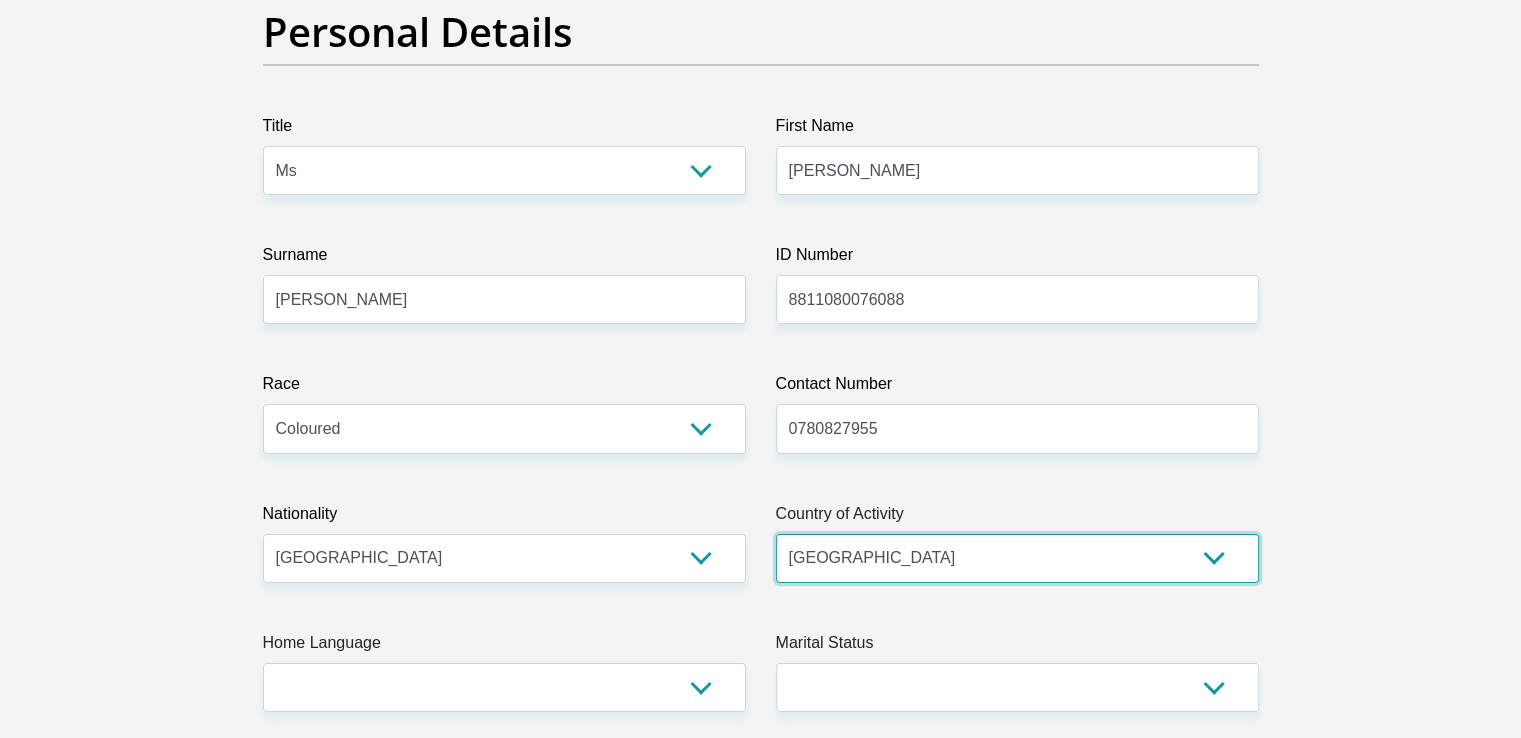 click on "South Africa
Afghanistan
Aland Islands
Albania
Algeria
America Samoa
American Virgin Islands
Andorra
Angola
Anguilla
Antarctica
Antigua and Barbuda
Argentina
Armenia
Aruba
Ascension Island
Australia
Austria
Azerbaijan
Chad" at bounding box center (1017, 558) 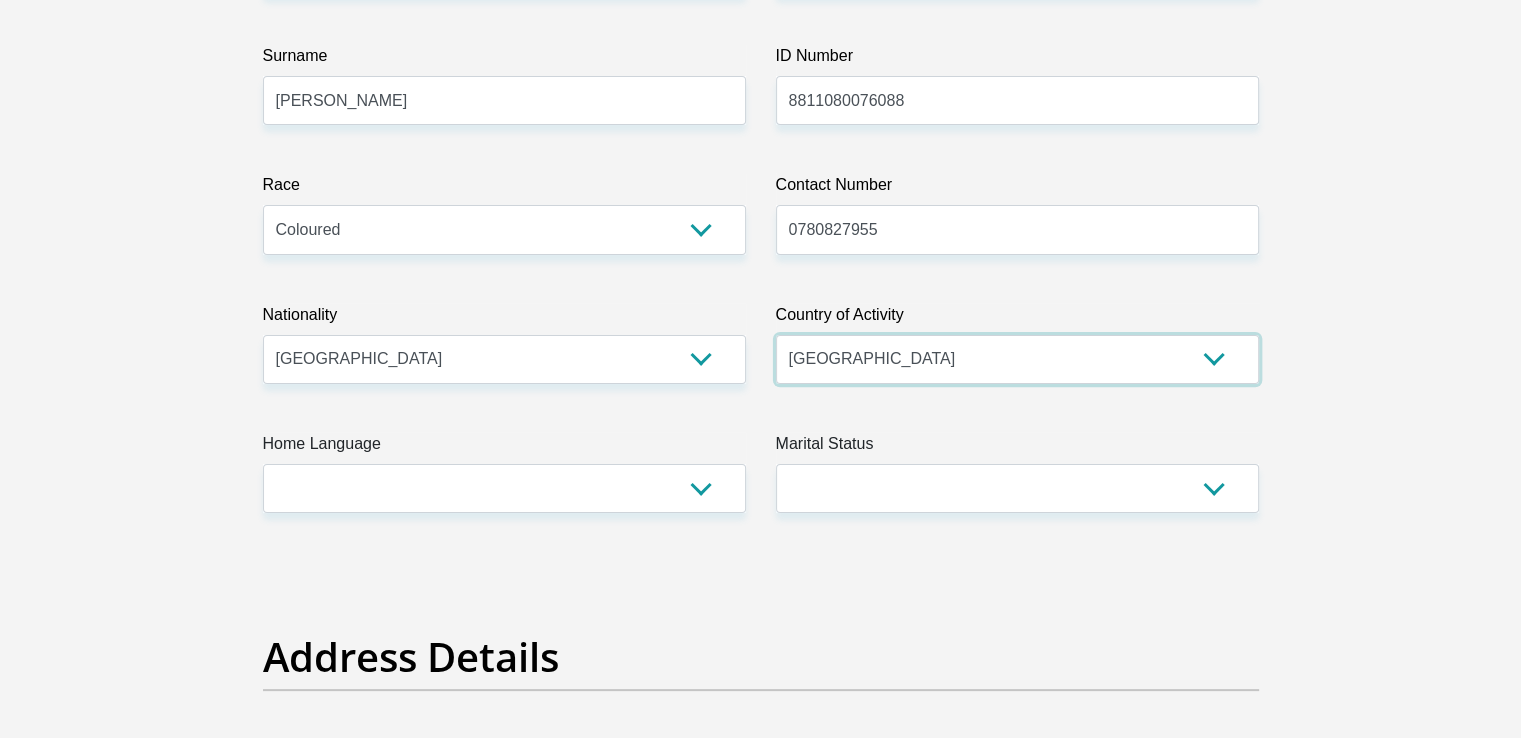 scroll, scrollTop: 400, scrollLeft: 0, axis: vertical 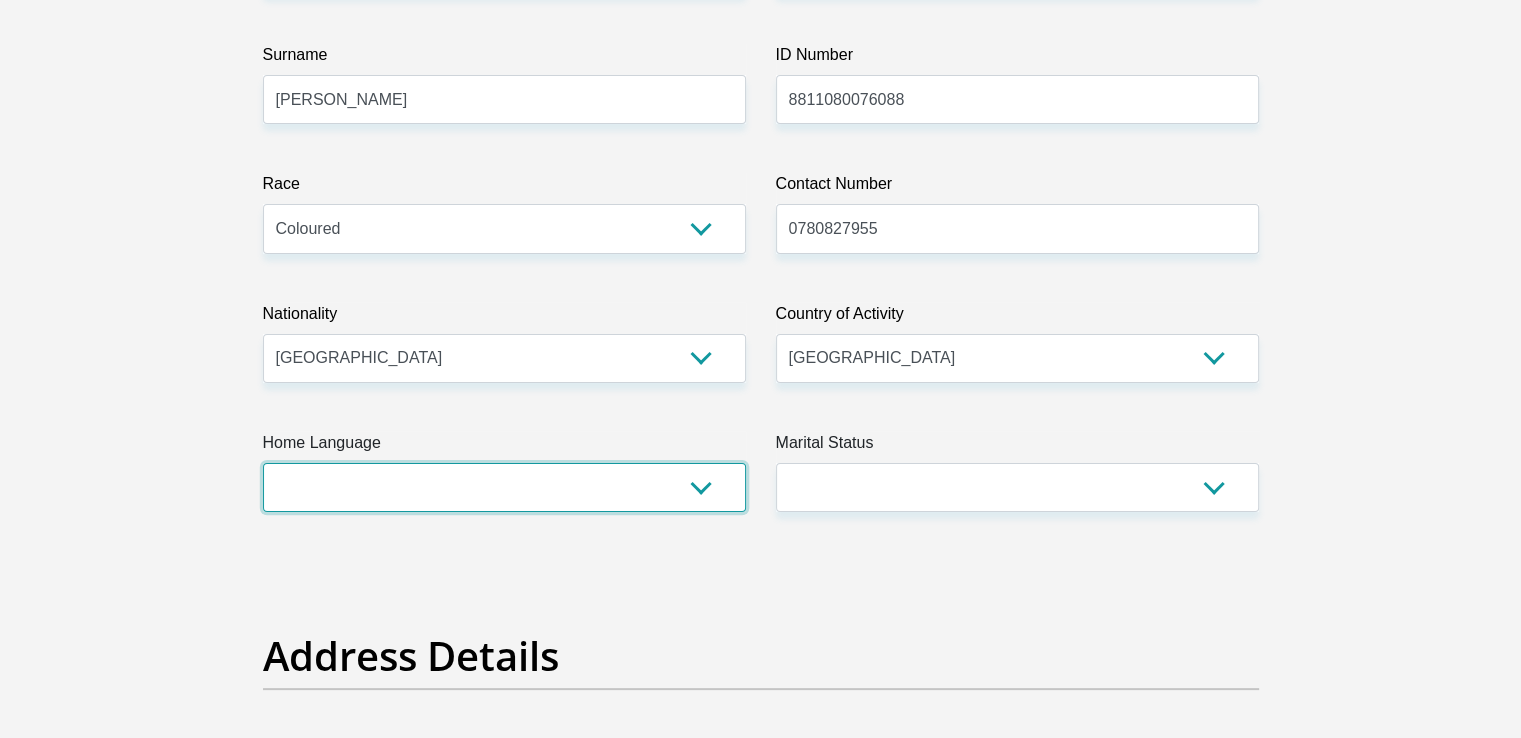 click on "Afrikaans
English
Sepedi
South Ndebele
Southern Sotho
Swati
Tsonga
Tswana
Venda
Xhosa
Zulu
Other" at bounding box center (504, 487) 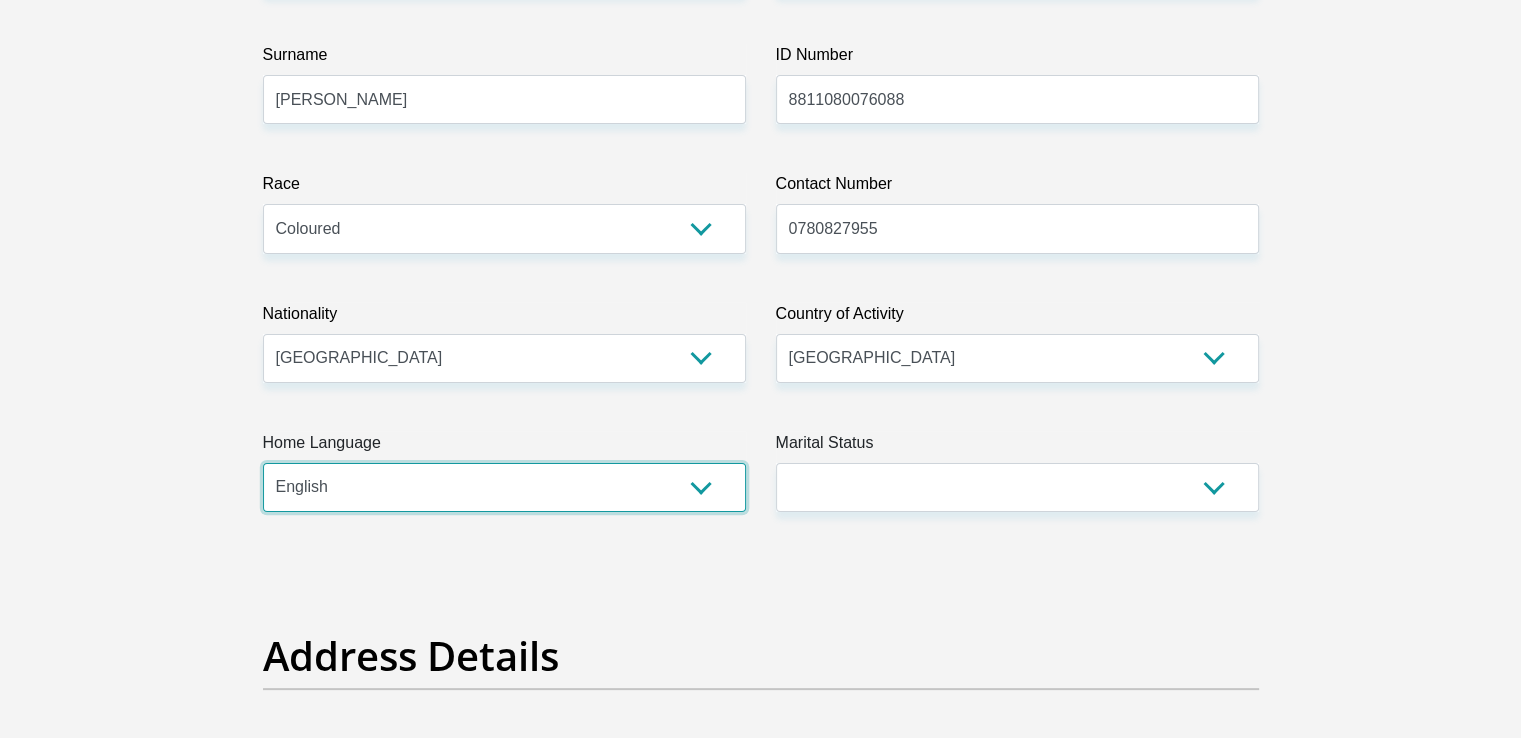 click on "Afrikaans
English
Sepedi
South Ndebele
Southern Sotho
Swati
Tsonga
Tswana
Venda
Xhosa
Zulu
Other" at bounding box center [504, 487] 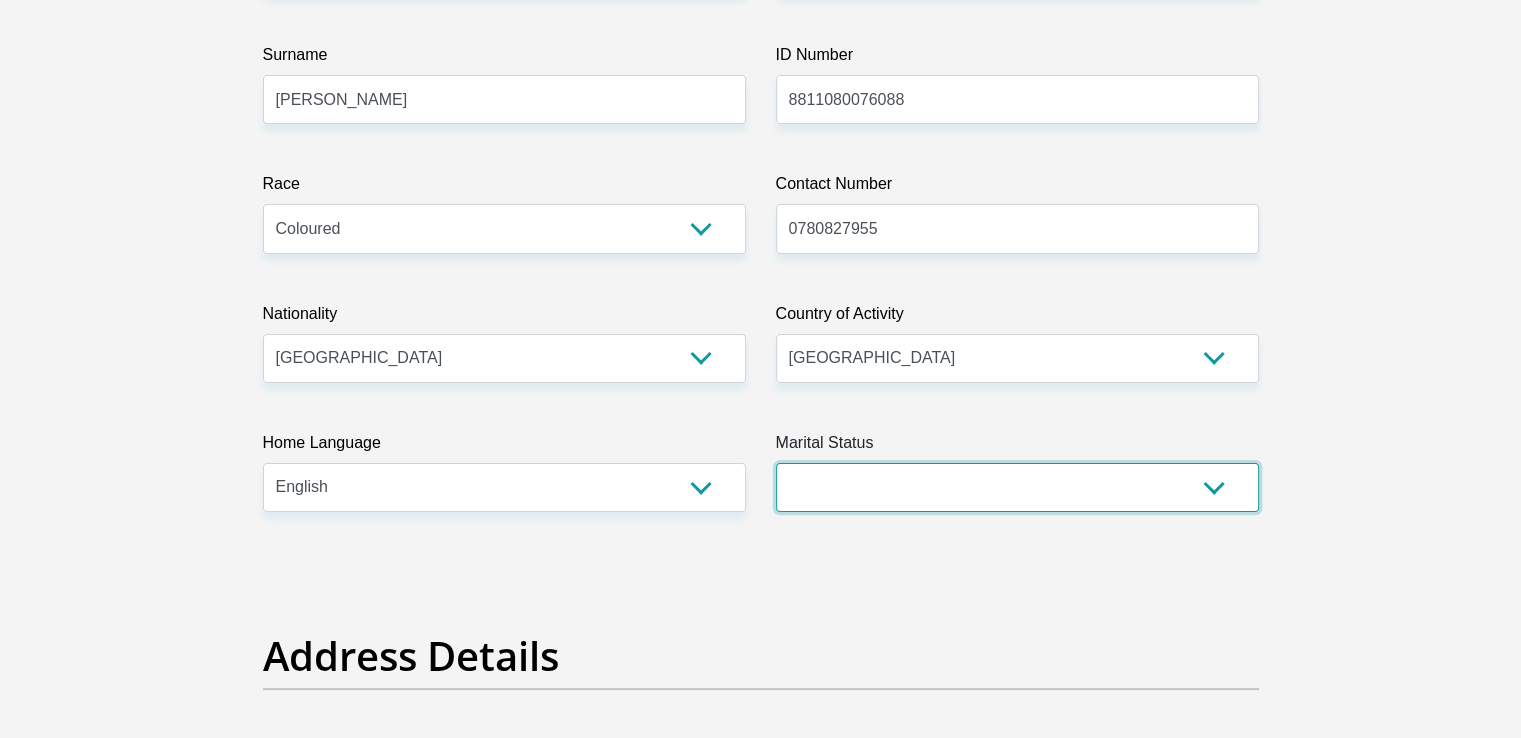 click on "Married ANC
Single
Divorced
Widowed
Married COP or Customary Law" at bounding box center [1017, 487] 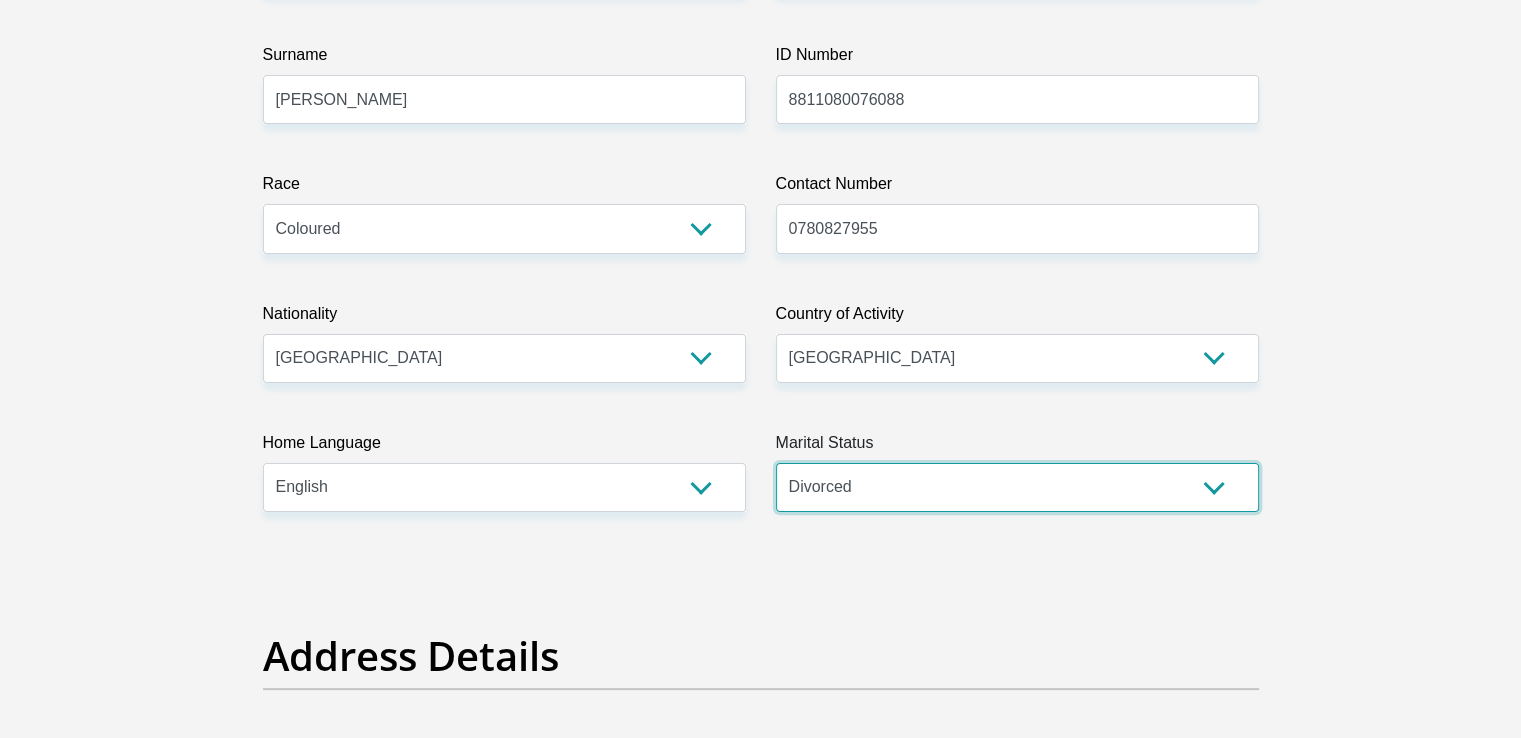 click on "Married ANC
Single
Divorced
Widowed
Married COP or Customary Law" at bounding box center (1017, 487) 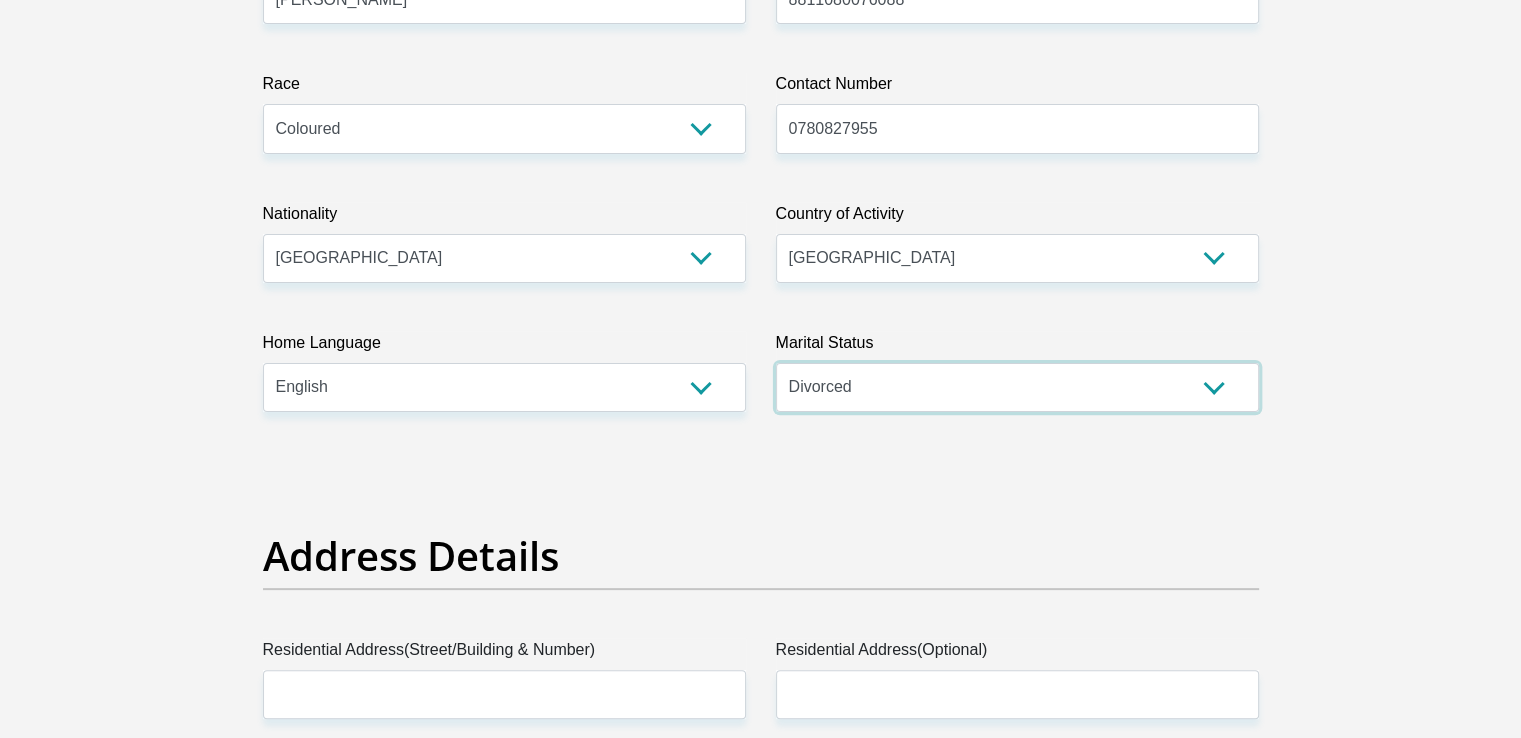 scroll, scrollTop: 700, scrollLeft: 0, axis: vertical 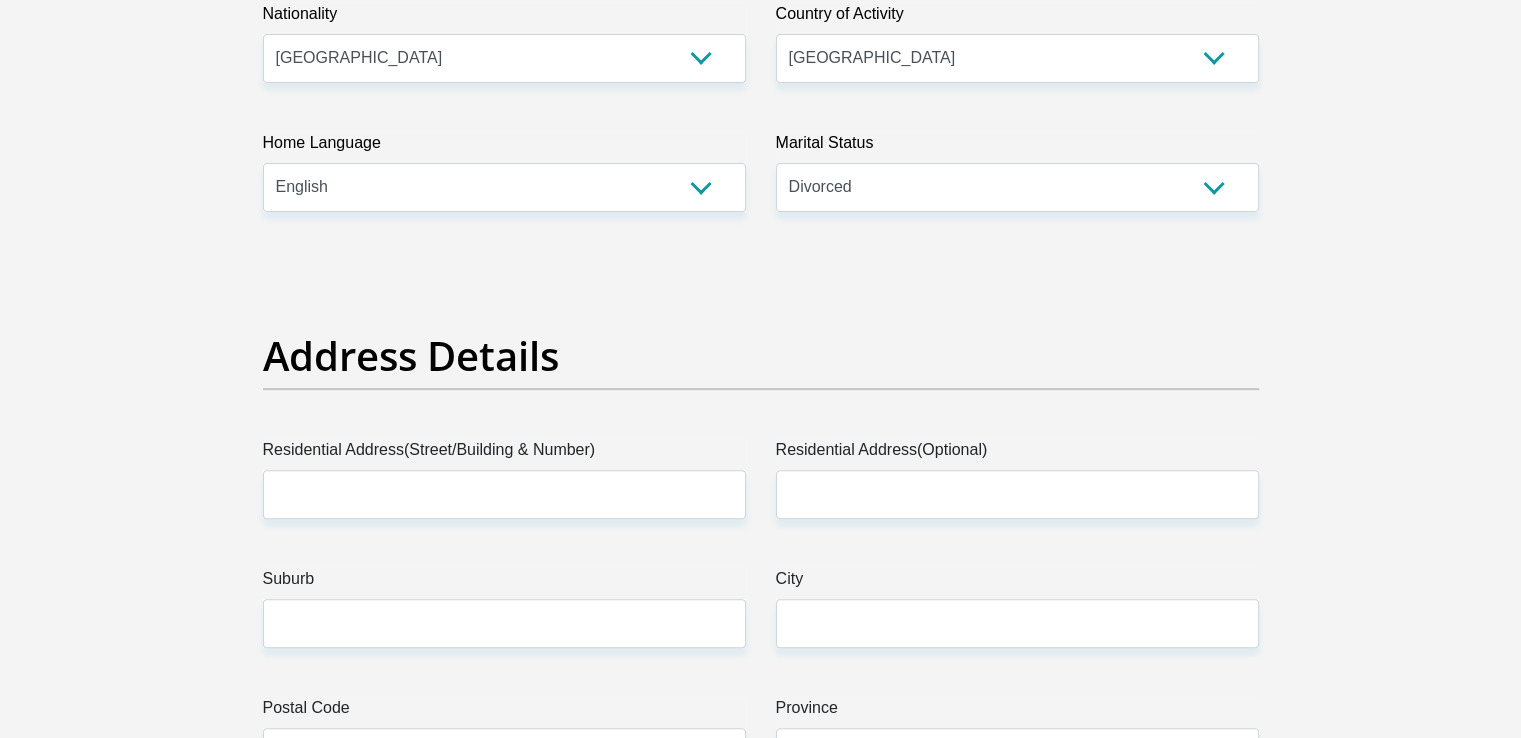 click on "Residential Address(Street/Building & Number)" at bounding box center [504, 454] 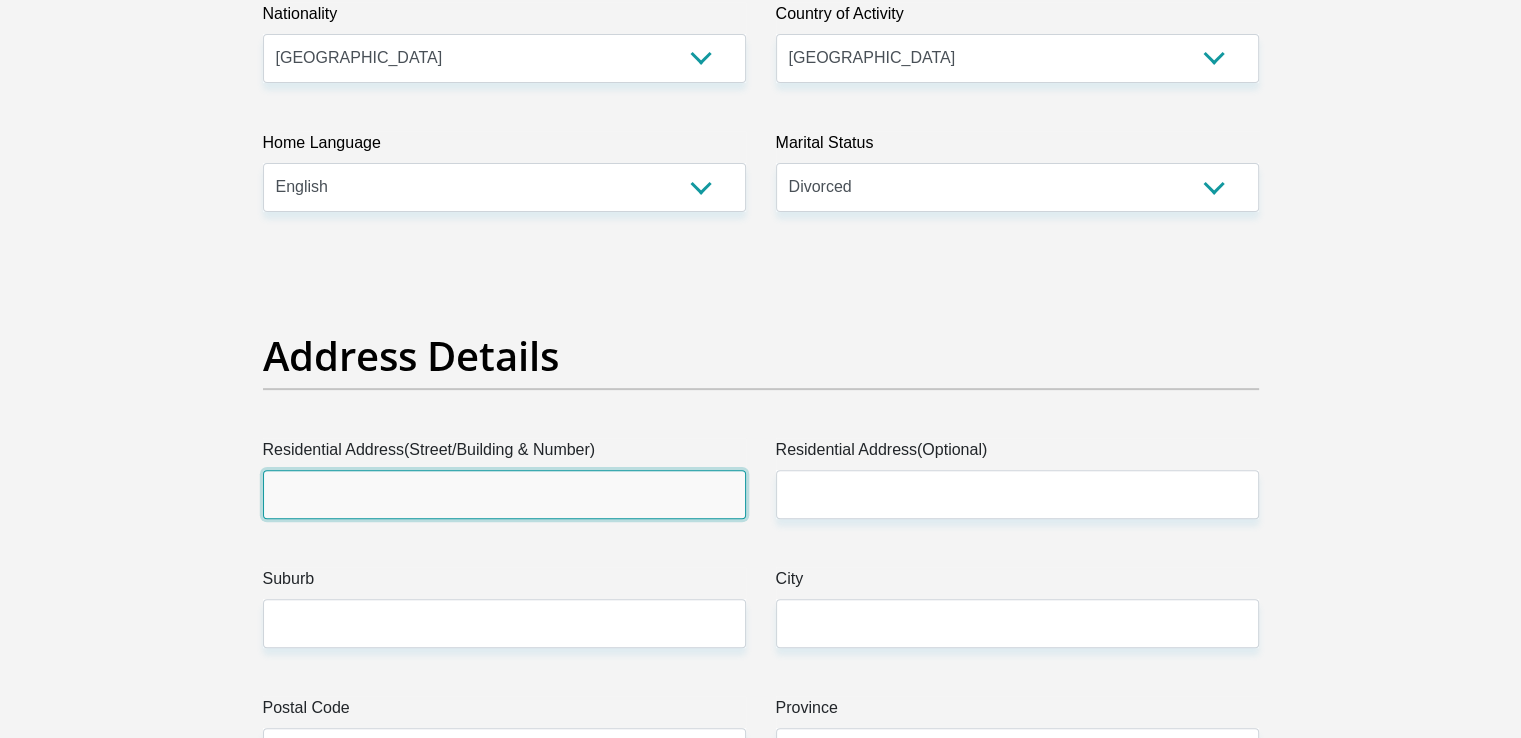 click on "Residential Address(Street/Building & Number)" at bounding box center [504, 494] 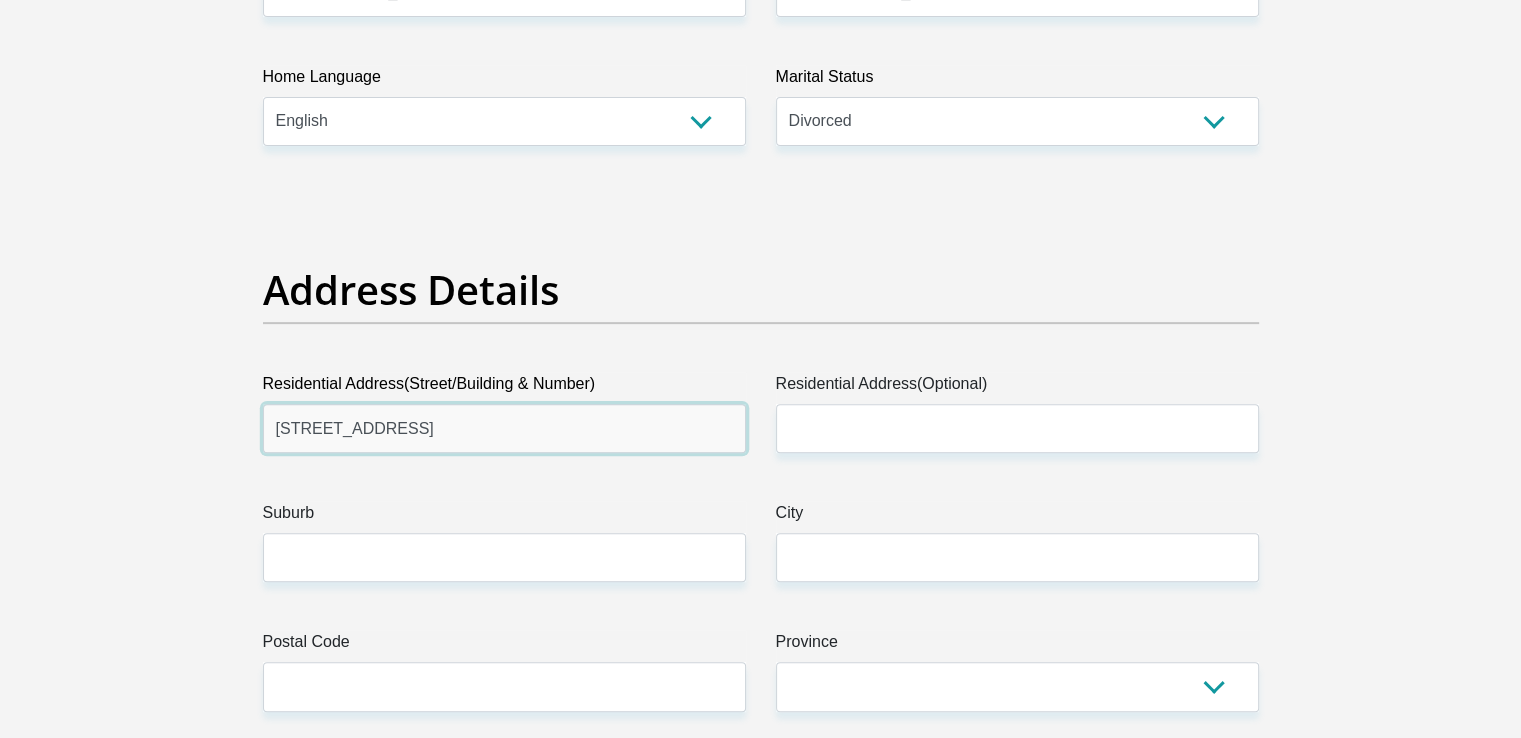scroll, scrollTop: 800, scrollLeft: 0, axis: vertical 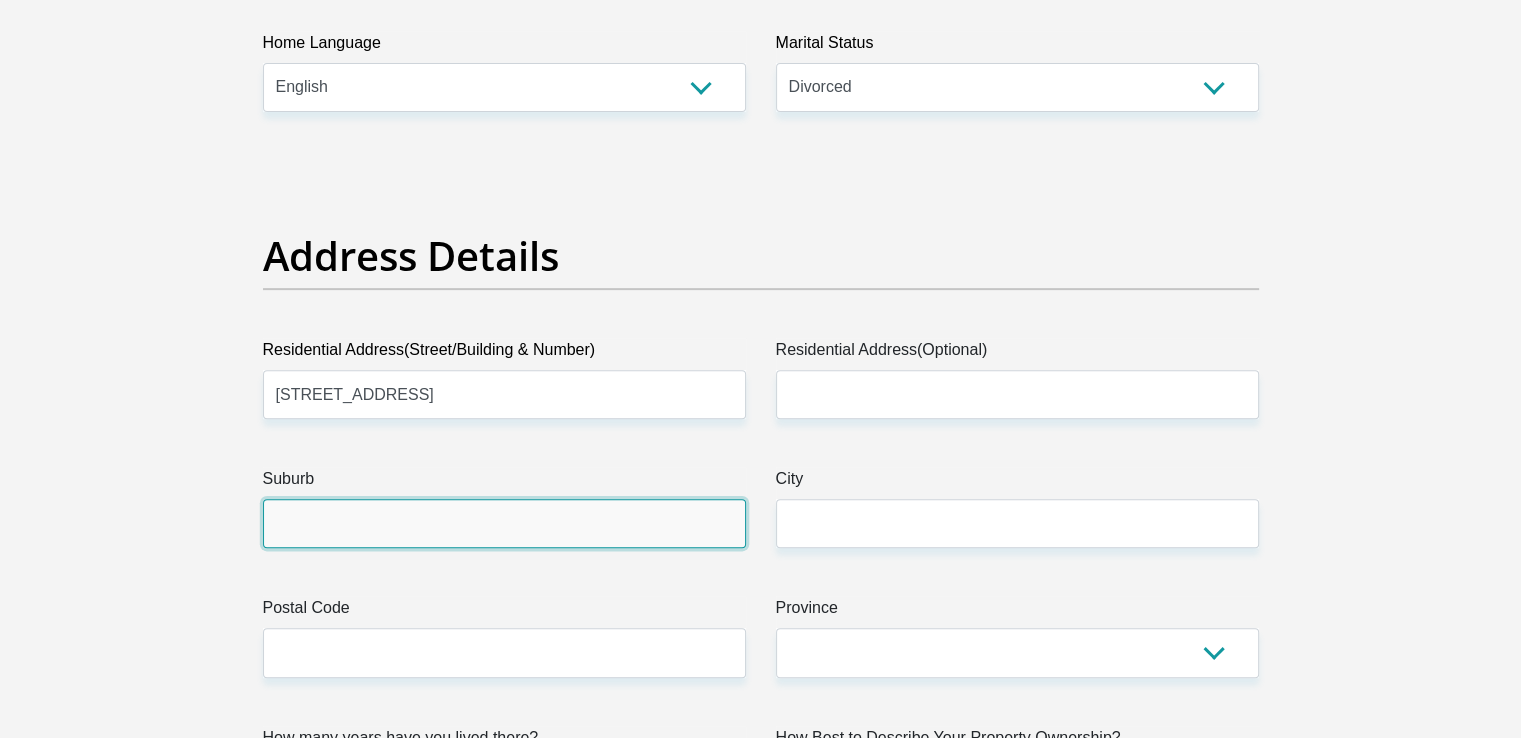 click on "Suburb" at bounding box center (504, 523) 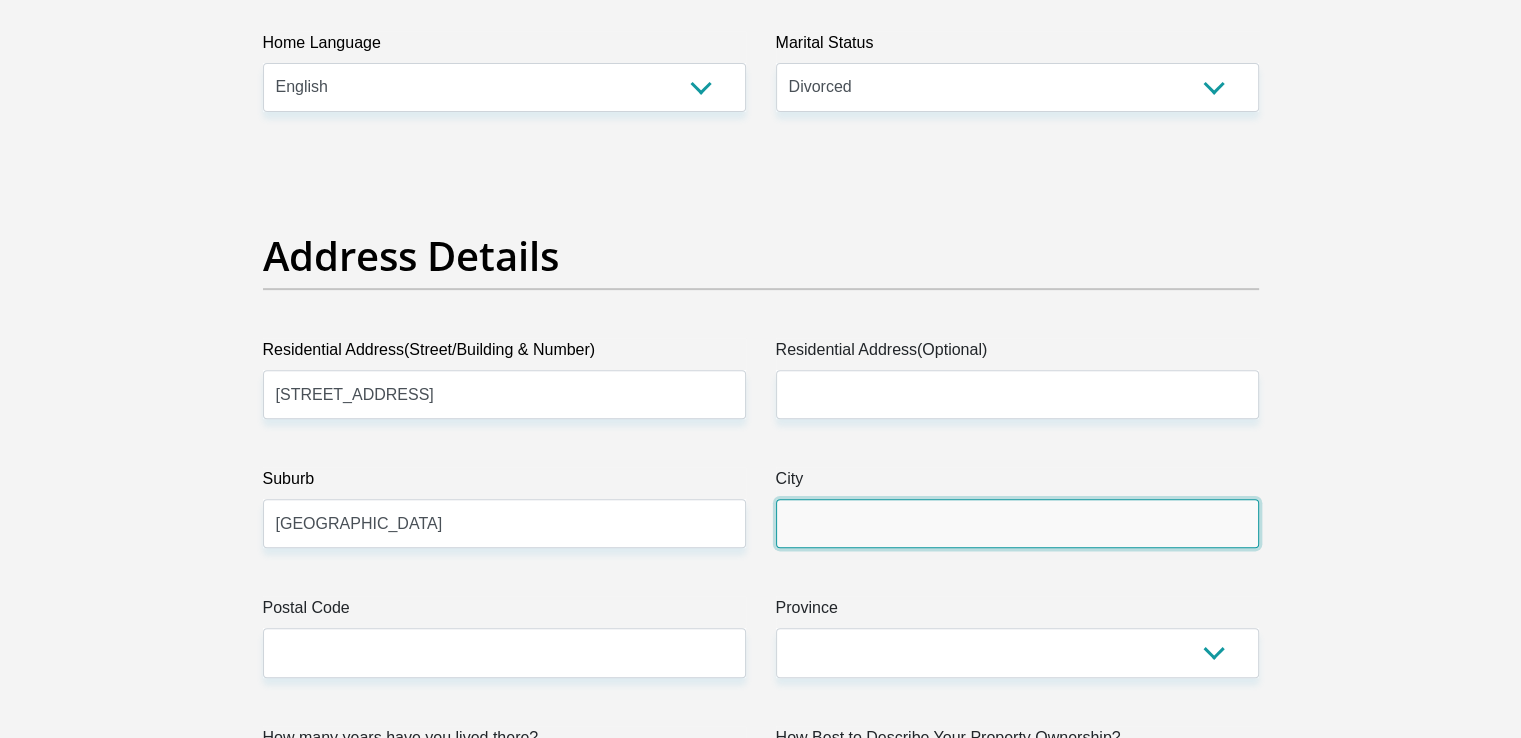 drag, startPoint x: 989, startPoint y: 530, endPoint x: 975, endPoint y: 532, distance: 14.142136 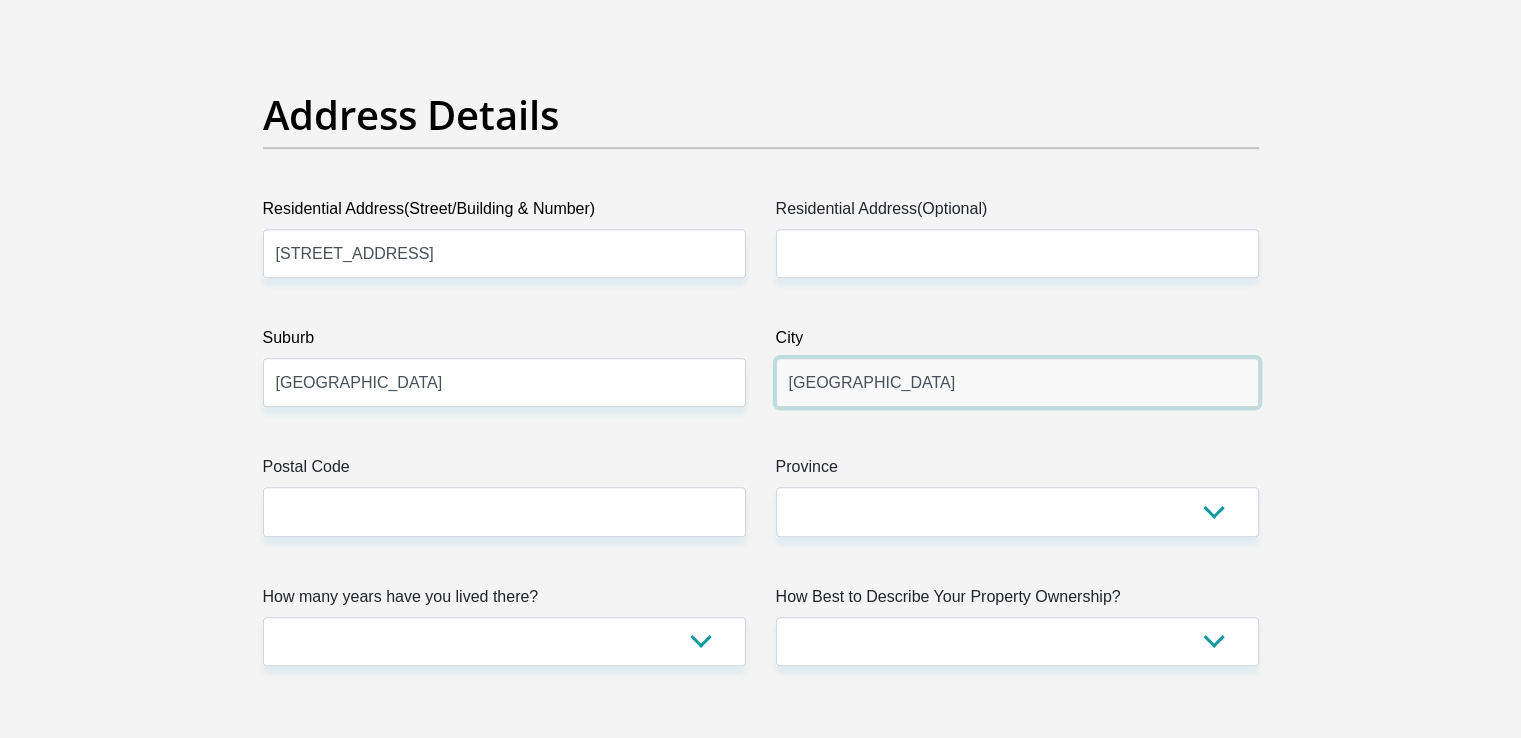 scroll, scrollTop: 1000, scrollLeft: 0, axis: vertical 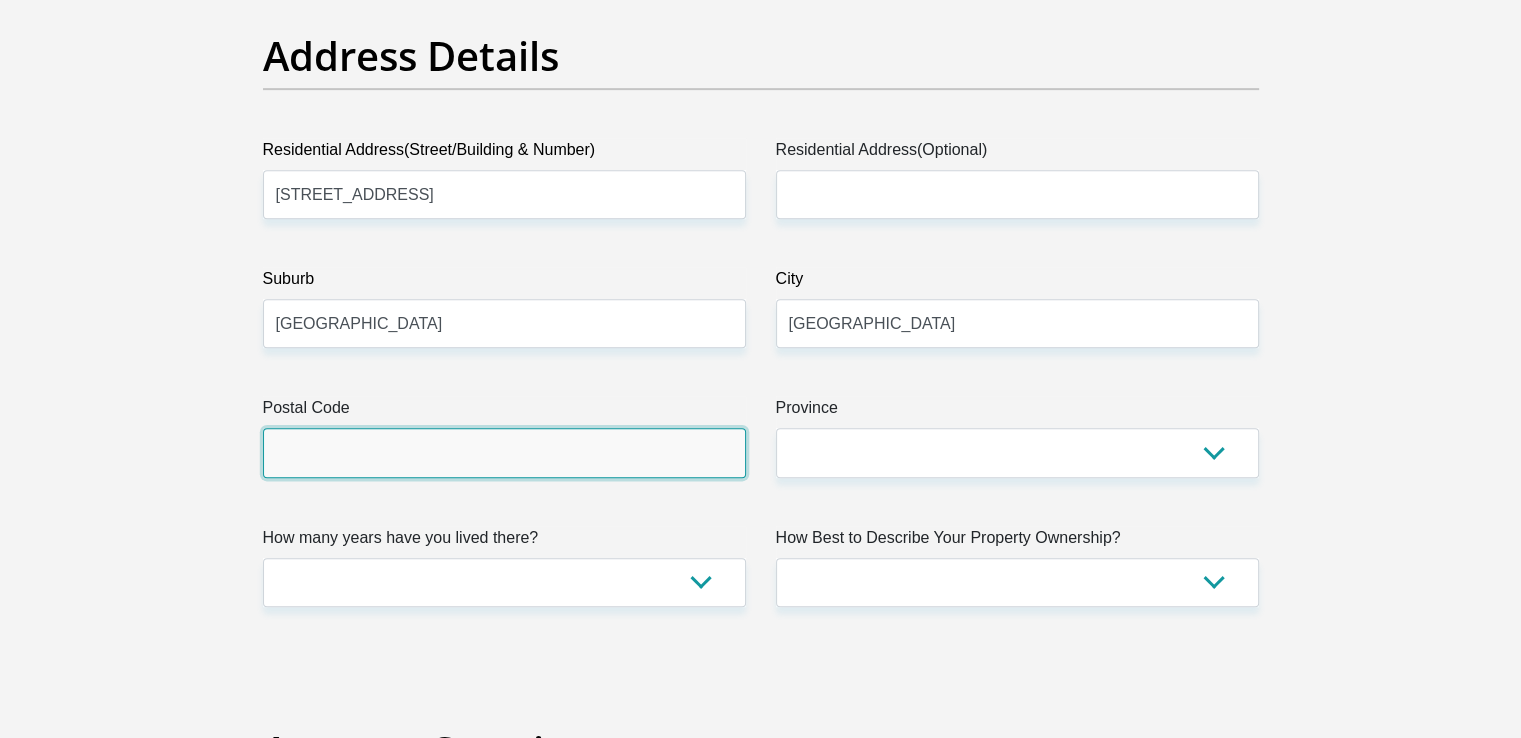 click on "Postal Code" at bounding box center (504, 452) 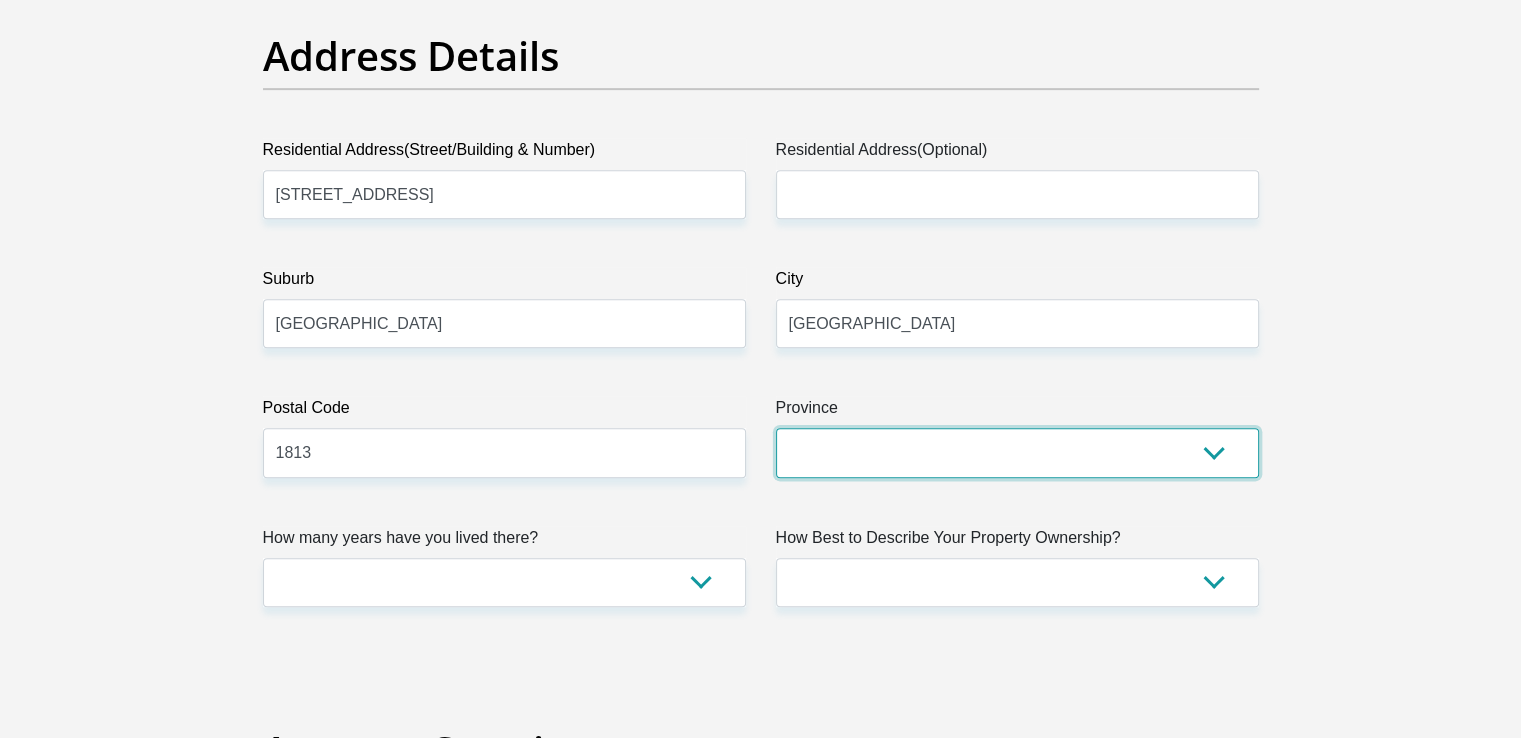 drag, startPoint x: 906, startPoint y: 445, endPoint x: 895, endPoint y: 442, distance: 11.401754 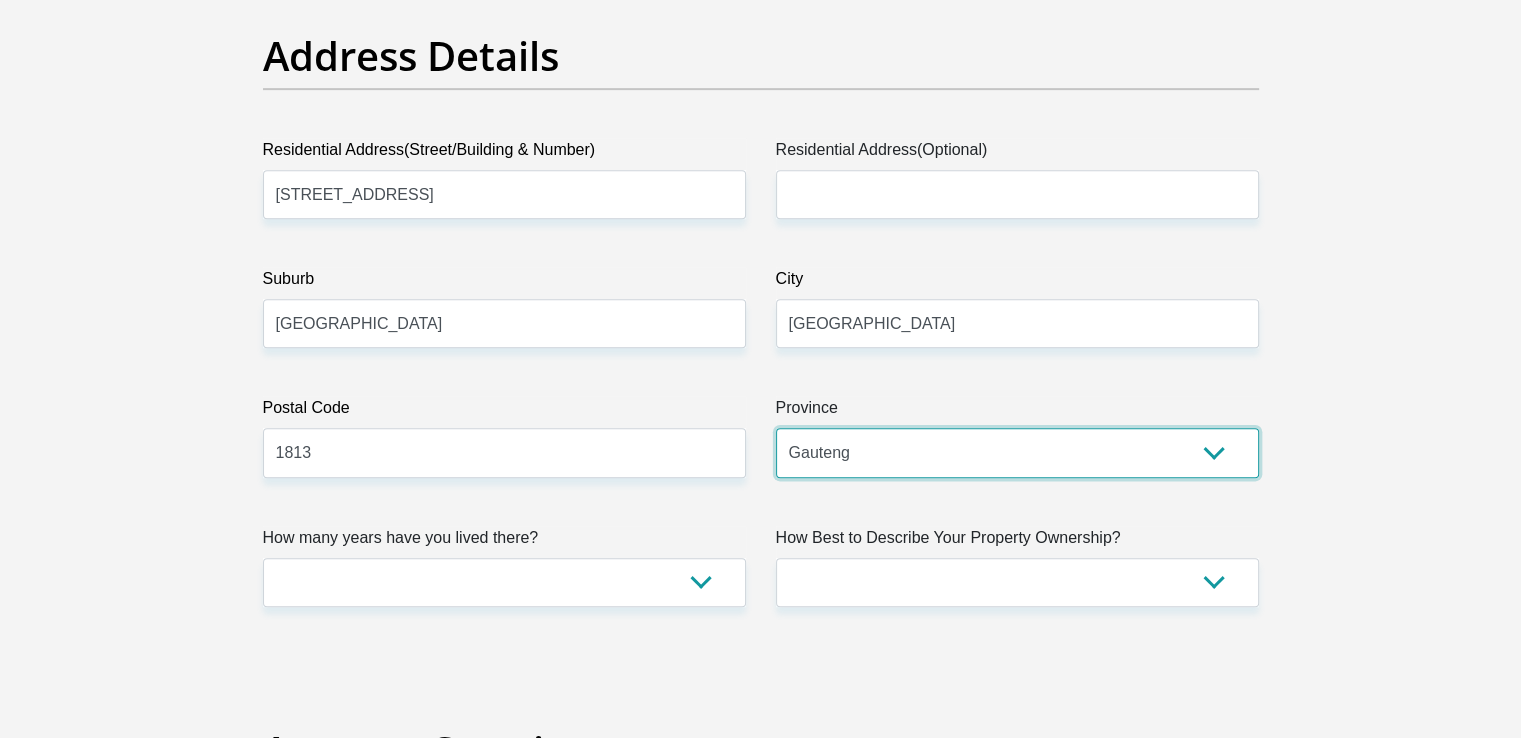 click on "Eastern Cape
Free State
Gauteng
KwaZulu-Natal
Limpopo
Mpumalanga
Northern Cape
North West
Western Cape" at bounding box center (1017, 452) 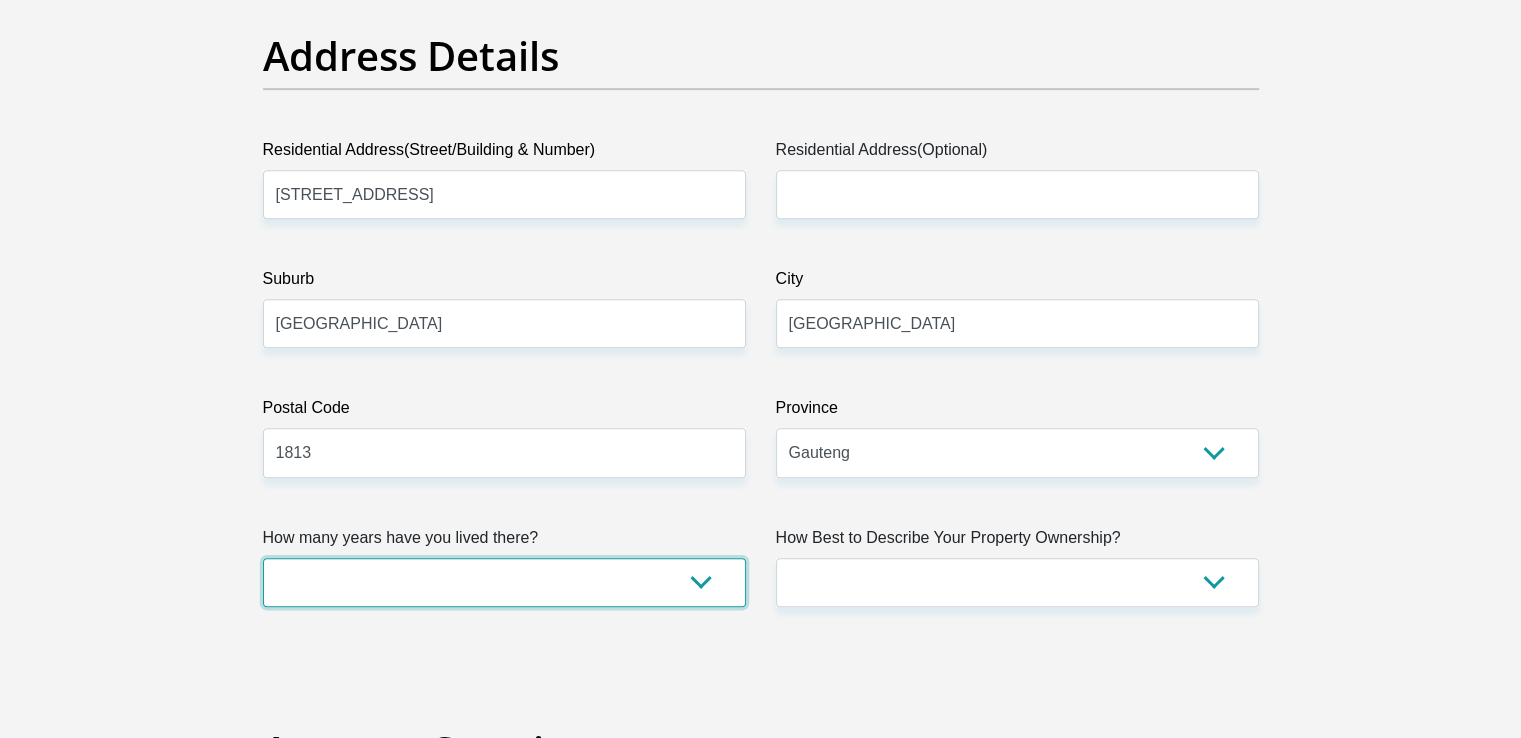 drag, startPoint x: 374, startPoint y: 587, endPoint x: 360, endPoint y: 580, distance: 15.652476 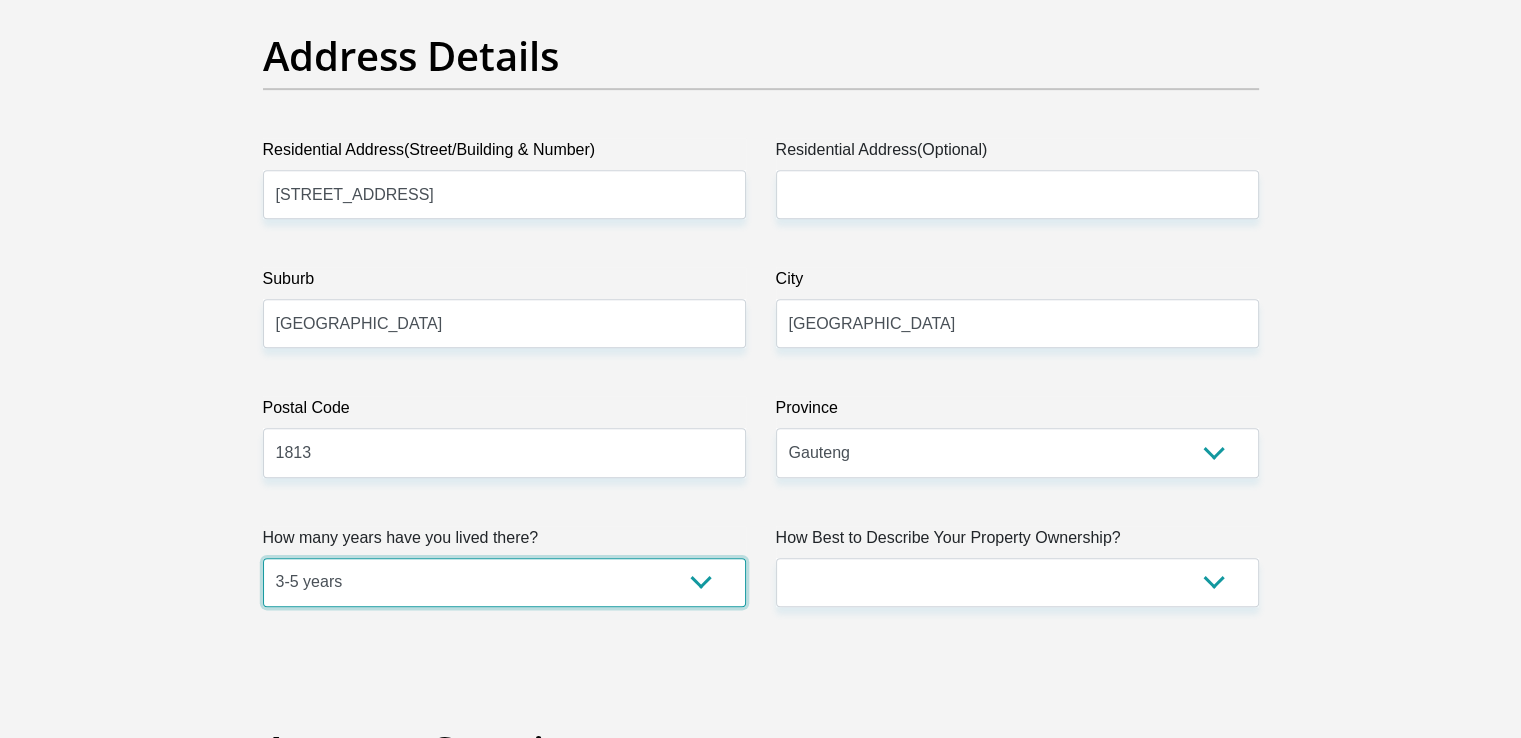 click on "less than 1 year
1-3 years
3-5 years
5+ years" at bounding box center (504, 582) 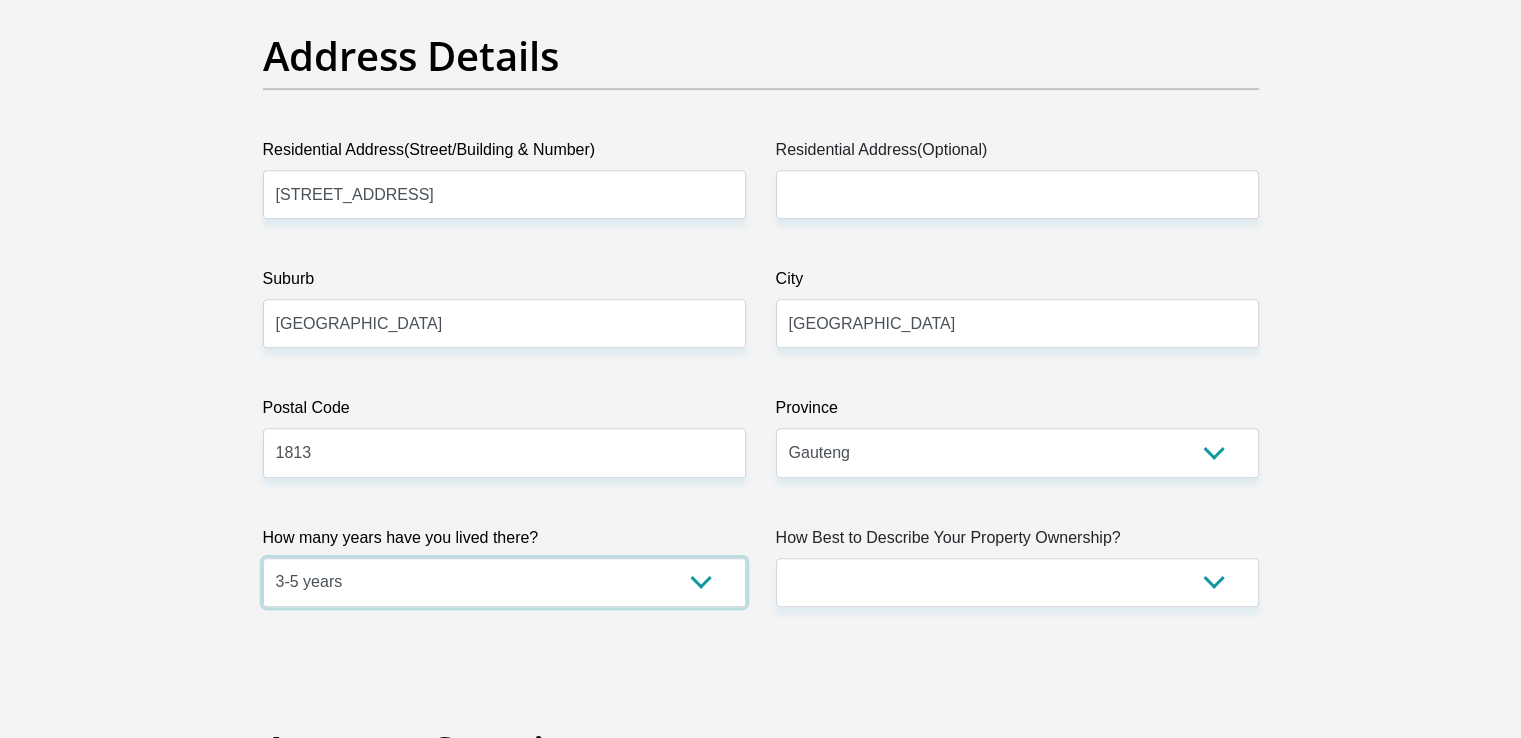 click on "less than 1 year
1-3 years
3-5 years
5+ years" at bounding box center [504, 582] 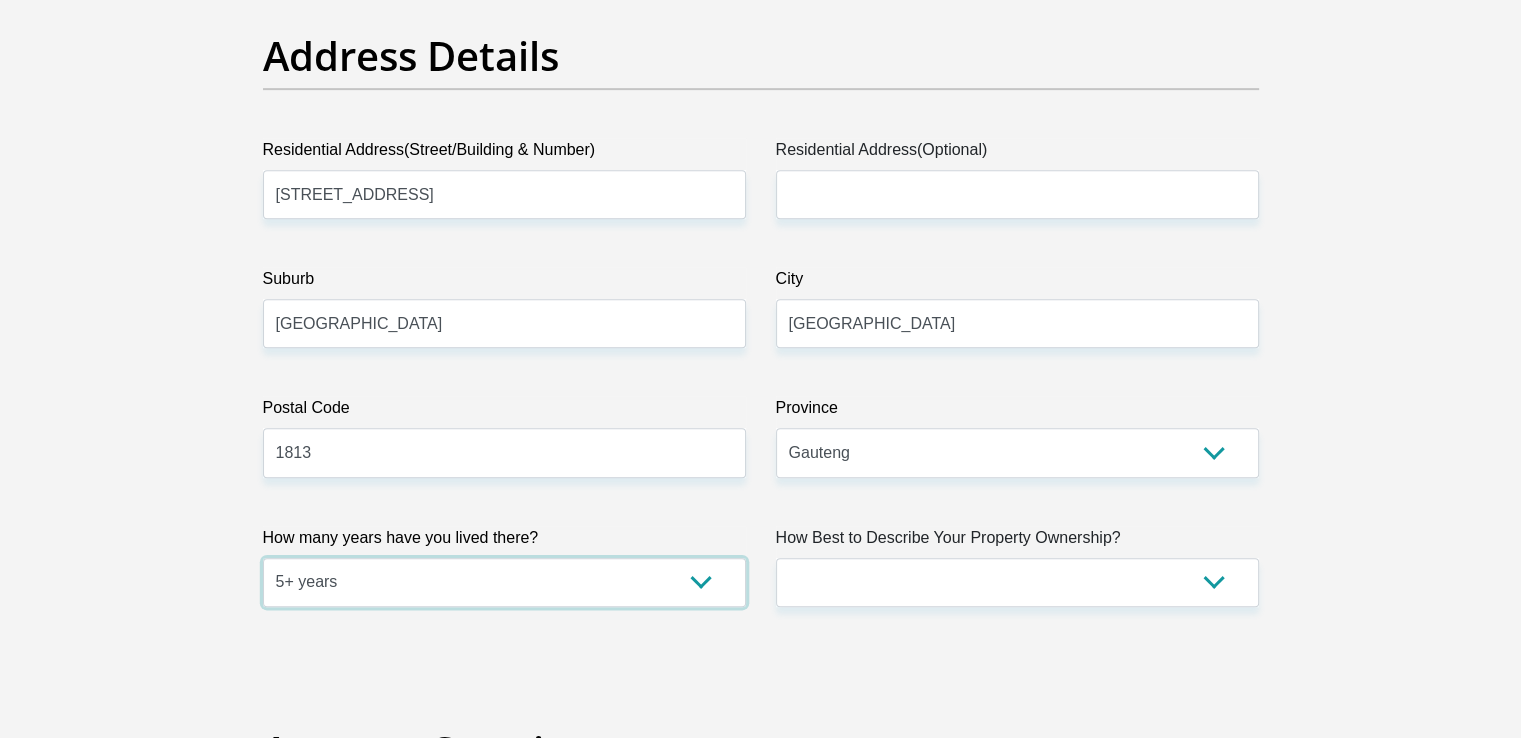 click on "less than 1 year
1-3 years
3-5 years
5+ years" at bounding box center (504, 582) 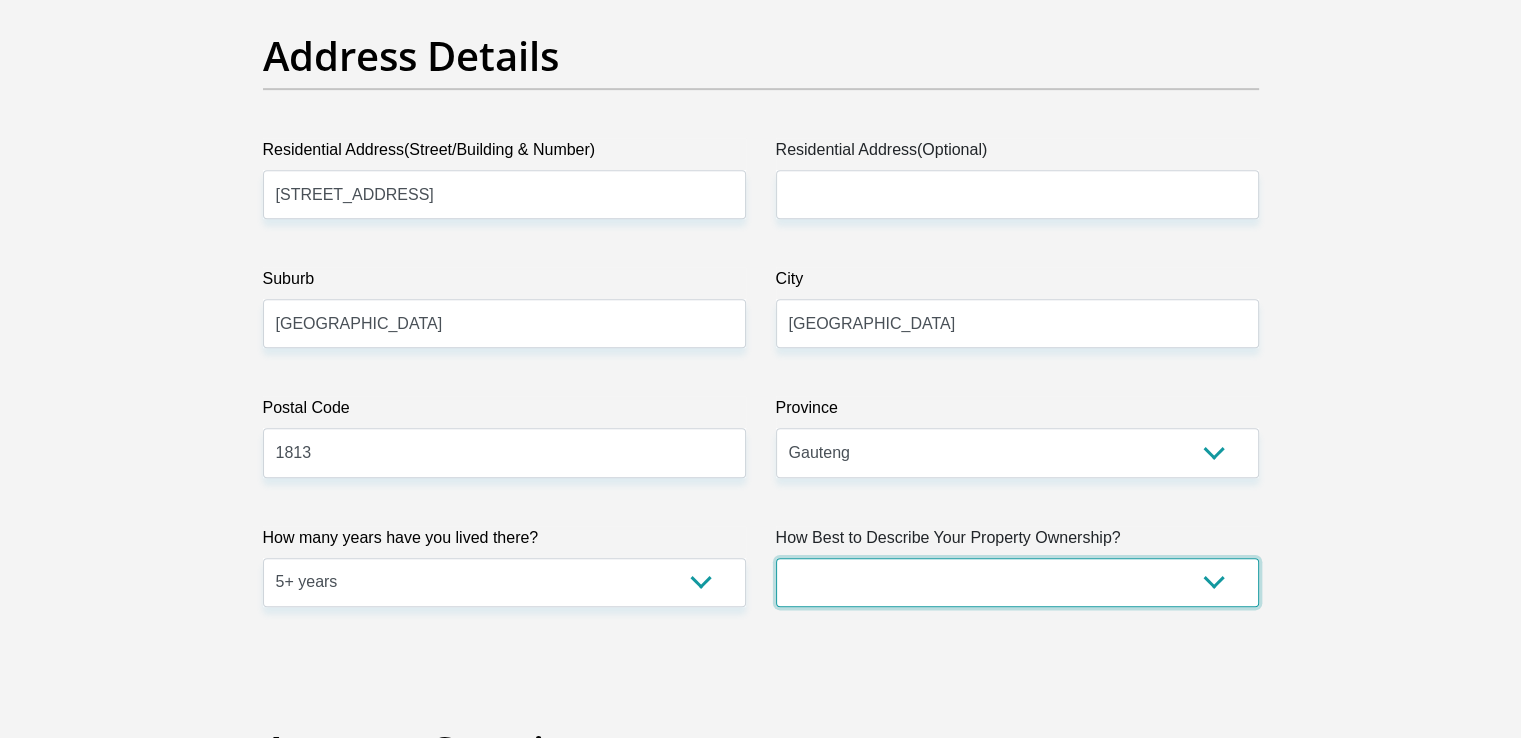 click on "Owned
Rented
Family Owned
Company Dwelling" at bounding box center [1017, 582] 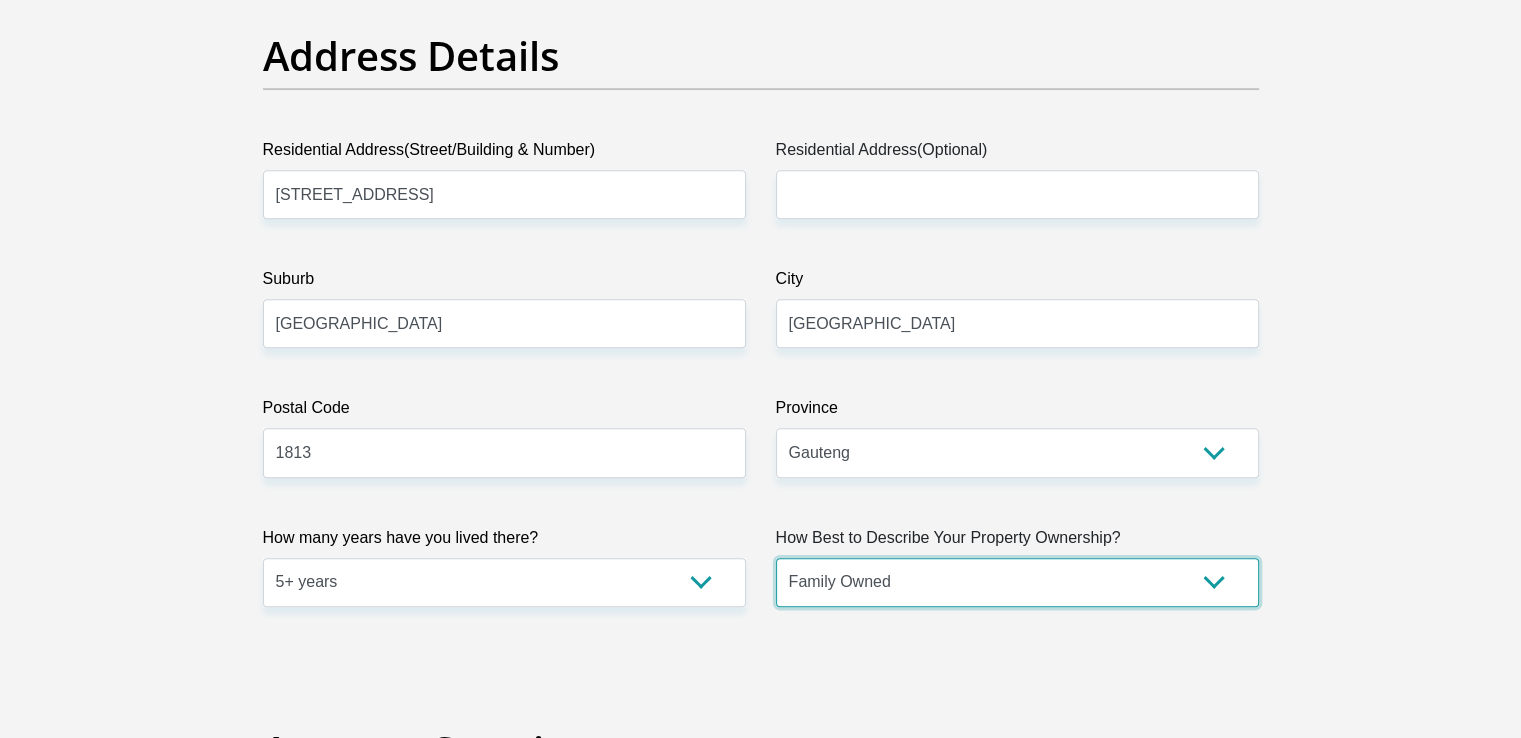 click on "Owned
Rented
Family Owned
Company Dwelling" at bounding box center (1017, 582) 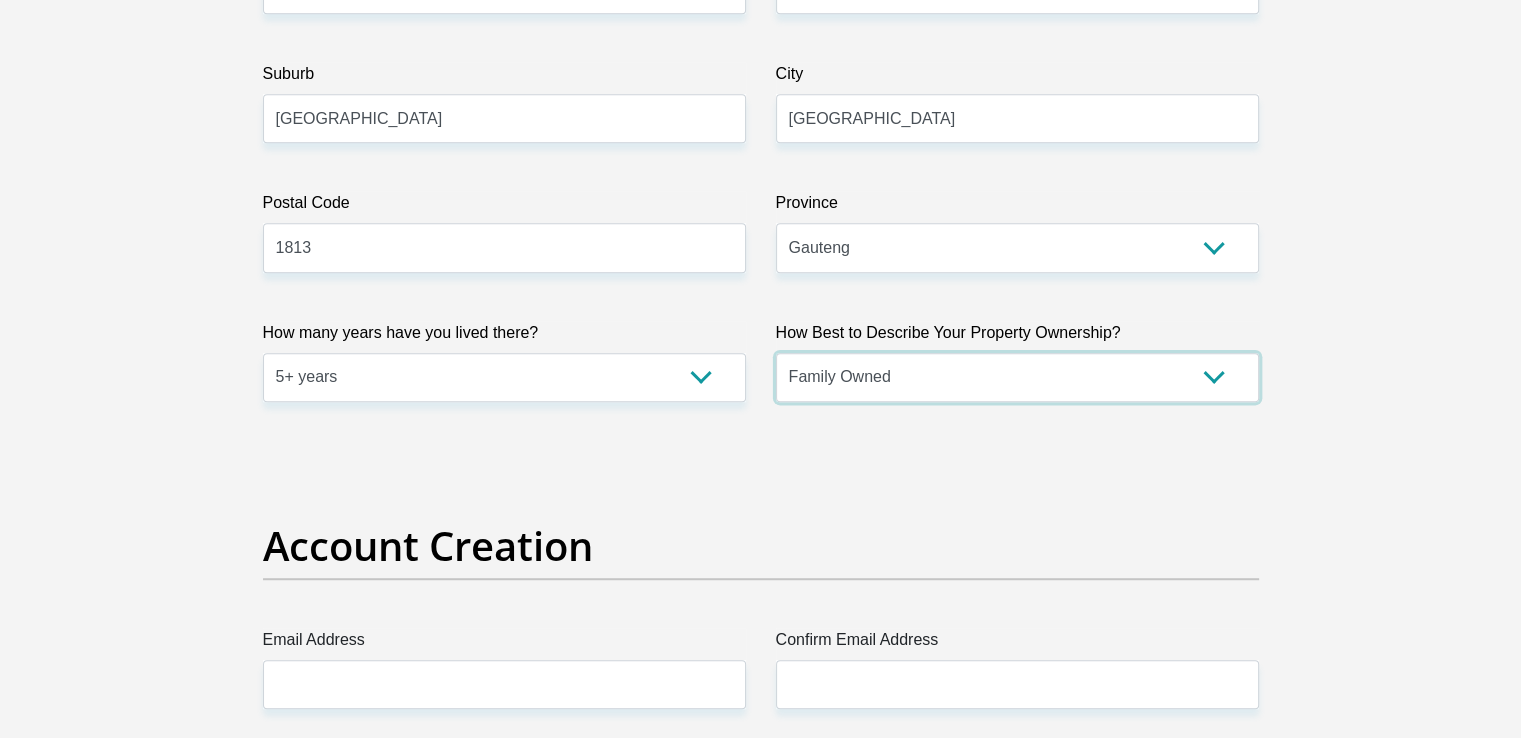 scroll, scrollTop: 1400, scrollLeft: 0, axis: vertical 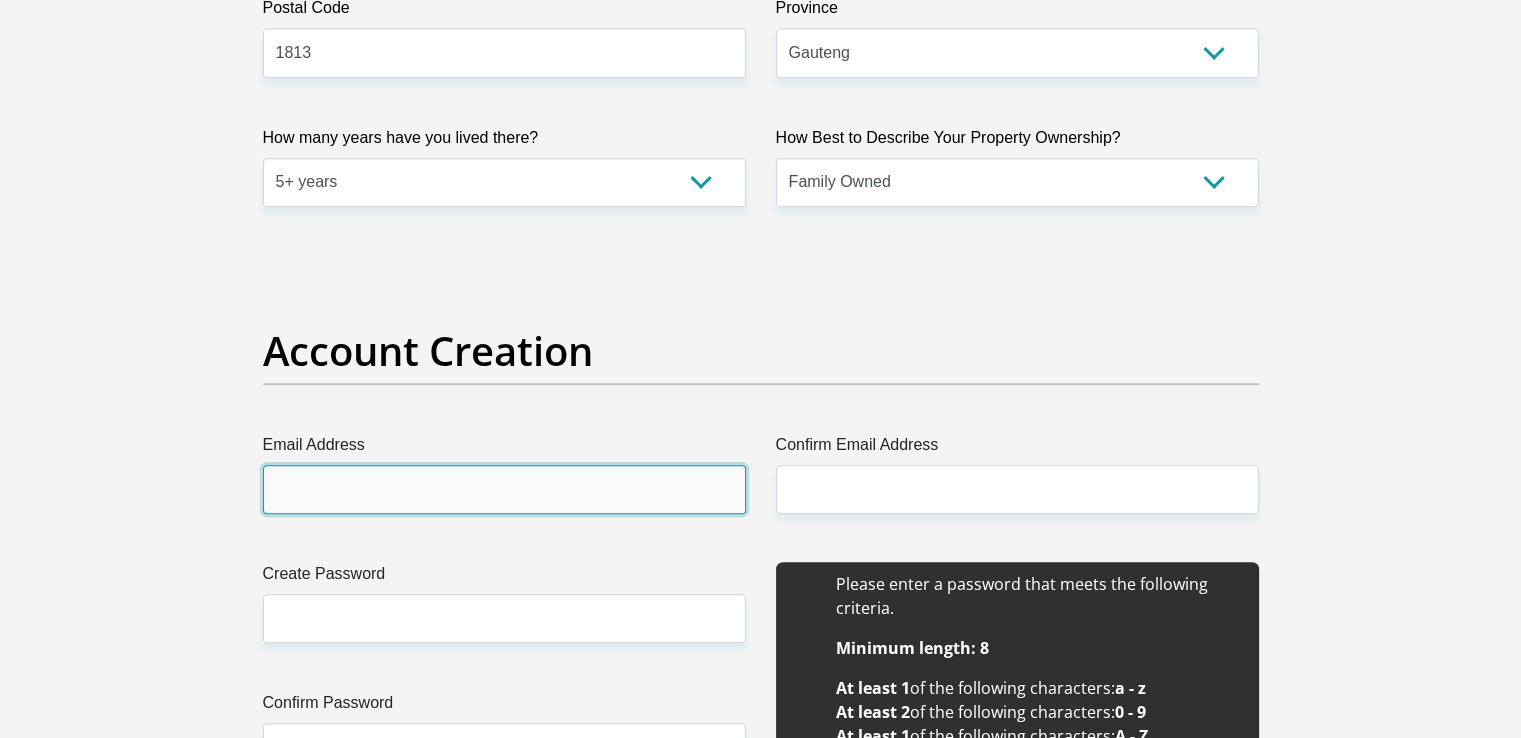 click on "Email Address" at bounding box center (504, 489) 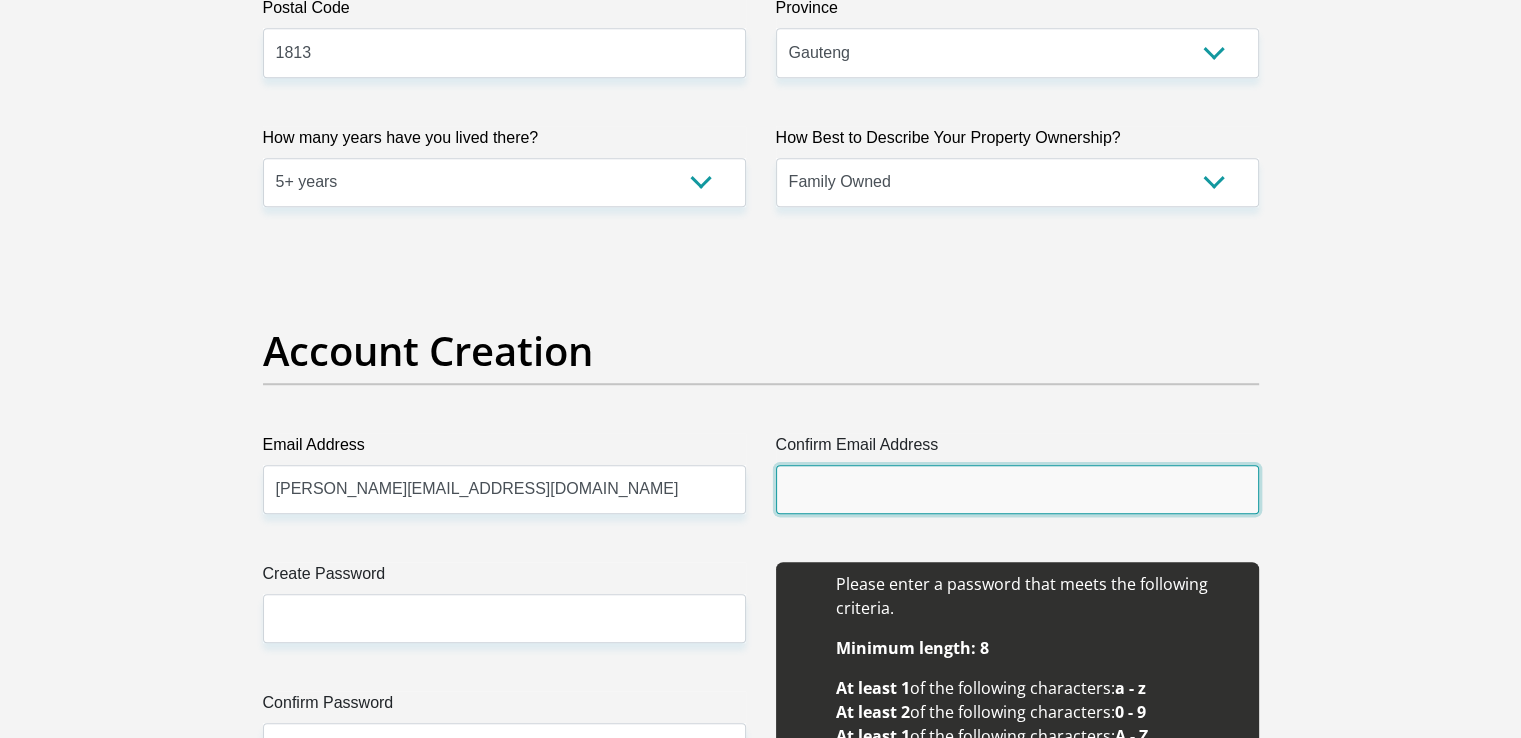 click on "Confirm Email Address" at bounding box center (1017, 489) 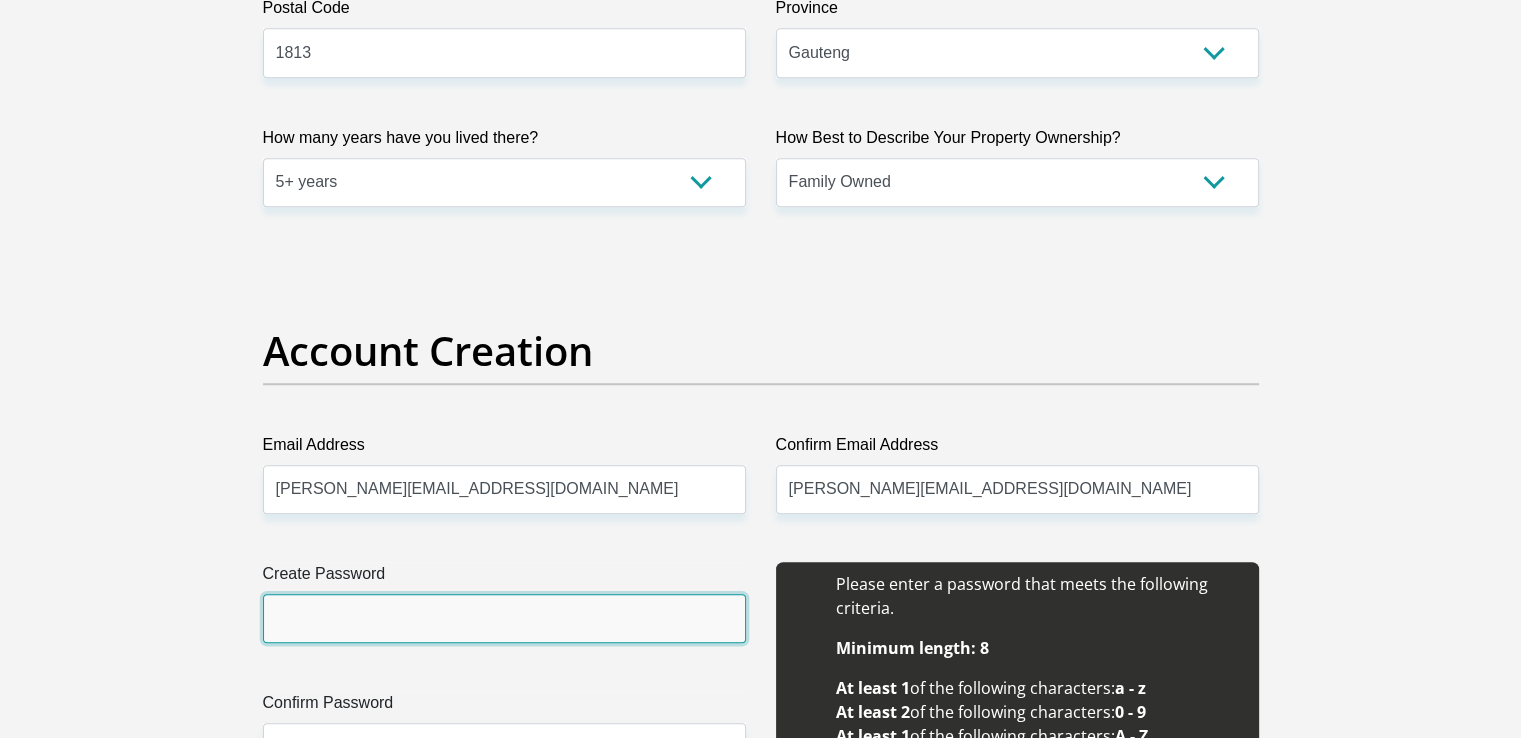 click on "Create Password" at bounding box center (504, 618) 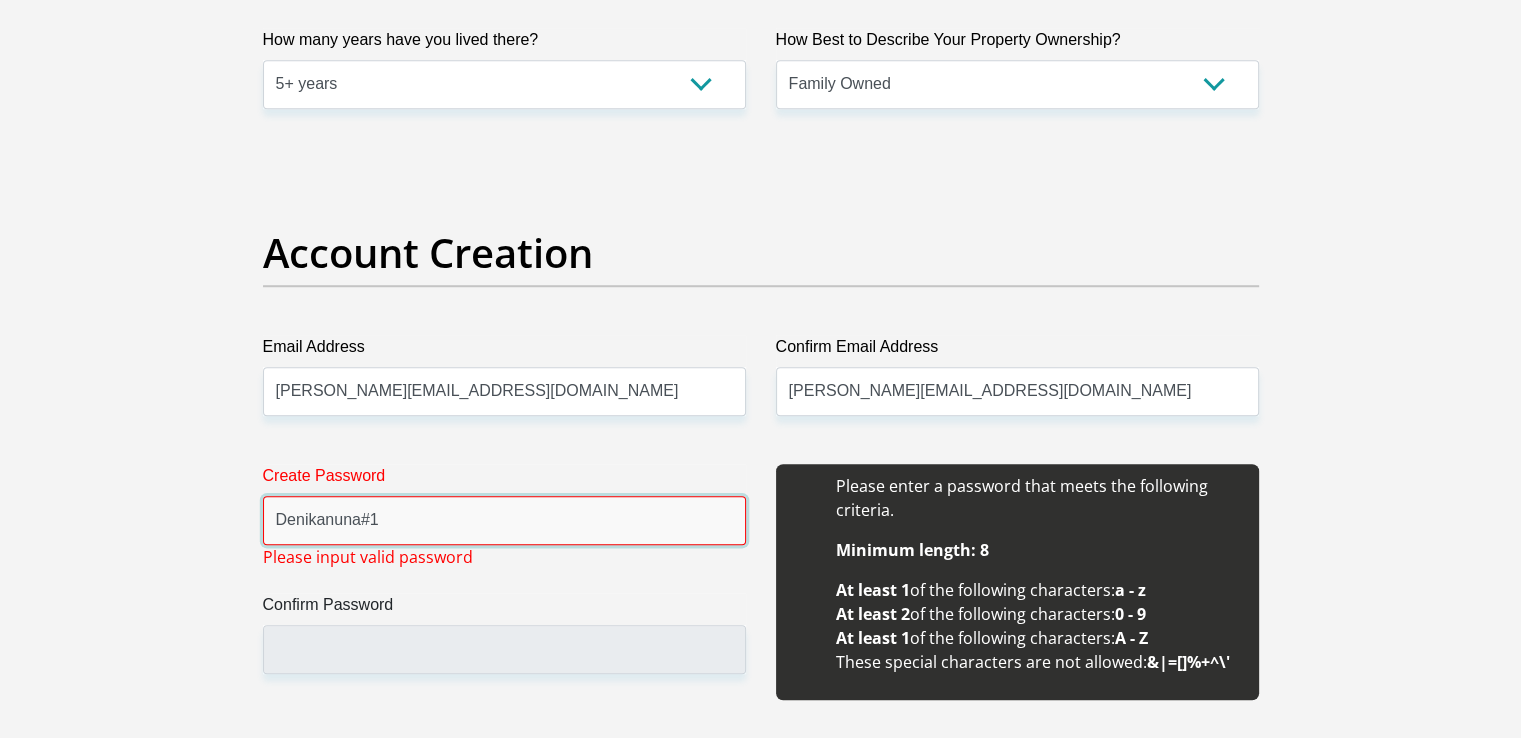 scroll, scrollTop: 1600, scrollLeft: 0, axis: vertical 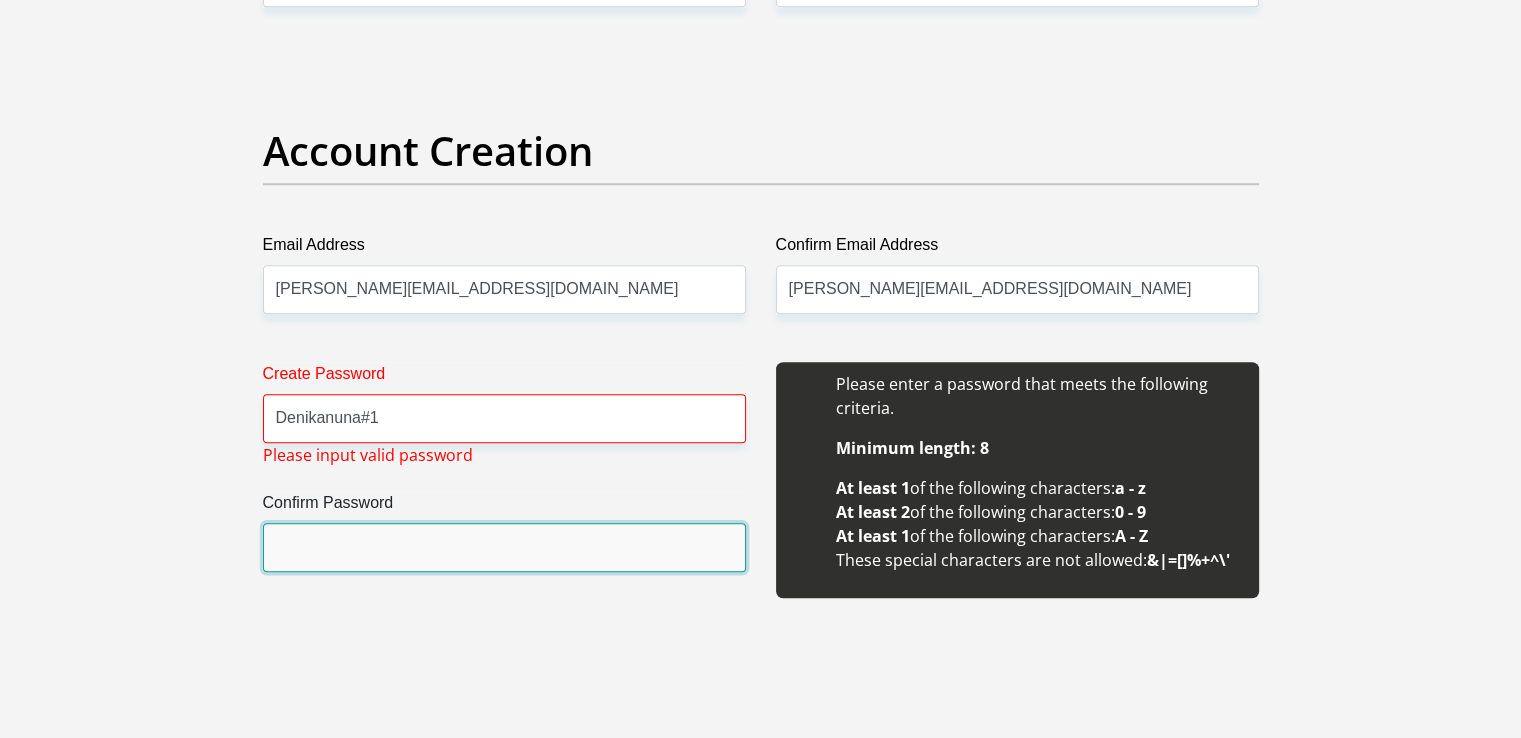 click on "Confirm Password" at bounding box center (504, 547) 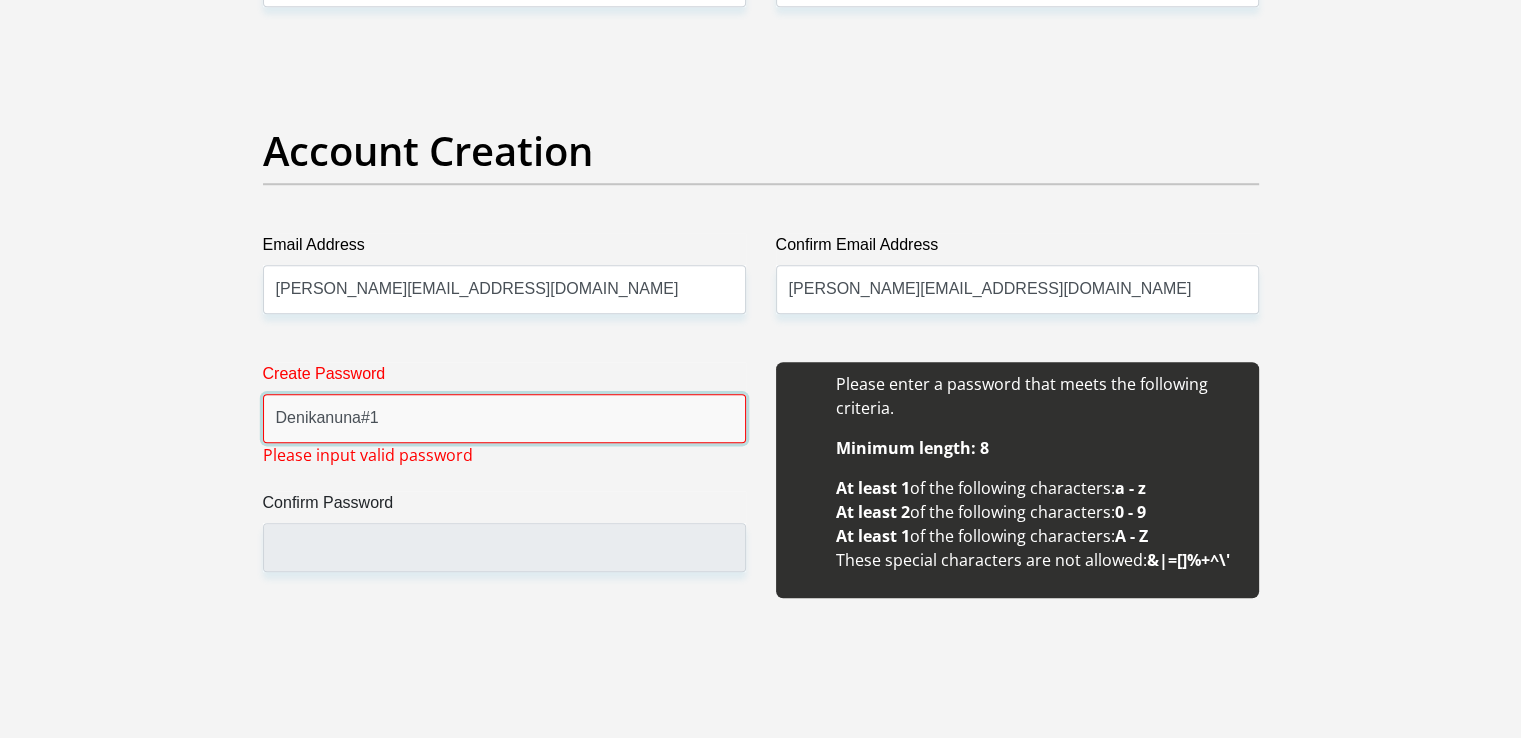 drag, startPoint x: 403, startPoint y: 417, endPoint x: 250, endPoint y: 417, distance: 153 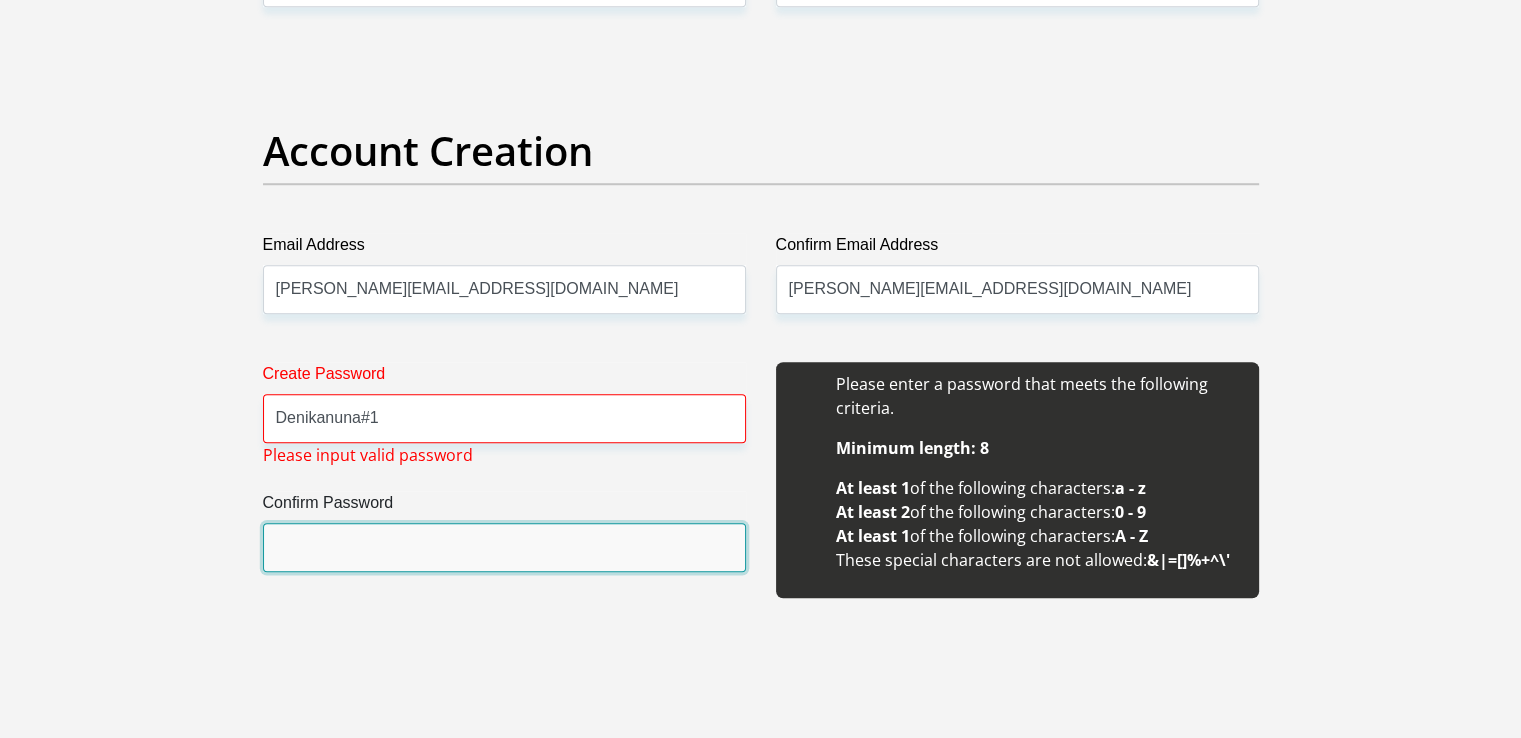 click on "Confirm Password" at bounding box center [504, 547] 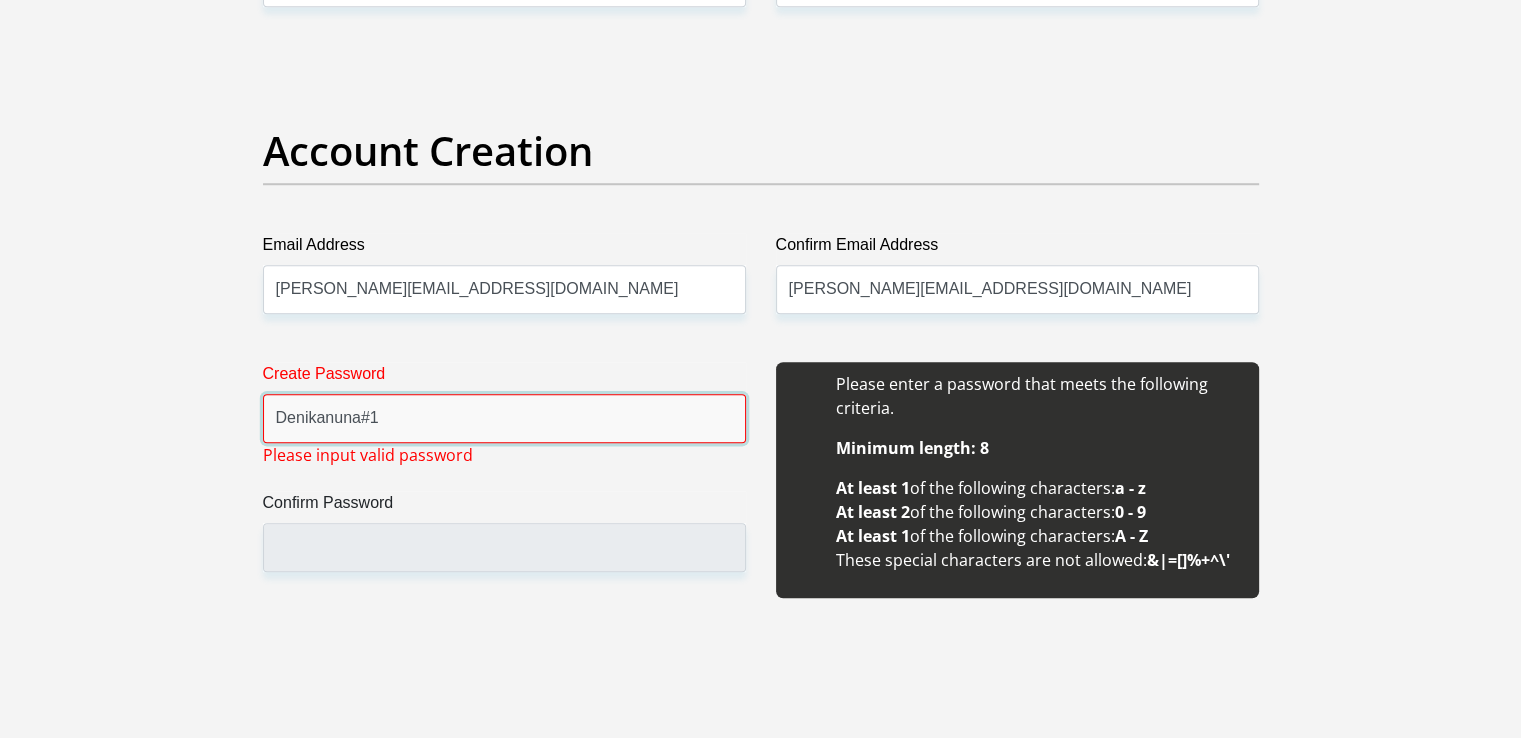 drag, startPoint x: 407, startPoint y: 425, endPoint x: 176, endPoint y: 377, distance: 235.93431 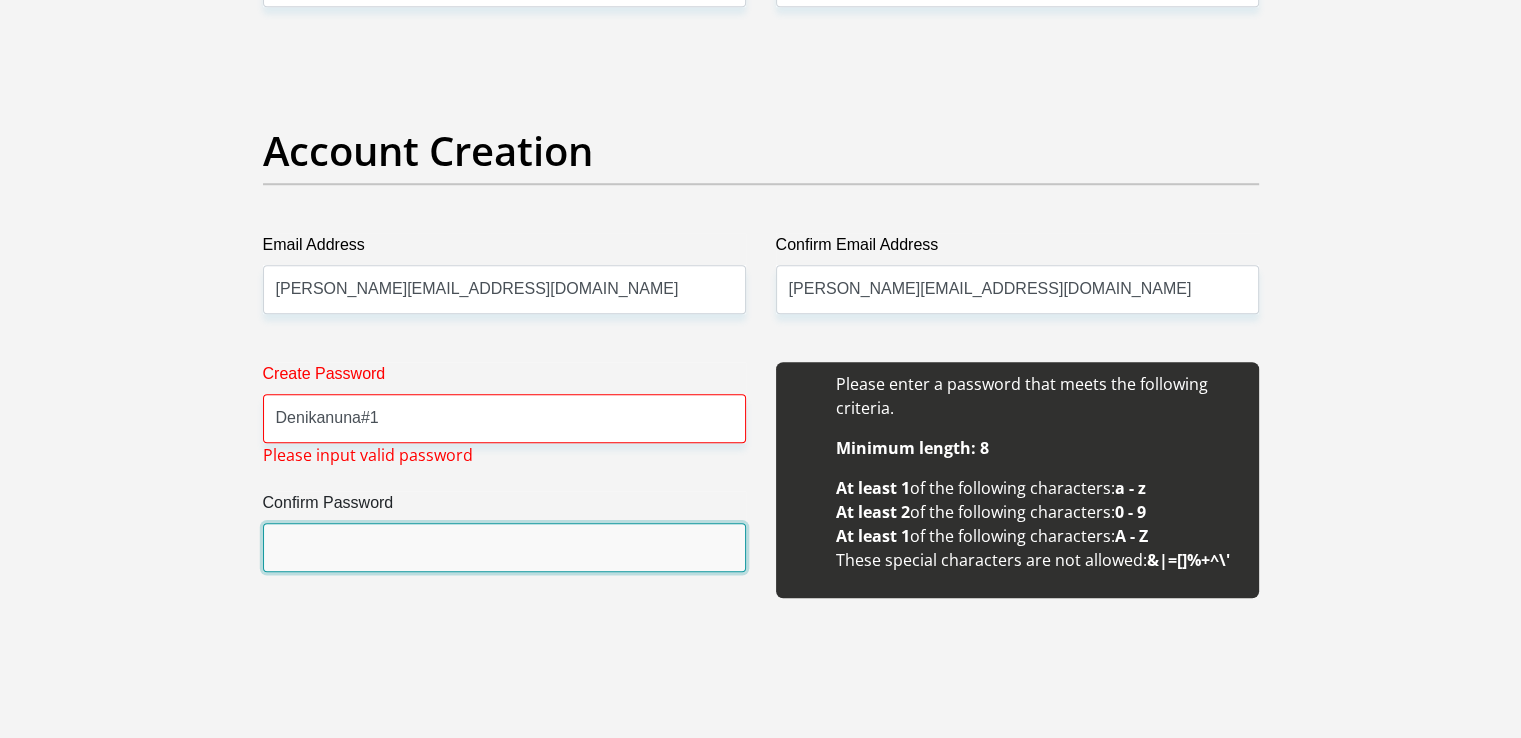 click on "Confirm Password" at bounding box center (504, 547) 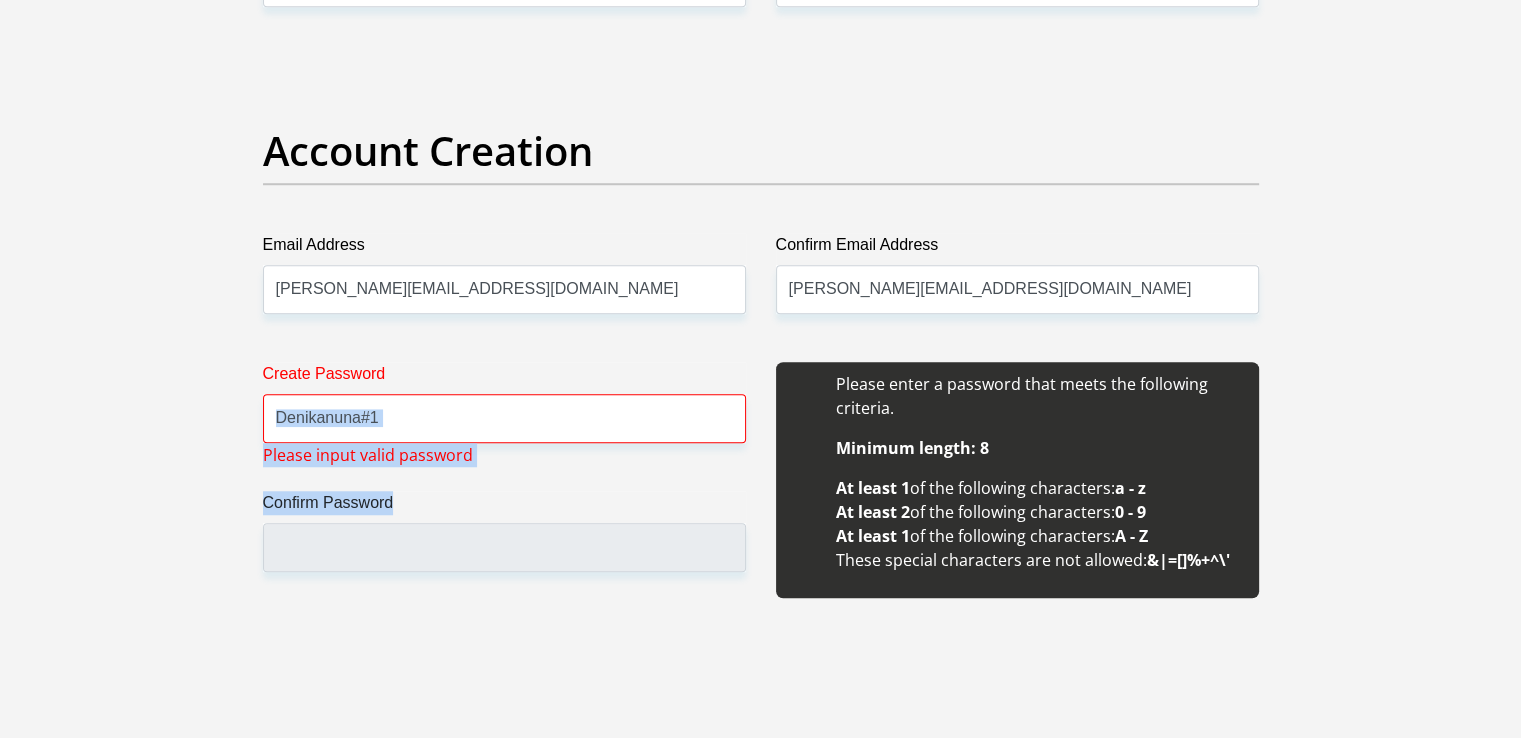 drag, startPoint x: 541, startPoint y: 461, endPoint x: 463, endPoint y: 397, distance: 100.89599 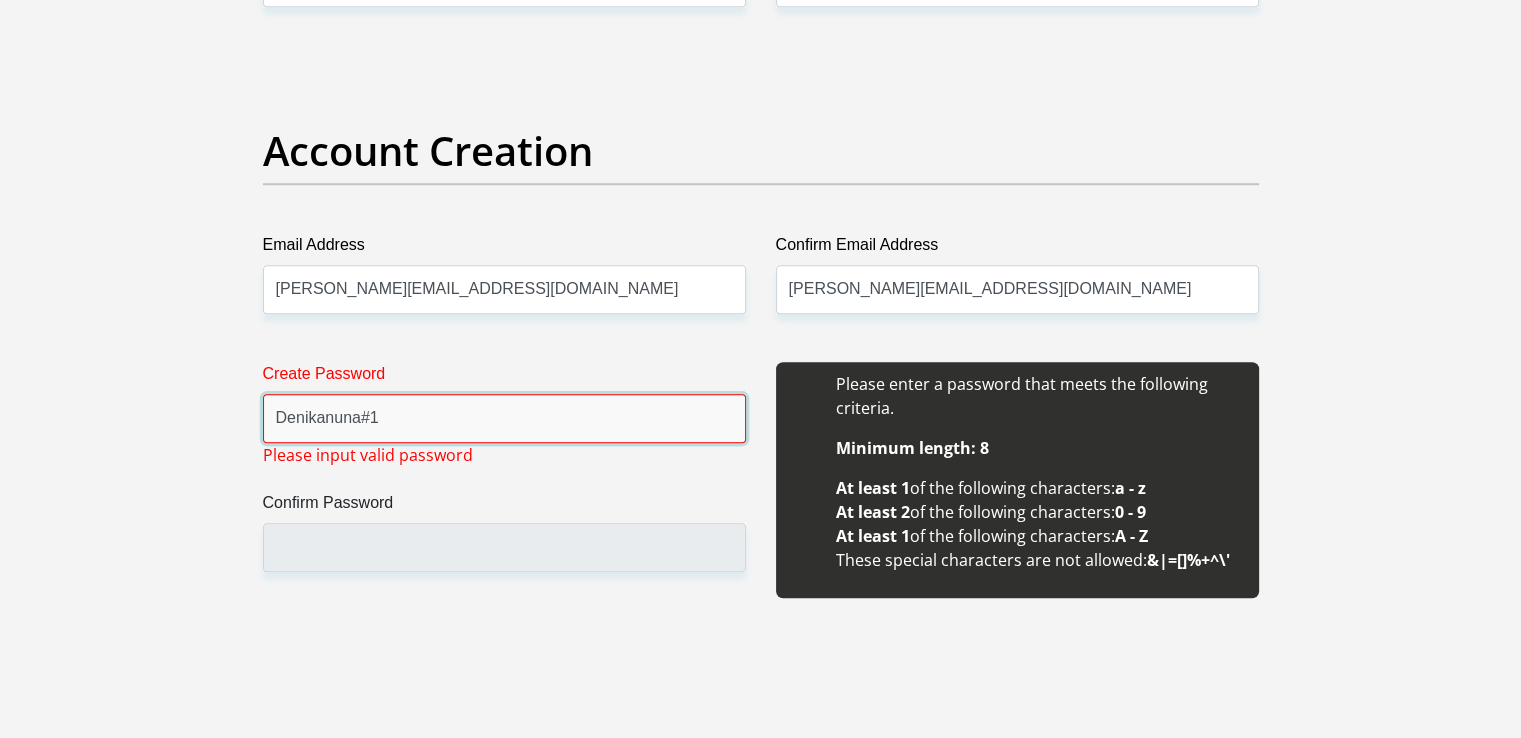 click on "Denikanuna#1" at bounding box center (504, 418) 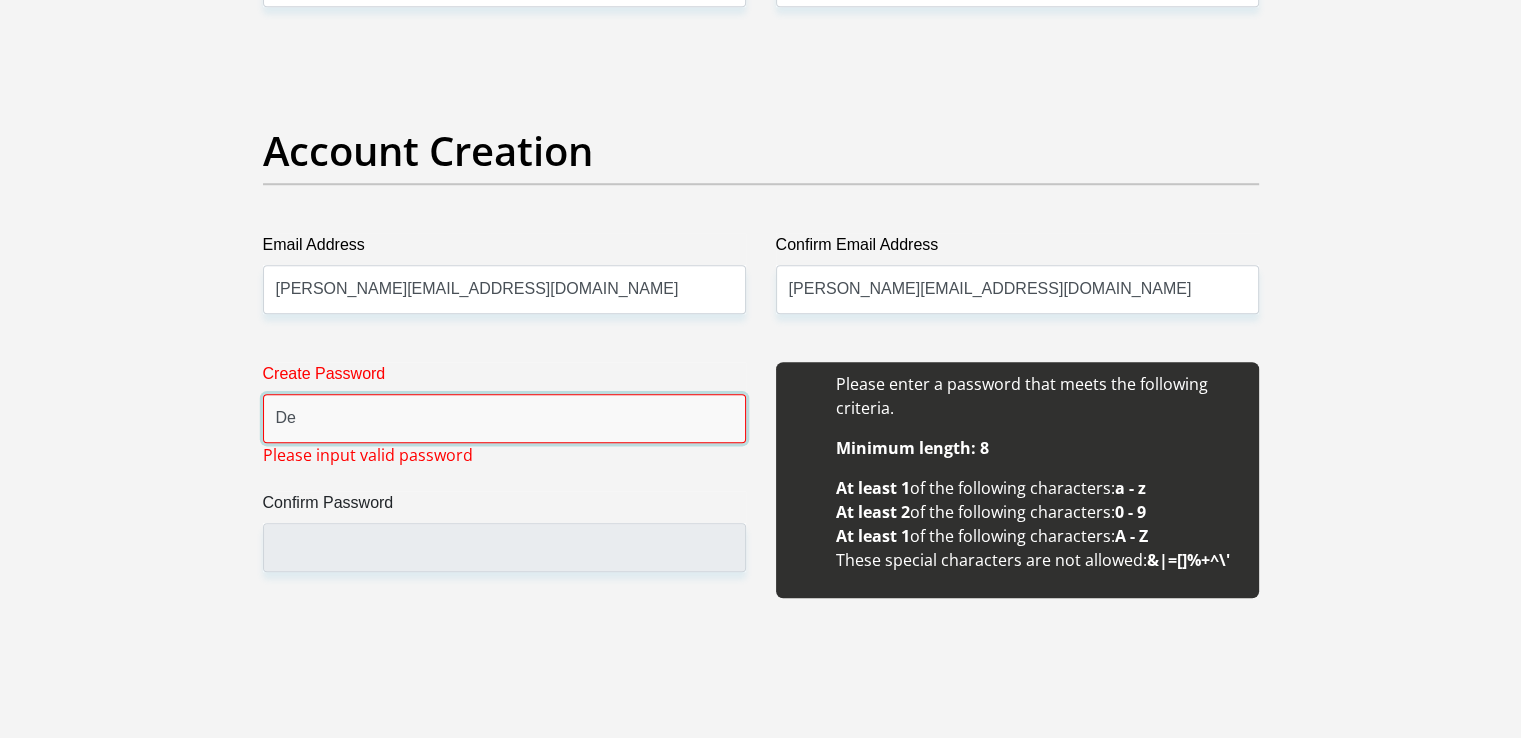 type on "D" 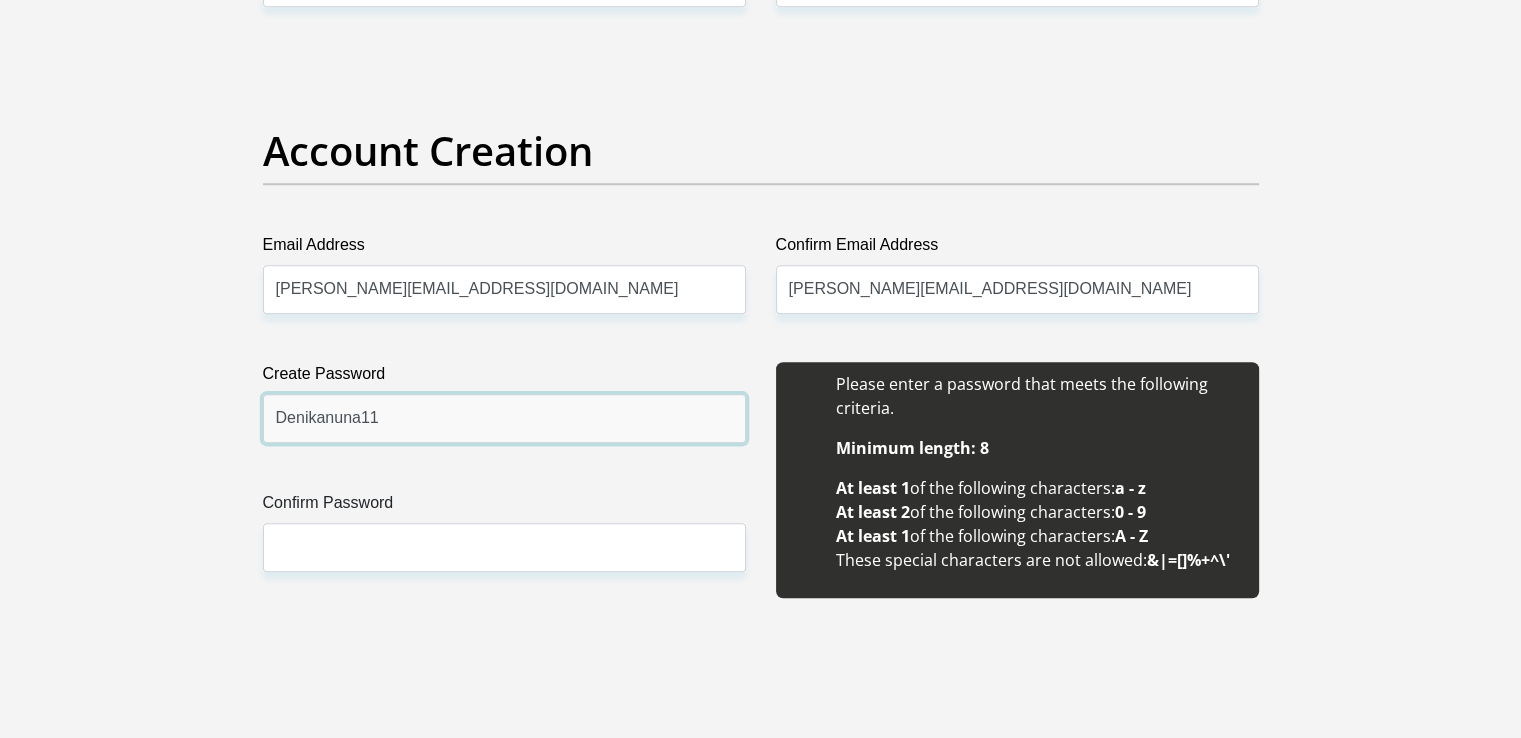 type on "Denikanuna11" 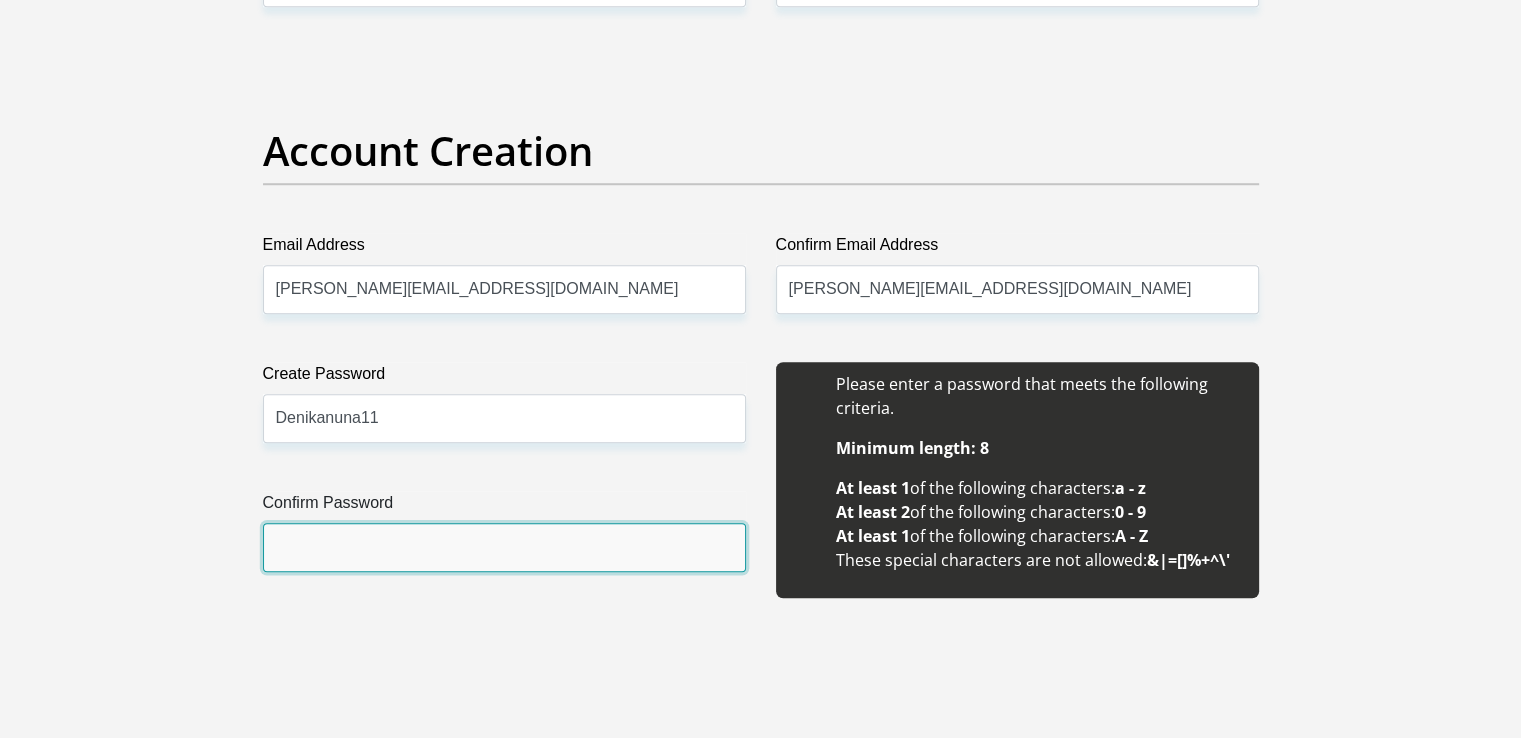 click on "Confirm Password" at bounding box center [504, 547] 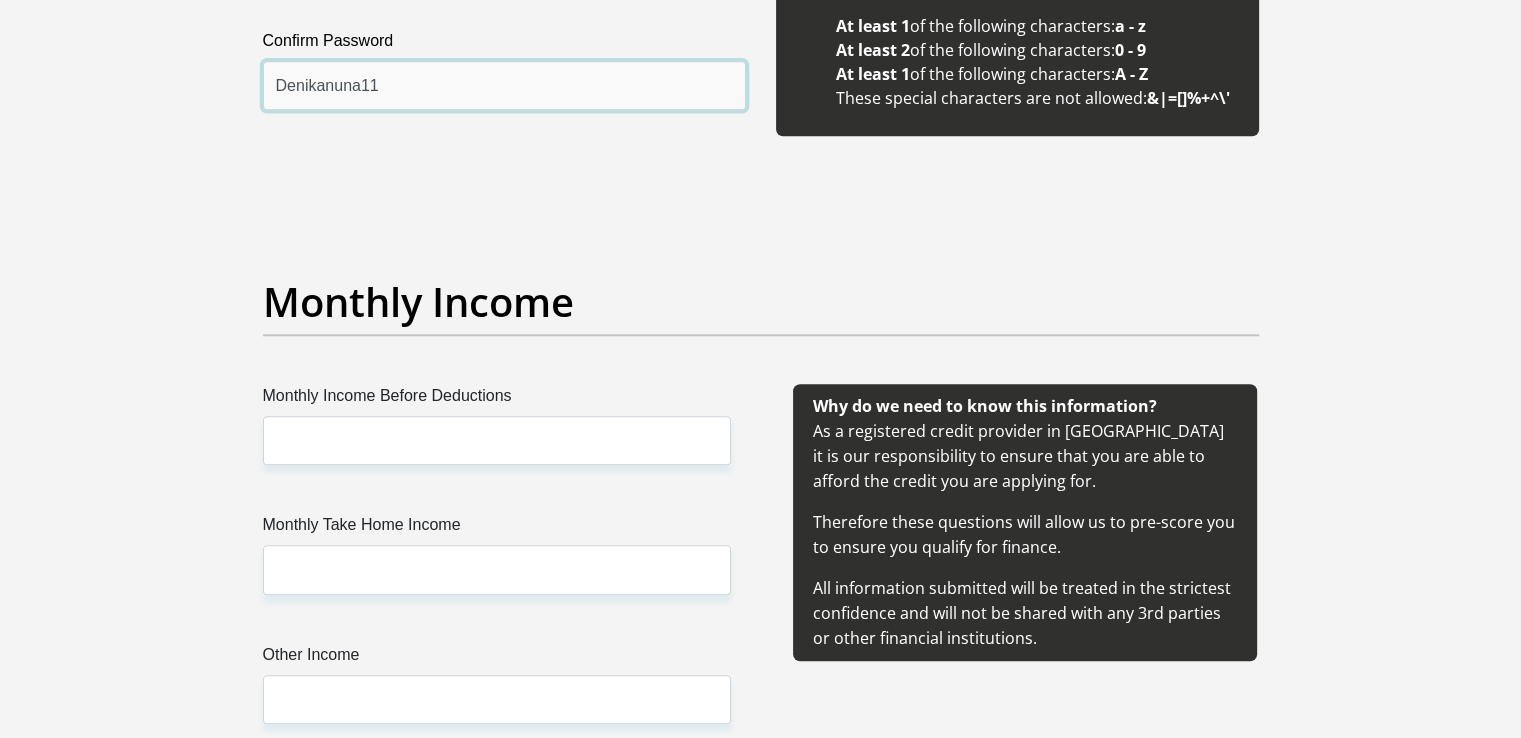 scroll, scrollTop: 2100, scrollLeft: 0, axis: vertical 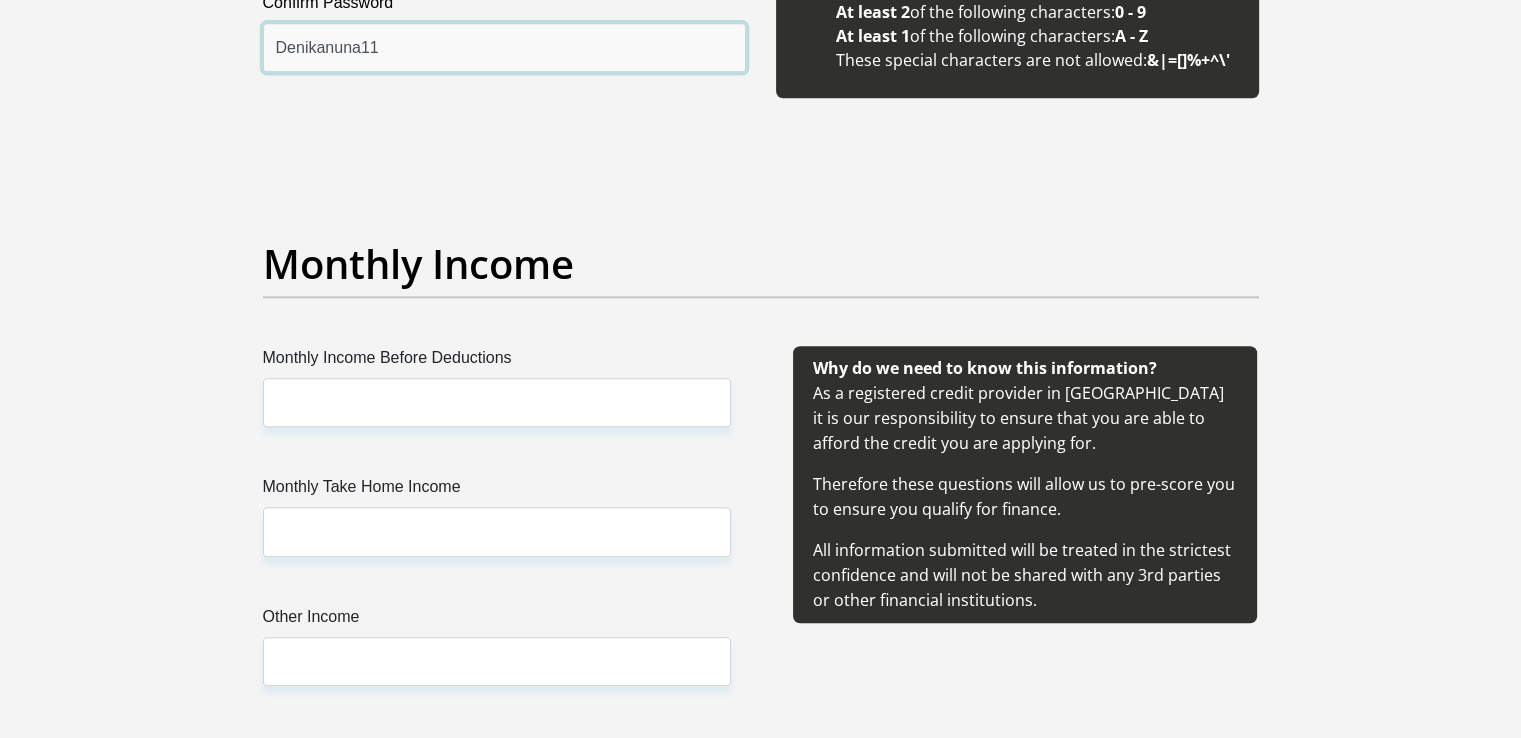 type on "Denikanuna11" 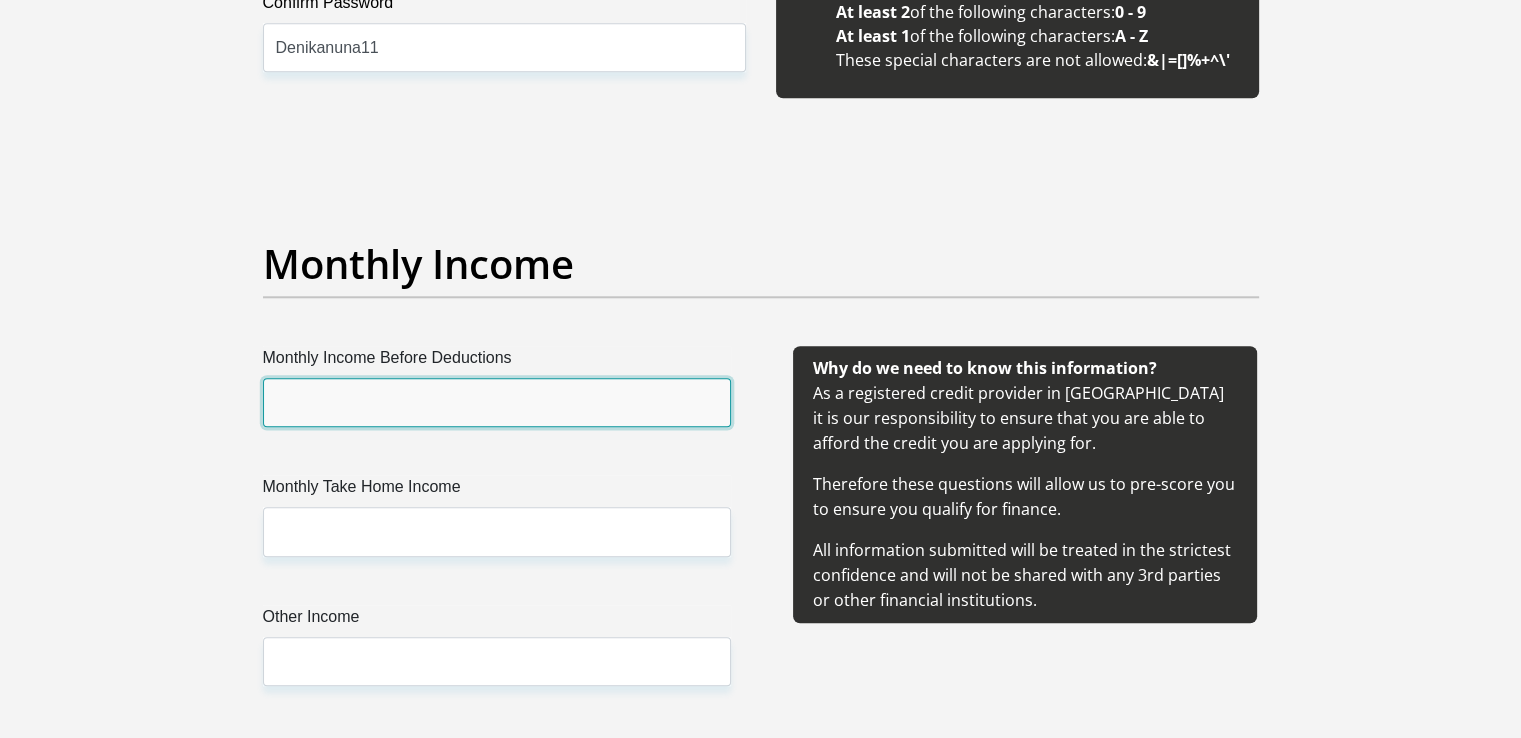 click on "Monthly Income Before Deductions" at bounding box center (497, 402) 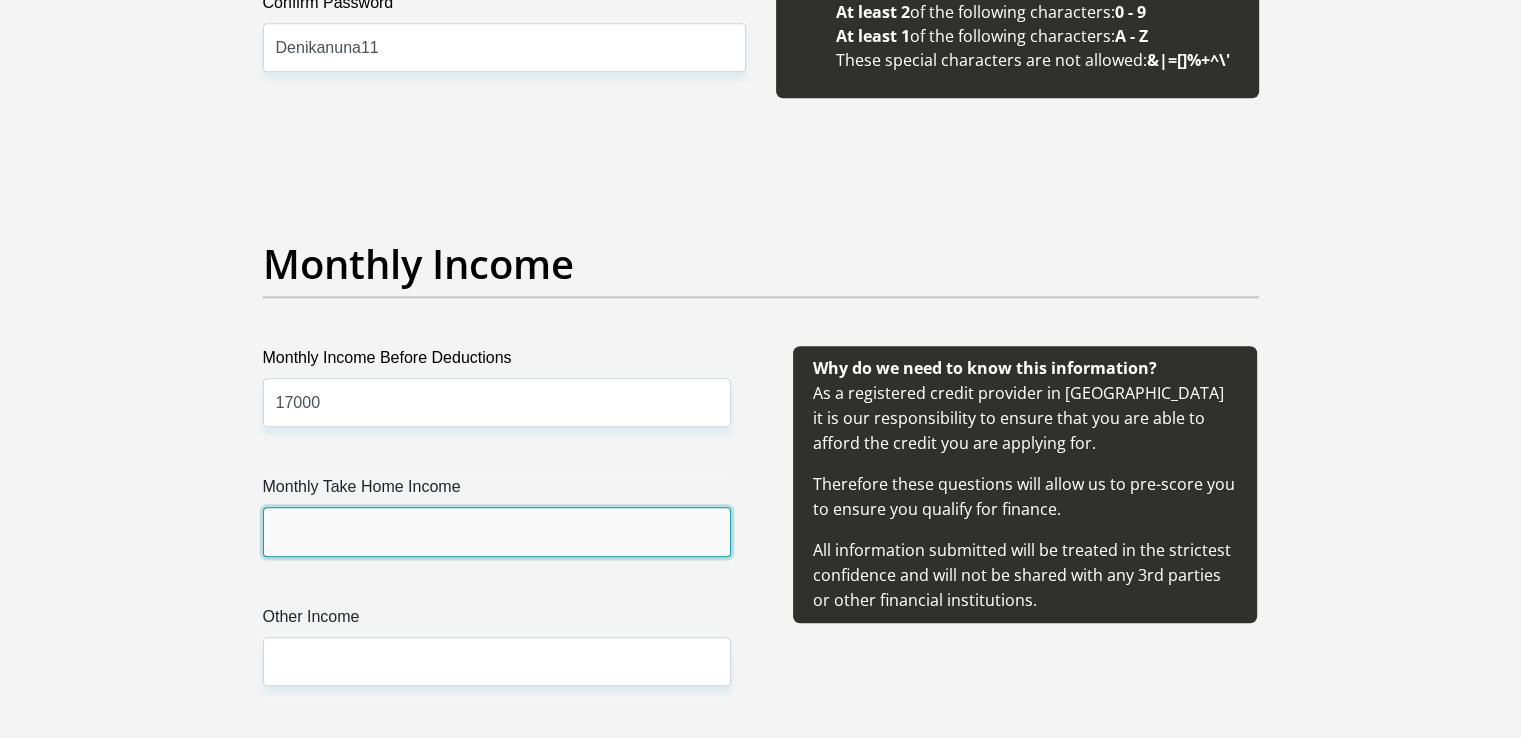 click on "Monthly Take Home Income" at bounding box center (497, 531) 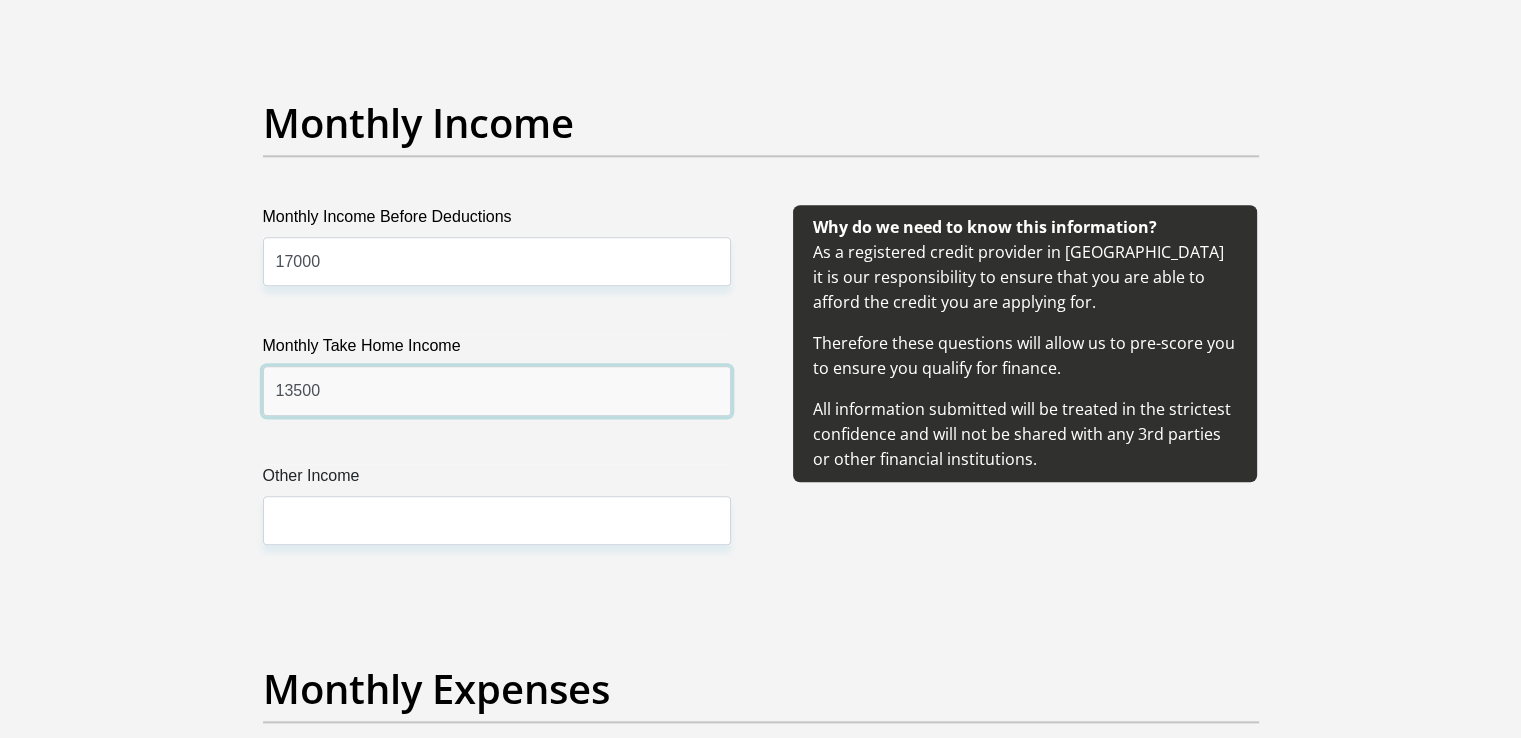 scroll, scrollTop: 2300, scrollLeft: 0, axis: vertical 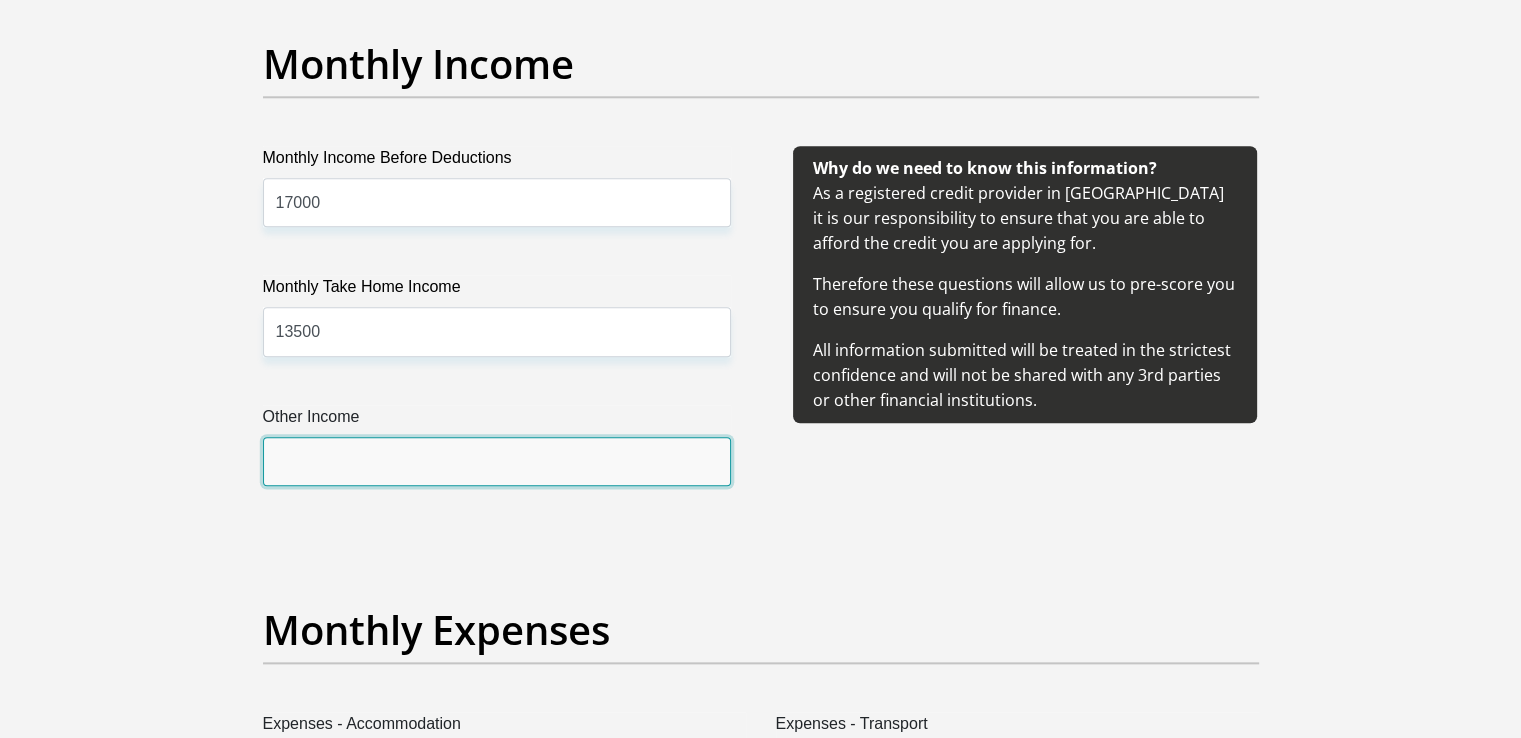 click on "Other Income" at bounding box center (497, 461) 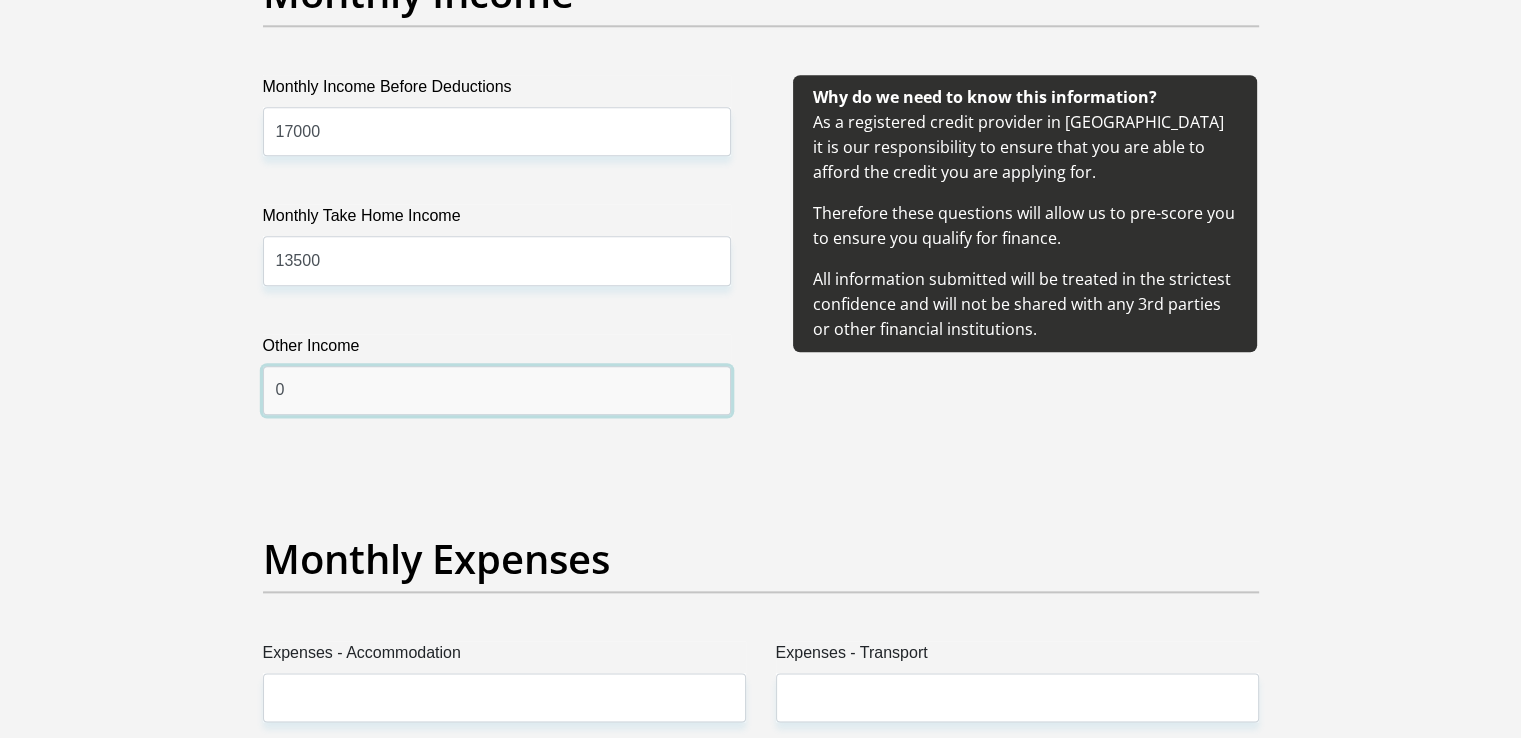 scroll, scrollTop: 2500, scrollLeft: 0, axis: vertical 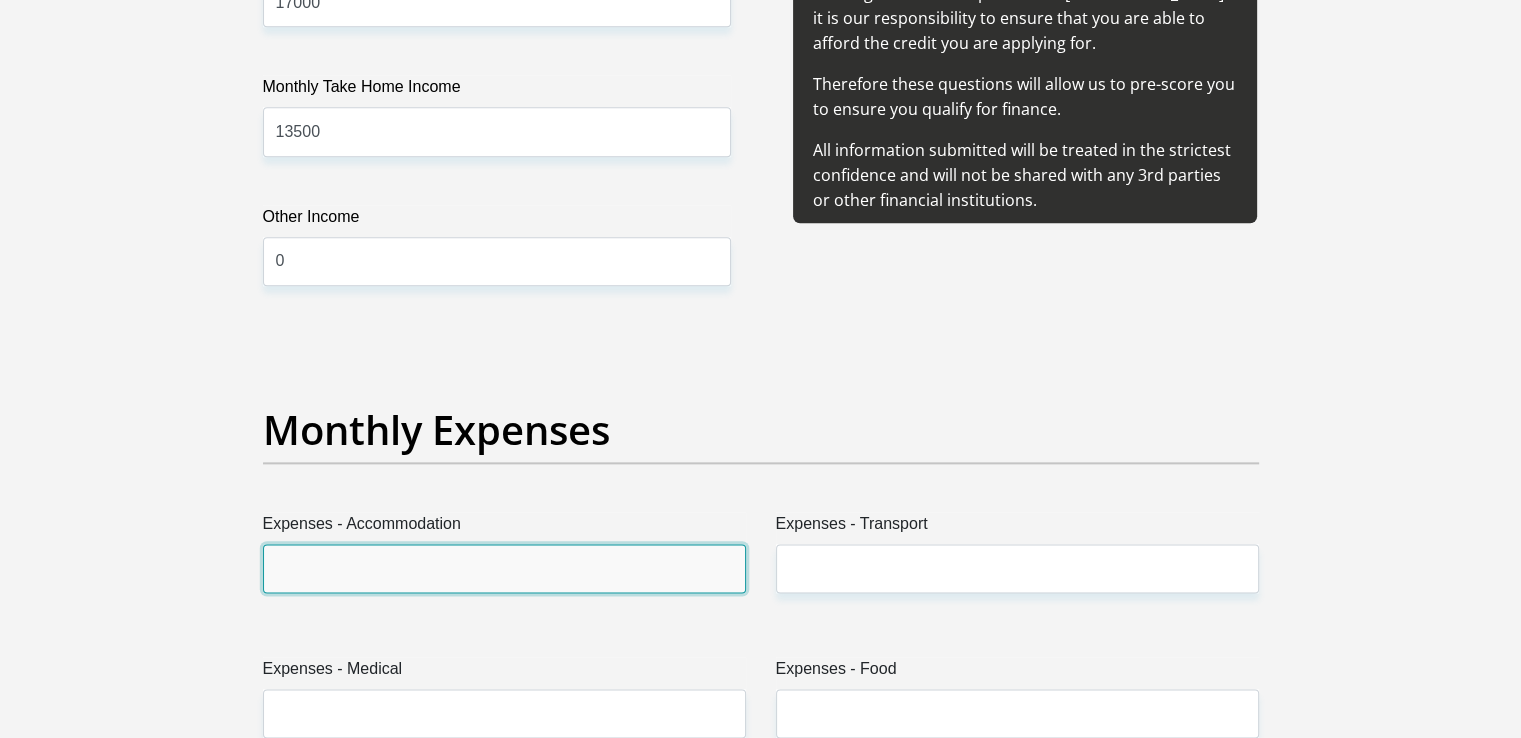 click on "Expenses - Accommodation" at bounding box center [504, 568] 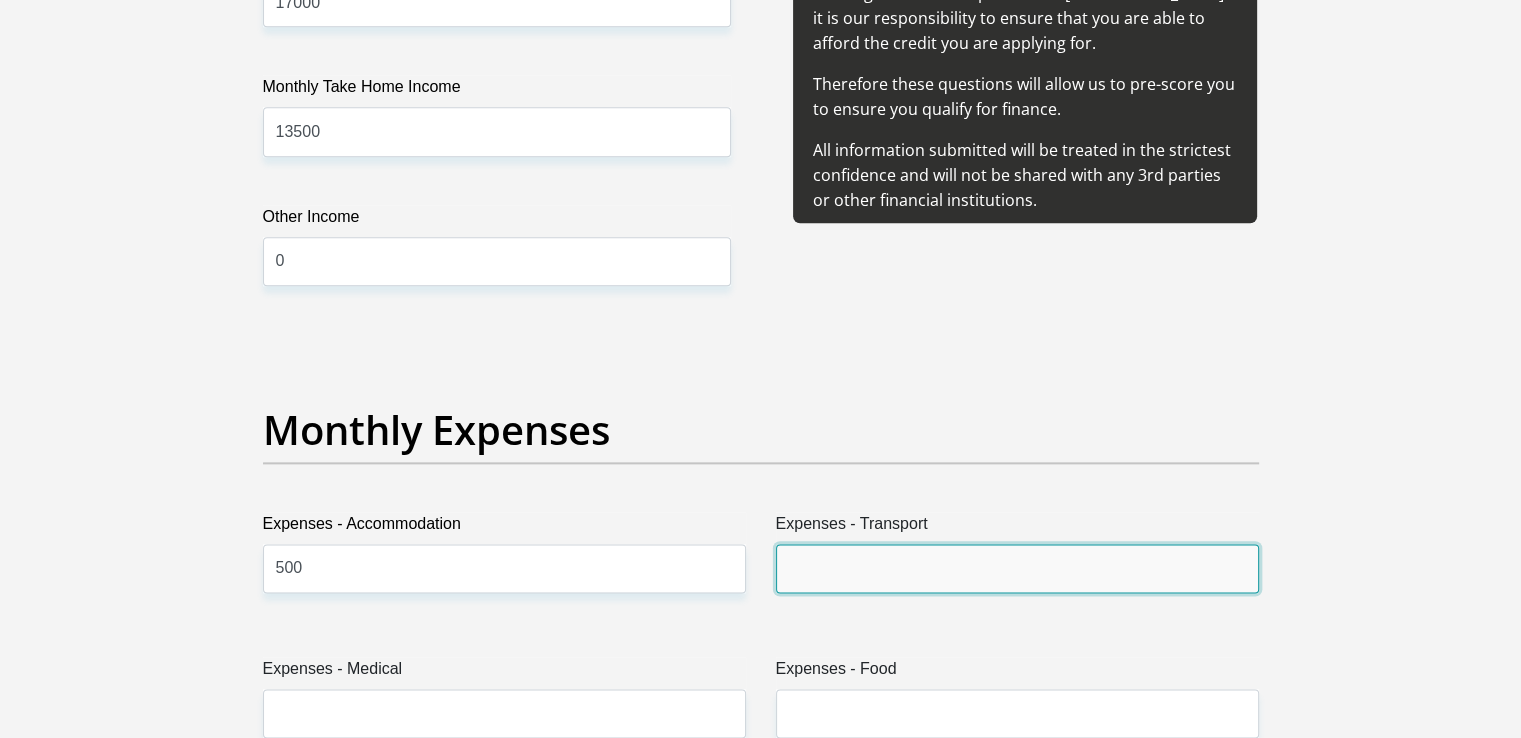 drag, startPoint x: 918, startPoint y: 573, endPoint x: 906, endPoint y: 569, distance: 12.649111 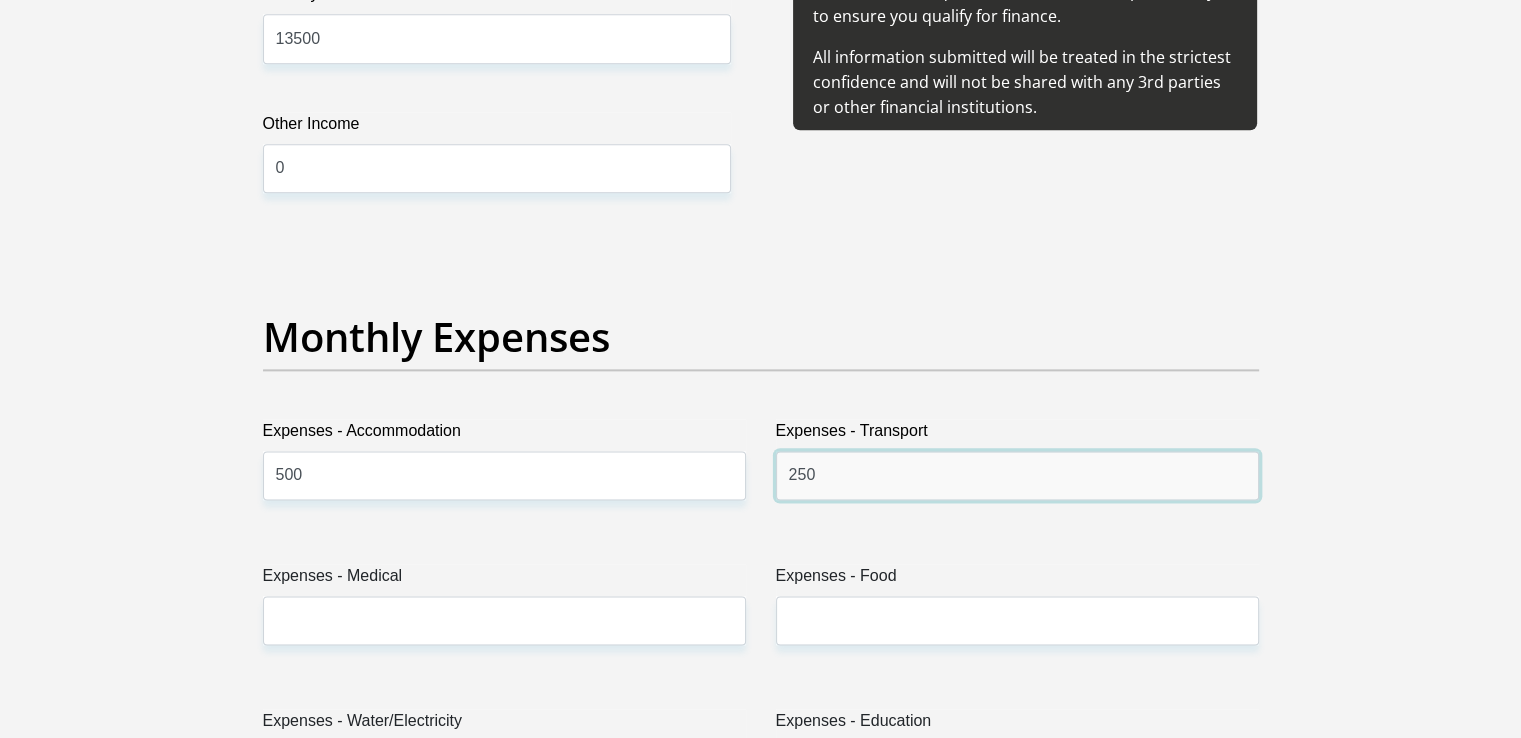 scroll, scrollTop: 2700, scrollLeft: 0, axis: vertical 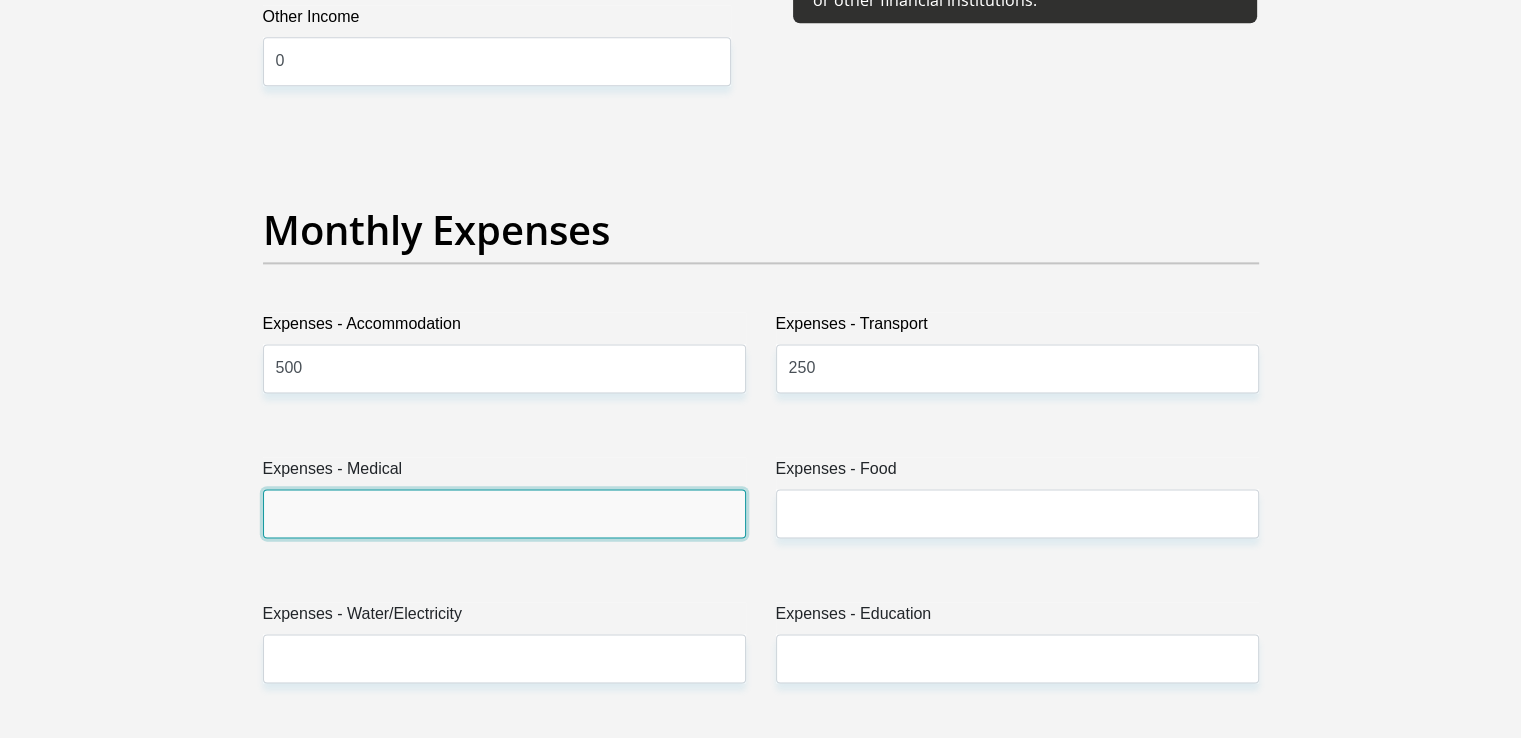 click on "Expenses - Medical" at bounding box center [504, 513] 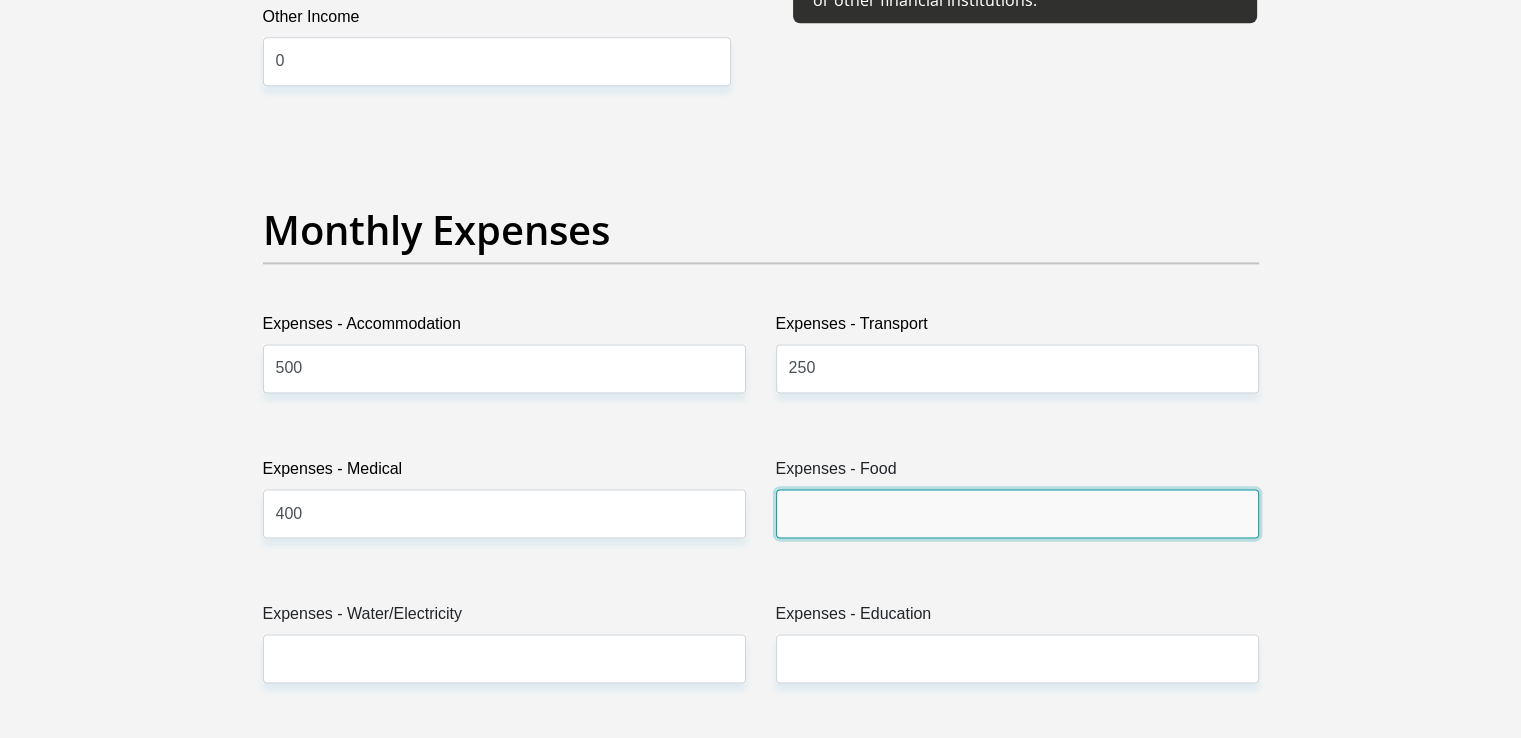 click on "Expenses - Food" at bounding box center (1017, 513) 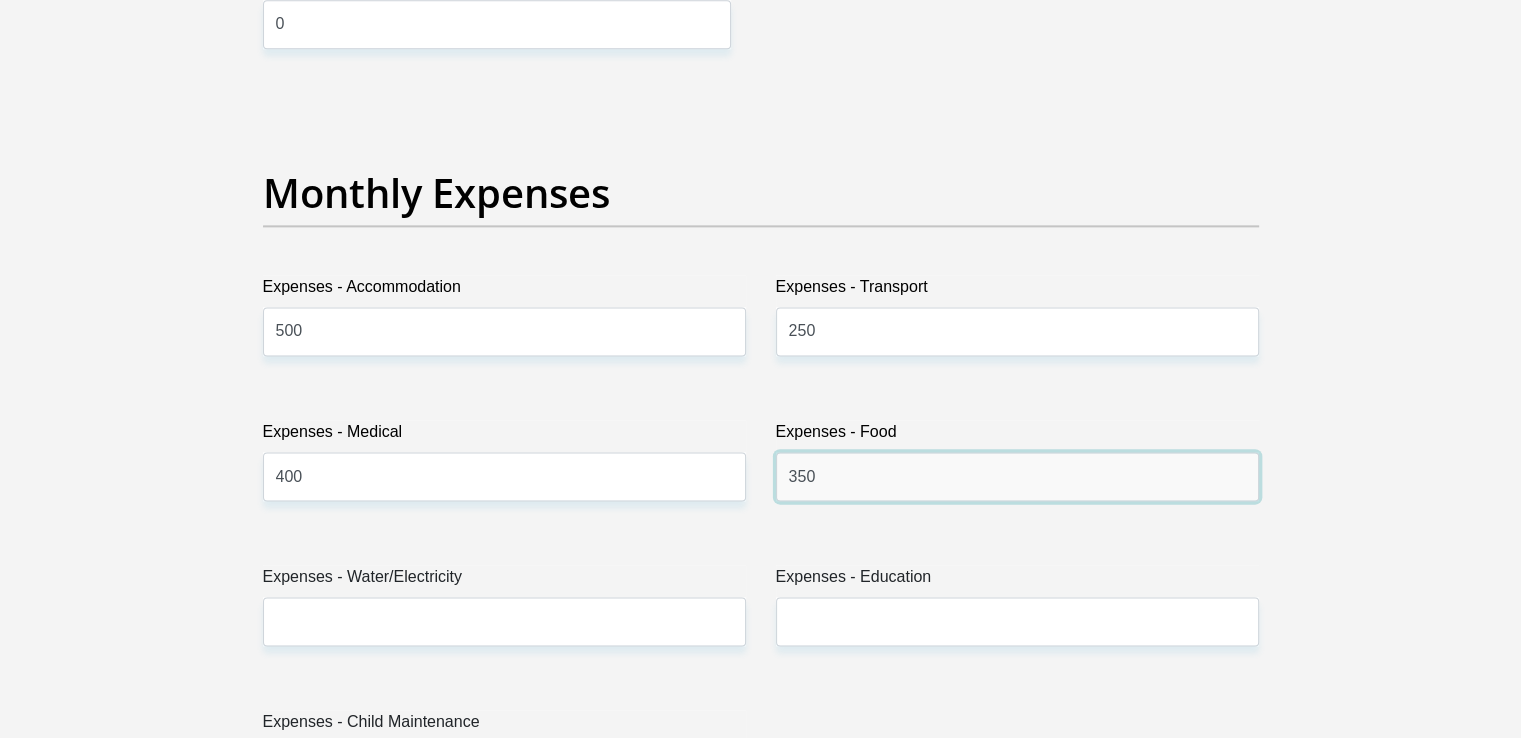scroll, scrollTop: 2800, scrollLeft: 0, axis: vertical 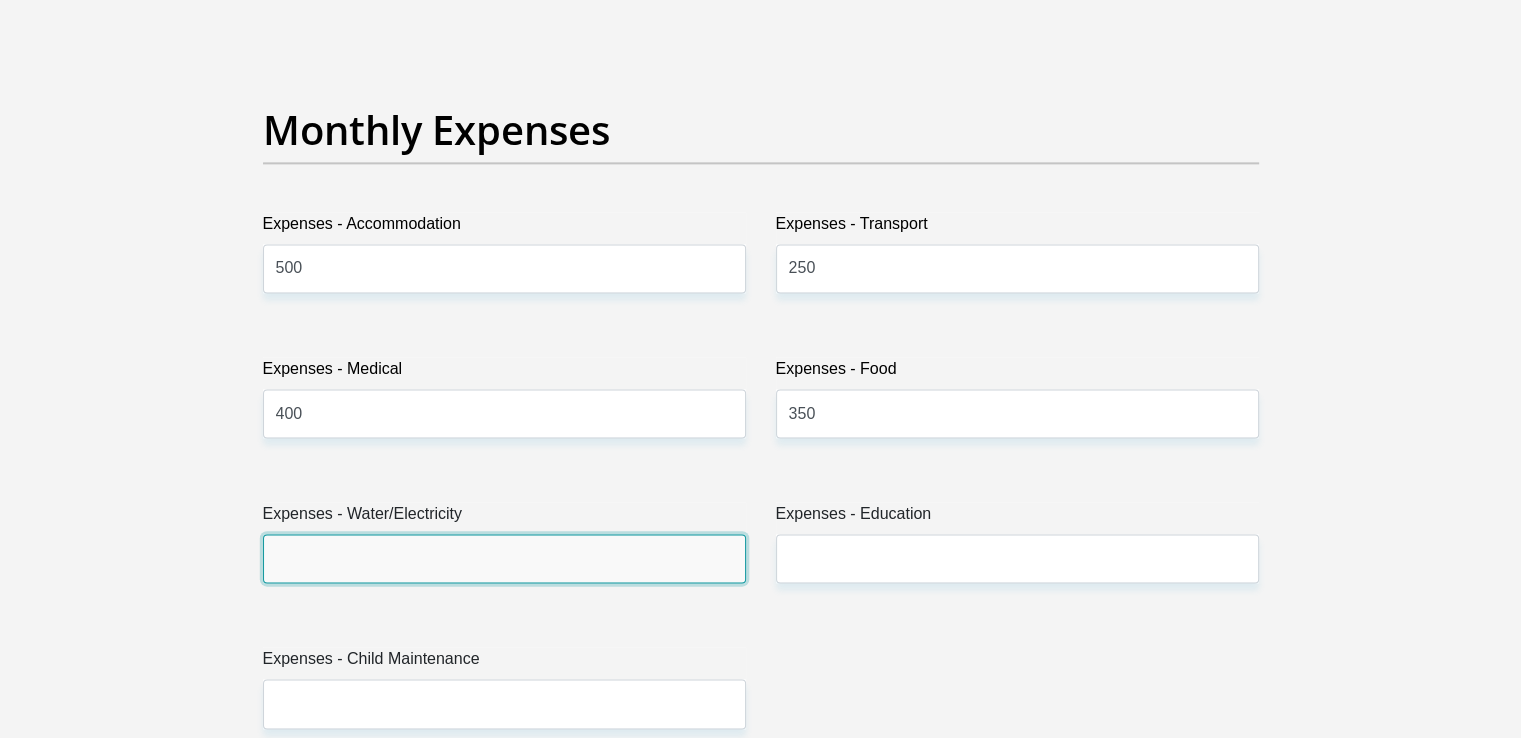 click on "Expenses - Water/Electricity" at bounding box center [504, 558] 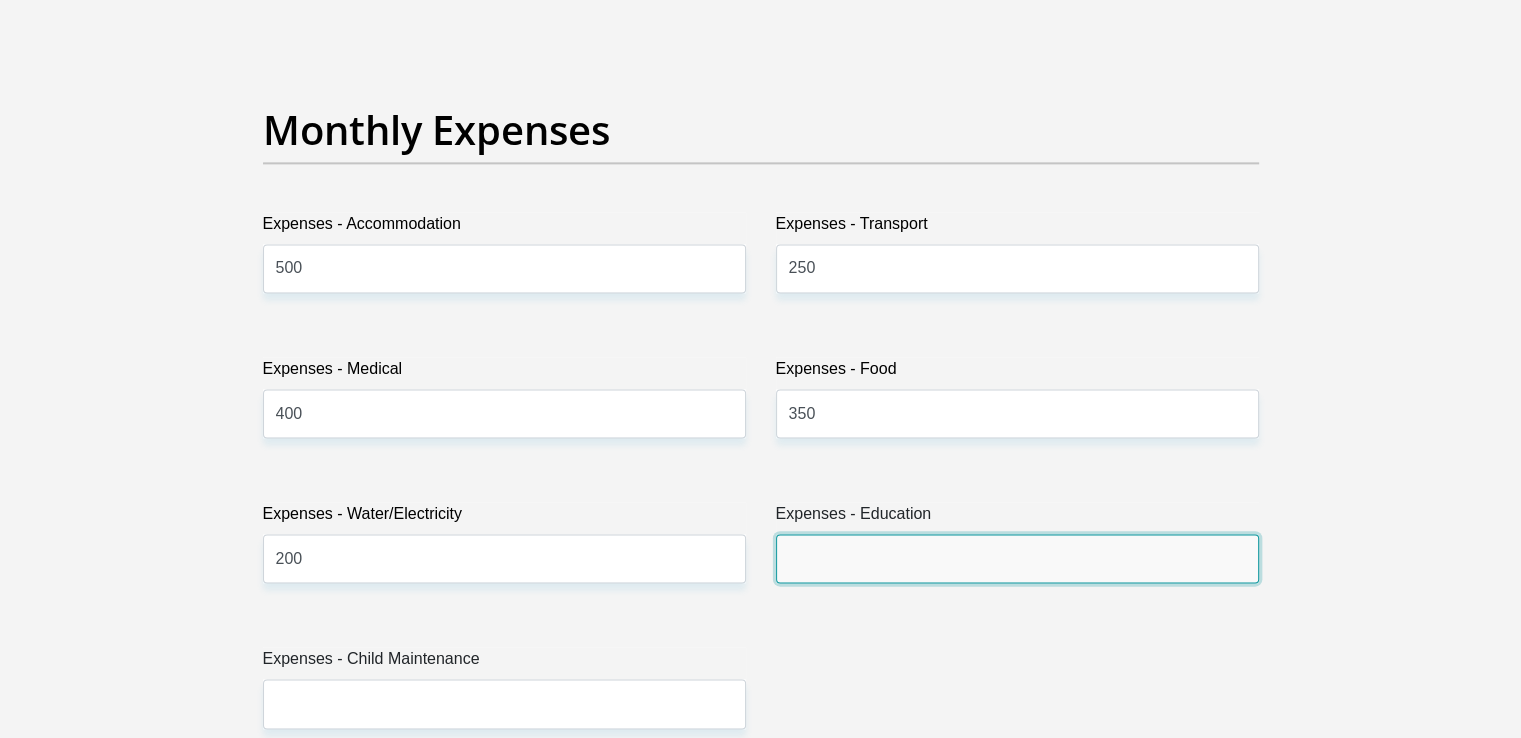 drag, startPoint x: 849, startPoint y: 540, endPoint x: 836, endPoint y: 547, distance: 14.764823 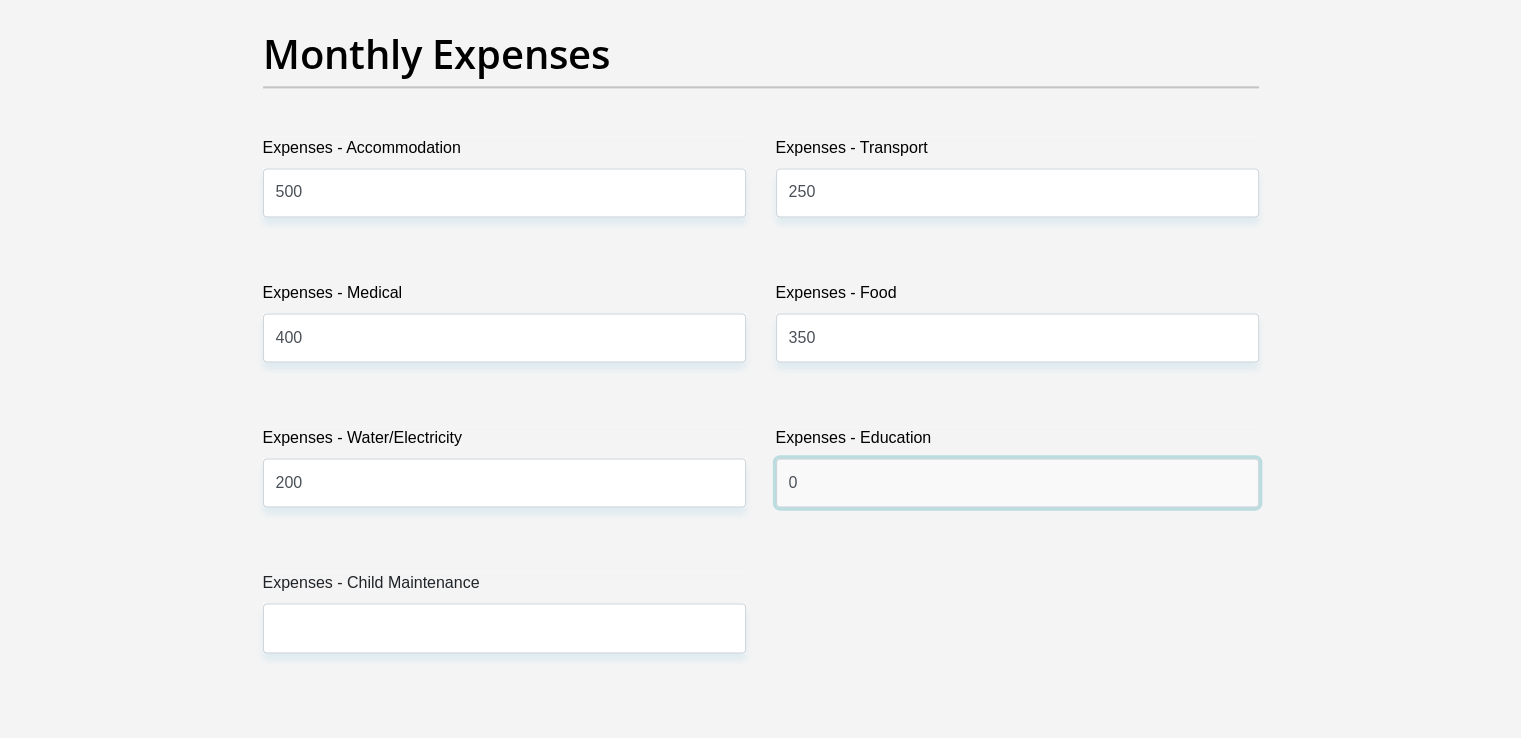 scroll, scrollTop: 3000, scrollLeft: 0, axis: vertical 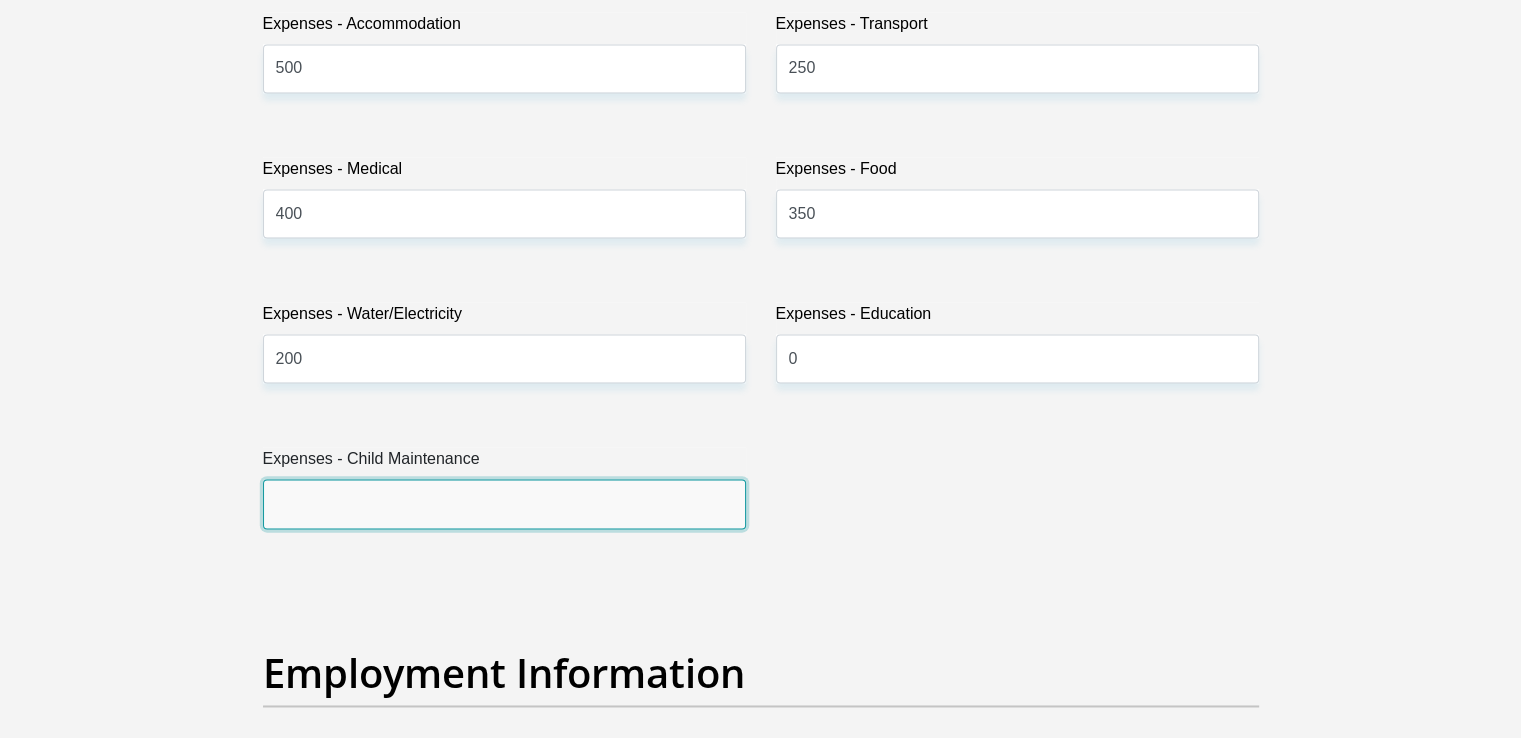 click on "Expenses - Child Maintenance" at bounding box center (504, 503) 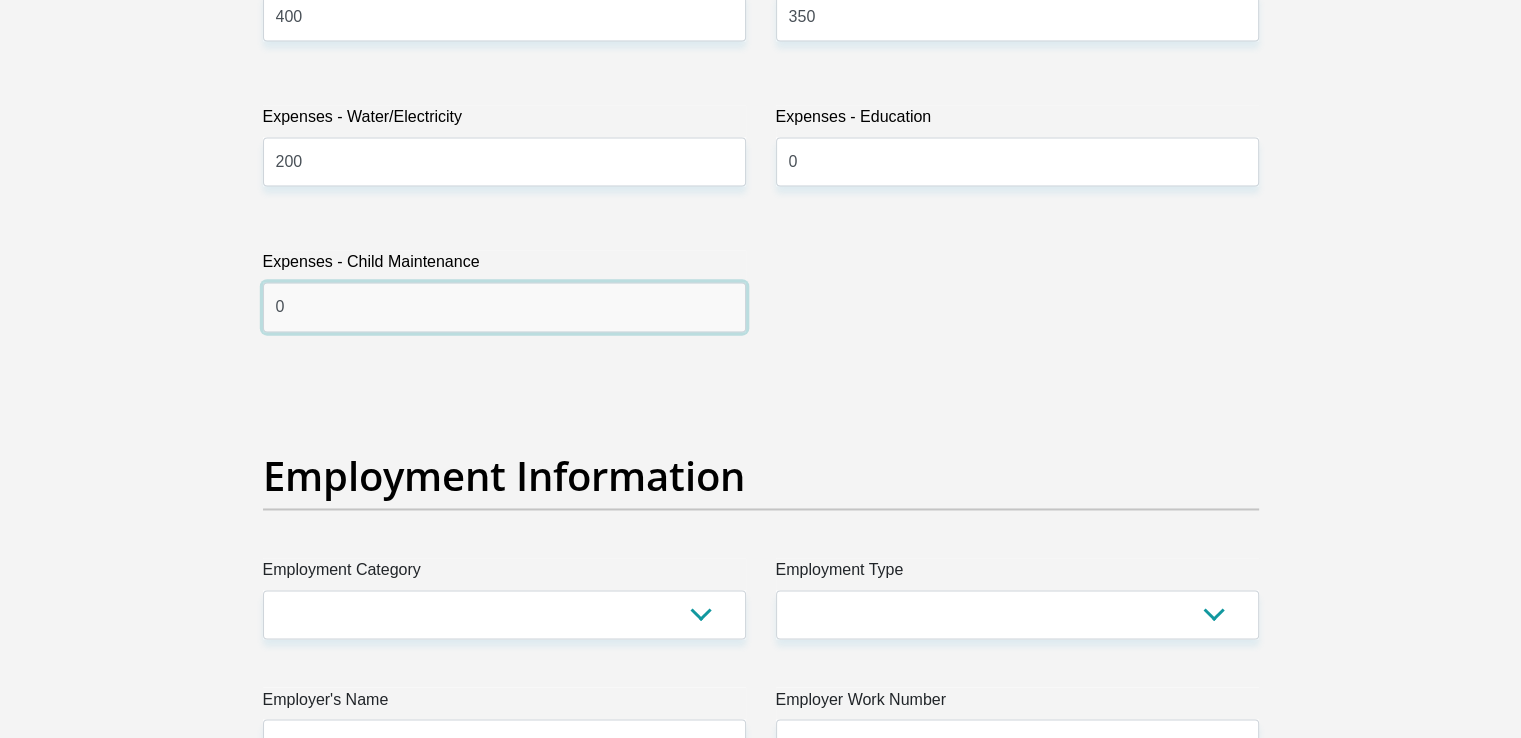 scroll, scrollTop: 3300, scrollLeft: 0, axis: vertical 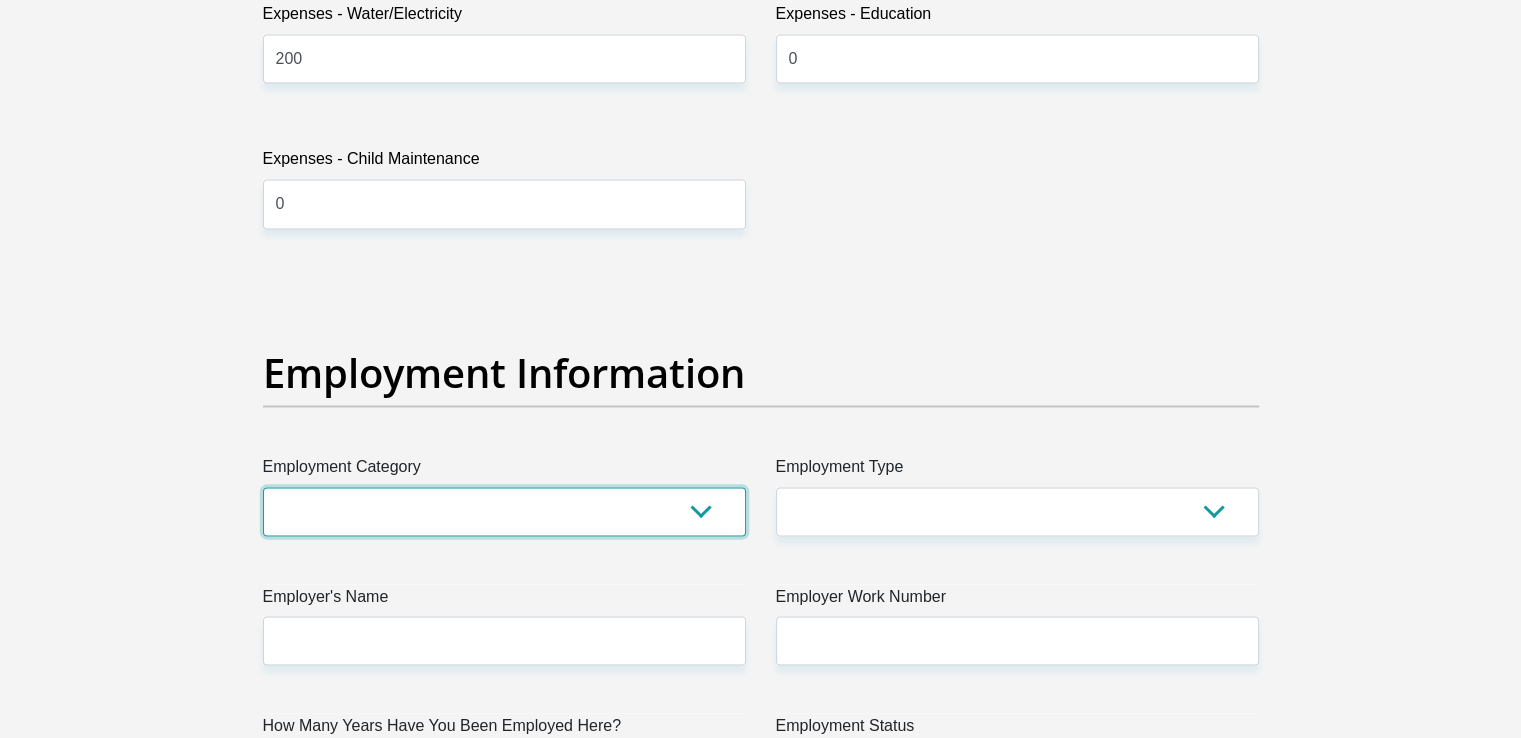 click on "AGRICULTURE
ALCOHOL & TOBACCO
CONSTRUCTION MATERIALS
METALLURGY
EQUIPMENT FOR RENEWABLE ENERGY
SPECIALIZED CONTRACTORS
CAR
GAMING (INCL. INTERNET
OTHER WHOLESALE
UNLICENSED PHARMACEUTICALS
CURRENCY EXCHANGE HOUSES
OTHER FINANCIAL INSTITUTIONS & INSURANCE
REAL ESTATE AGENTS
OIL & GAS
OTHER MATERIALS (E.G. IRON ORE)
PRECIOUS STONES & PRECIOUS METALS
POLITICAL ORGANIZATIONS
RELIGIOUS ORGANIZATIONS(NOT SECTS)
ACTI. HAVING BUSINESS DEAL WITH PUBLIC ADMINISTRATION
LAUNDROMATS" at bounding box center [504, 511] 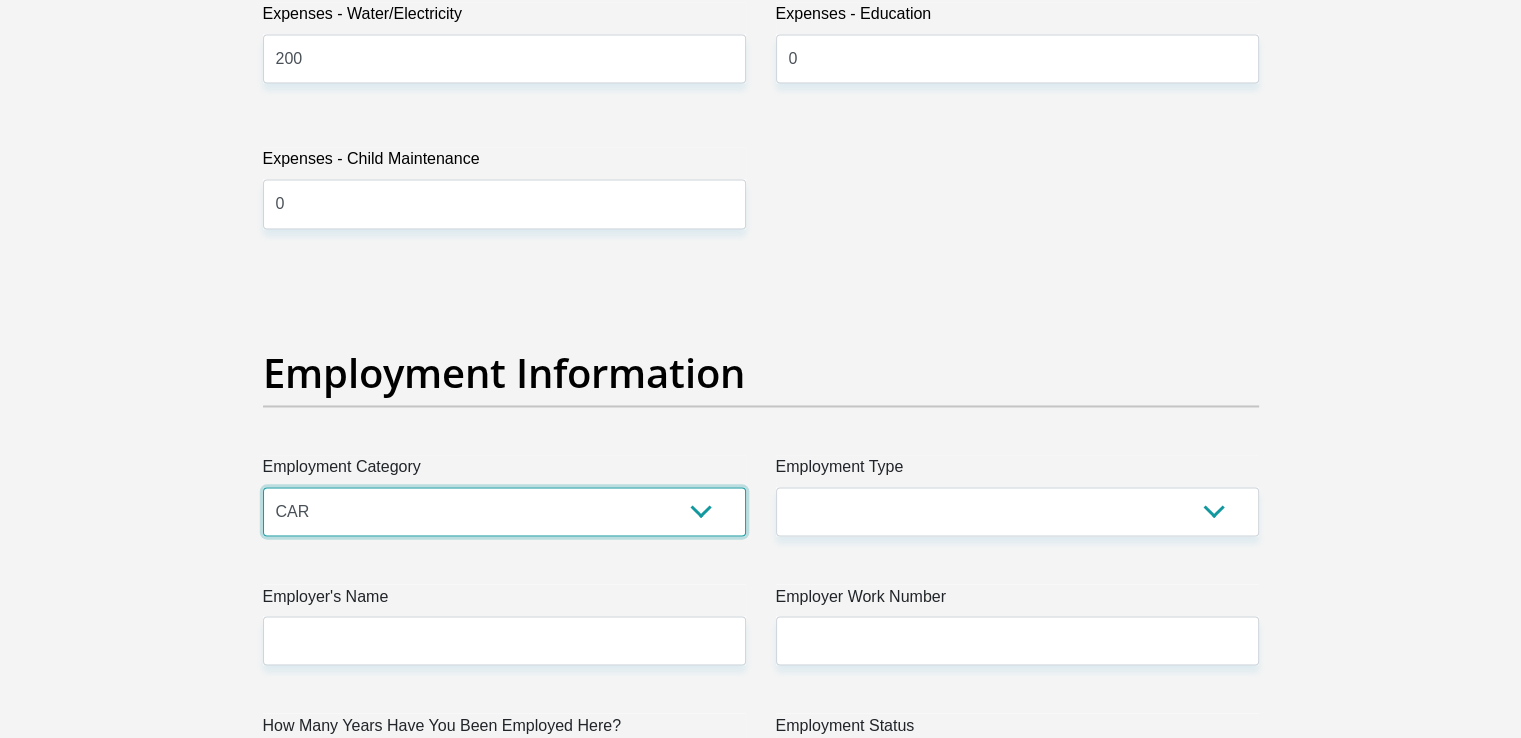 click on "AGRICULTURE
ALCOHOL & TOBACCO
CONSTRUCTION MATERIALS
METALLURGY
EQUIPMENT FOR RENEWABLE ENERGY
SPECIALIZED CONTRACTORS
CAR
GAMING (INCL. INTERNET
OTHER WHOLESALE
UNLICENSED PHARMACEUTICALS
CURRENCY EXCHANGE HOUSES
OTHER FINANCIAL INSTITUTIONS & INSURANCE
REAL ESTATE AGENTS
OIL & GAS
OTHER MATERIALS (E.G. IRON ORE)
PRECIOUS STONES & PRECIOUS METALS
POLITICAL ORGANIZATIONS
RELIGIOUS ORGANIZATIONS(NOT SECTS)
ACTI. HAVING BUSINESS DEAL WITH PUBLIC ADMINISTRATION
LAUNDROMATS" at bounding box center (504, 511) 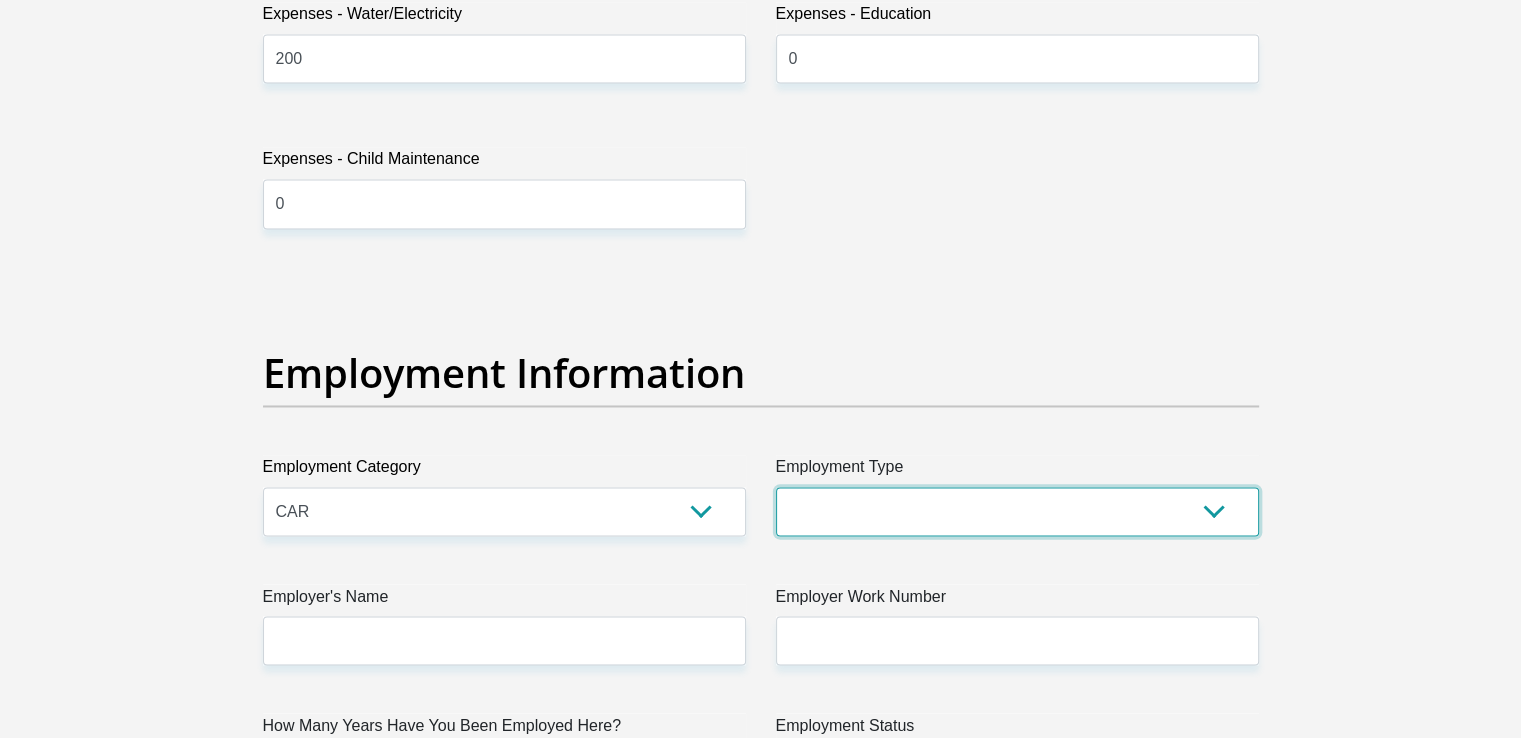 click on "College/Lecturer
Craft Seller
Creative
Driver
Executive
Farmer
Forces - Non Commissioned
Forces - Officer
Hawker
Housewife
Labourer
Licenced Professional
Manager
Miner
Non Licenced Professional
Office Staff/Clerk
Outside Worker
Pensioner
Permanent Teacher
Production/Manufacturing
Sales
Self-Employed
Semi-Professional Worker
Service Industry  Social Worker  Student" at bounding box center (1017, 511) 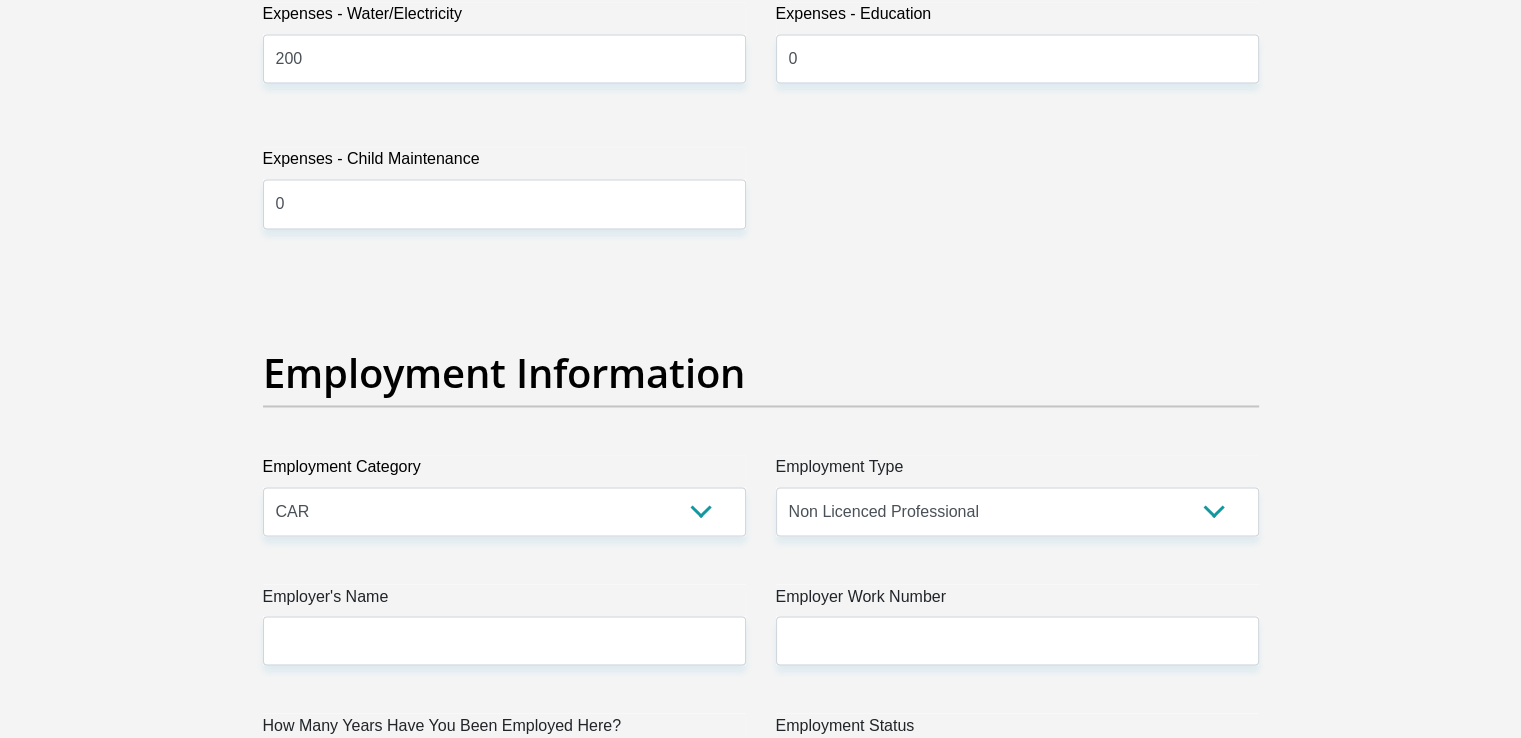 click on "Personal Details
Title
Mr
Ms
Mrs
Dr
Other
First Name
Bianca
Surname
Lee
ID Number
8811080076088
Please input valid ID number
Race
Black
Coloured
Indian
White
Other
Contact Number
0780827955
Please input valid contact number
Angola" at bounding box center [760, 273] 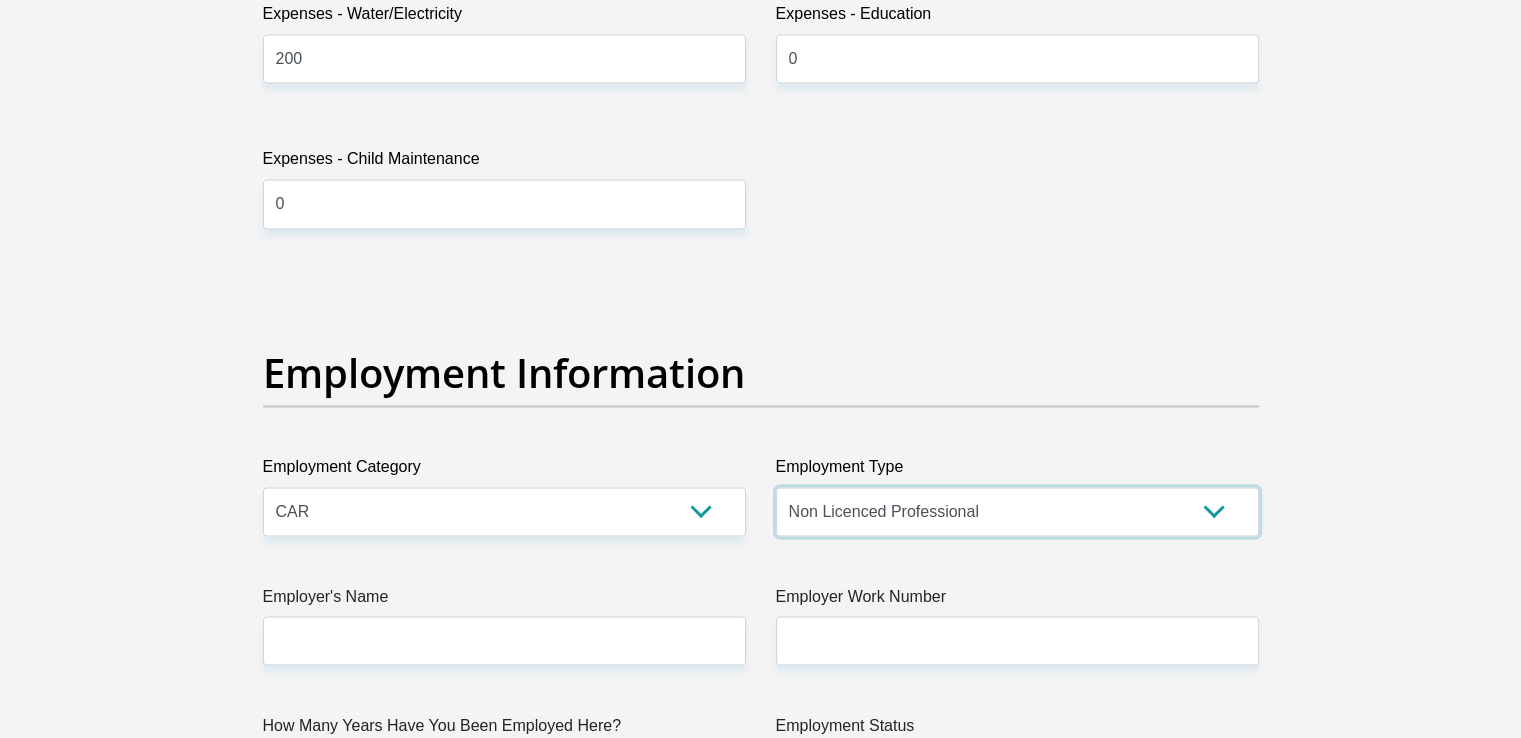 click on "College/Lecturer
Craft Seller
Creative
Driver
Executive
Farmer
Forces - Non Commissioned
Forces - Officer
Hawker
Housewife
Labourer
Licenced Professional
Manager
Miner
Non Licenced Professional
Office Staff/Clerk
Outside Worker
Pensioner
Permanent Teacher
Production/Manufacturing
Sales
Self-Employed
Semi-Professional Worker
Service Industry  Social Worker  Student" at bounding box center (1017, 511) 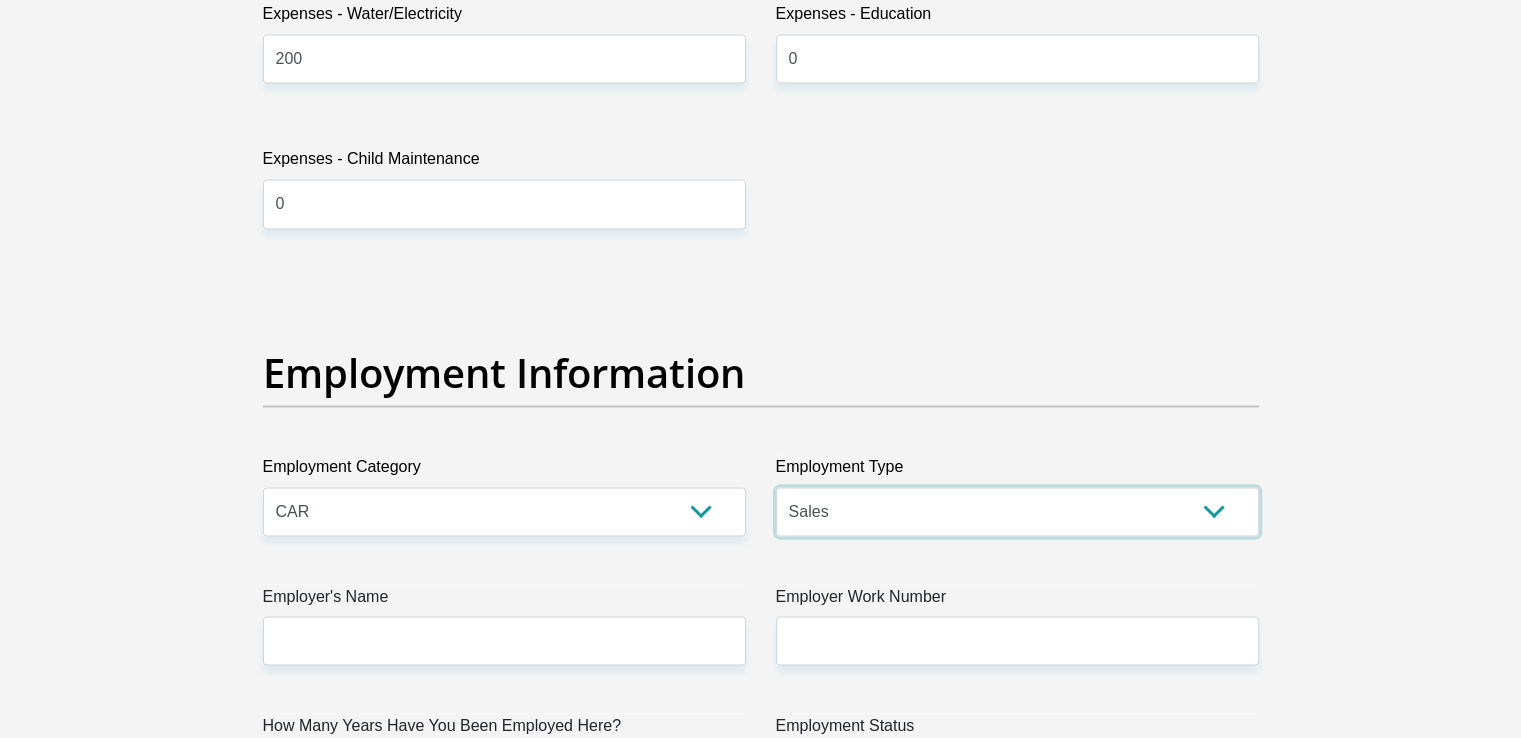 click on "College/Lecturer
Craft Seller
Creative
Driver
Executive
Farmer
Forces - Non Commissioned
Forces - Officer
Hawker
Housewife
Labourer
Licenced Professional
Manager
Miner
Non Licenced Professional
Office Staff/Clerk
Outside Worker
Pensioner
Permanent Teacher
Production/Manufacturing
Sales
Self-Employed
Semi-Professional Worker
Service Industry  Social Worker  Student" at bounding box center (1017, 511) 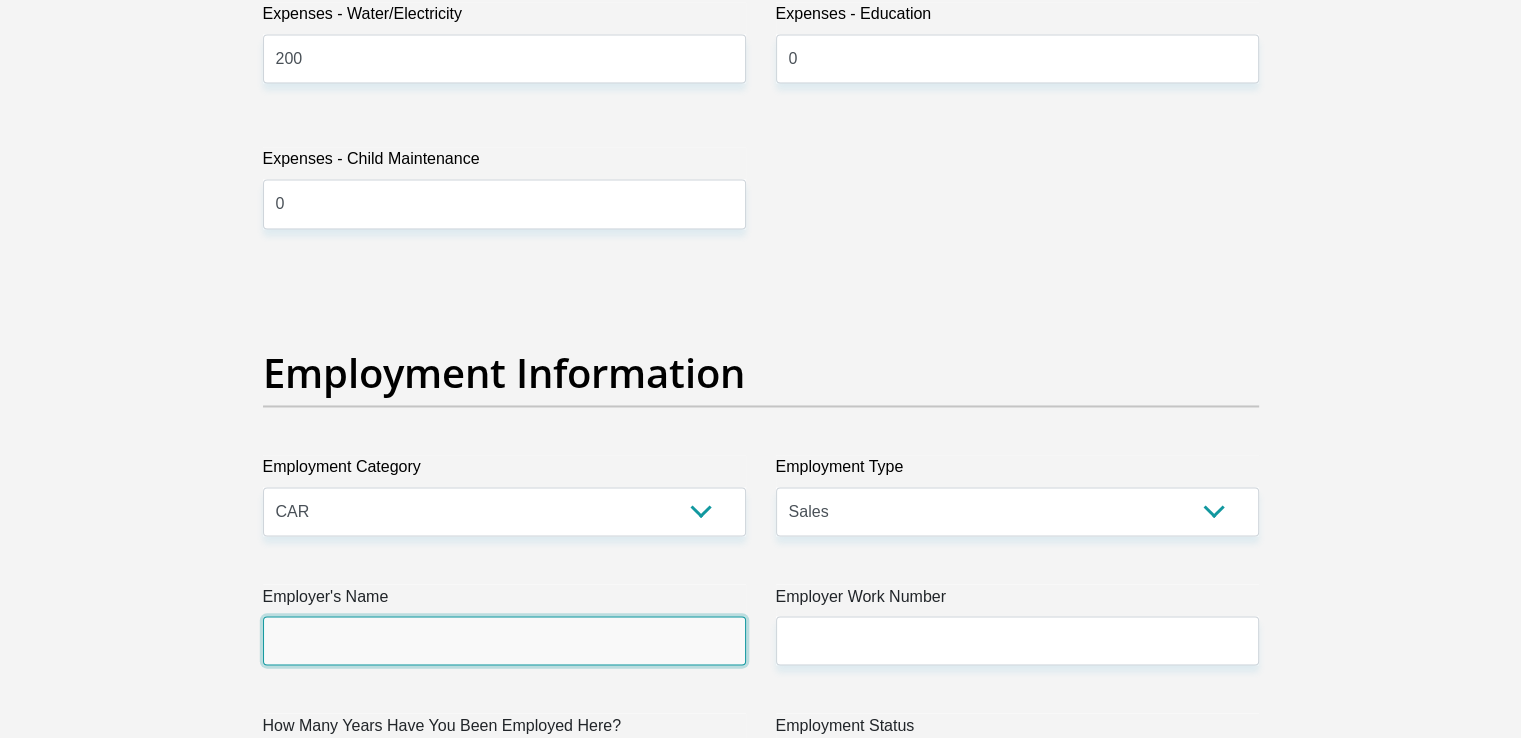 click on "Employer's Name" at bounding box center (504, 640) 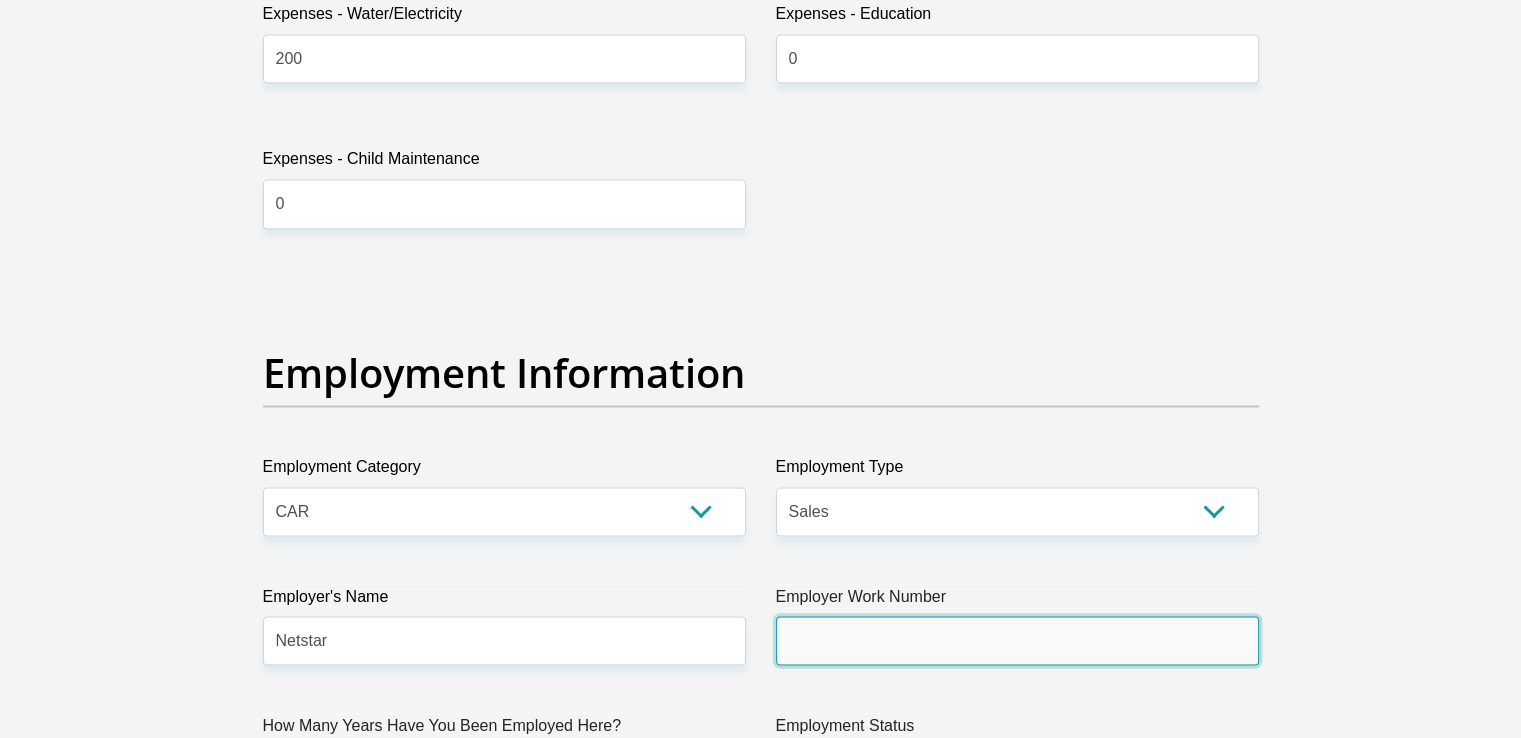 click on "Employer Work Number" at bounding box center [1017, 640] 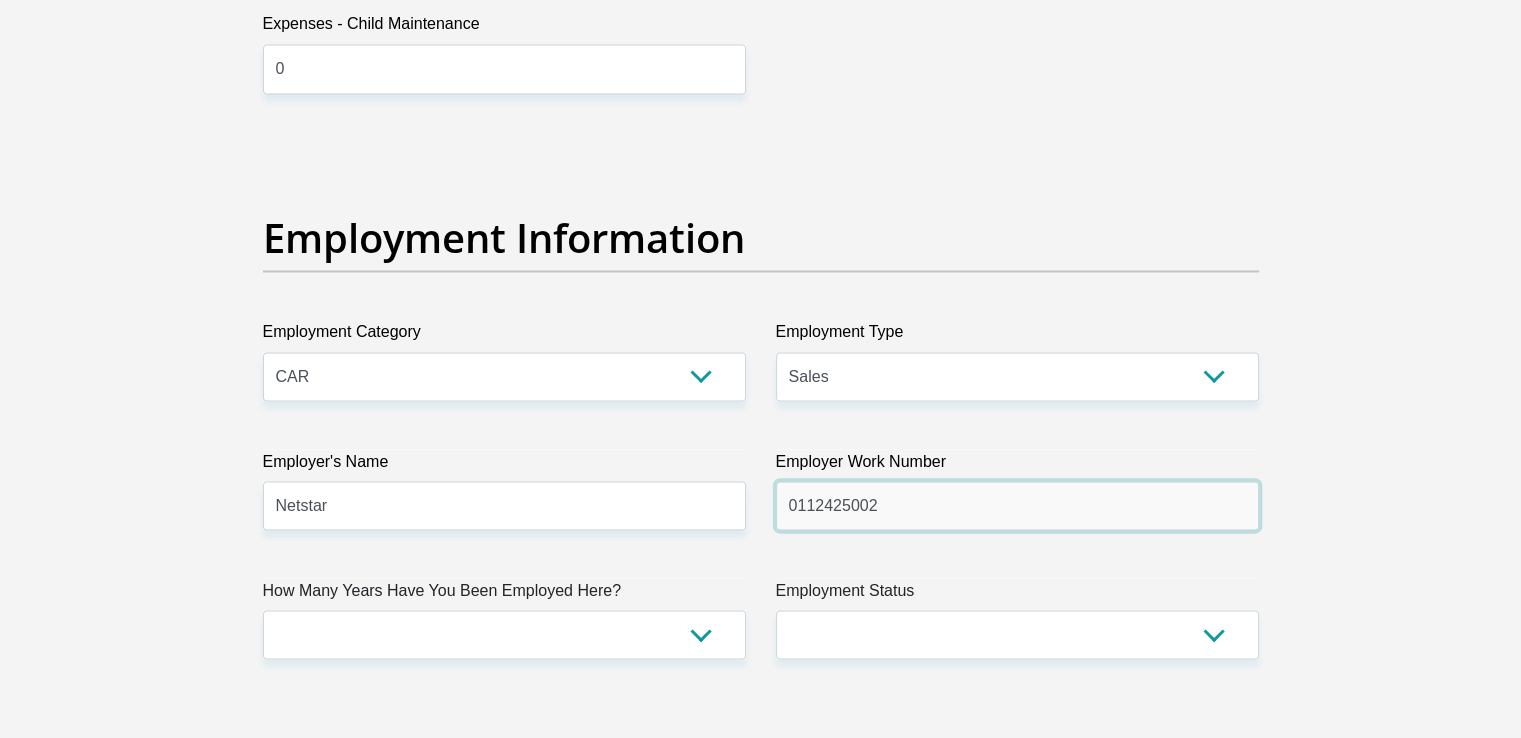 scroll, scrollTop: 3600, scrollLeft: 0, axis: vertical 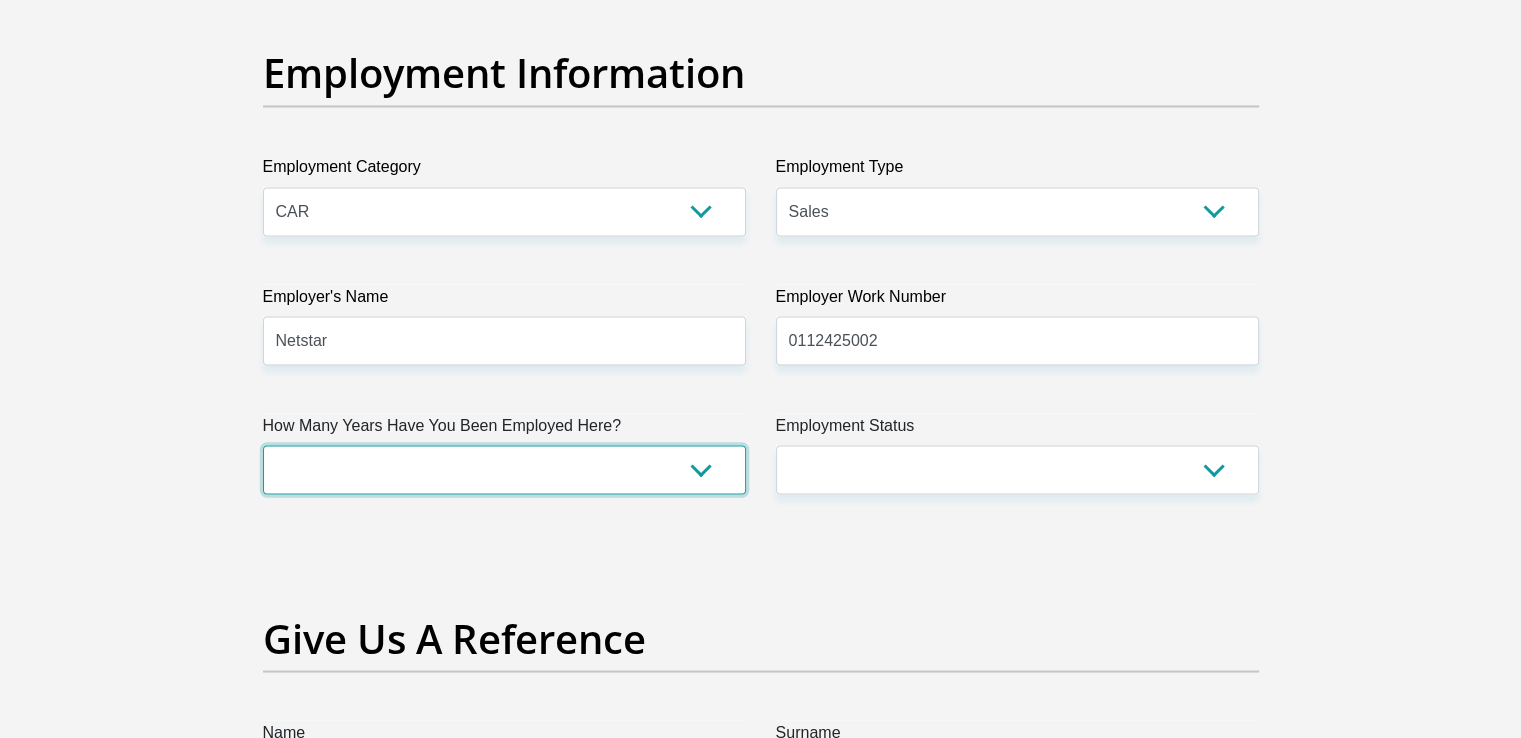 click on "less than 1 year
1-3 years
3-5 years
5+ years" at bounding box center [504, 469] 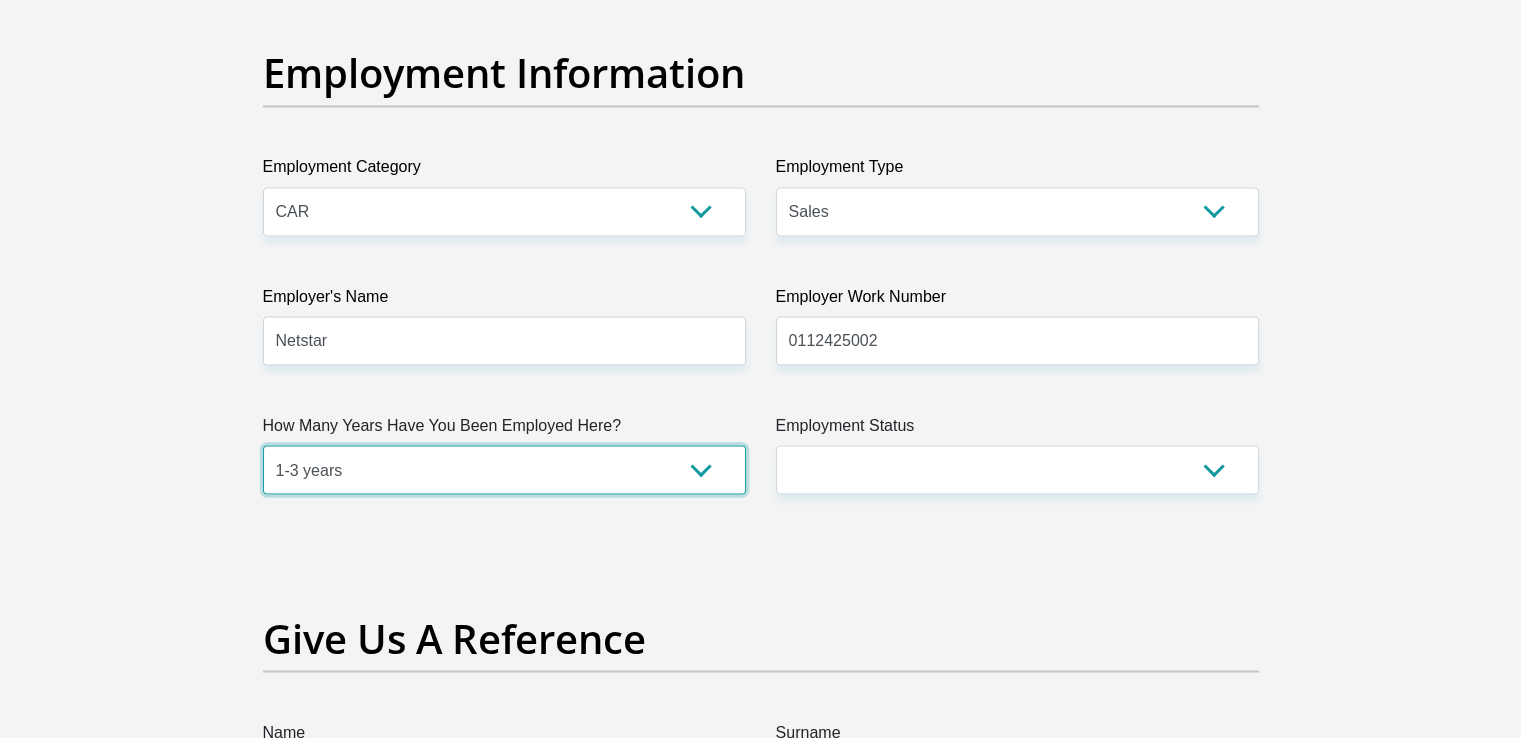 click on "less than 1 year
1-3 years
3-5 years
5+ years" at bounding box center [504, 469] 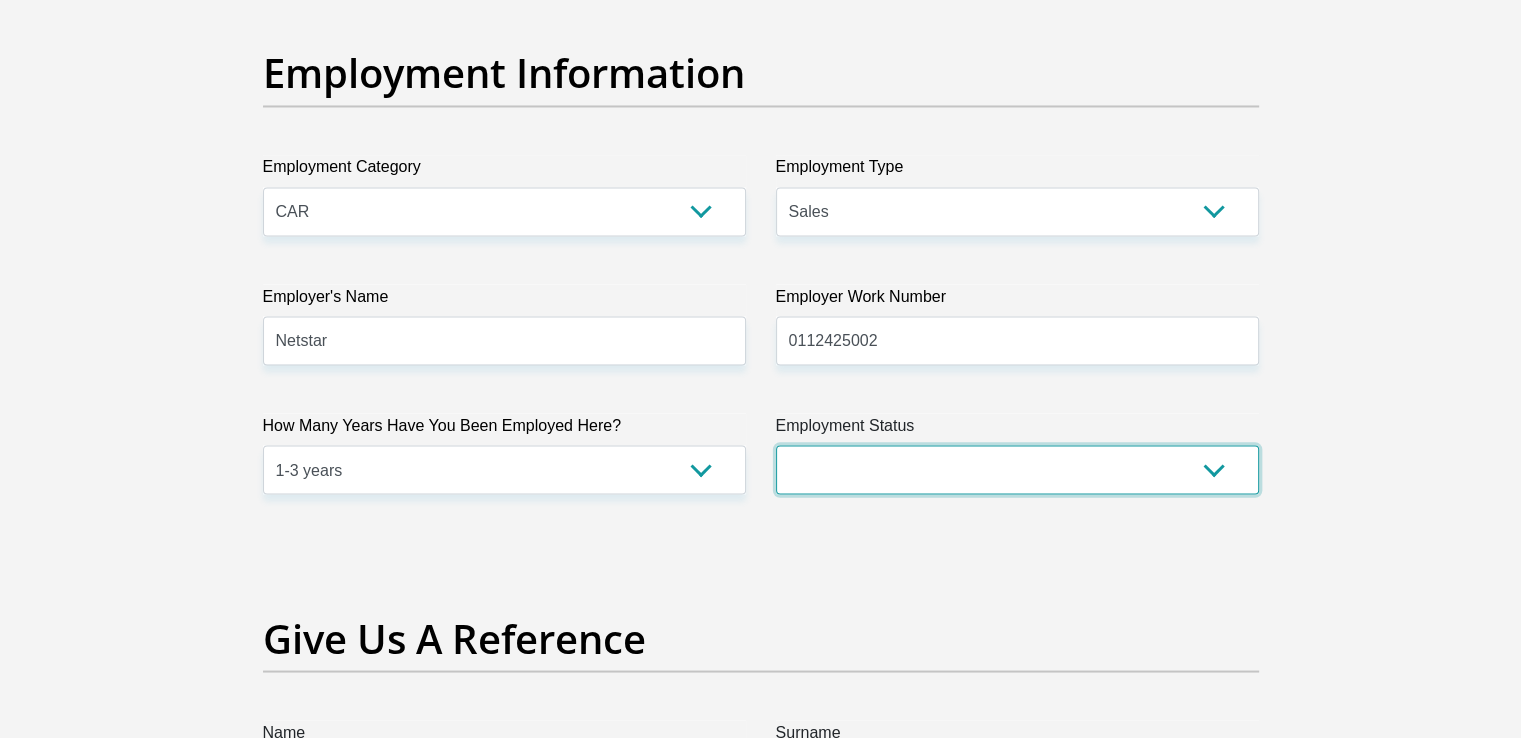 click on "Permanent/Full-time
Part-time/Casual
Contract Worker
Self-Employed
Housewife
Retired
Student
Medically Boarded
Disability
Unemployed" at bounding box center (1017, 469) 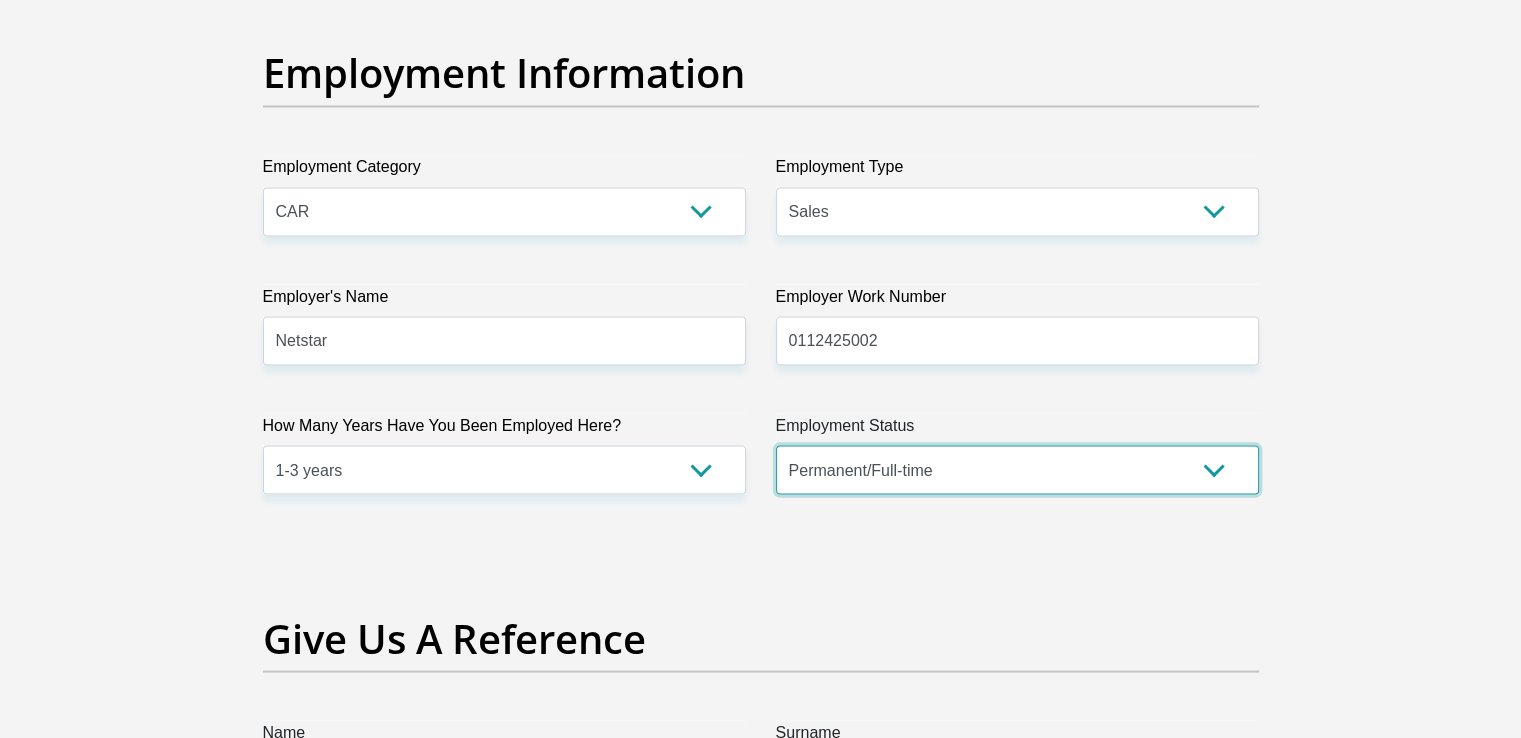 click on "Permanent/Full-time
Part-time/Casual
Contract Worker
Self-Employed
Housewife
Retired
Student
Medically Boarded
Disability
Unemployed" at bounding box center (1017, 469) 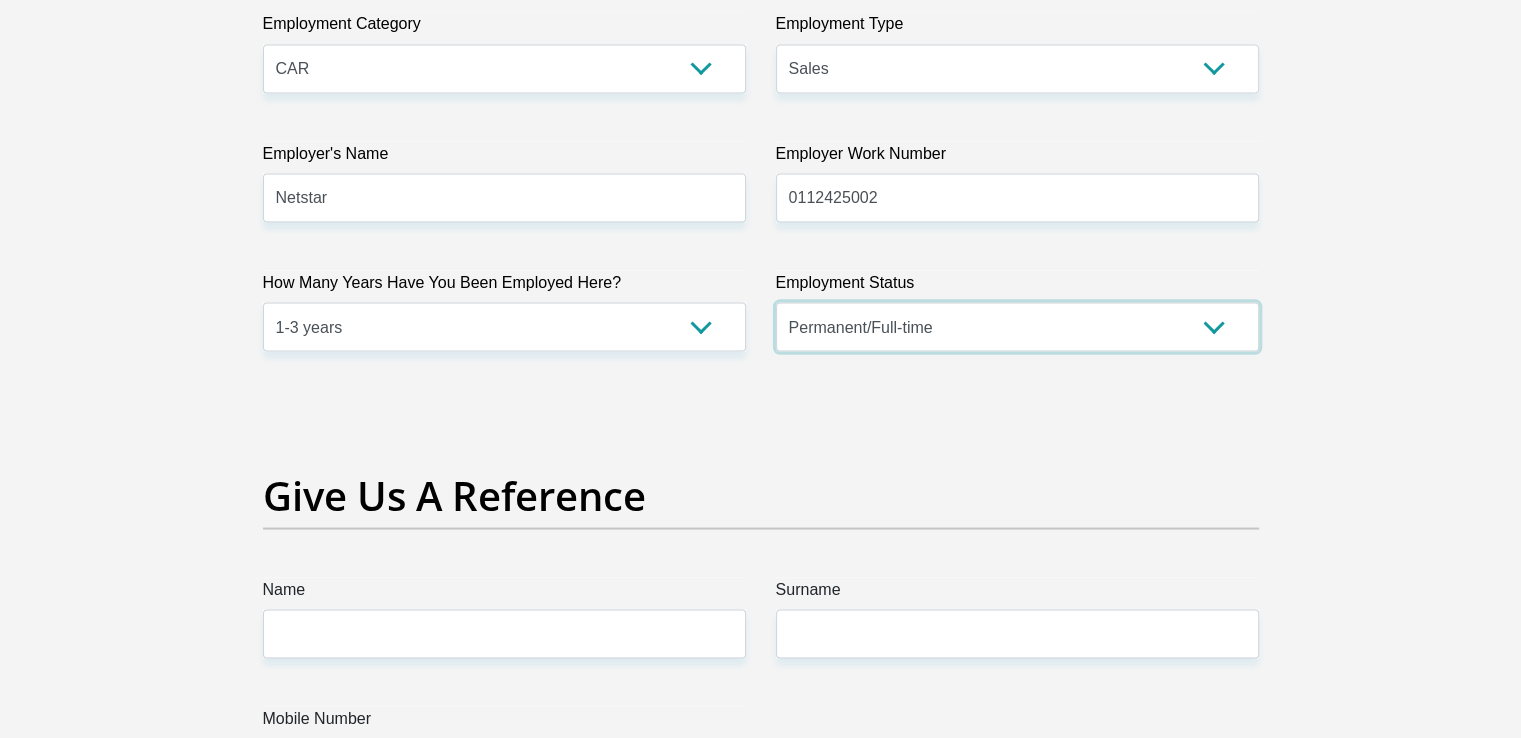 scroll, scrollTop: 3800, scrollLeft: 0, axis: vertical 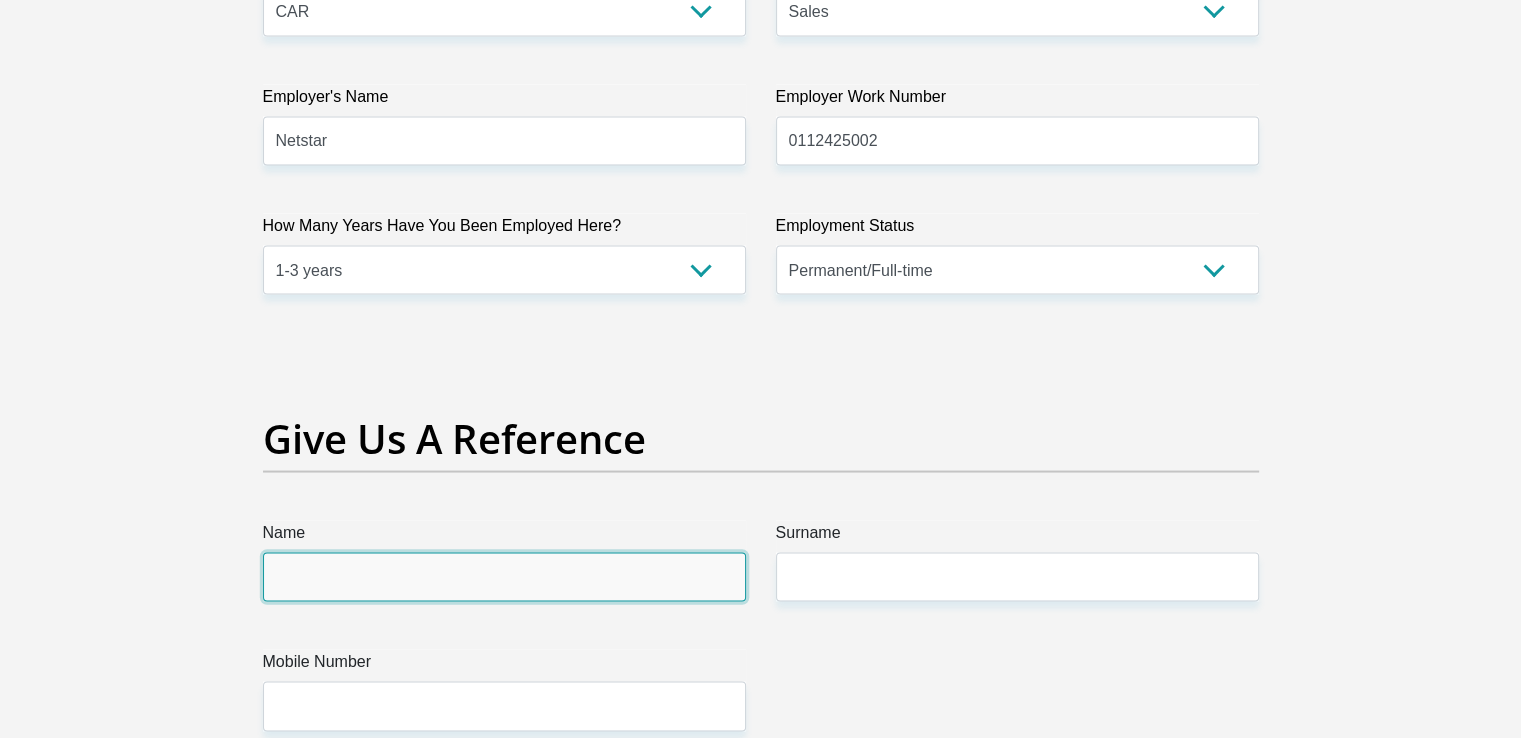 click on "Name" at bounding box center (504, 576) 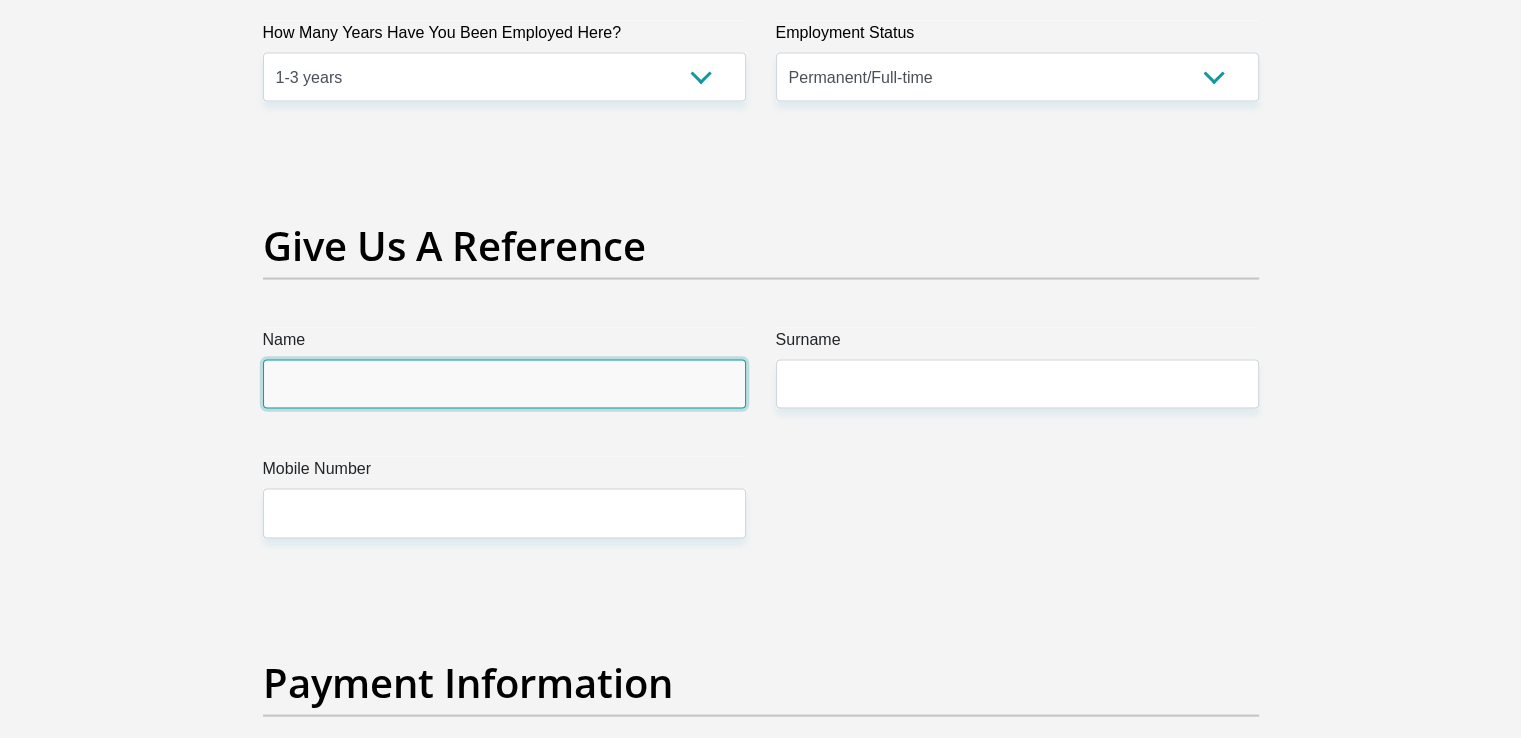 scroll, scrollTop: 4000, scrollLeft: 0, axis: vertical 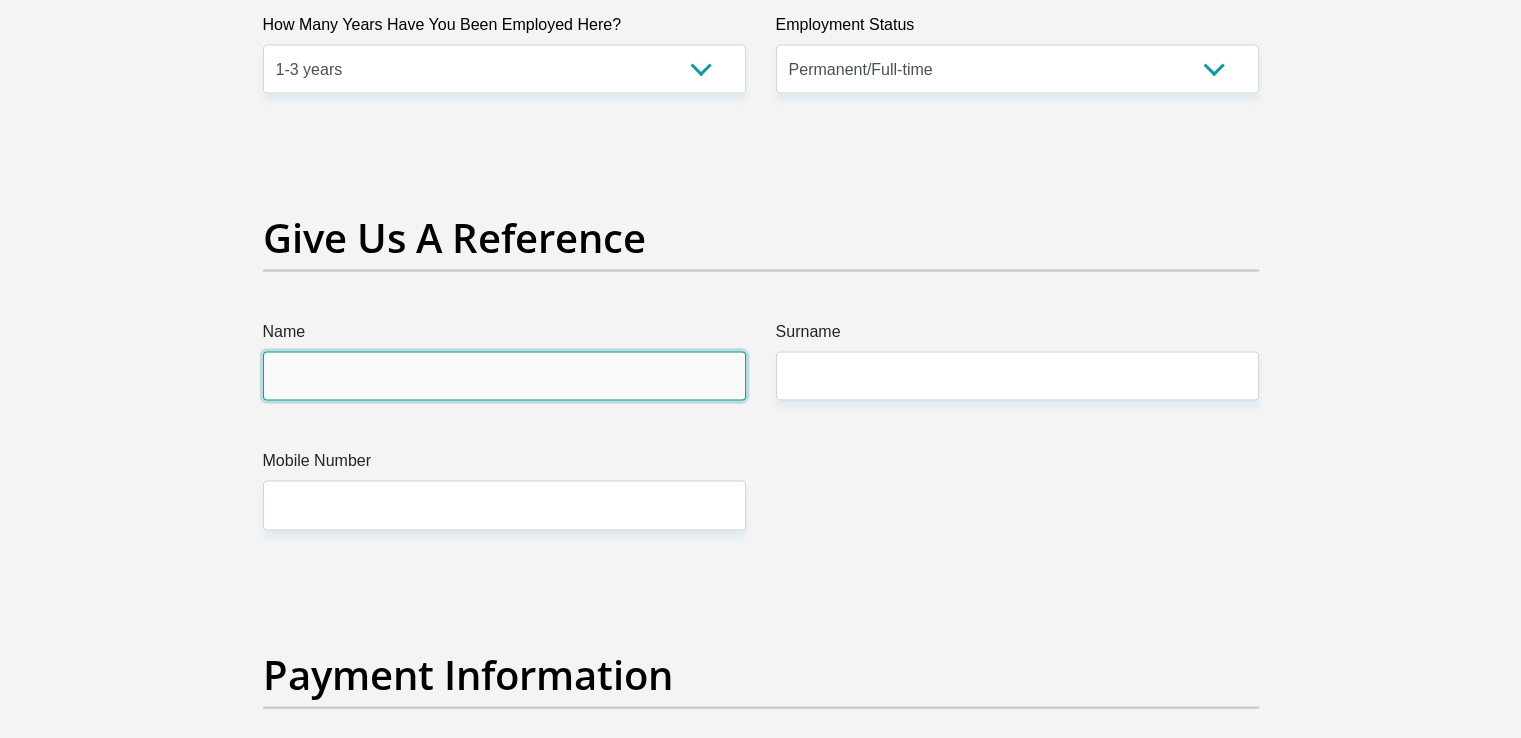 click on "Name" at bounding box center [504, 376] 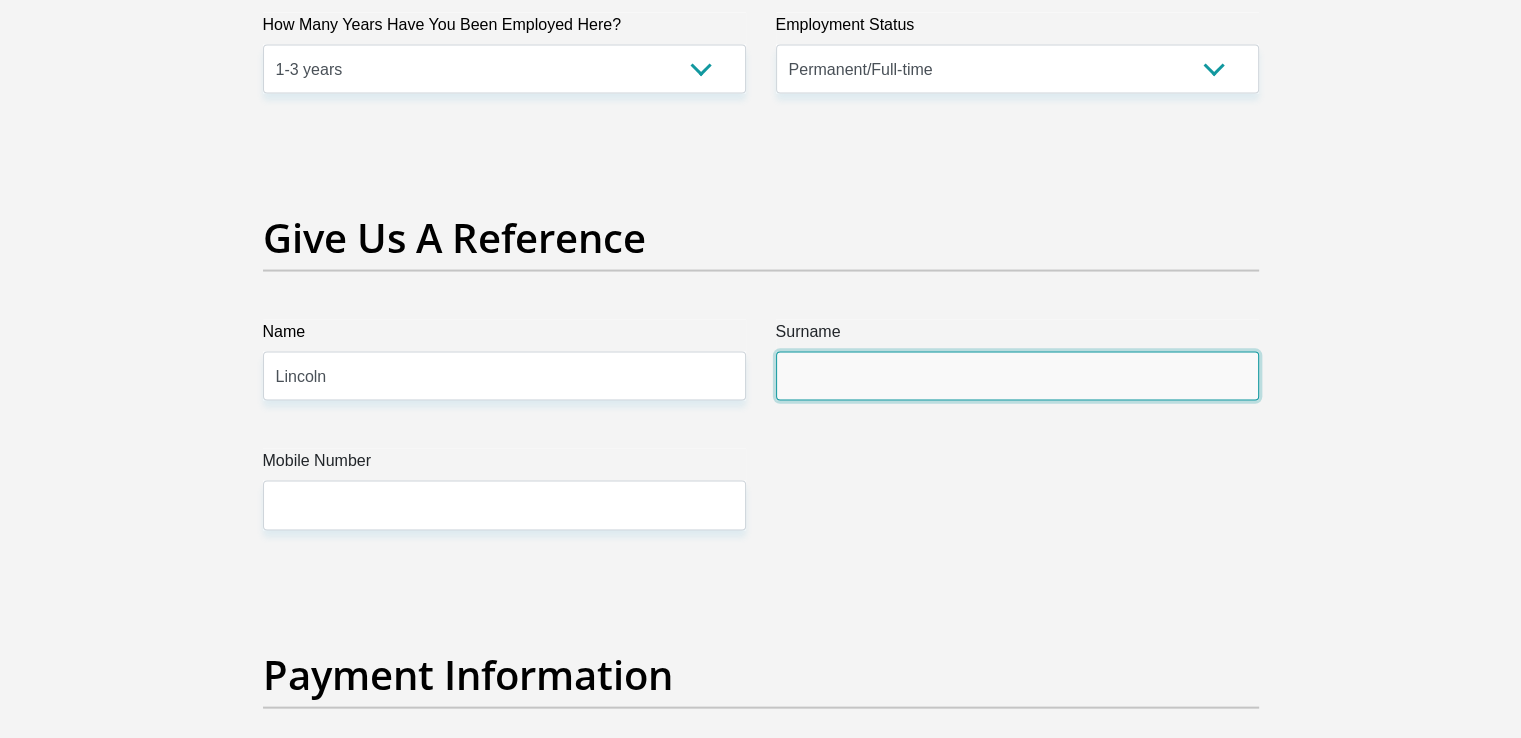 click on "Surname" at bounding box center (1017, 376) 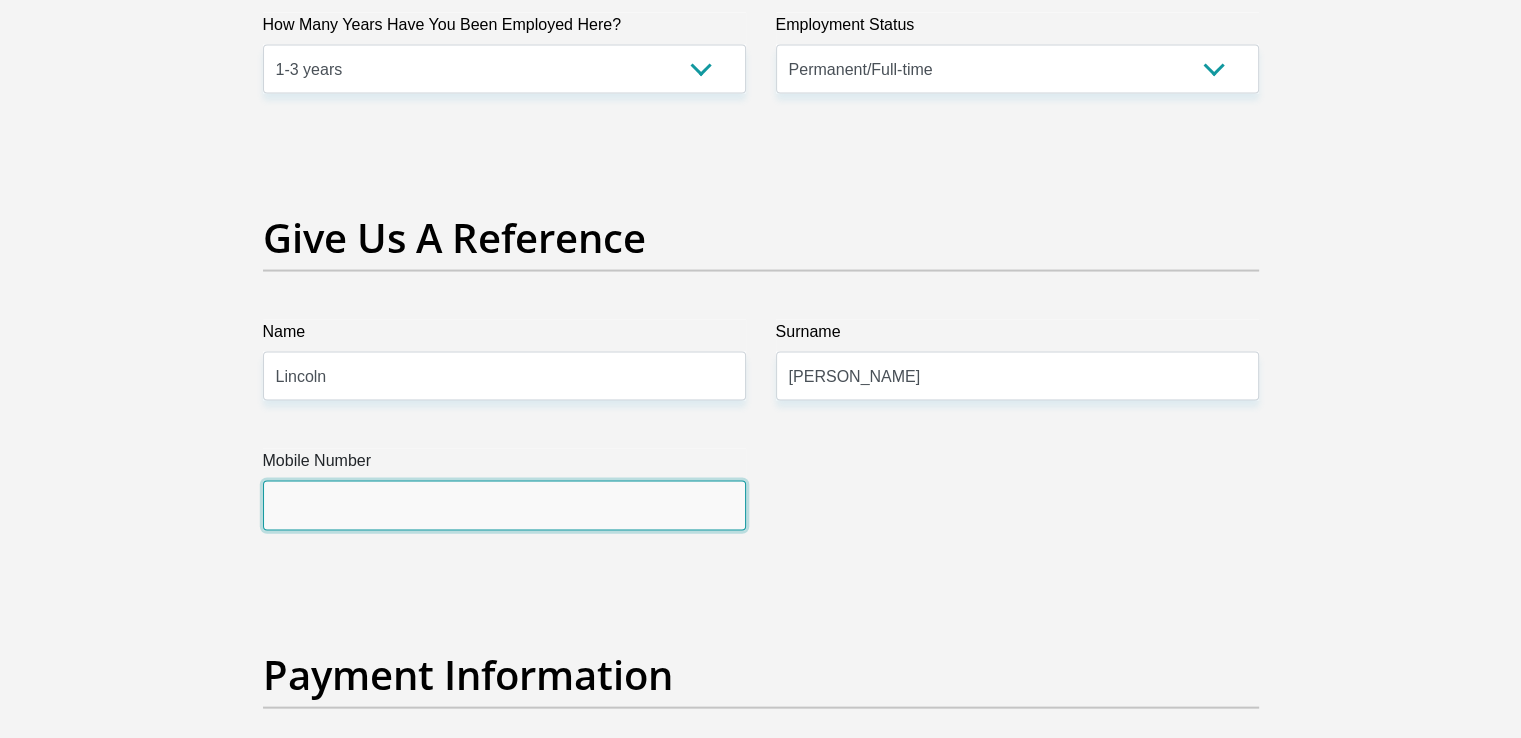 click on "Mobile Number" at bounding box center [504, 505] 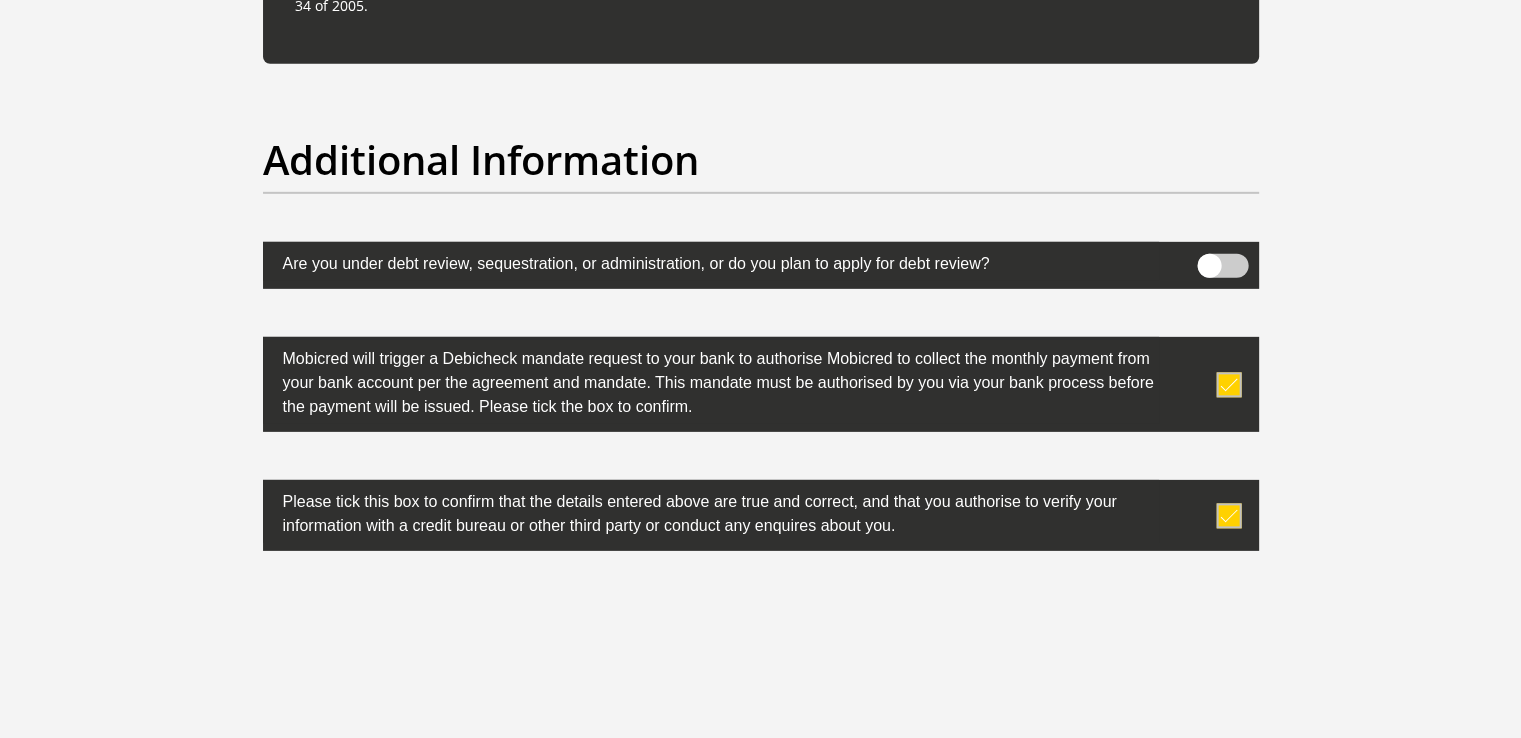 scroll, scrollTop: 6400, scrollLeft: 0, axis: vertical 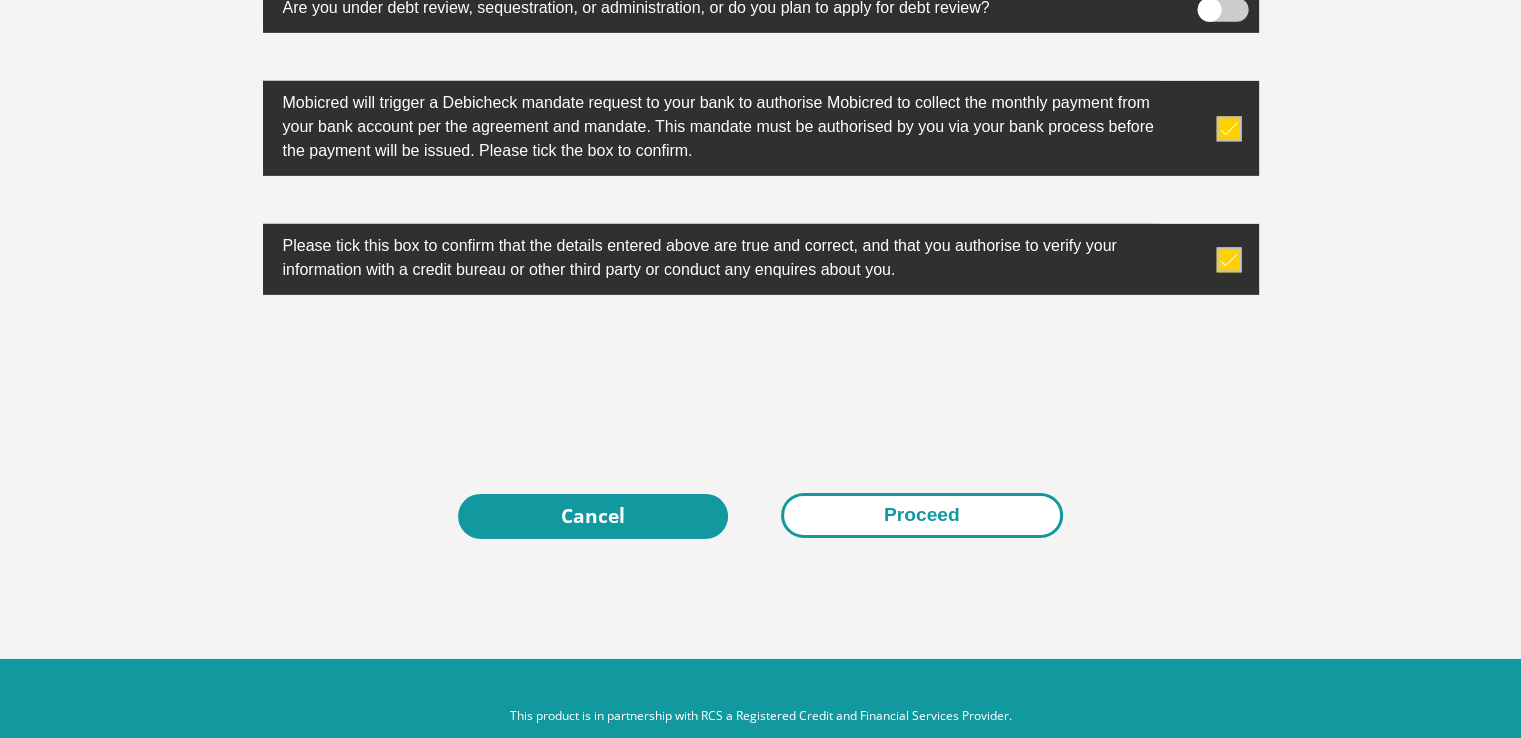 click on "Proceed" at bounding box center (922, 515) 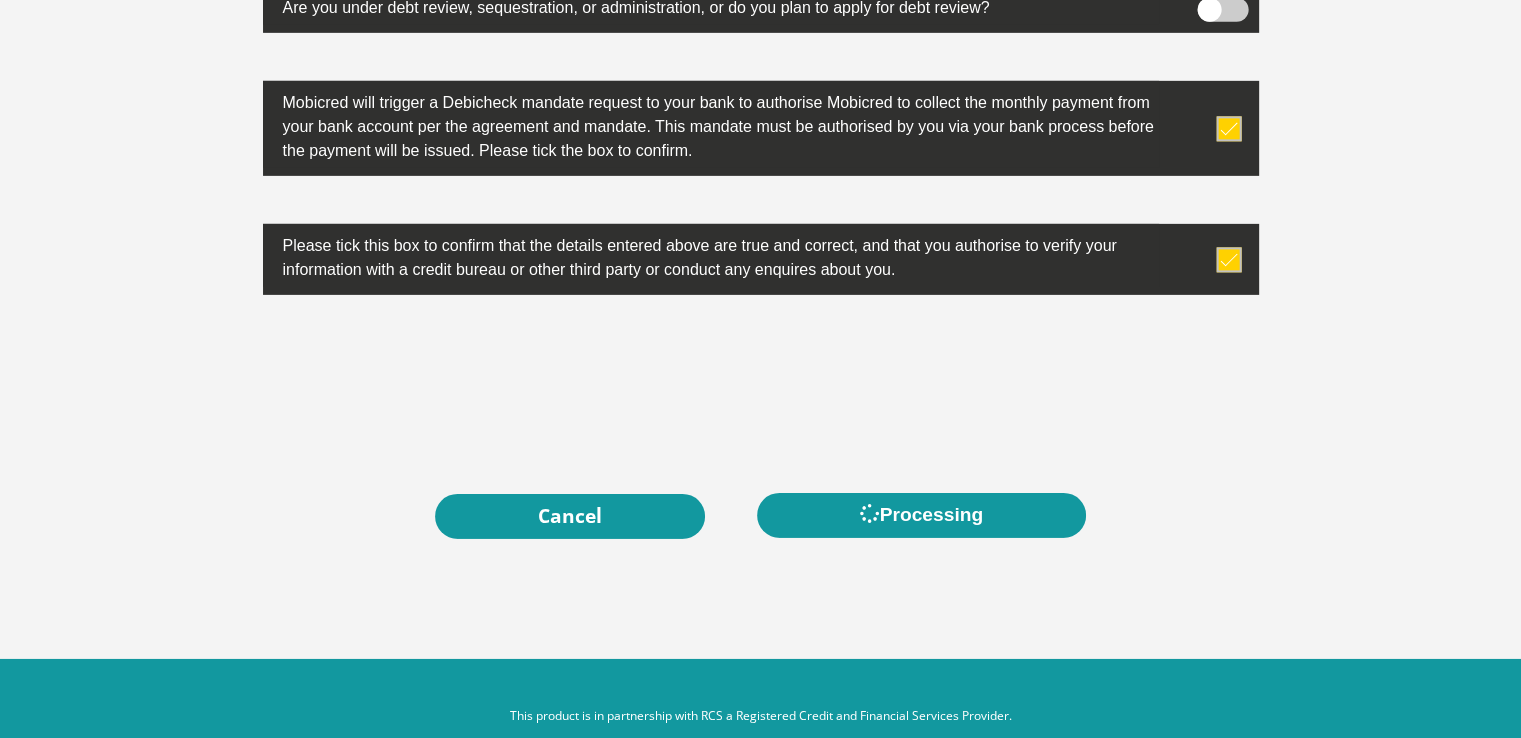 scroll, scrollTop: 0, scrollLeft: 0, axis: both 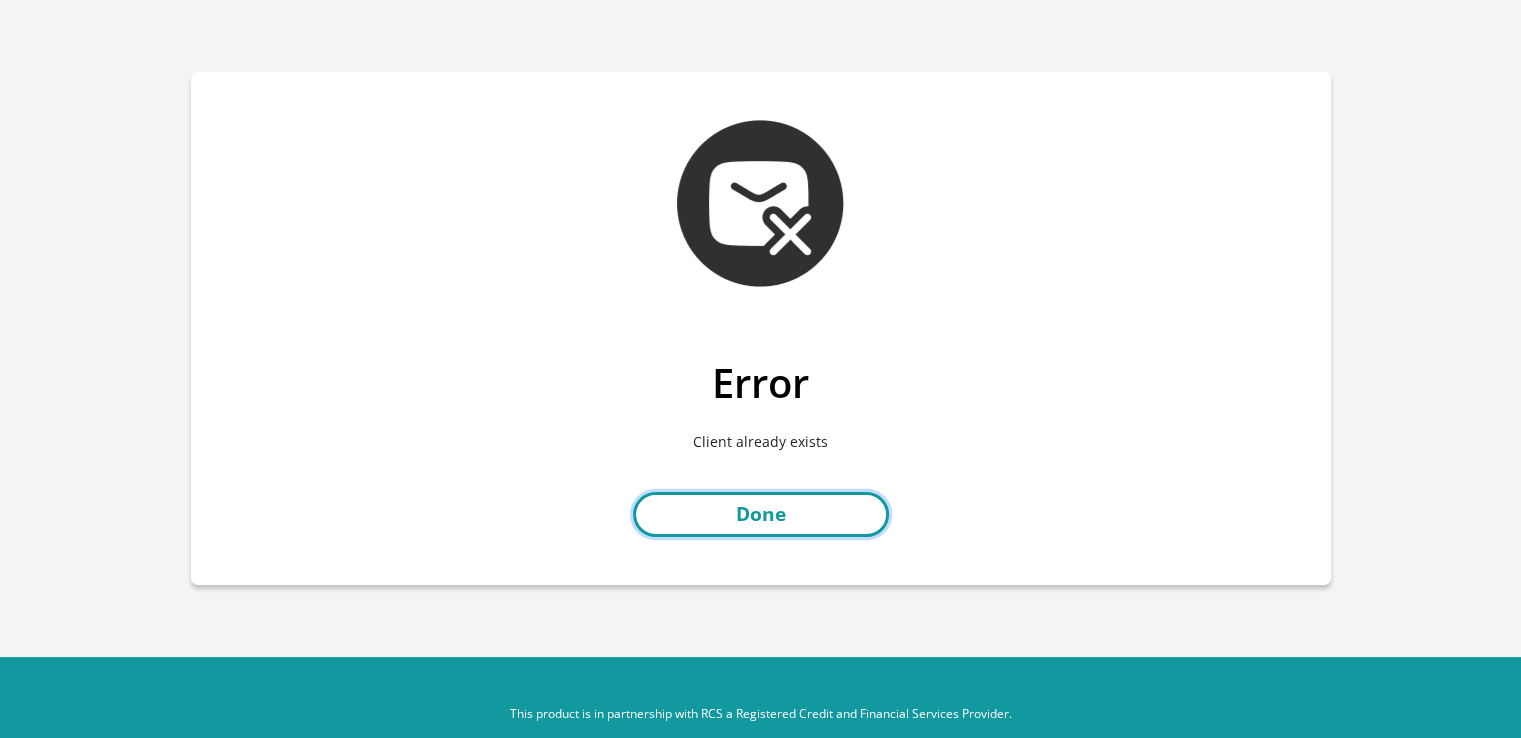 click on "Done" at bounding box center [761, 514] 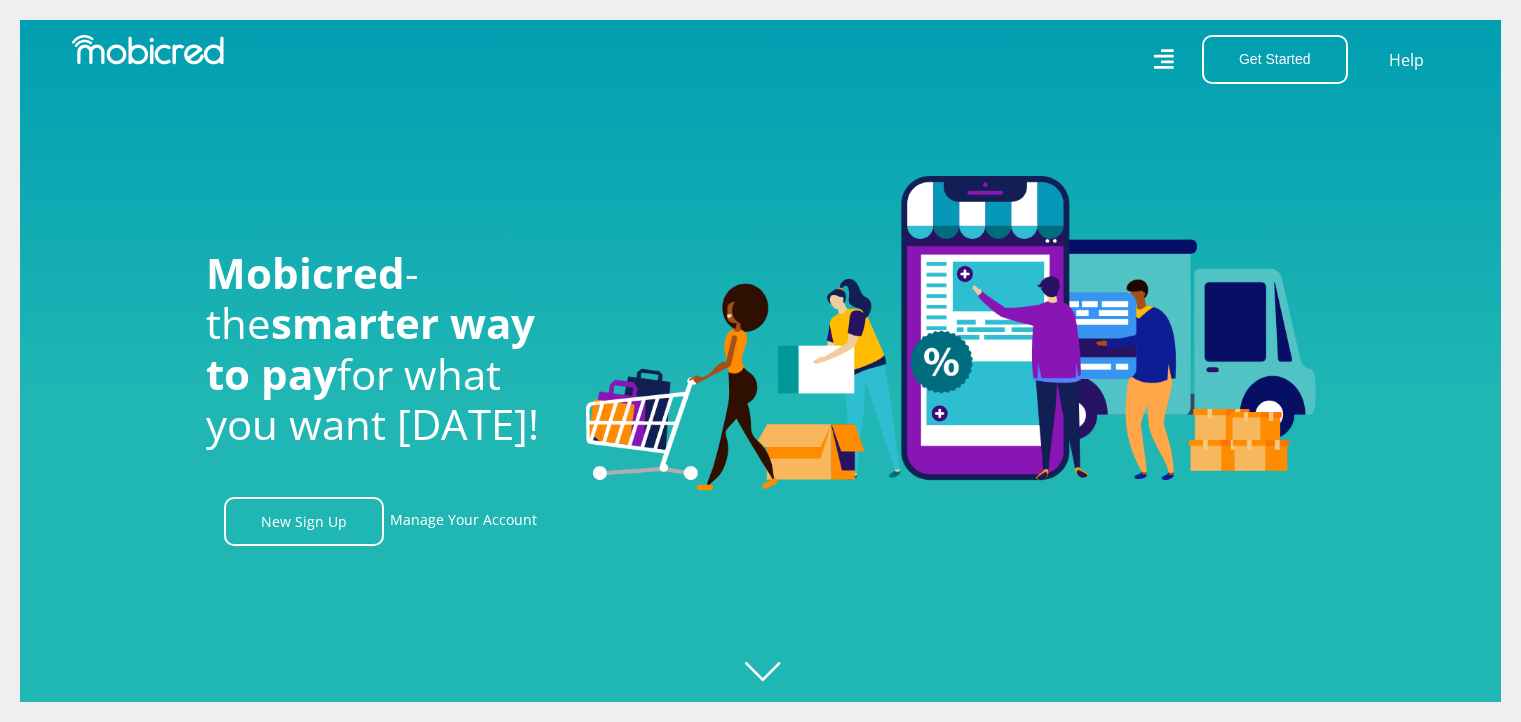 scroll, scrollTop: 0, scrollLeft: 0, axis: both 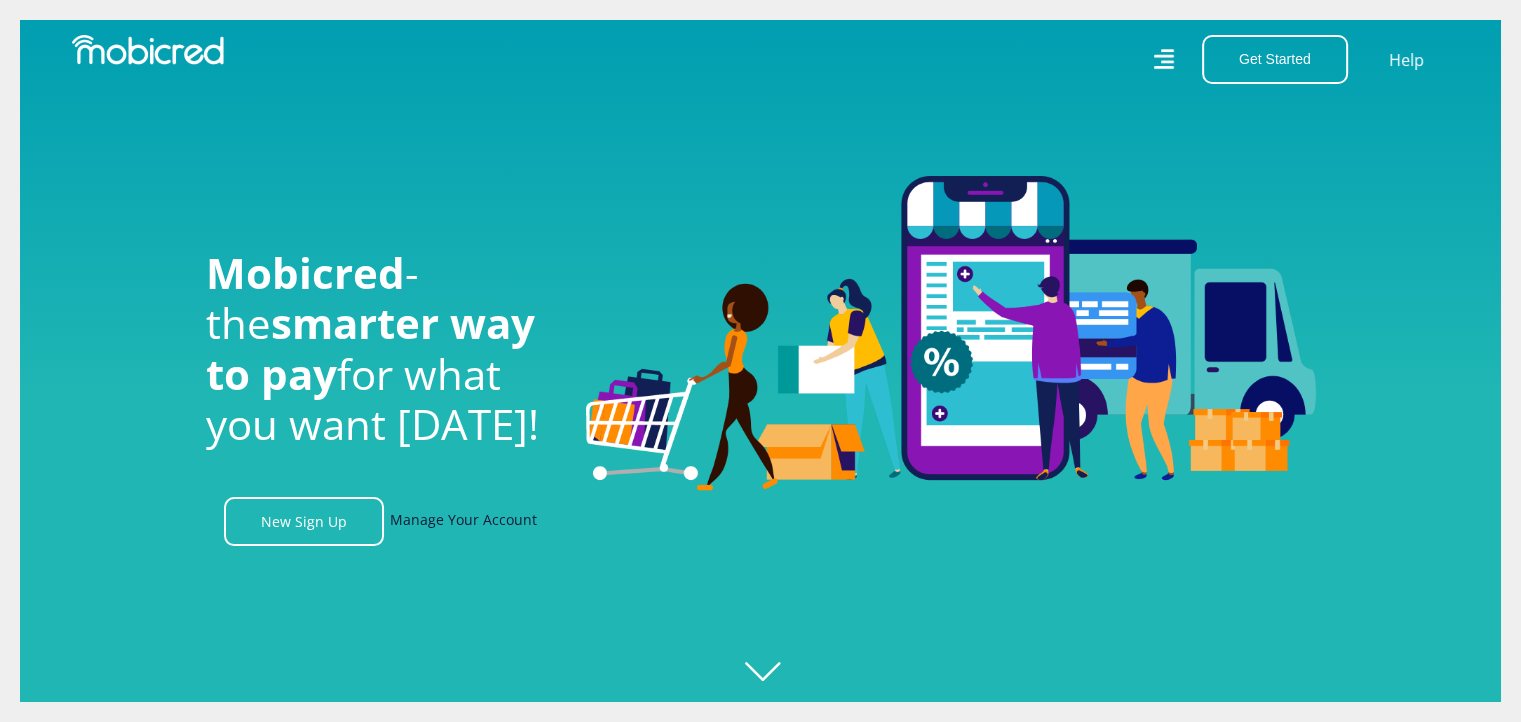 click on "Manage Your Account" at bounding box center (463, 521) 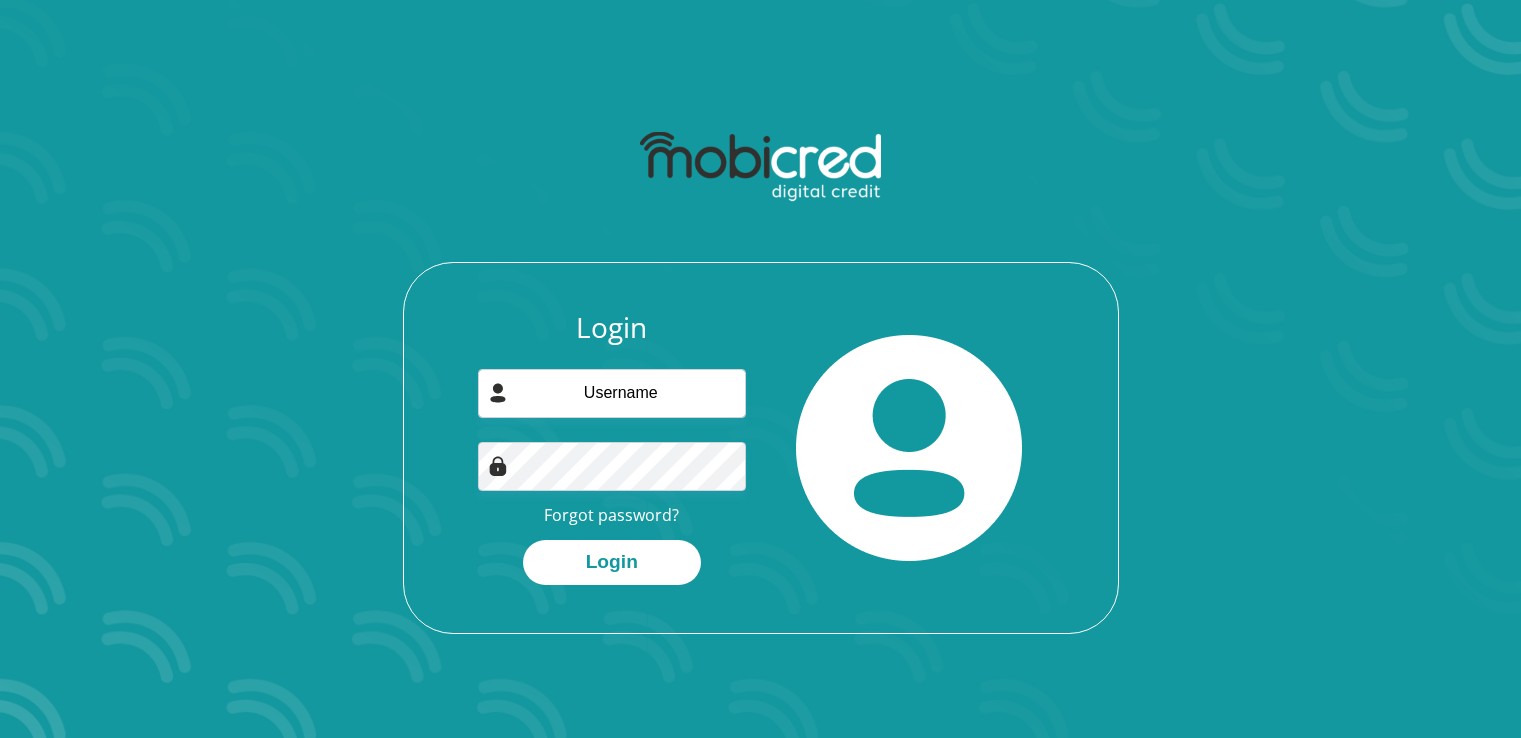 scroll, scrollTop: 0, scrollLeft: 0, axis: both 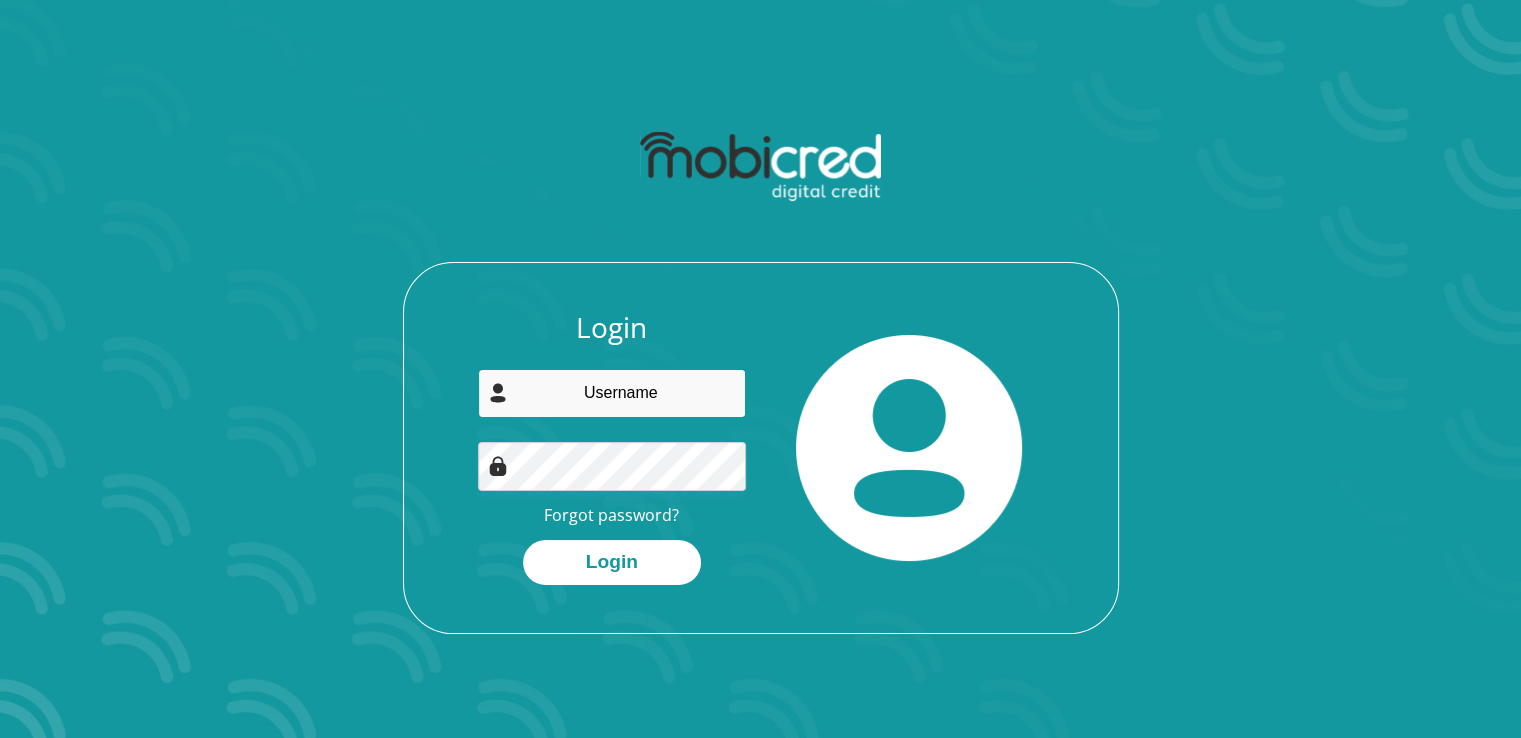 click at bounding box center (612, 393) 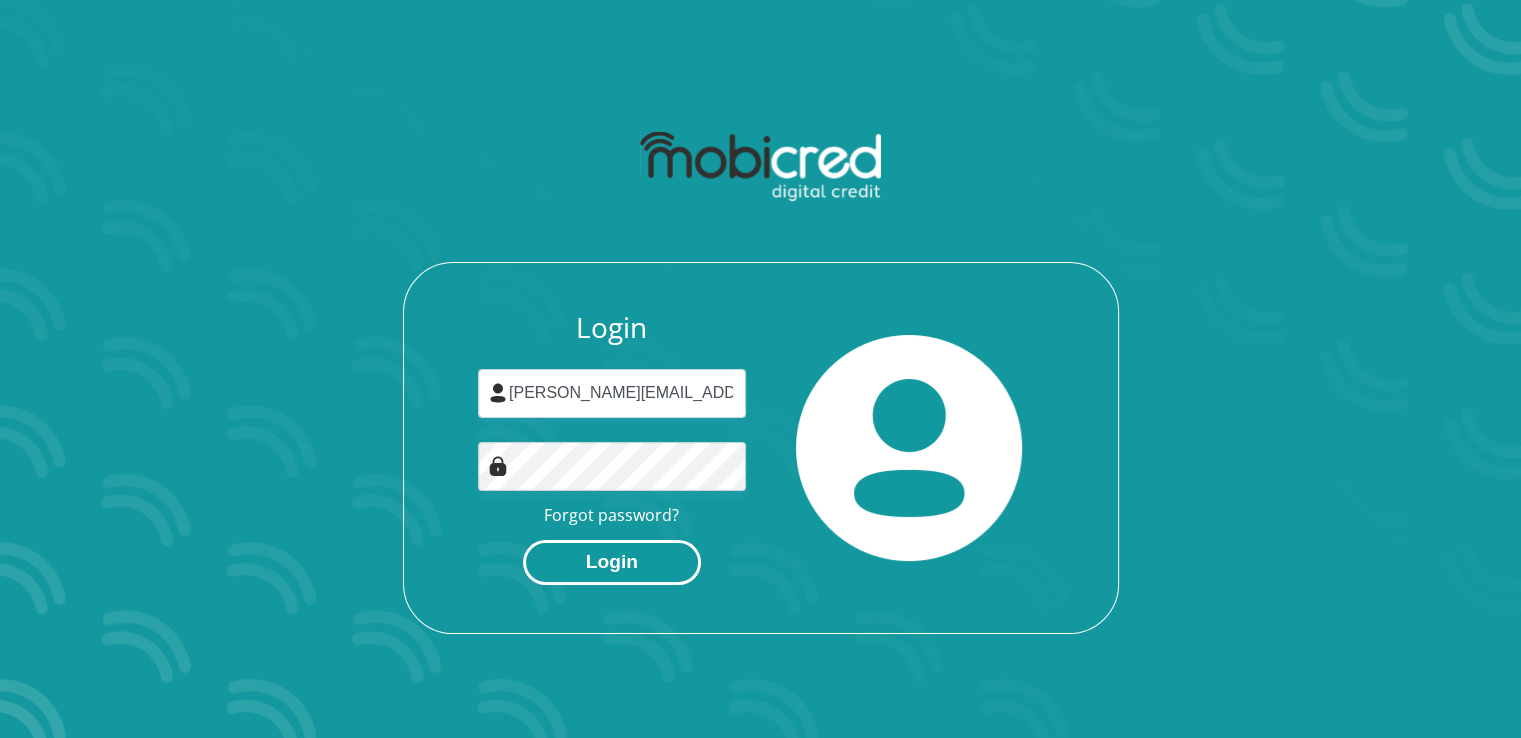 click on "Login" at bounding box center (612, 562) 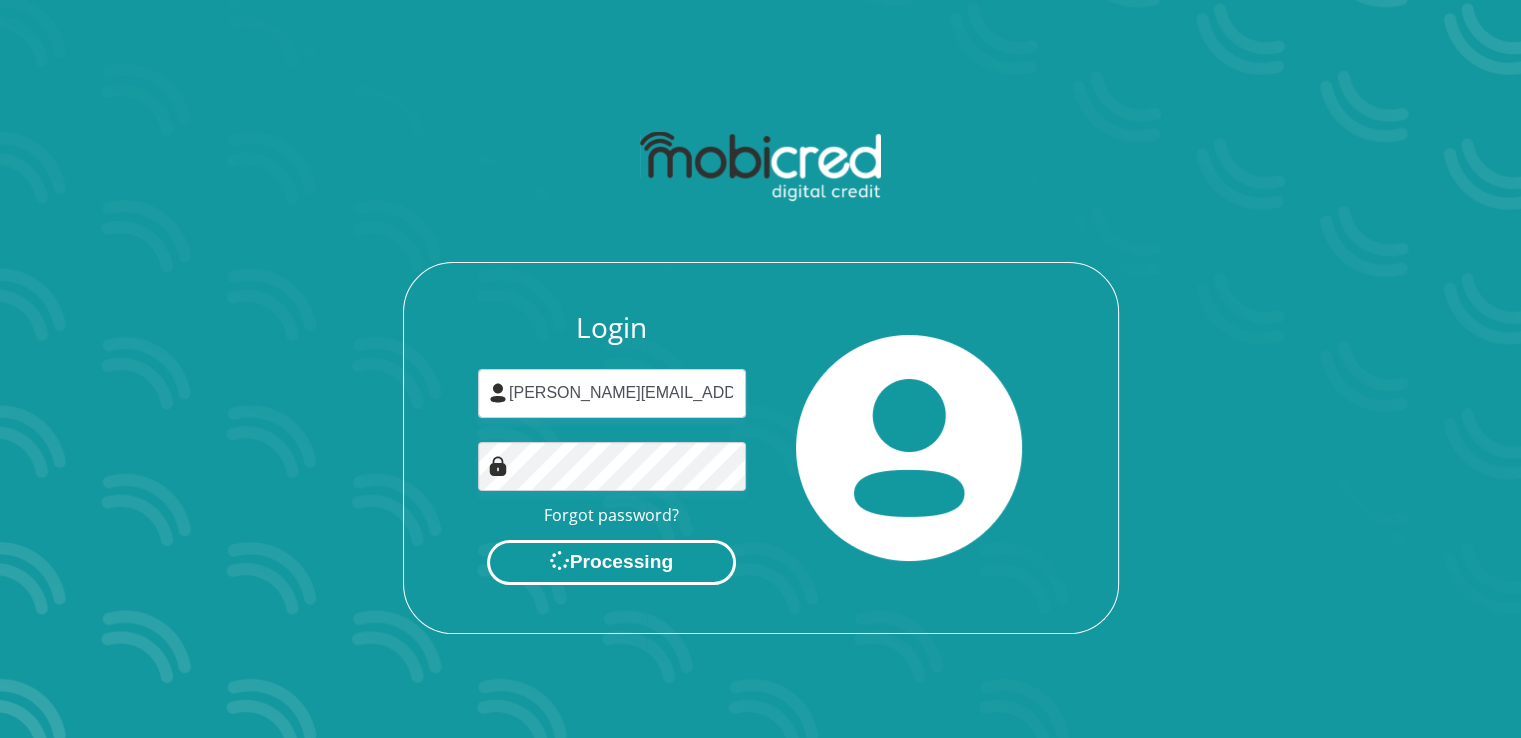 scroll, scrollTop: 0, scrollLeft: 0, axis: both 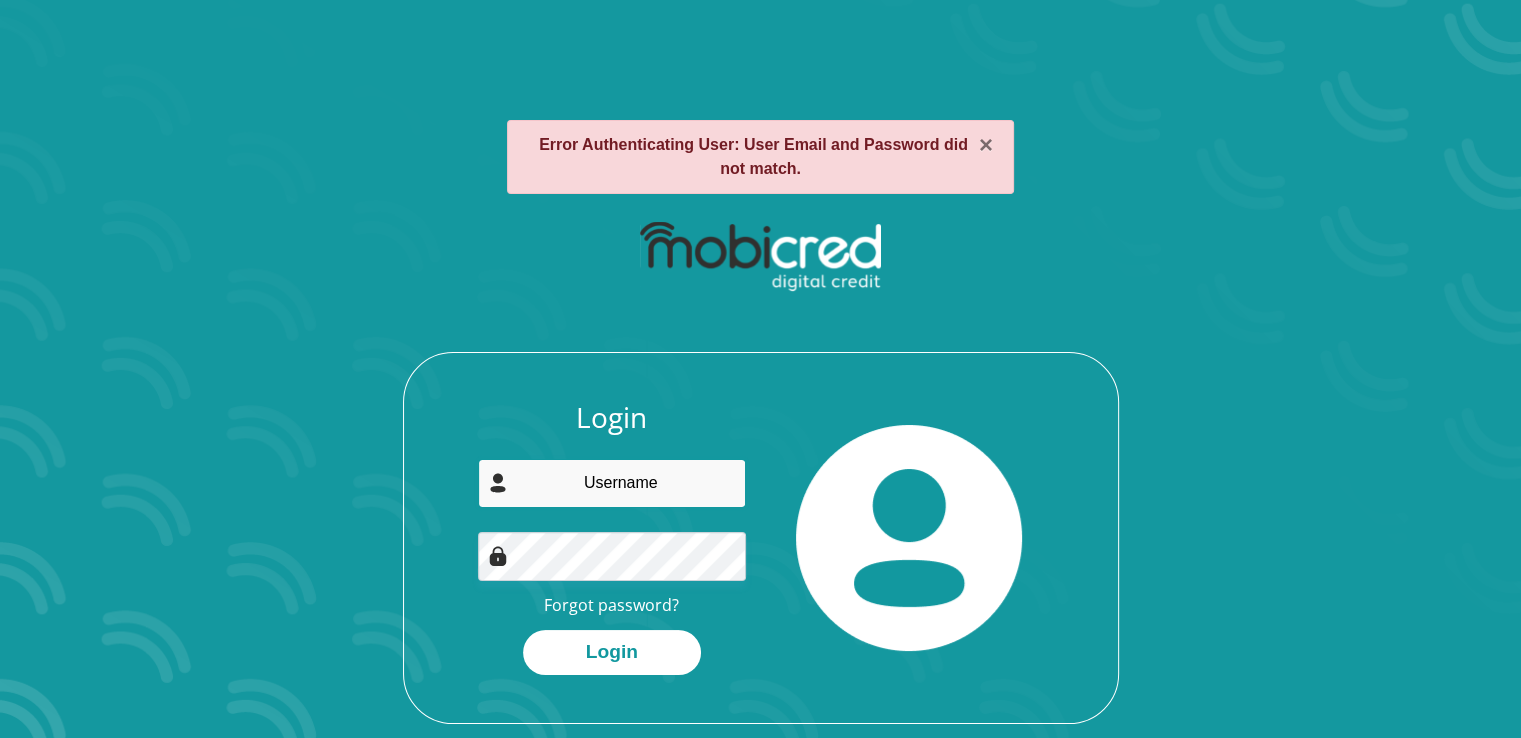 click at bounding box center [612, 483] 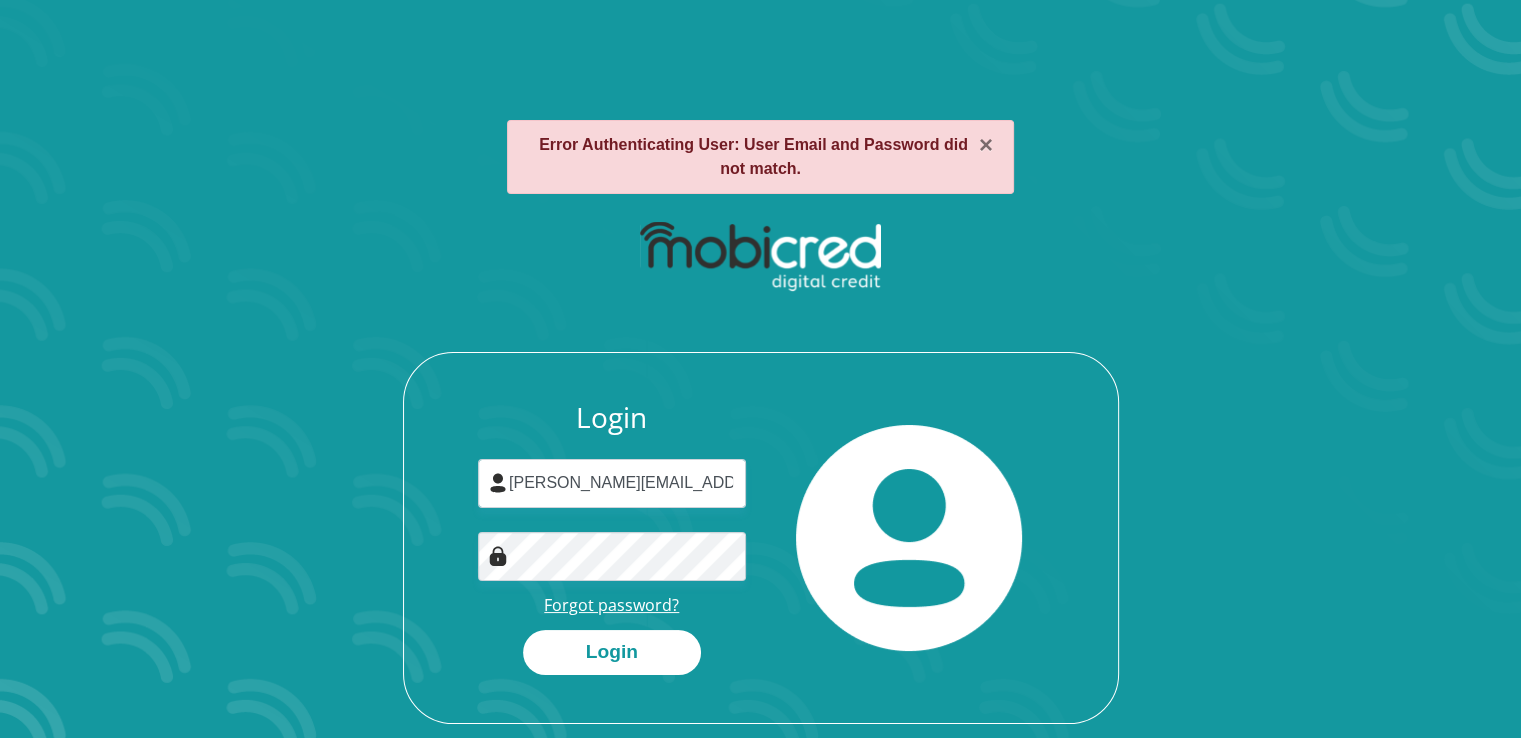 click on "Forgot password?" at bounding box center [611, 605] 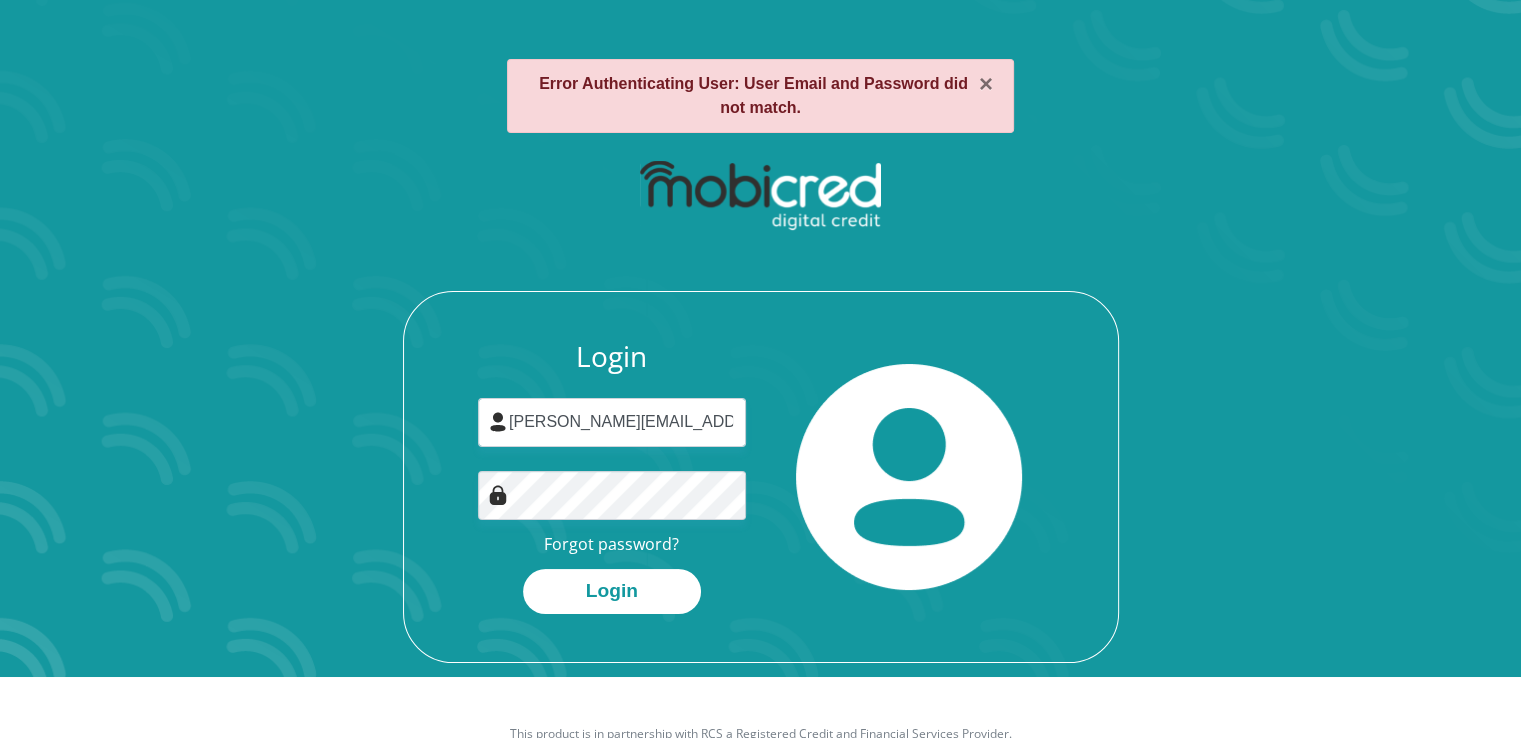 scroll, scrollTop: 114, scrollLeft: 0, axis: vertical 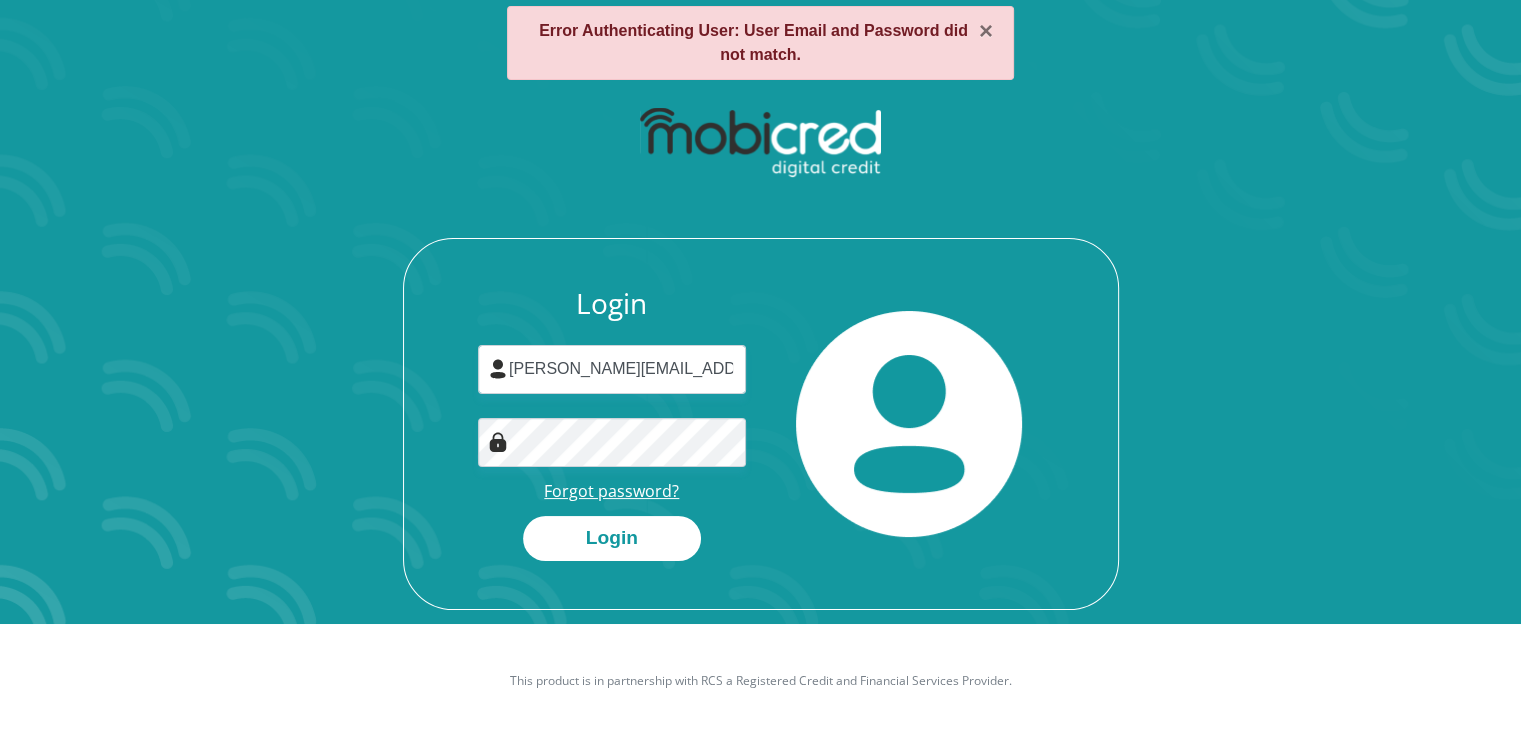click on "Forgot password?" at bounding box center [611, 491] 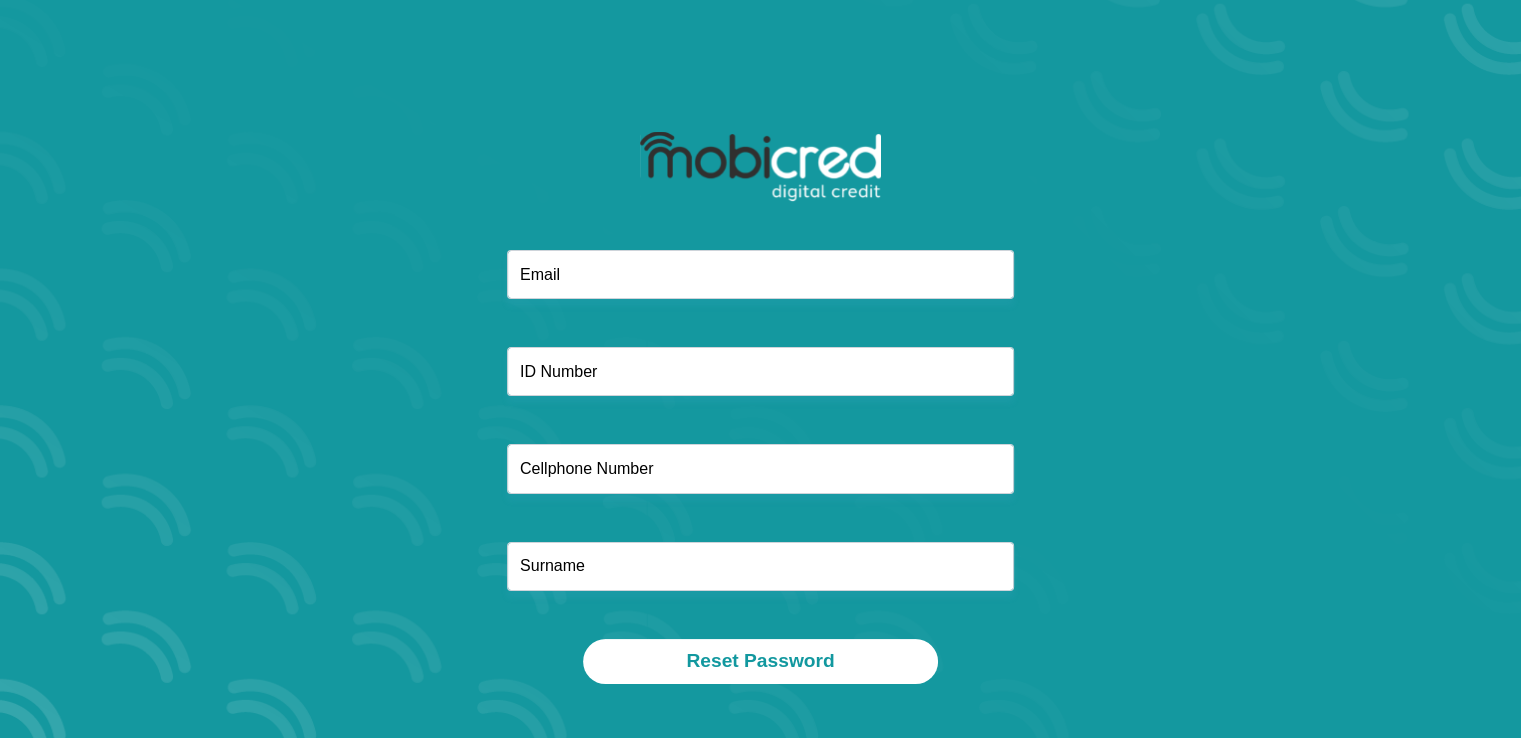 scroll, scrollTop: 114, scrollLeft: 0, axis: vertical 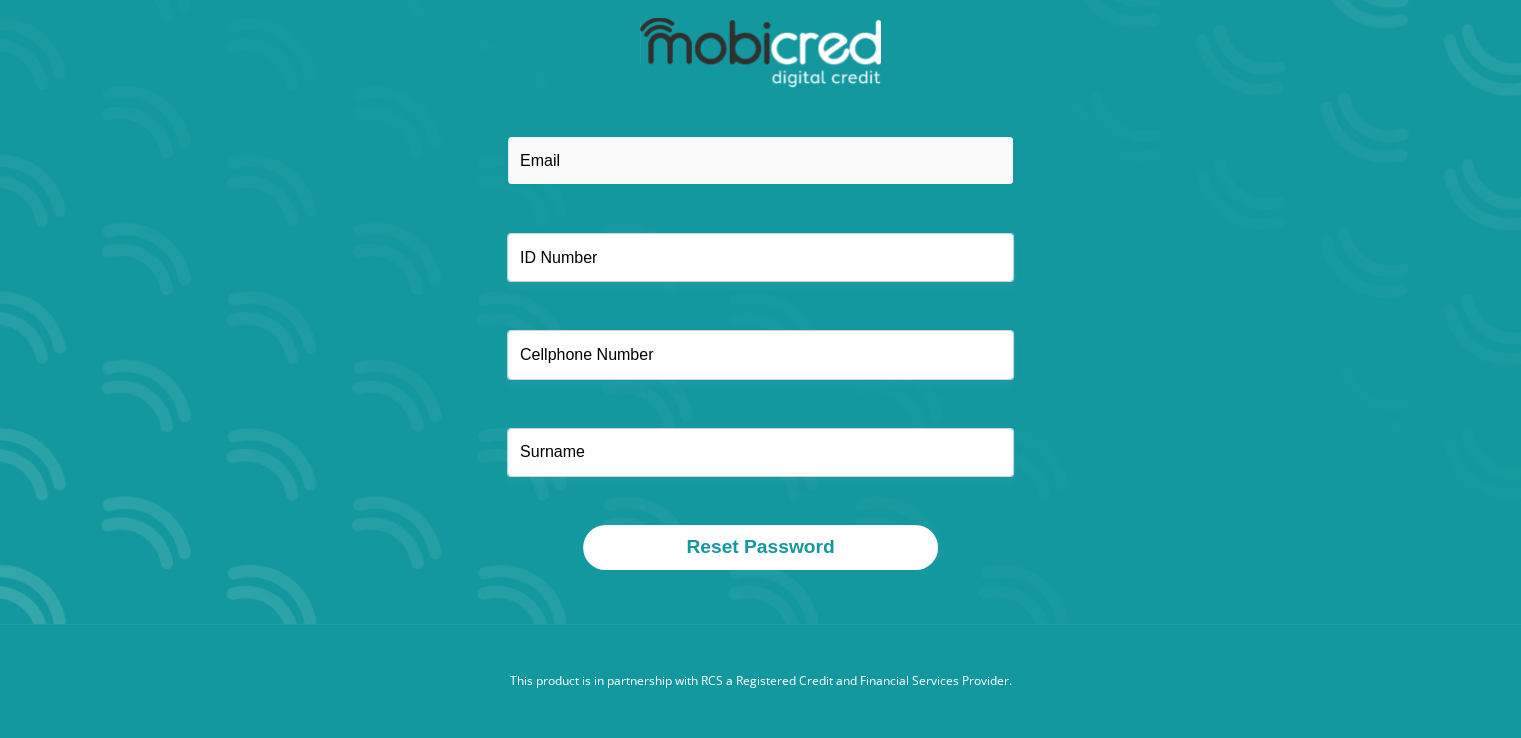 click at bounding box center (760, 160) 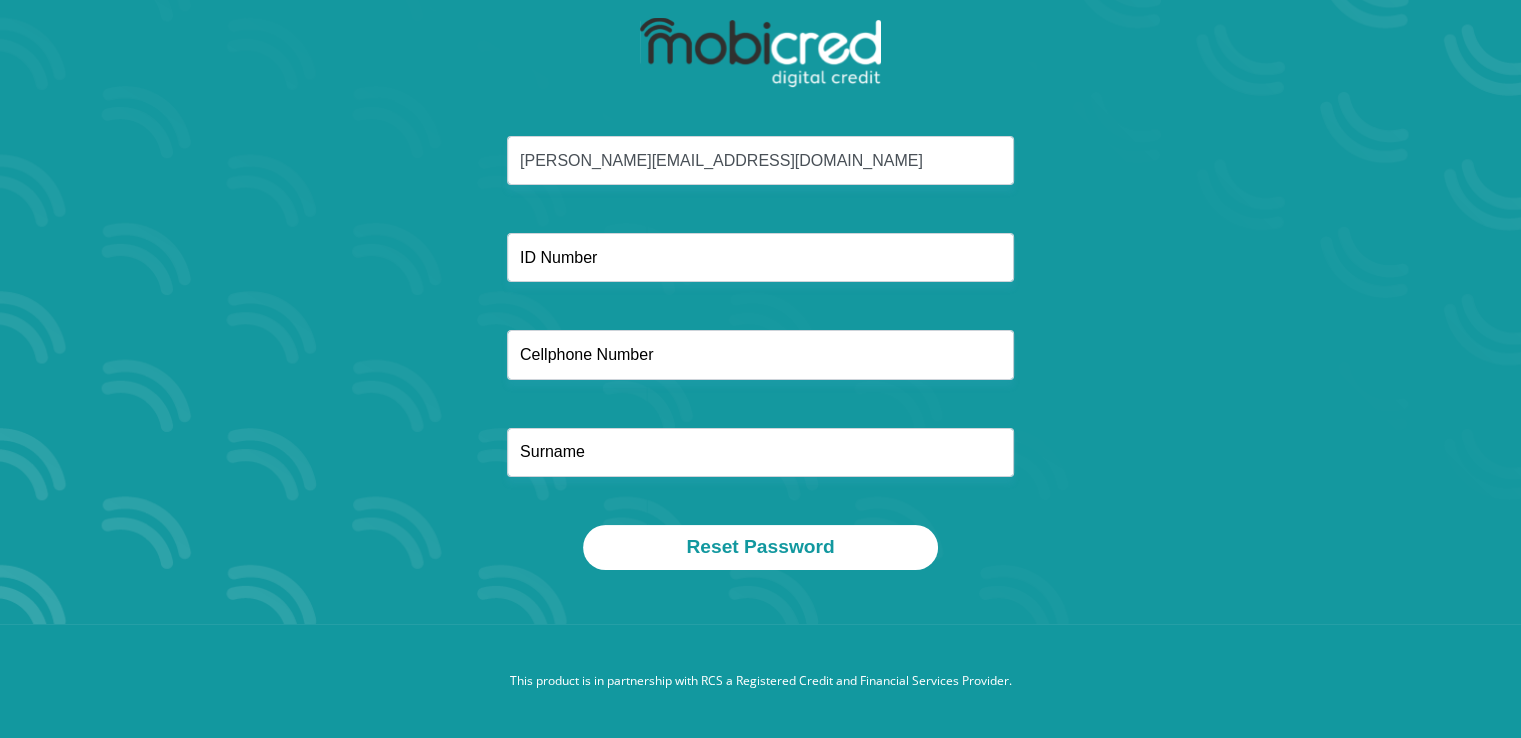 click on "lee.bianca1988@gmail.com" at bounding box center (761, 330) 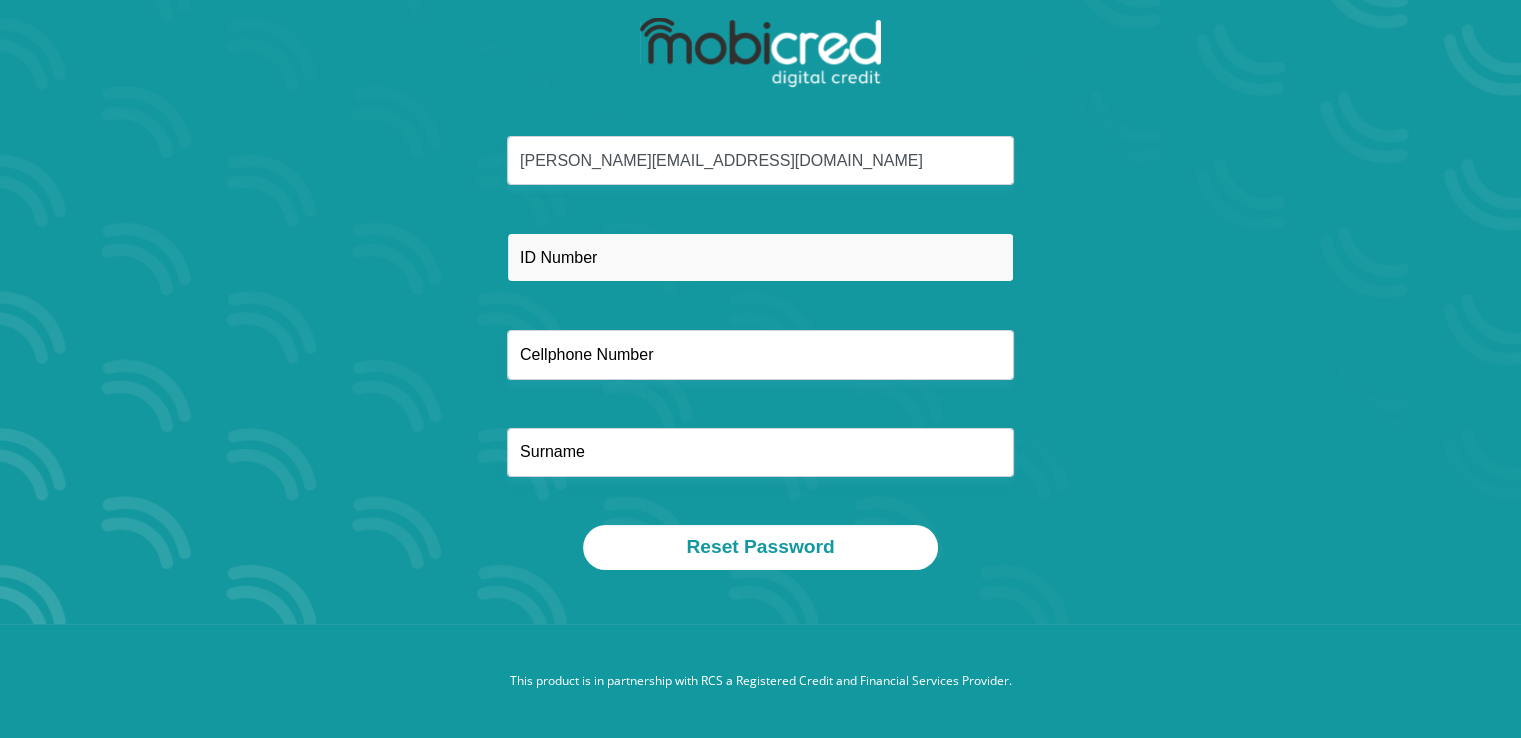 click at bounding box center [760, 257] 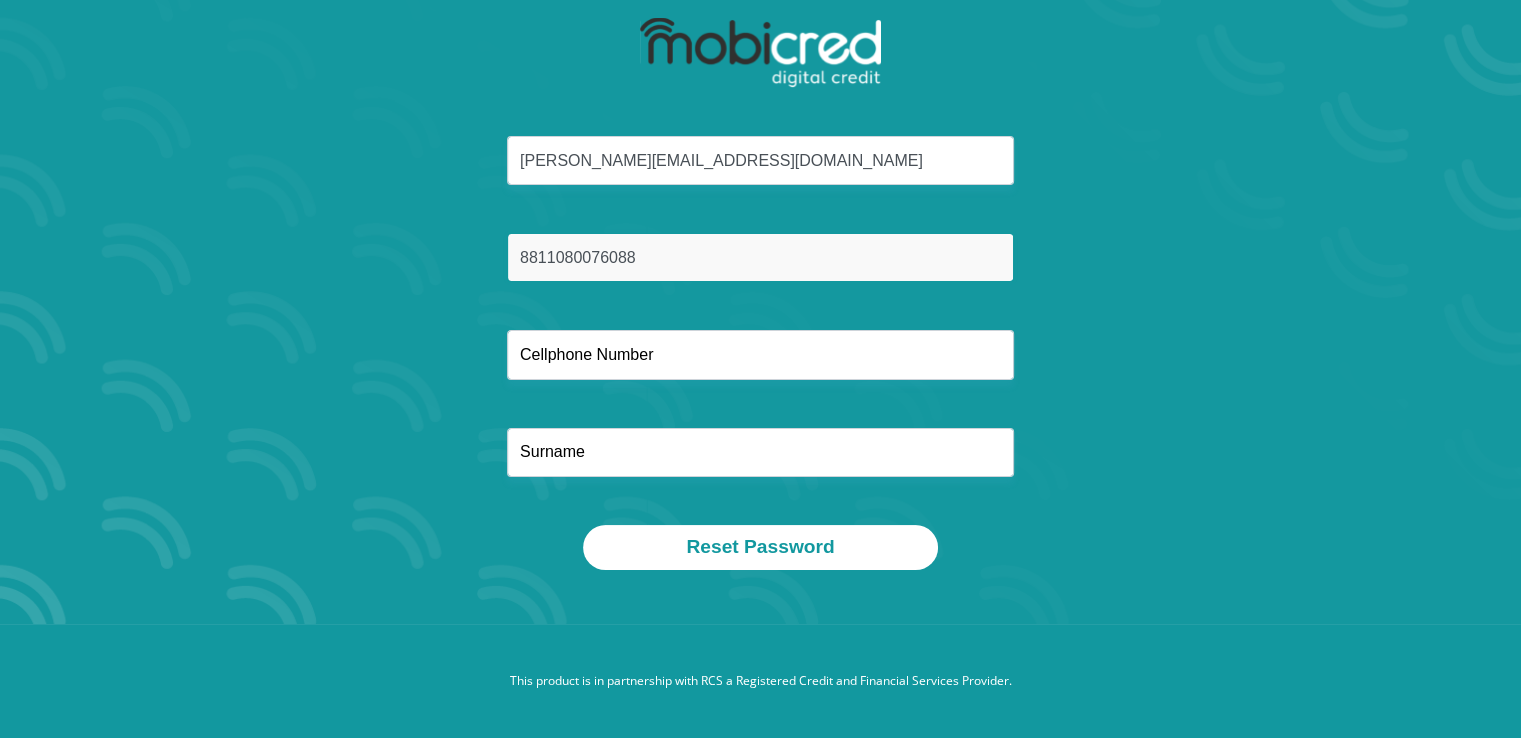 type on "8811080076088" 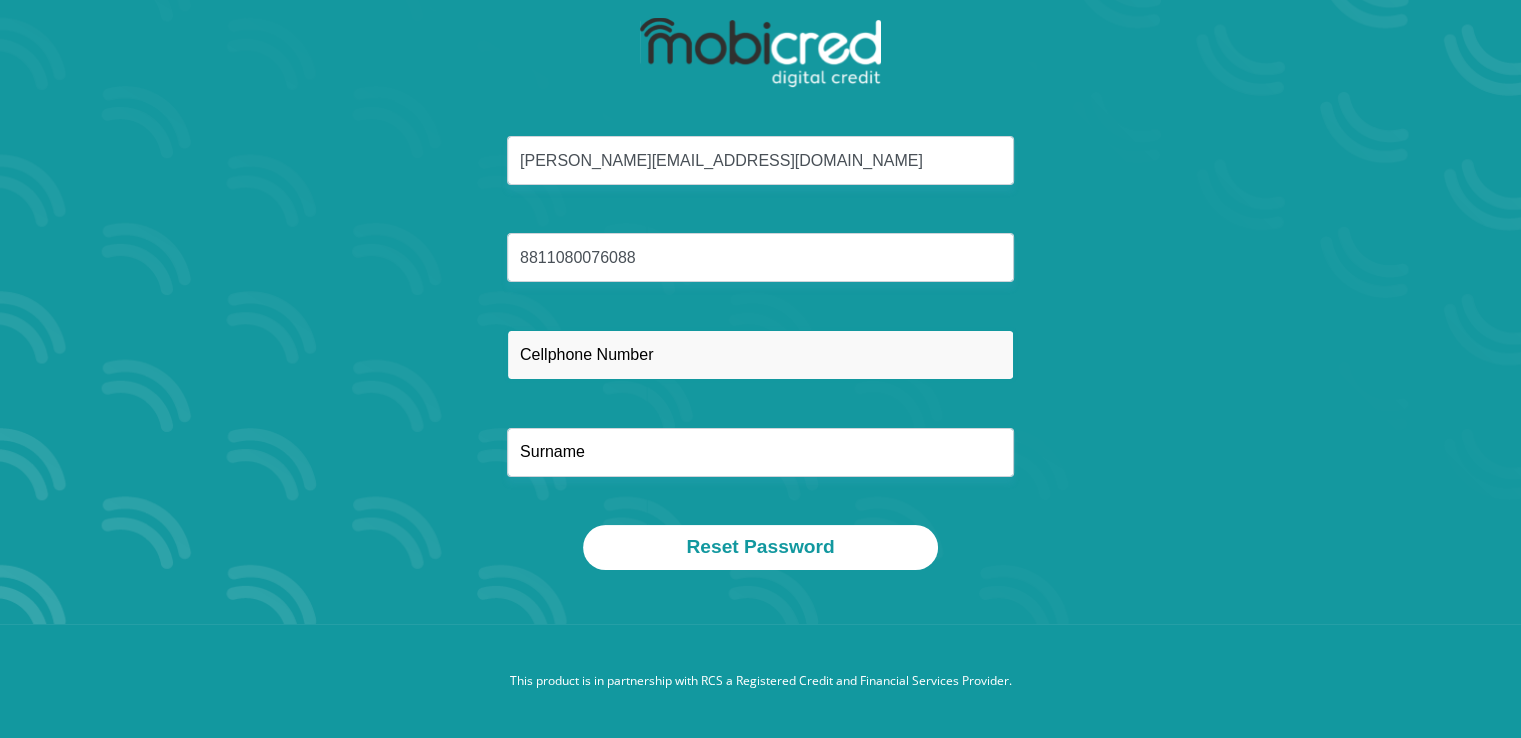 click at bounding box center [760, 354] 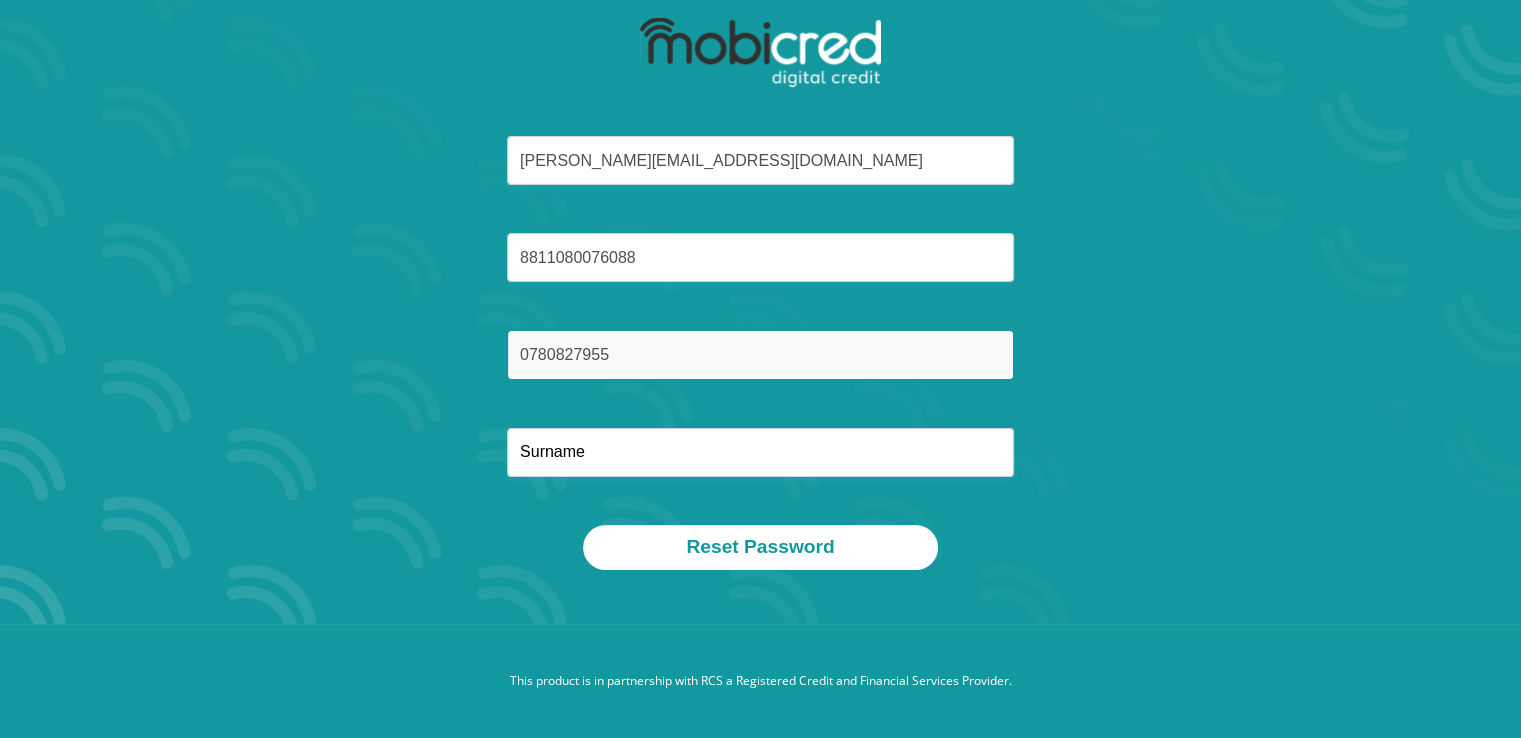 type on "0780827955" 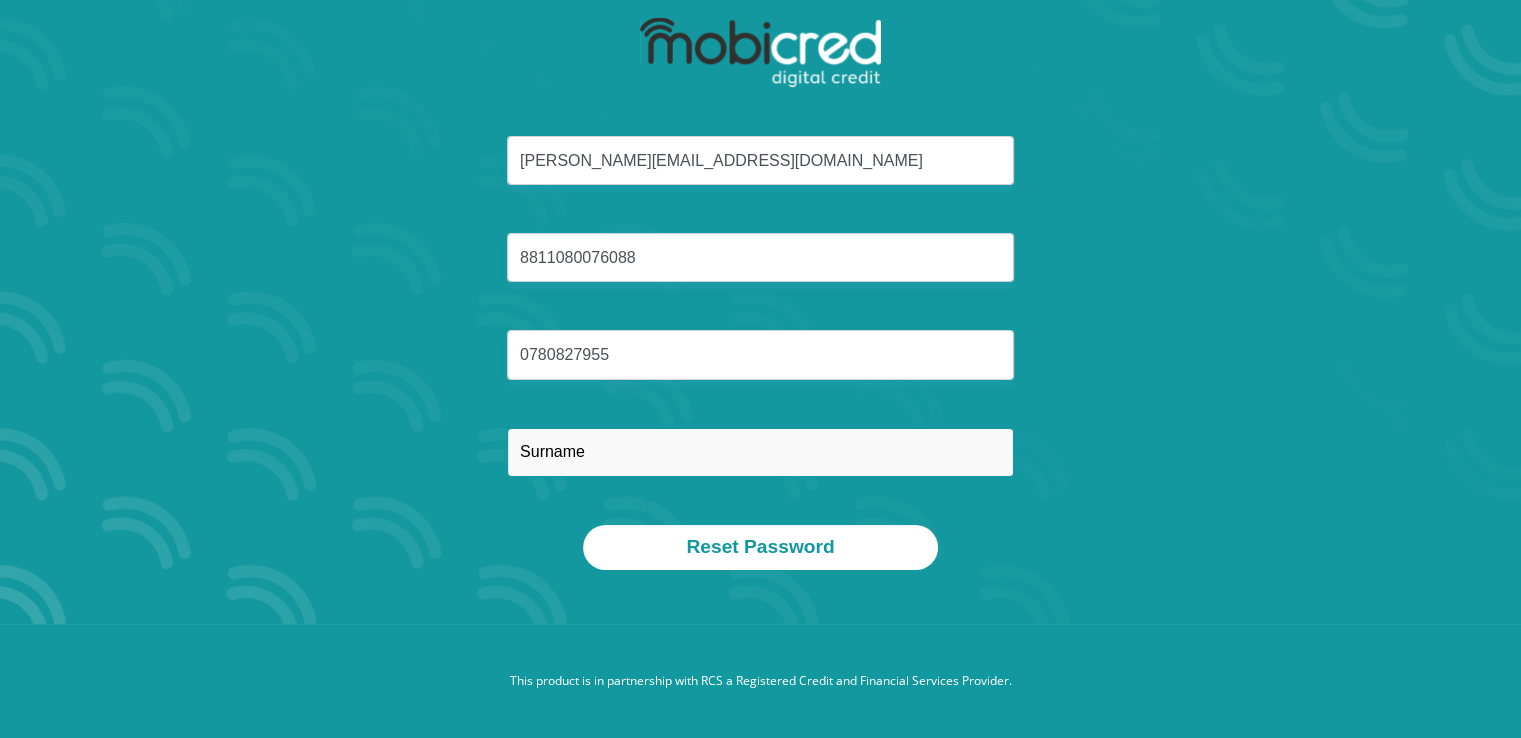 click at bounding box center (760, 452) 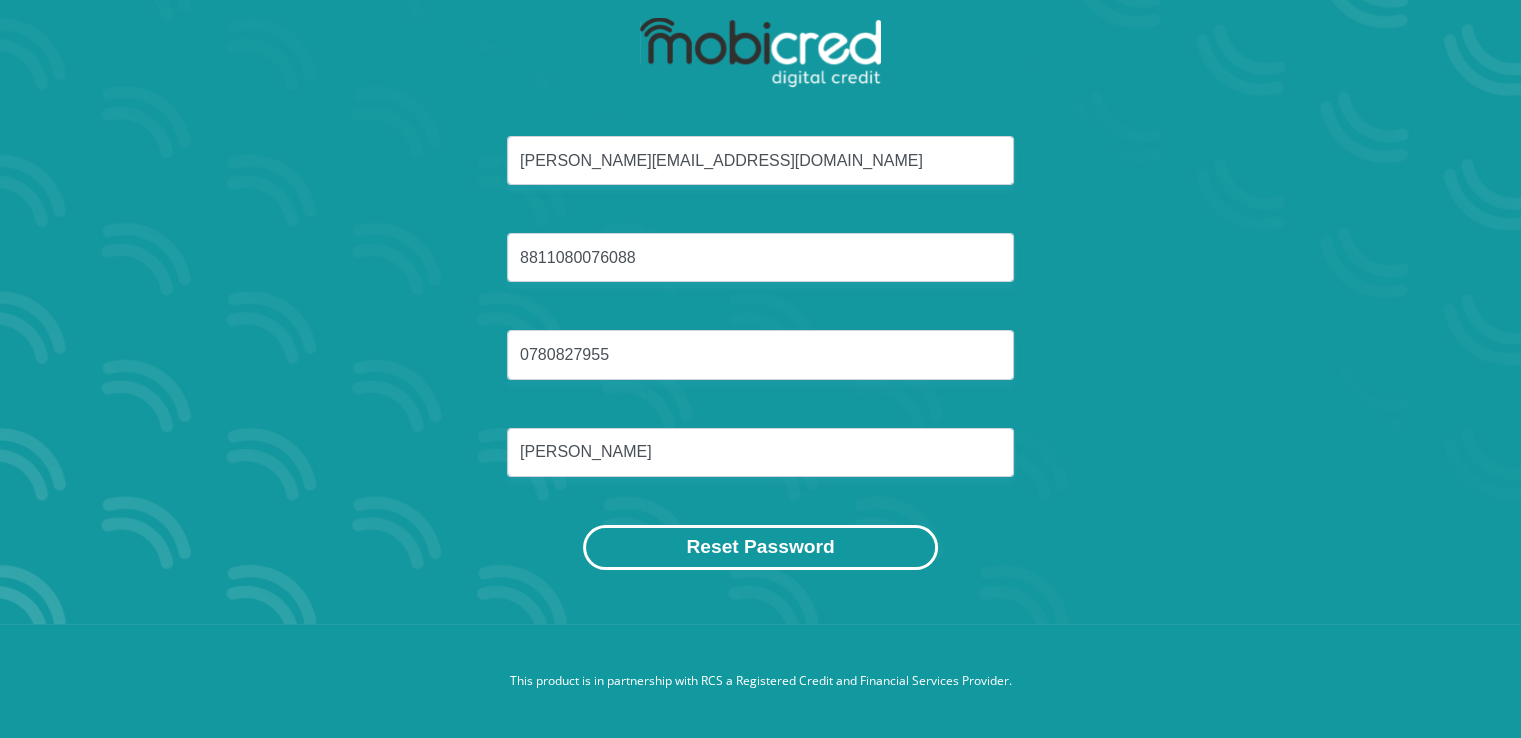 click on "Reset Password" at bounding box center [760, 547] 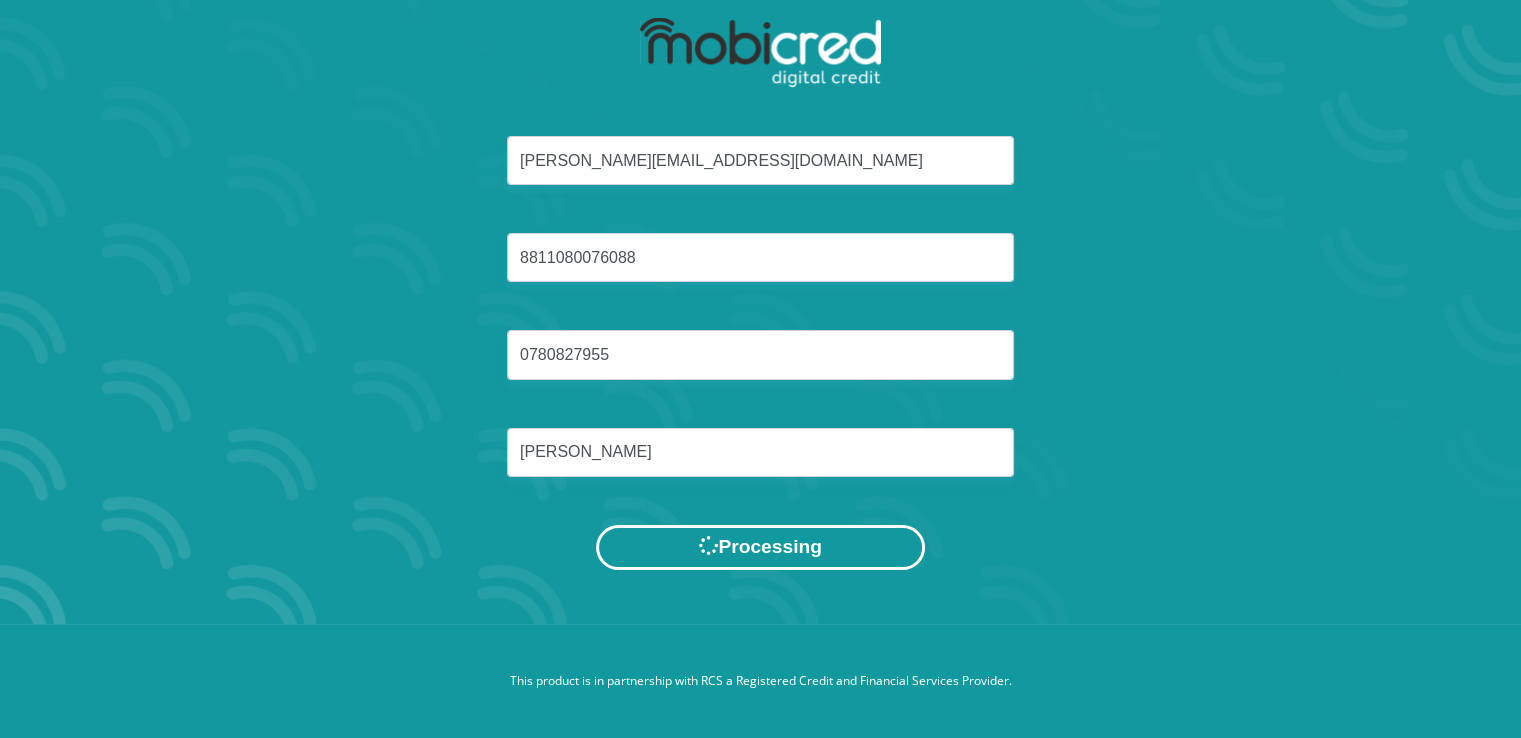 scroll, scrollTop: 0, scrollLeft: 0, axis: both 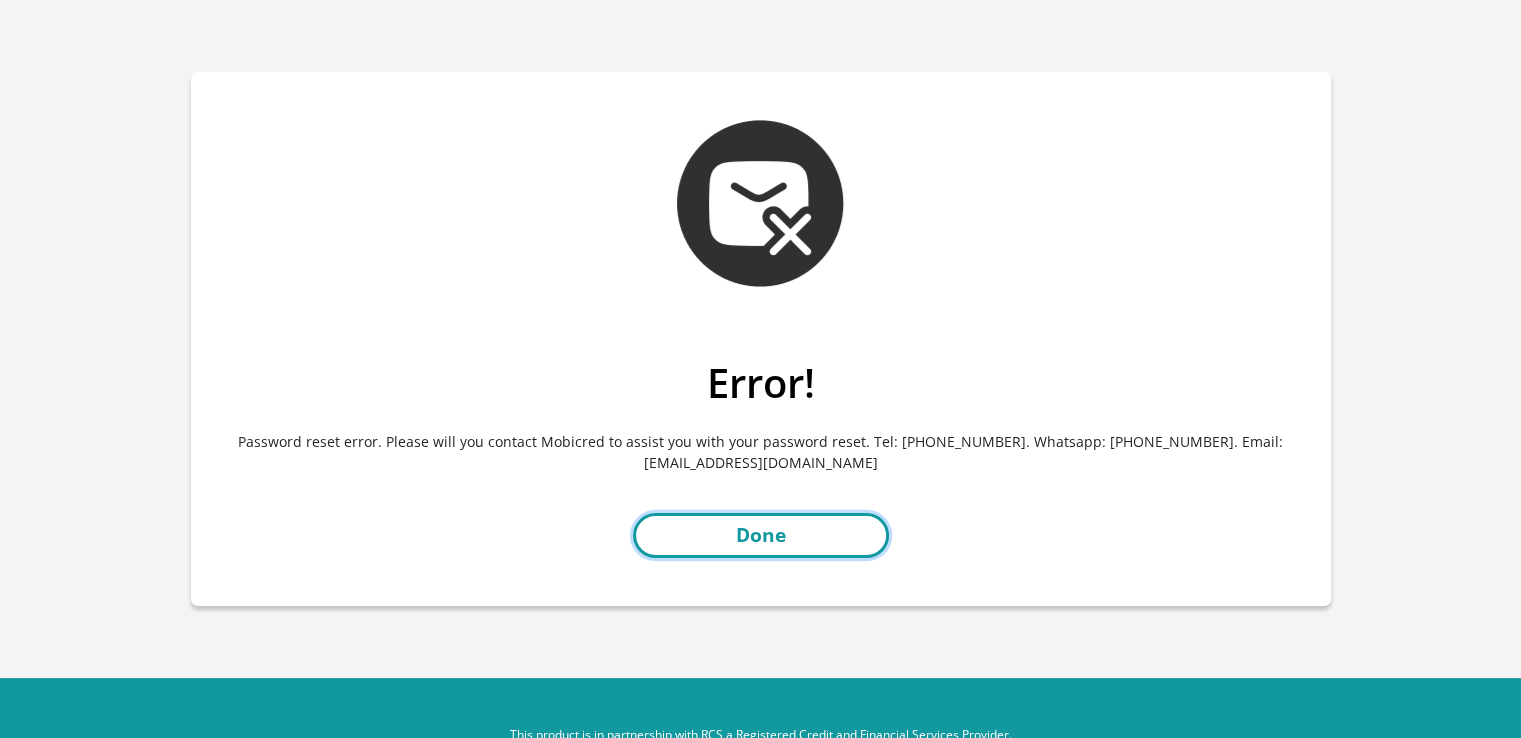 click on "Done" at bounding box center [761, 535] 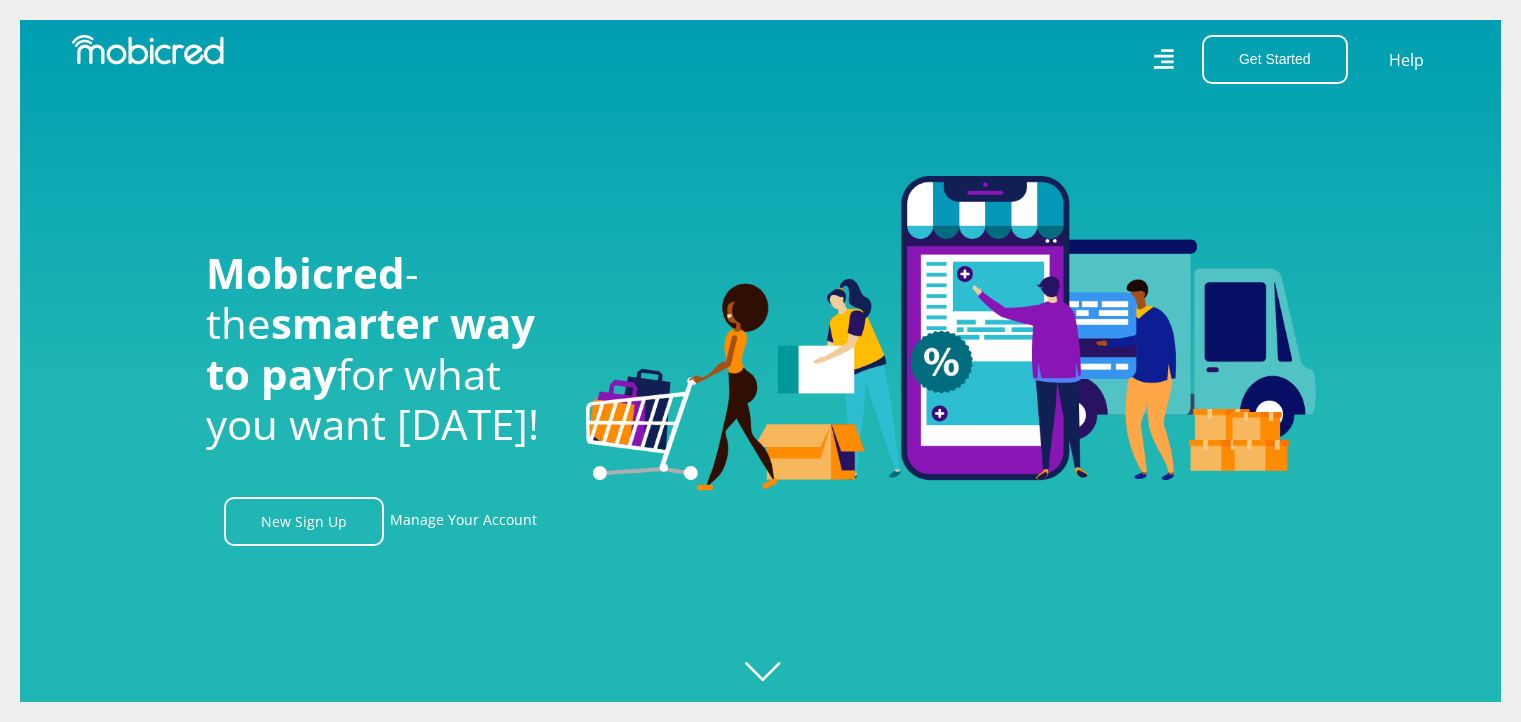 scroll, scrollTop: 0, scrollLeft: 0, axis: both 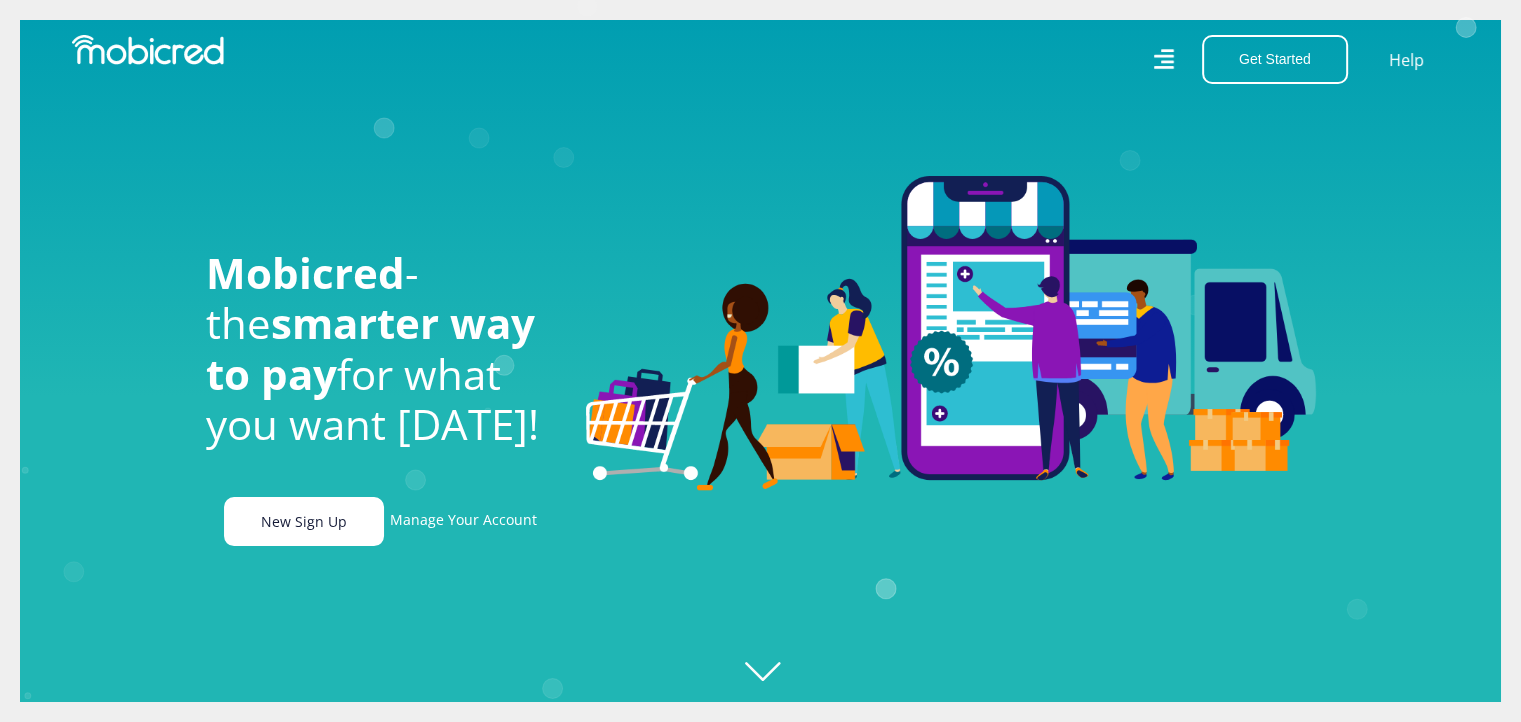 click on "New Sign Up" at bounding box center (304, 521) 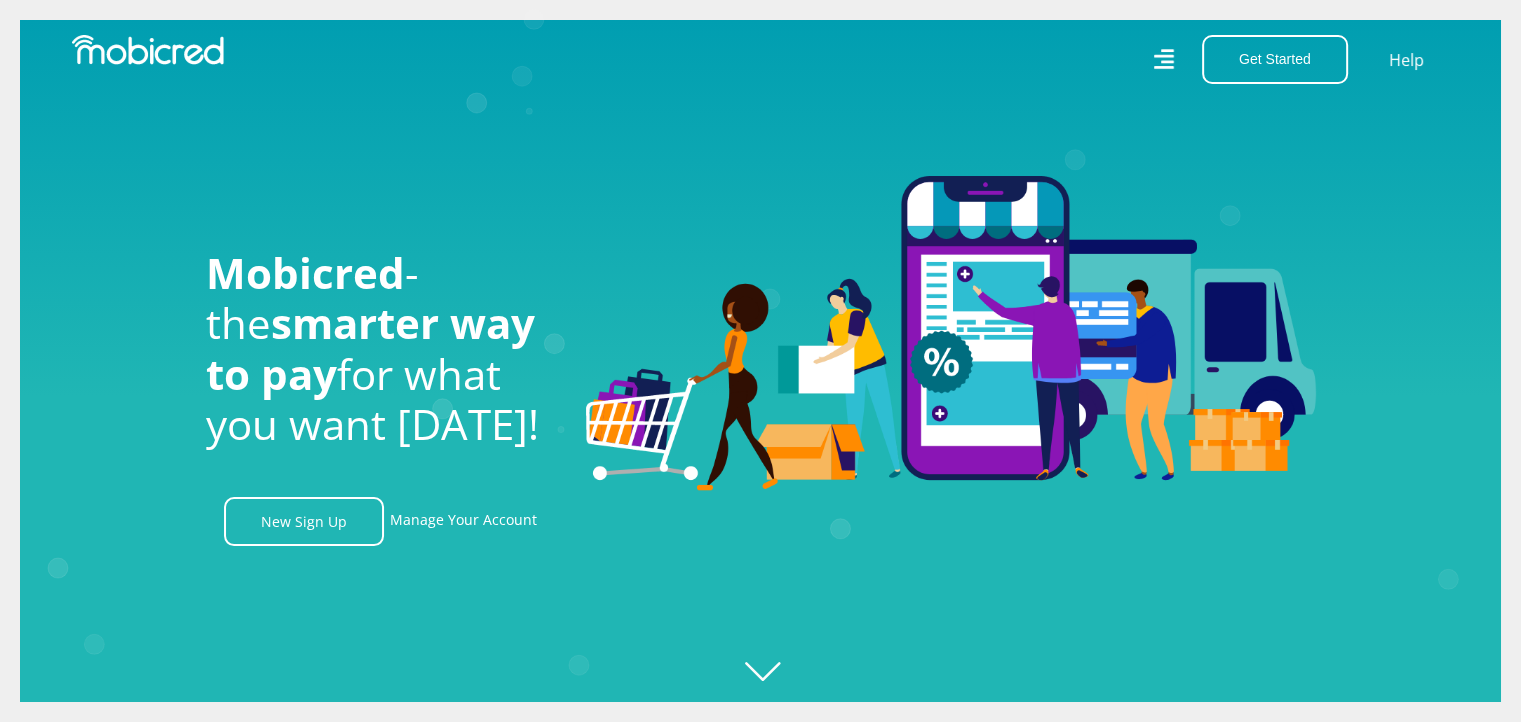 scroll, scrollTop: 0, scrollLeft: 2564, axis: horizontal 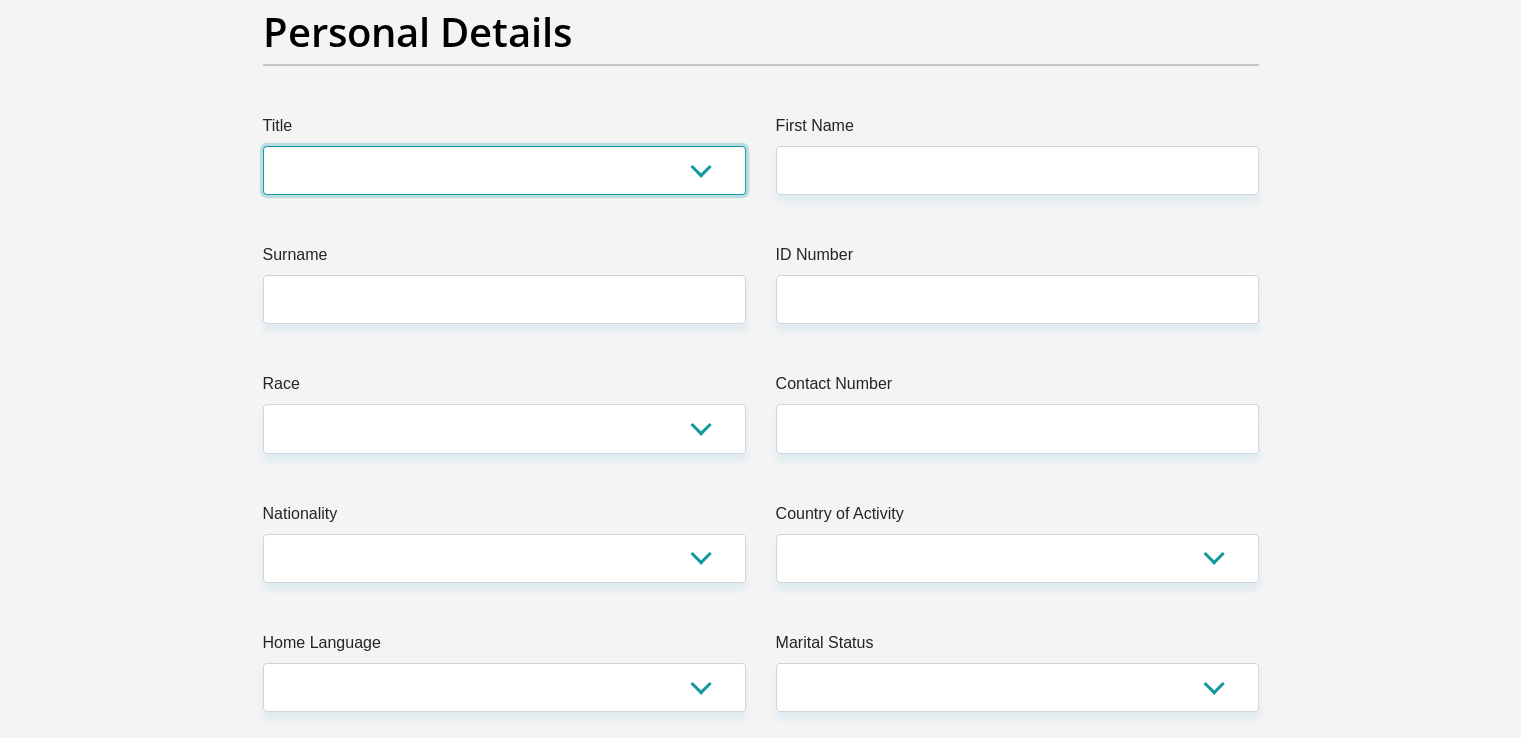 click on "Mr
Ms
Mrs
Dr
[PERSON_NAME]" at bounding box center (504, 170) 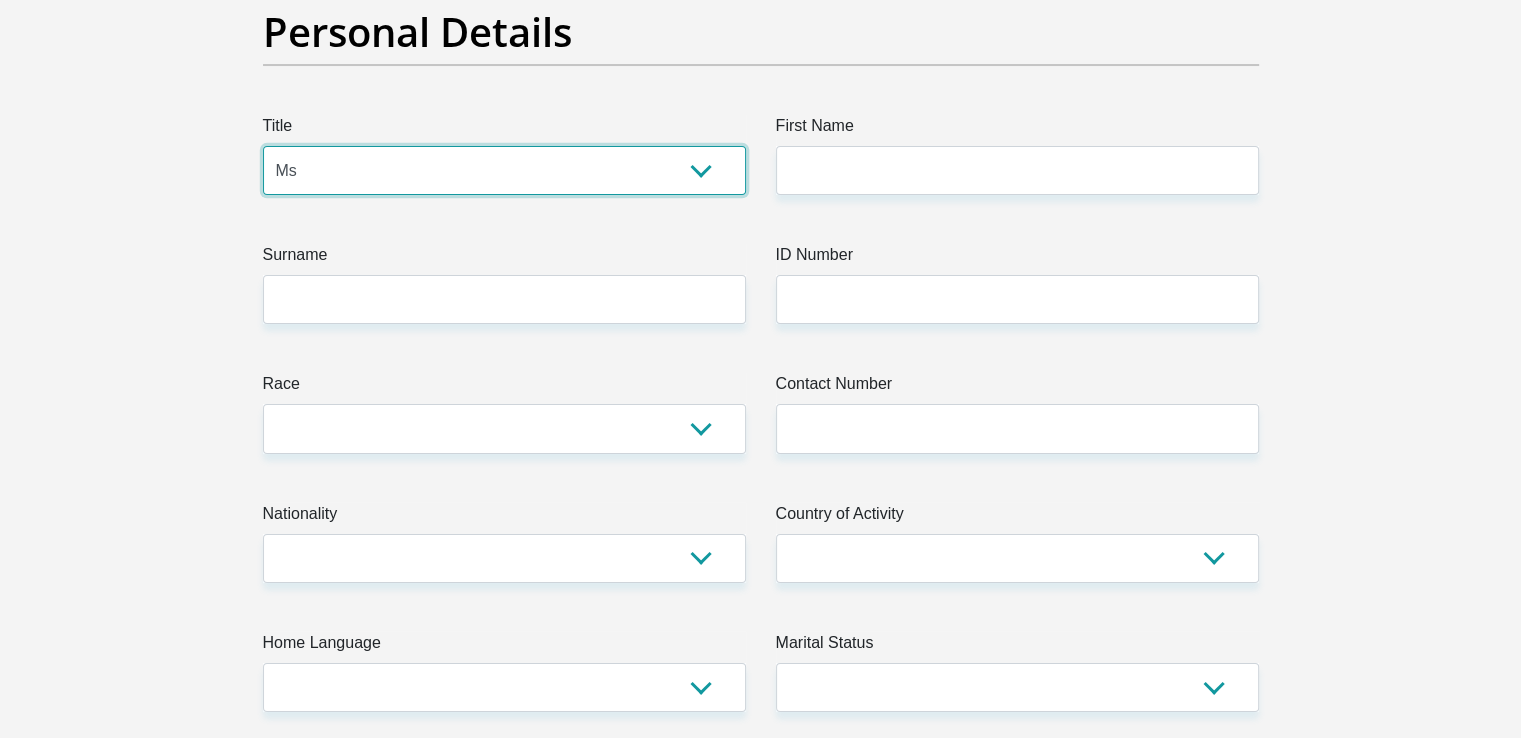 click on "Mr
Ms
Mrs
Dr
[PERSON_NAME]" at bounding box center (504, 170) 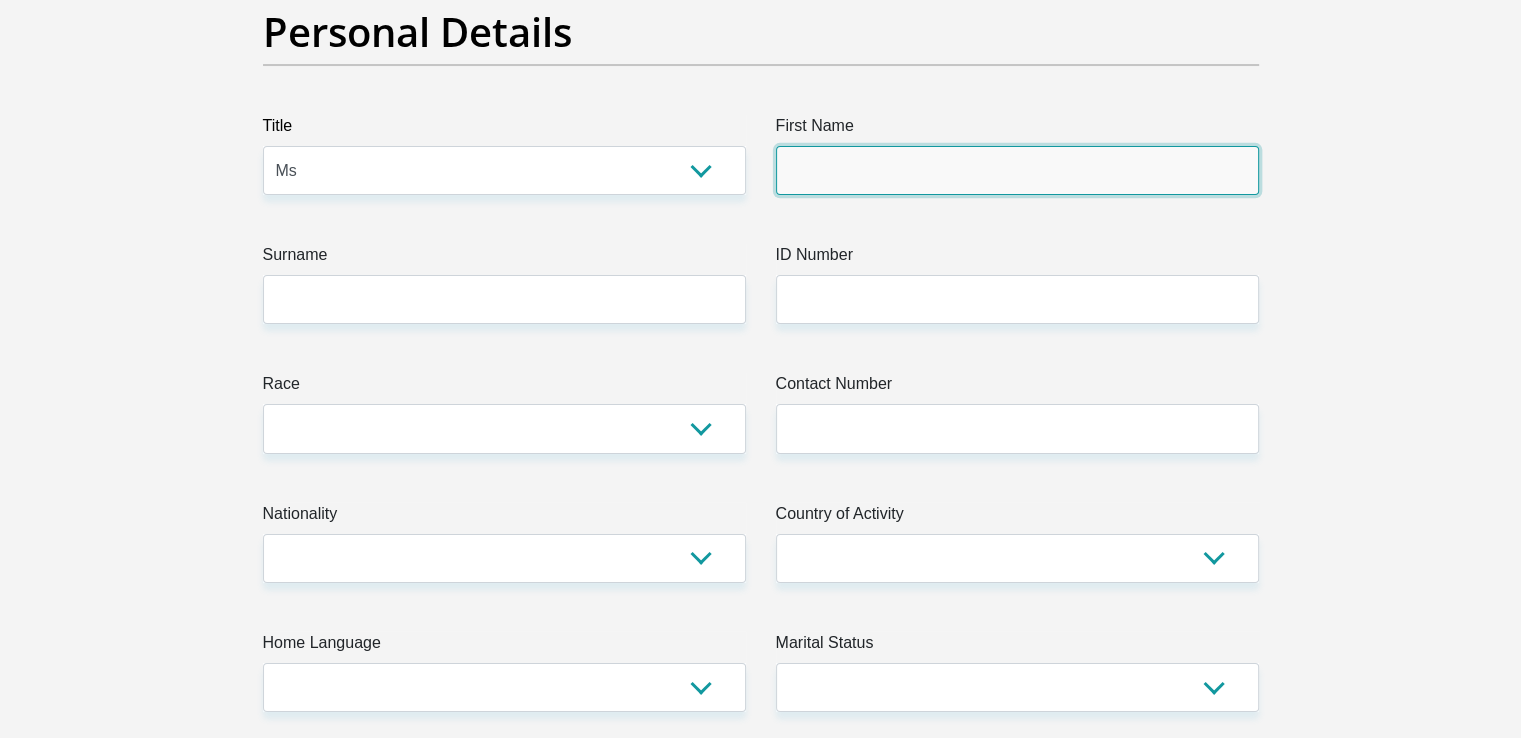 drag, startPoint x: 872, startPoint y: 171, endPoint x: 859, endPoint y: 185, distance: 19.104973 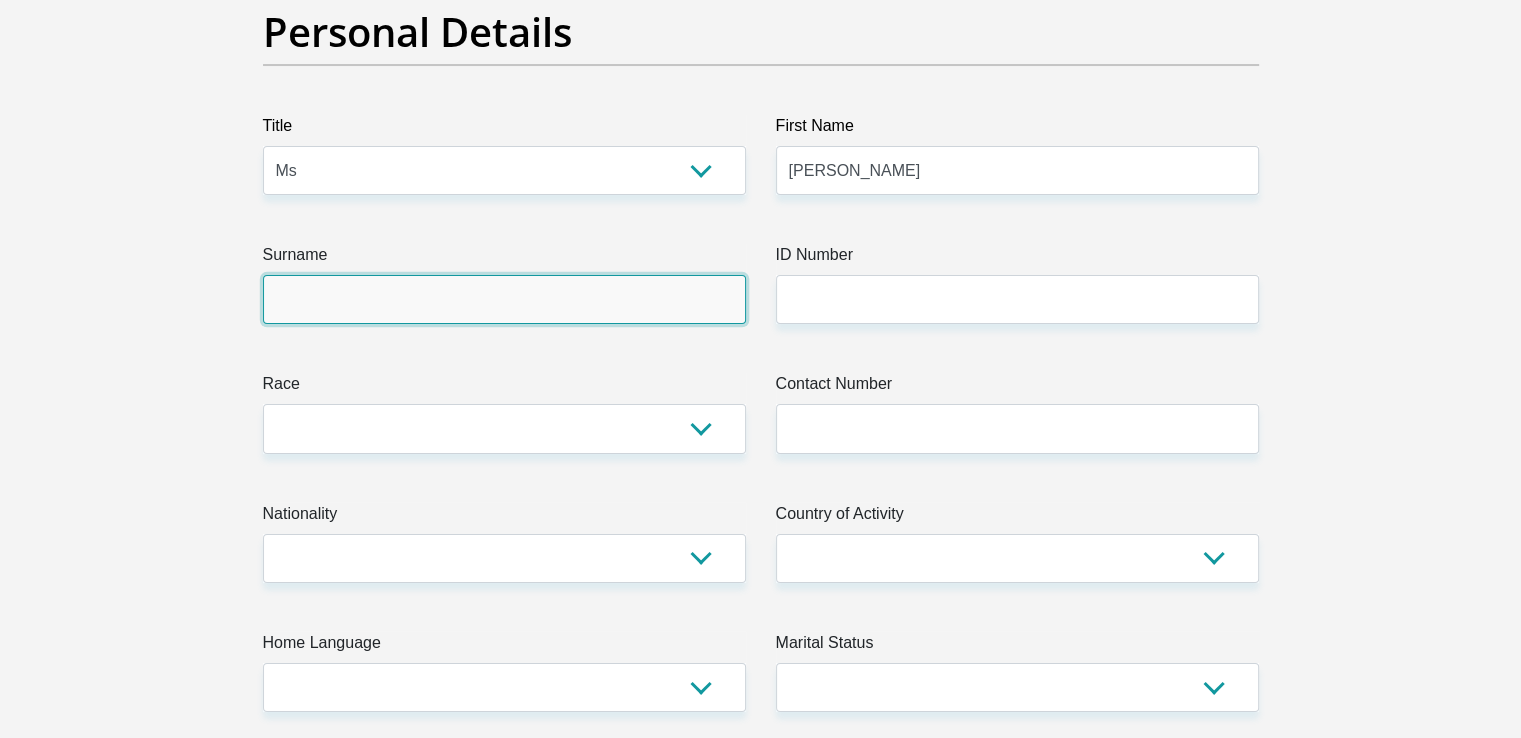 click on "Surname" at bounding box center [504, 299] 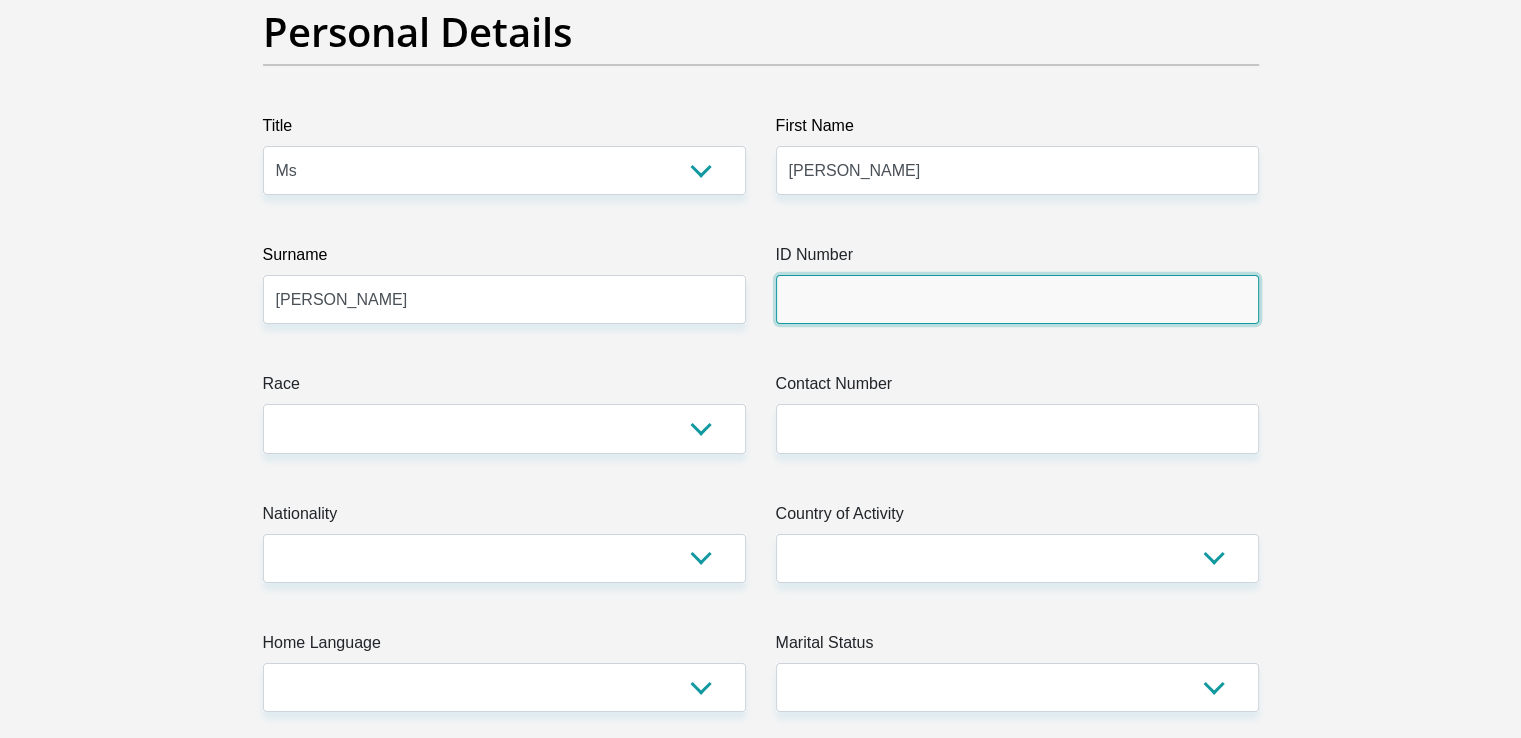 drag, startPoint x: 882, startPoint y: 310, endPoint x: 871, endPoint y: 312, distance: 11.18034 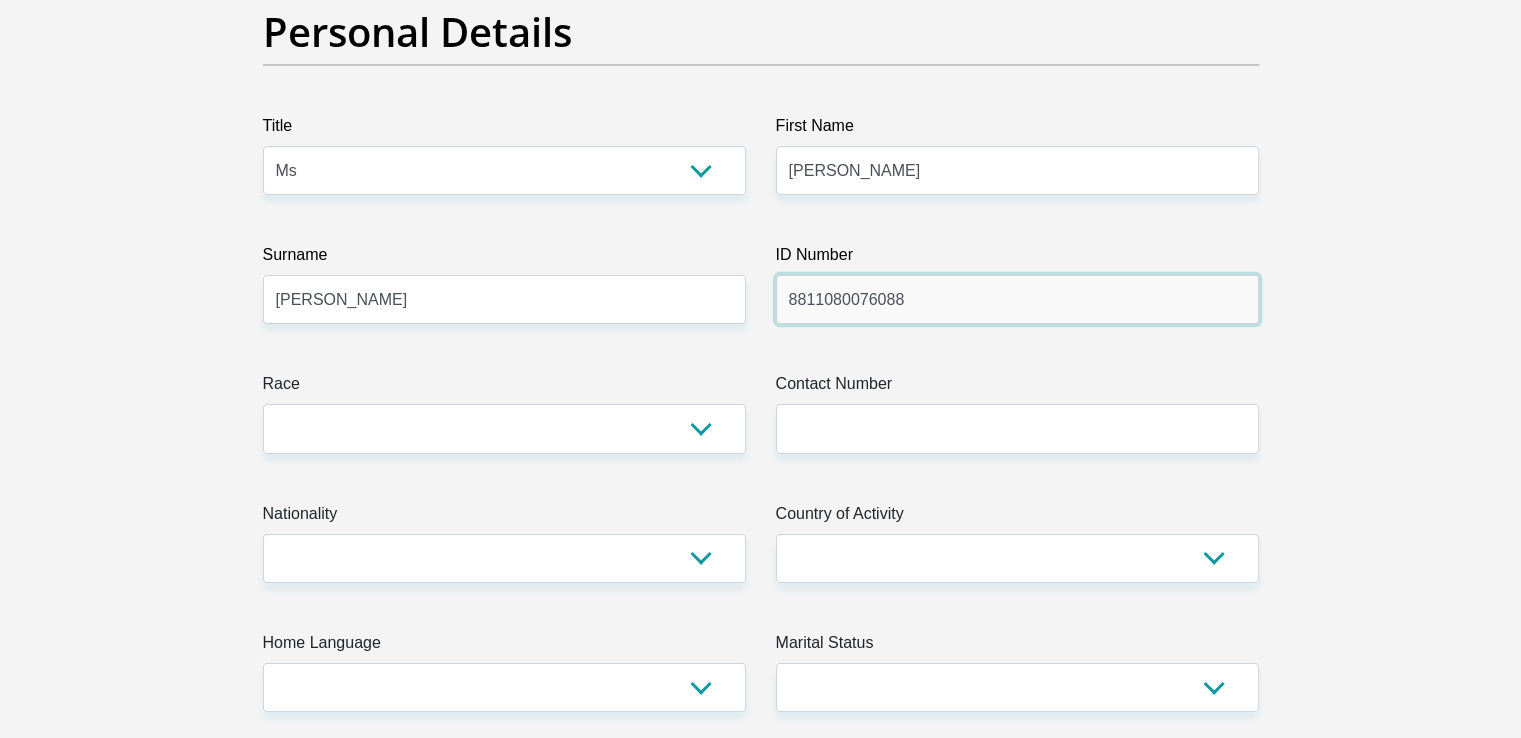 type on "8811080076088" 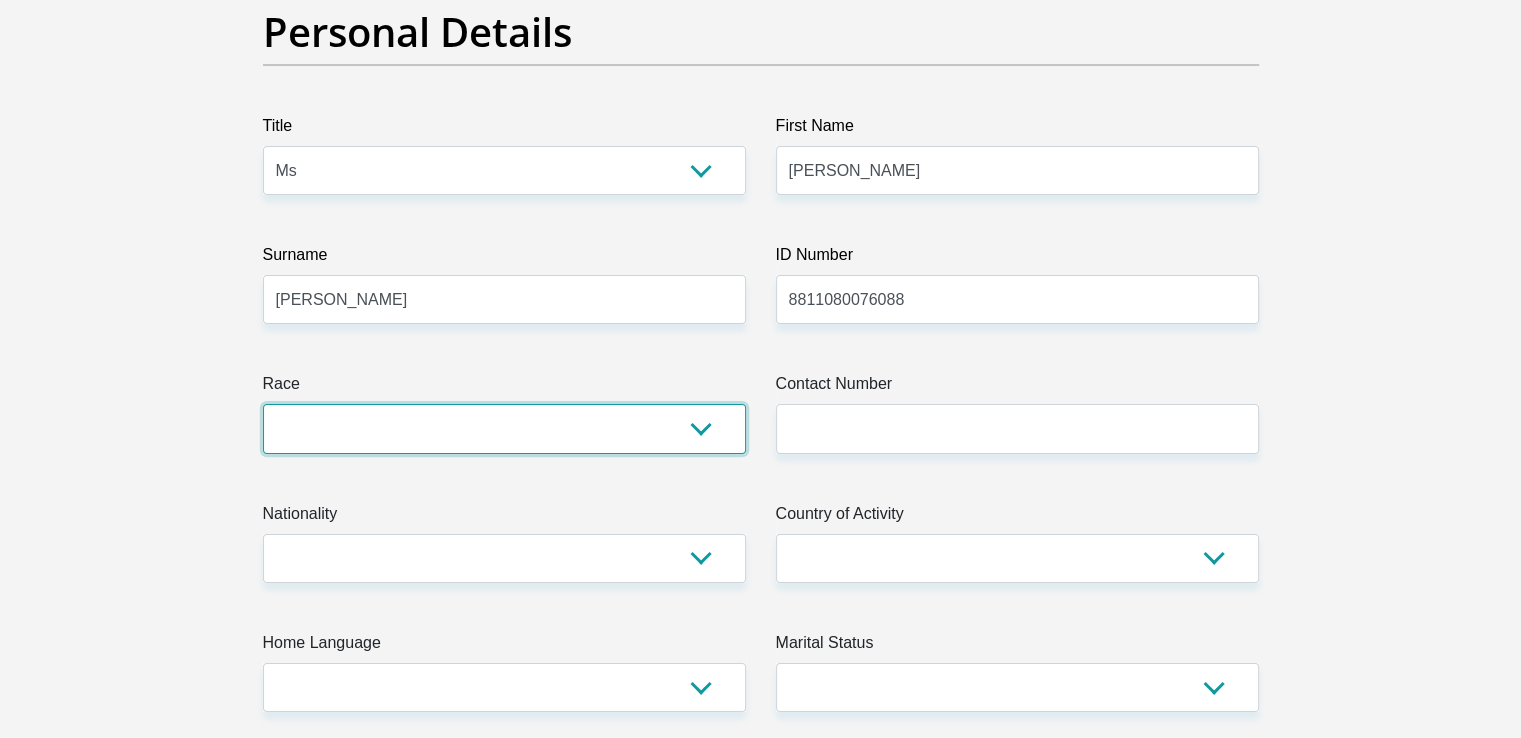 click on "Black
Coloured
Indian
White
Other" at bounding box center (504, 428) 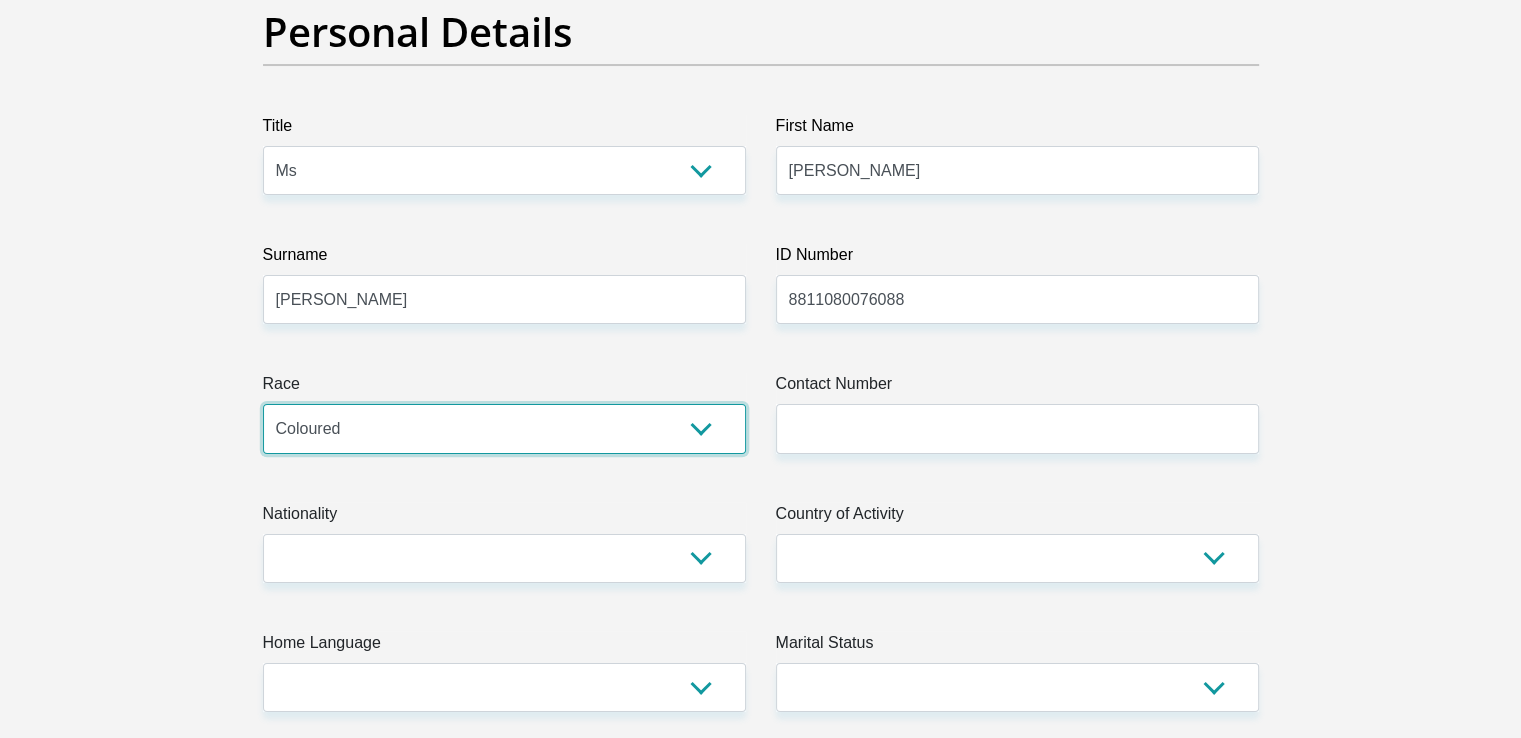 click on "Black
Coloured
Indian
White
Other" at bounding box center [504, 428] 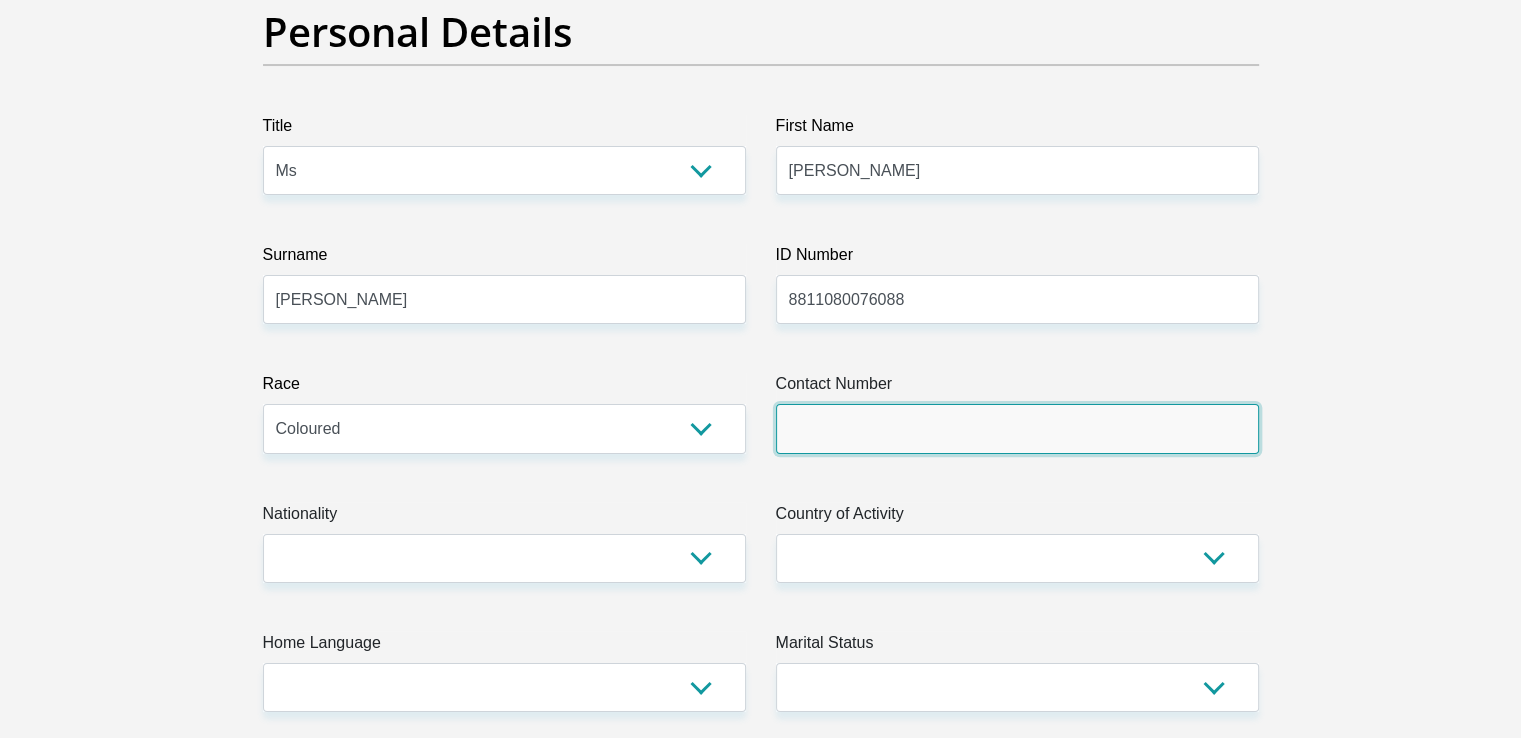 click on "Contact Number" at bounding box center [1017, 428] 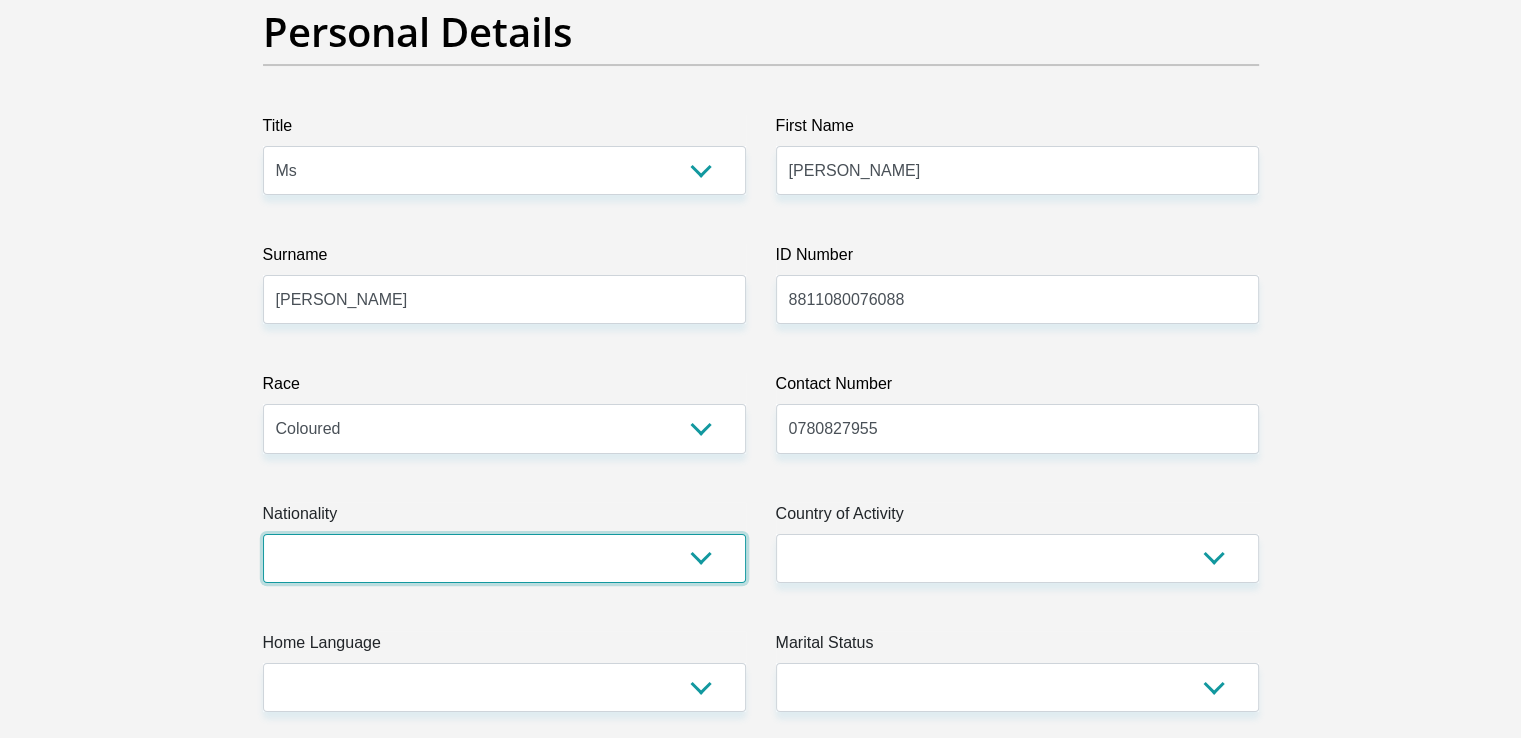click on "South Africa
Afghanistan
Aland Islands
Albania
Algeria
America Samoa
American Virgin Islands
Andorra
Angola
Anguilla
Antarctica
Antigua and Barbuda
Argentina
Armenia
Aruba
Ascension Island
Australia
Austria
Azerbaijan
Bahamas
Bahrain
Bangladesh
Barbados
Chad" at bounding box center (504, 558) 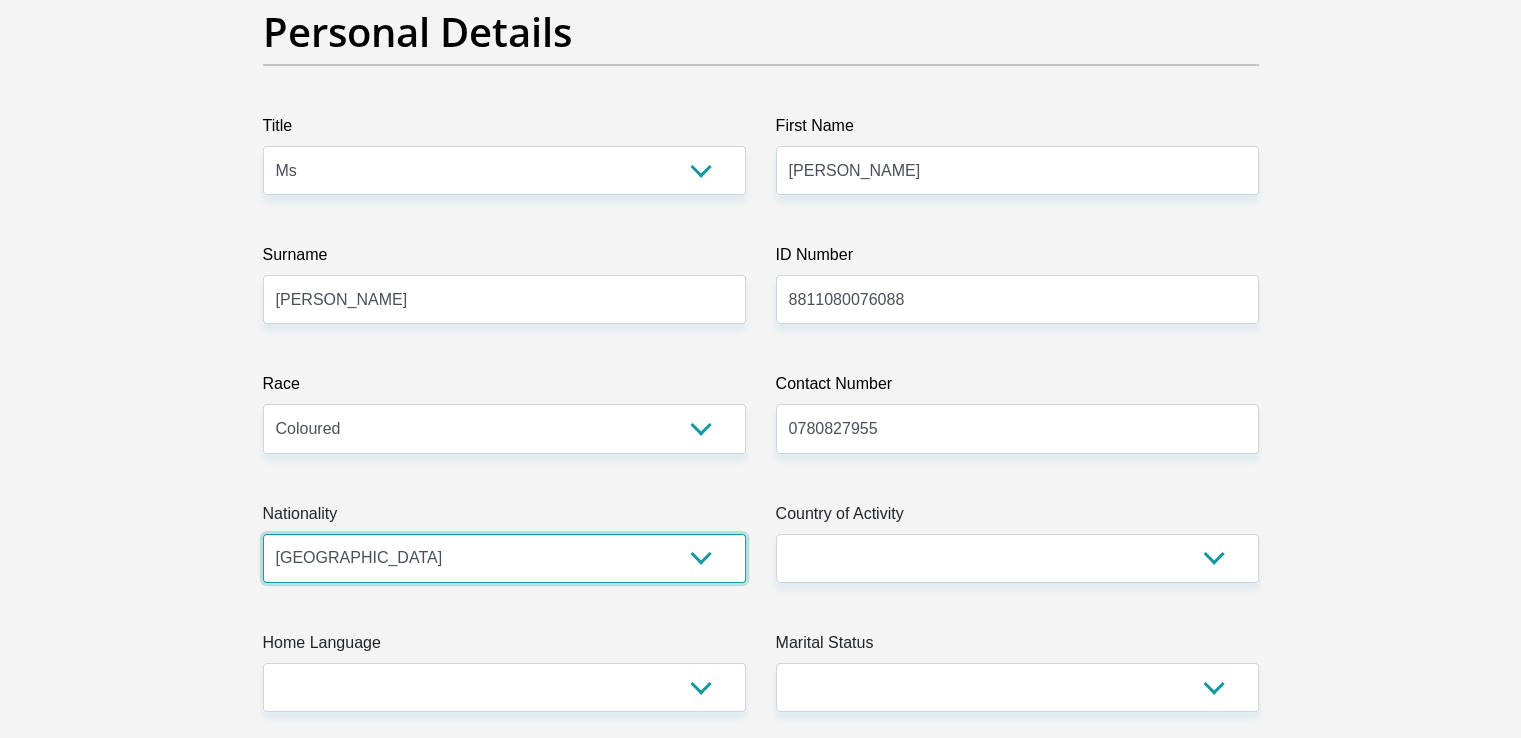 click on "South Africa
Afghanistan
Aland Islands
Albania
Algeria
America Samoa
American Virgin Islands
Andorra
Angola
Anguilla
Antarctica
Antigua and Barbuda
Argentina
Armenia
Aruba
Ascension Island
Australia
Austria
Azerbaijan
Bahamas
Bahrain
Bangladesh
Barbados
Chad" at bounding box center (504, 558) 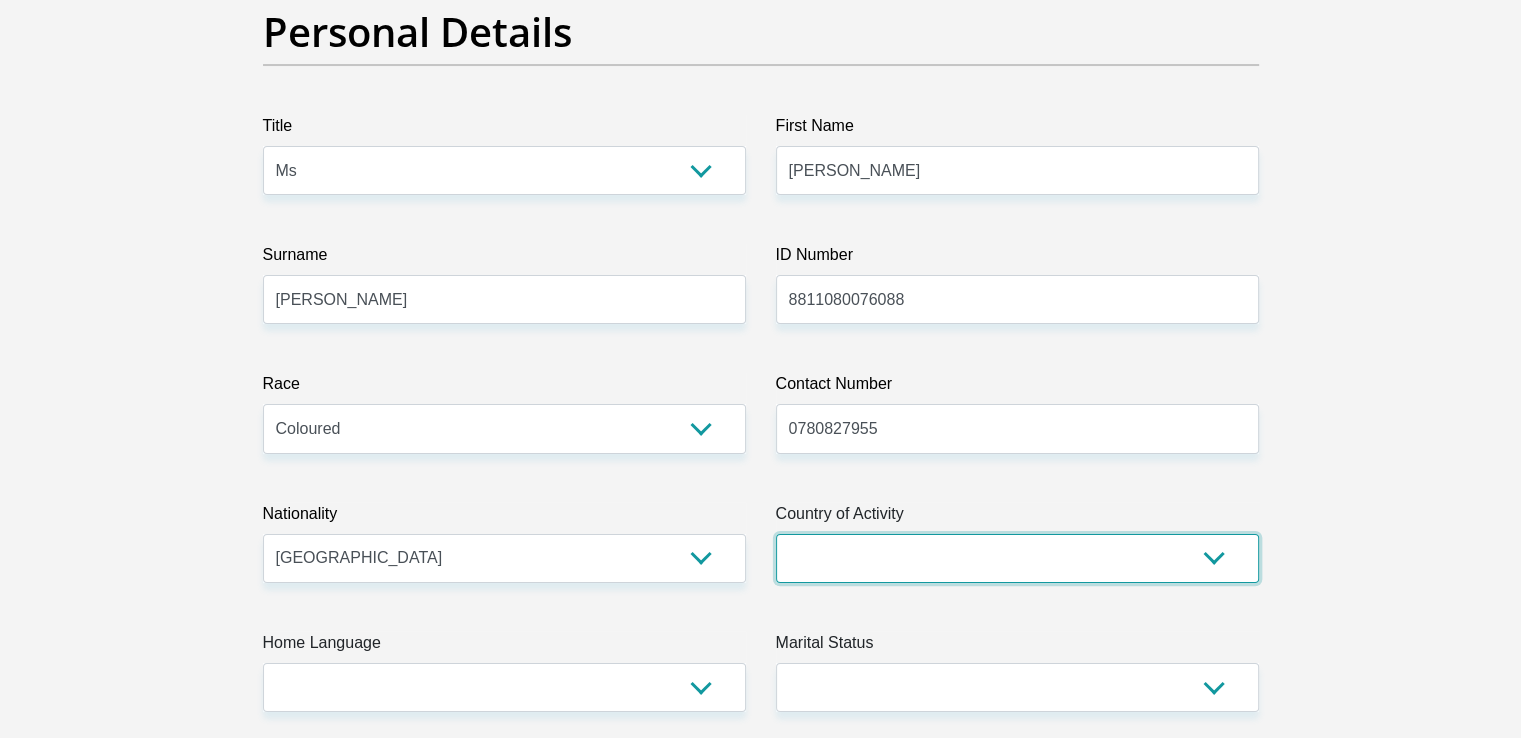 drag, startPoint x: 865, startPoint y: 552, endPoint x: 849, endPoint y: 536, distance: 22.627417 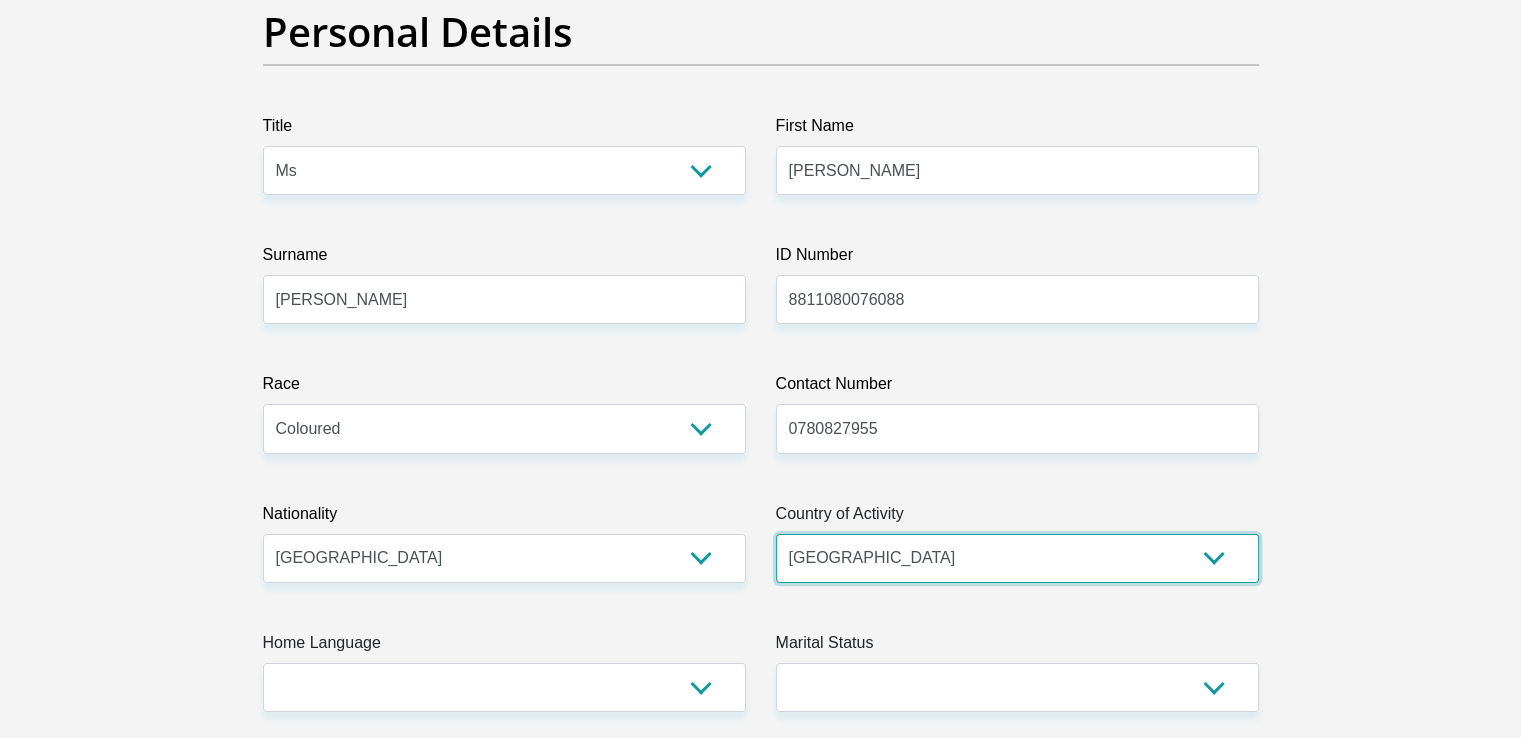 click on "South Africa
Afghanistan
Aland Islands
Albania
Algeria
America Samoa
American Virgin Islands
Andorra
Angola
Anguilla
Antarctica
Antigua and Barbuda
Argentina
Armenia
Aruba
Ascension Island
Australia
Austria
Azerbaijan
Chad" at bounding box center (1017, 558) 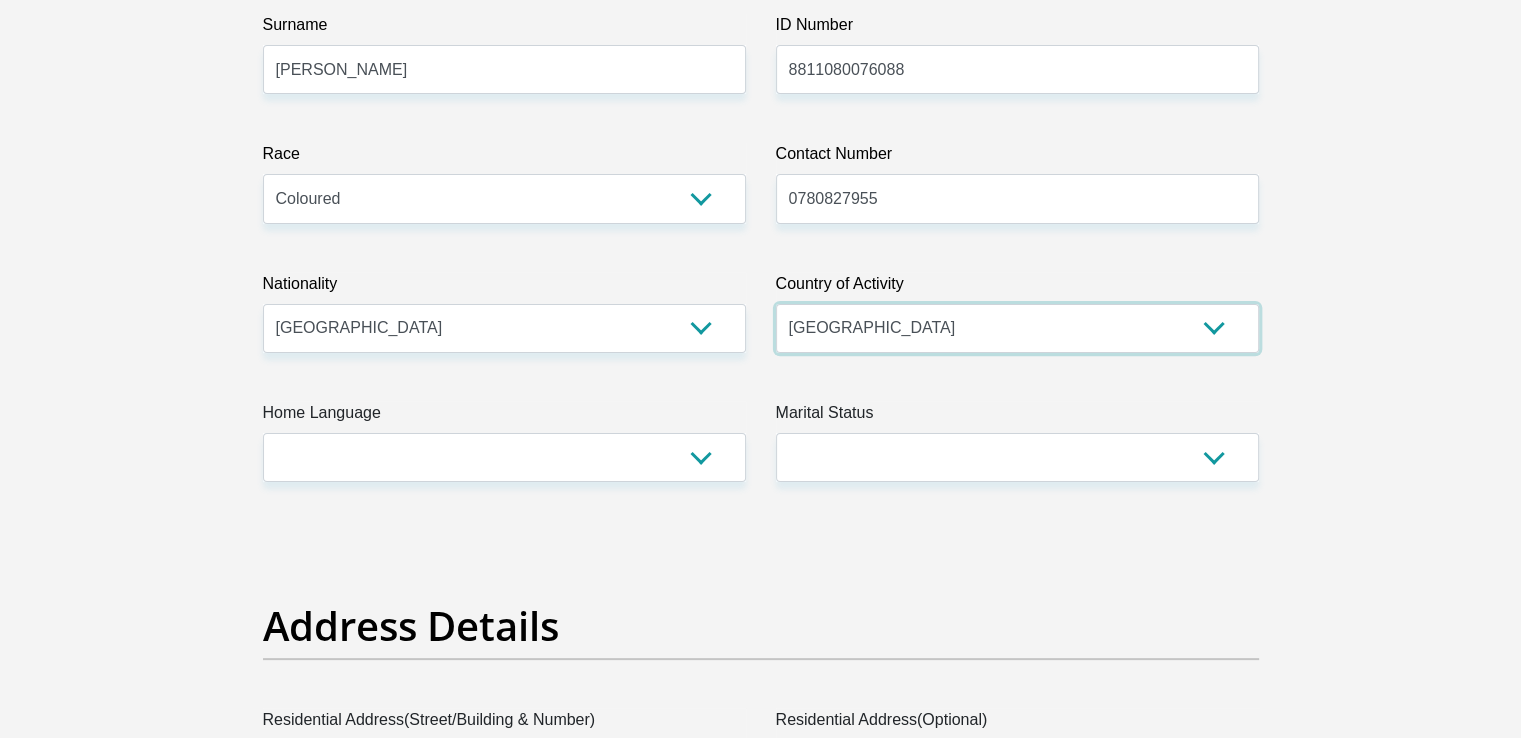 scroll, scrollTop: 500, scrollLeft: 0, axis: vertical 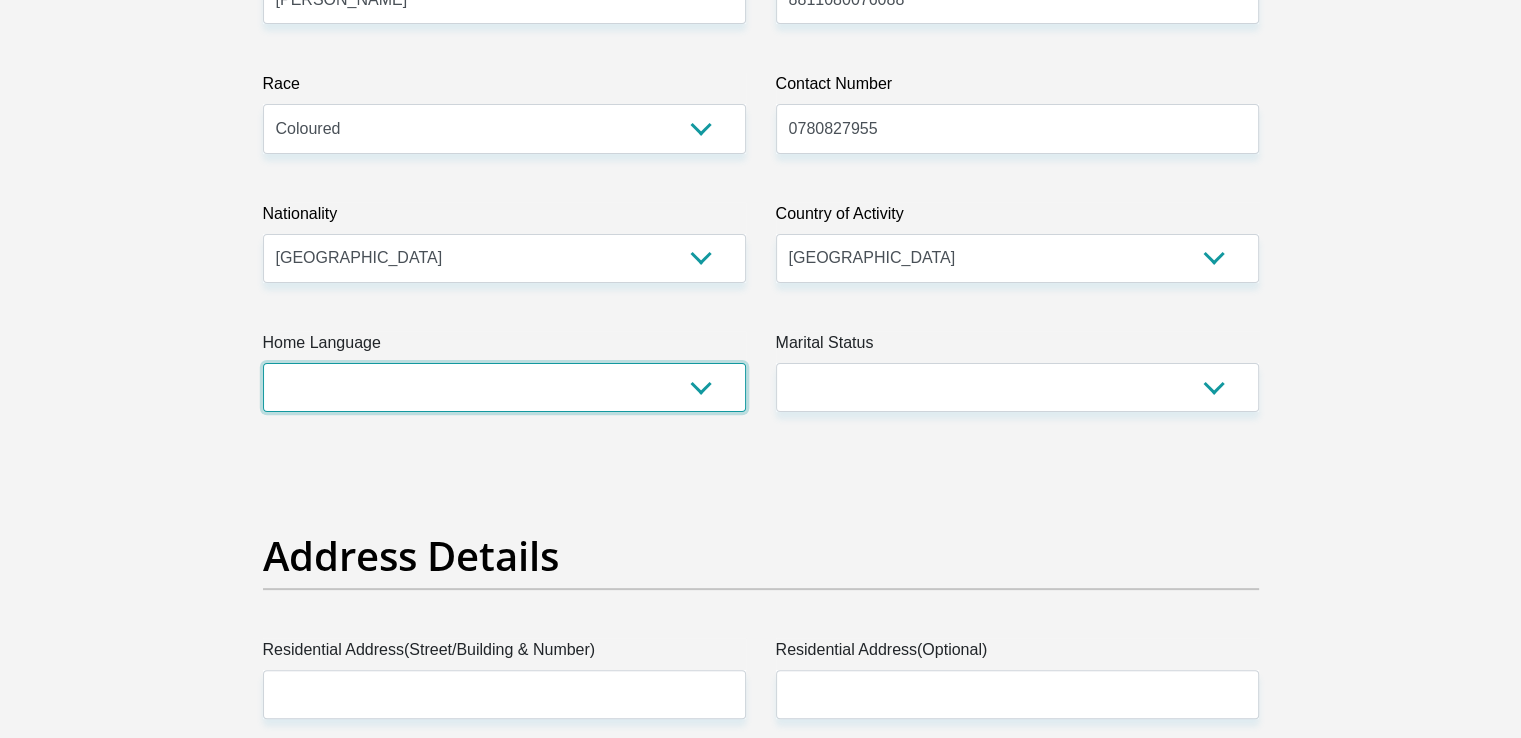 click on "Afrikaans
English
Sepedi
South Ndebele
Southern Sotho
Swati
Tsonga
Tswana
Venda
Xhosa
Zulu
Other" at bounding box center (504, 387) 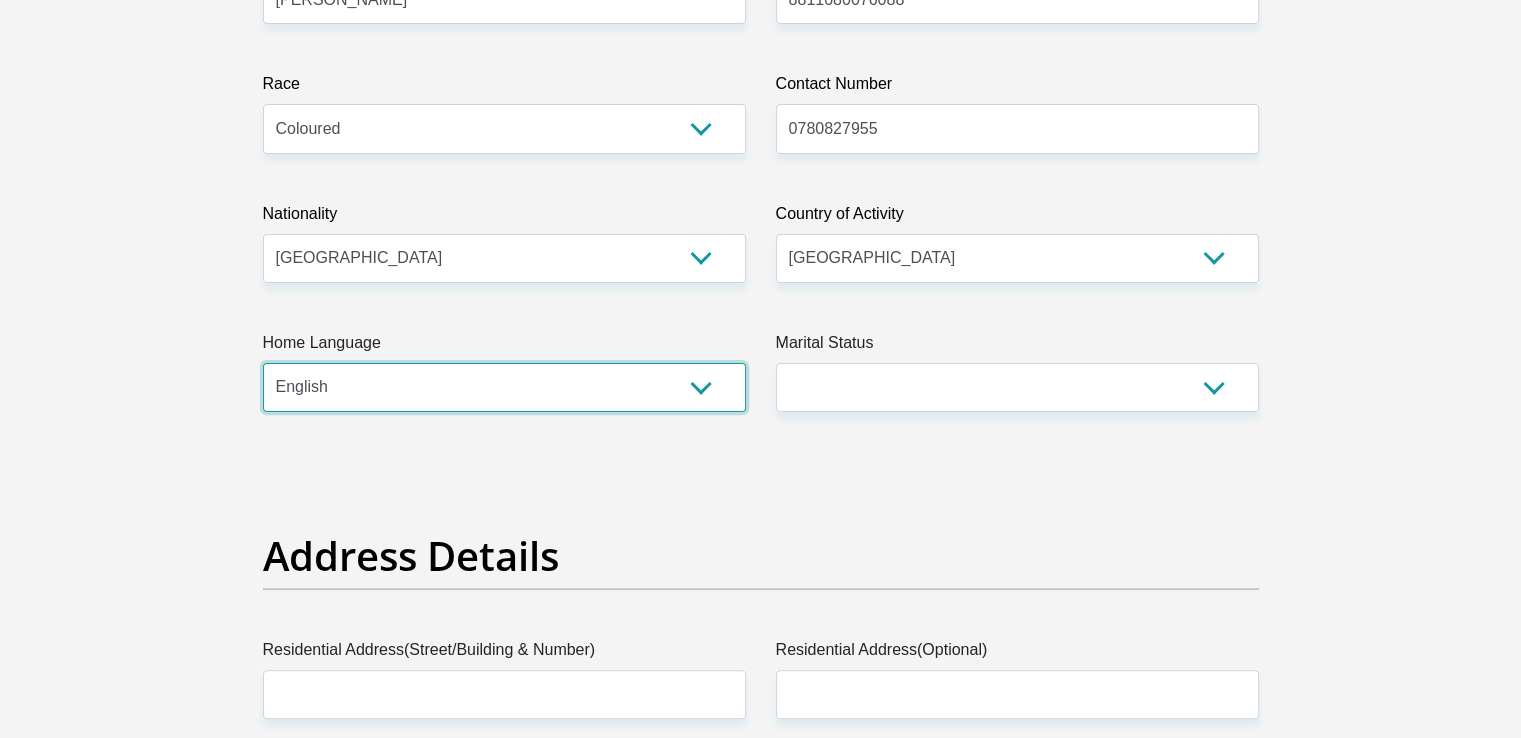 click on "Afrikaans
English
Sepedi
South Ndebele
Southern Sotho
Swati
Tsonga
Tswana
Venda
Xhosa
Zulu
Other" at bounding box center (504, 387) 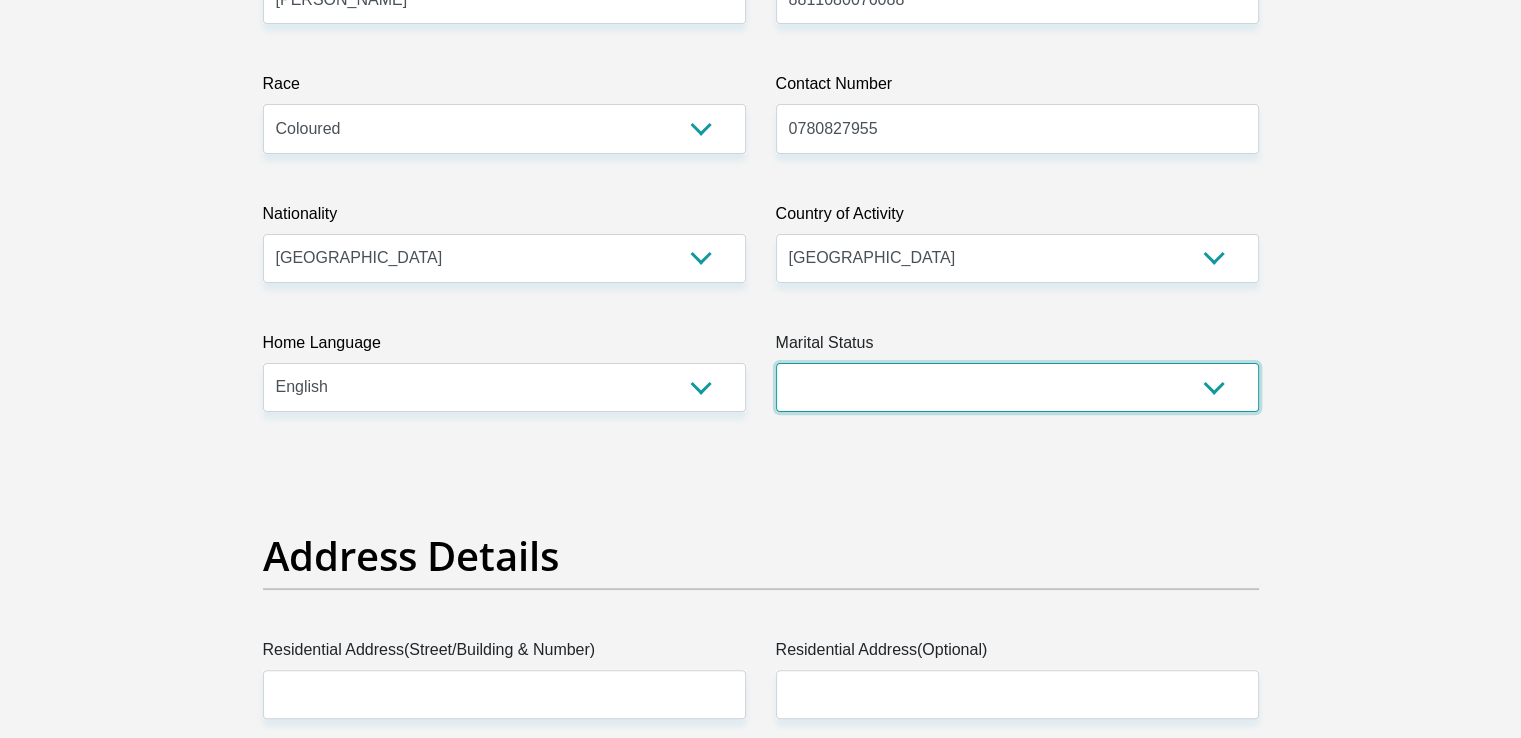 click on "Married ANC
Single
Divorced
Widowed
Married COP or Customary Law" at bounding box center [1017, 387] 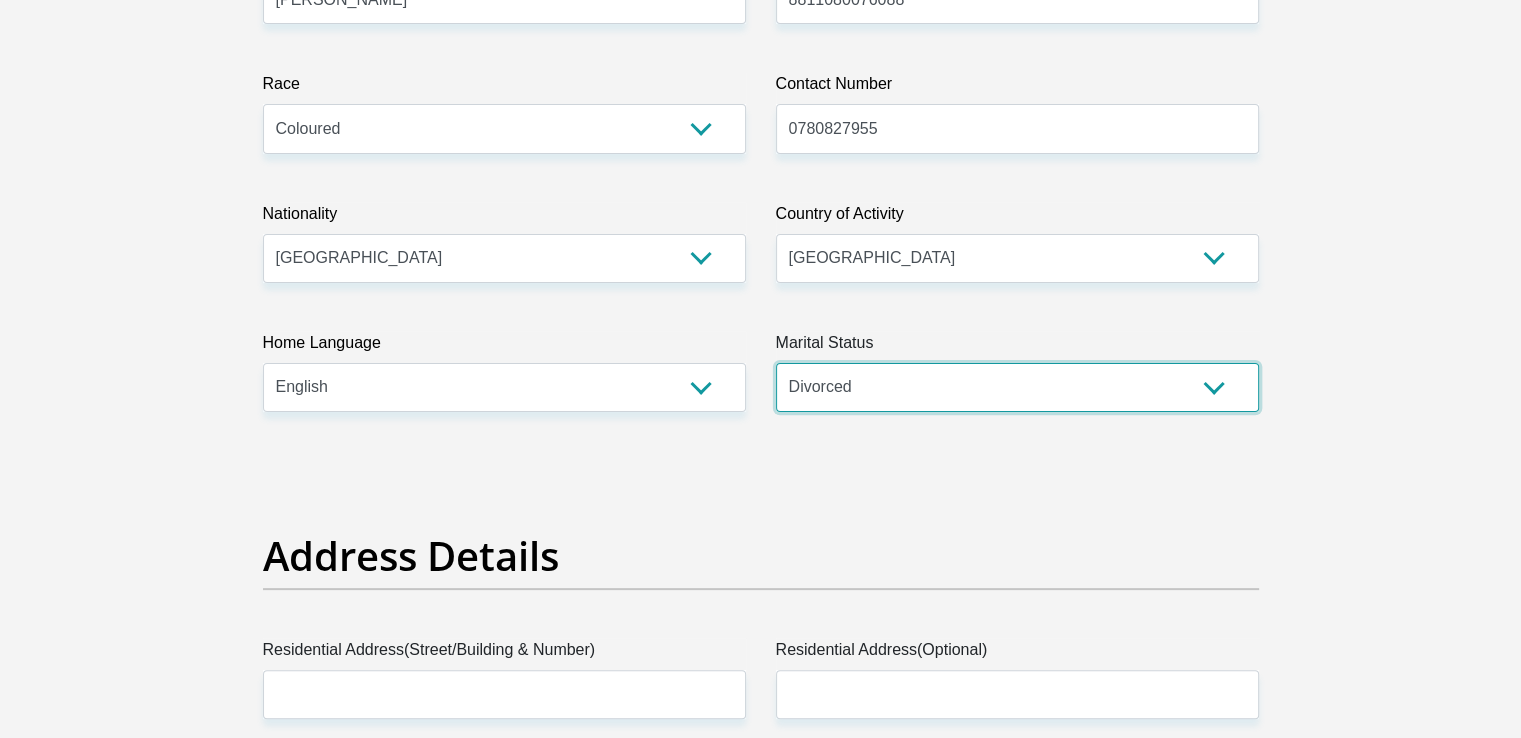 click on "Married ANC
Single
Divorced
Widowed
Married COP or Customary Law" at bounding box center (1017, 387) 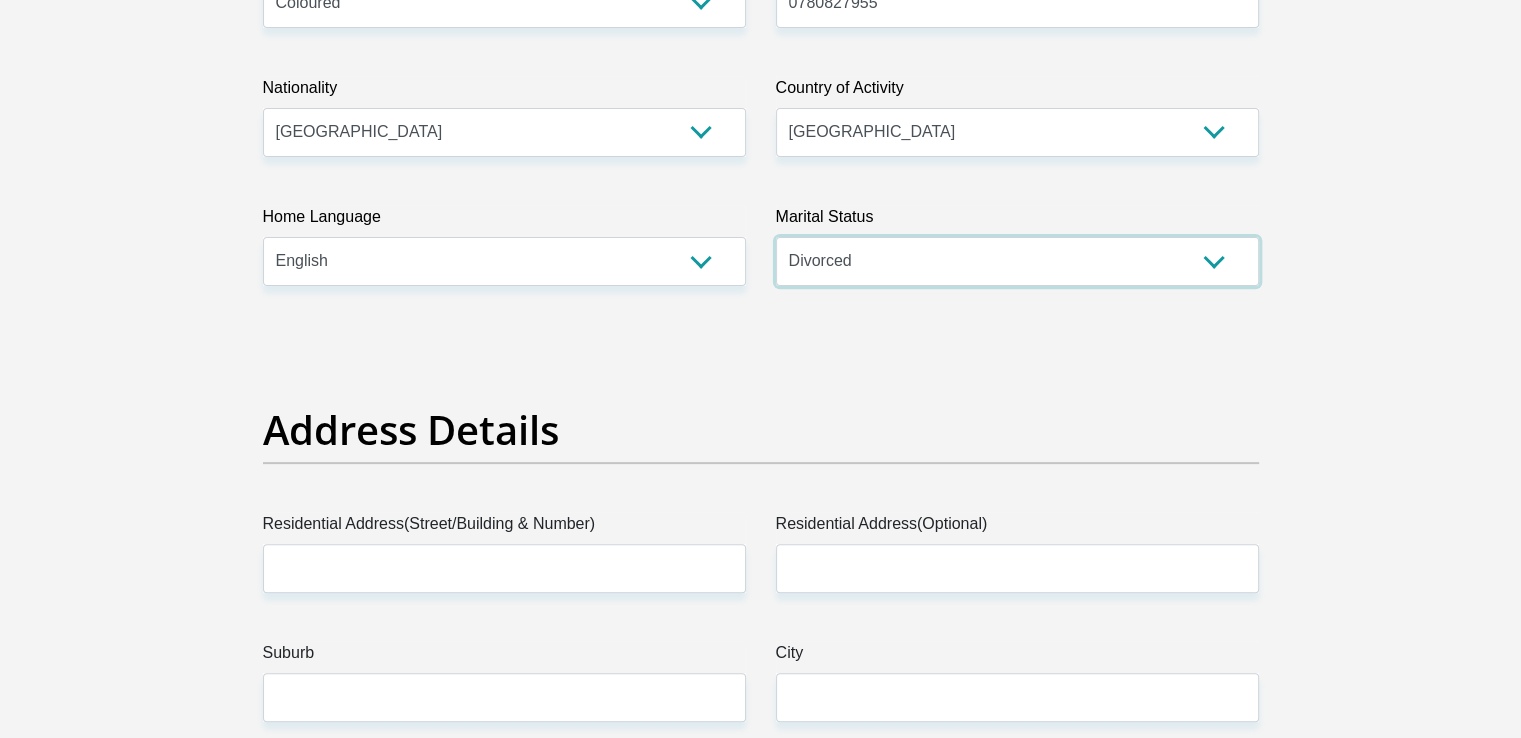 scroll, scrollTop: 700, scrollLeft: 0, axis: vertical 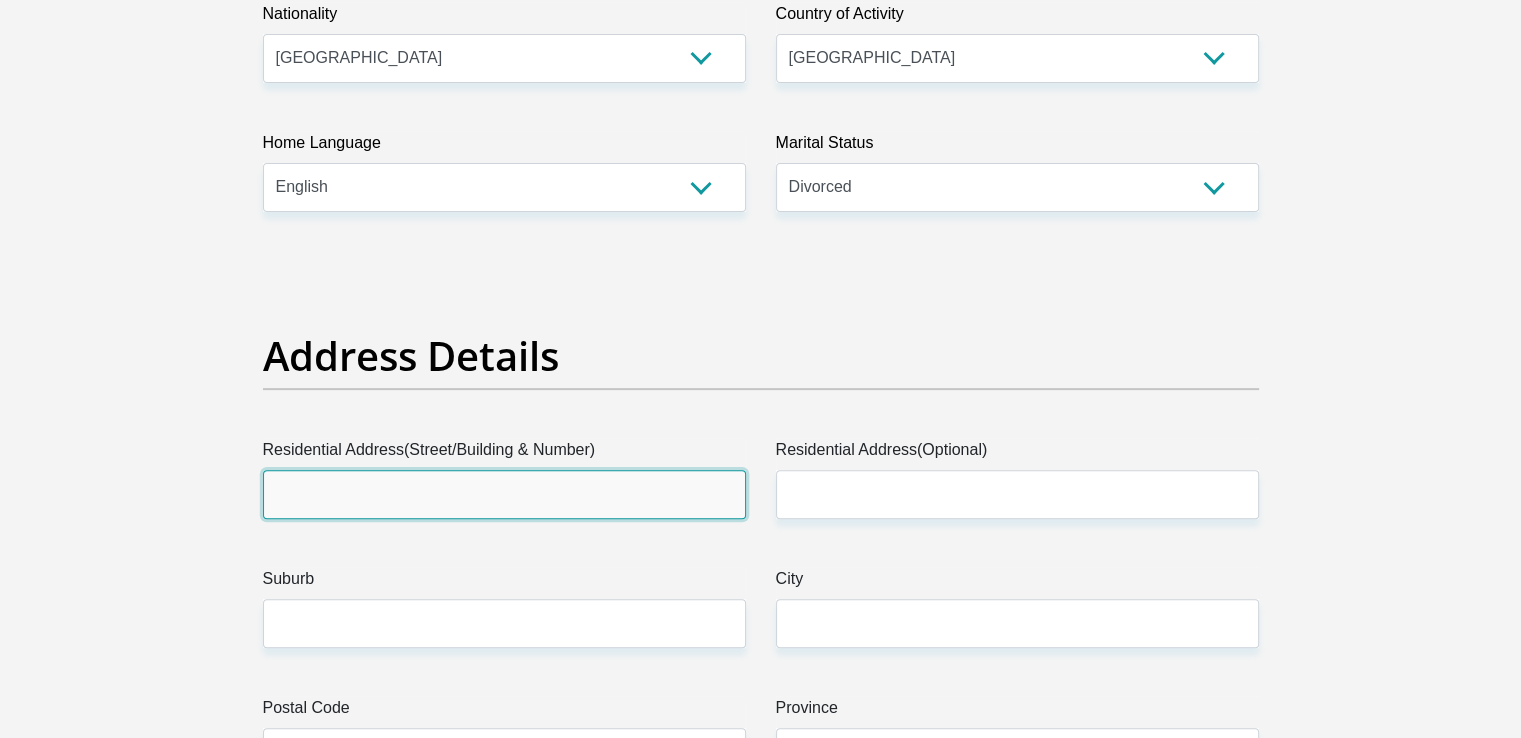 click on "Residential Address(Street/Building & Number)" at bounding box center [504, 494] 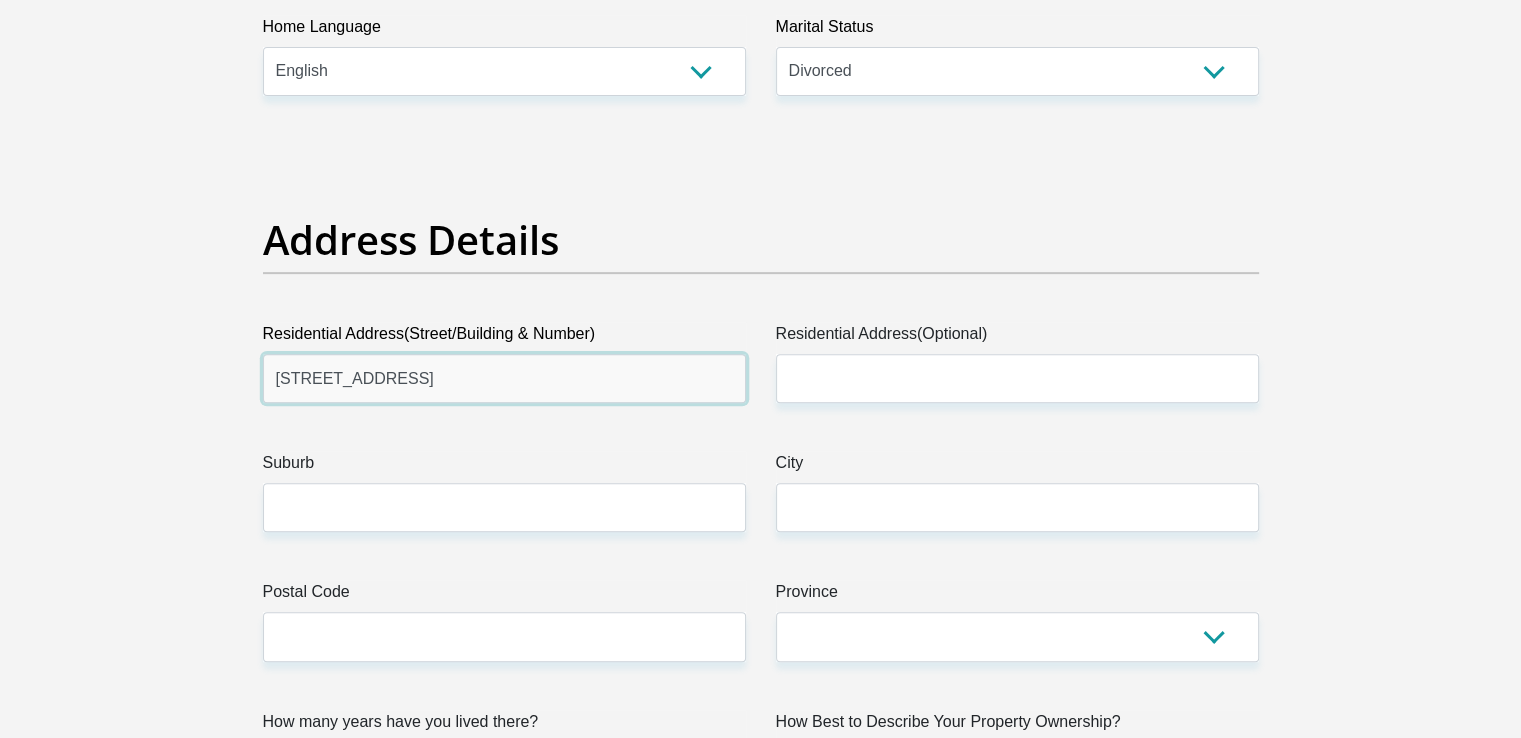 scroll, scrollTop: 900, scrollLeft: 0, axis: vertical 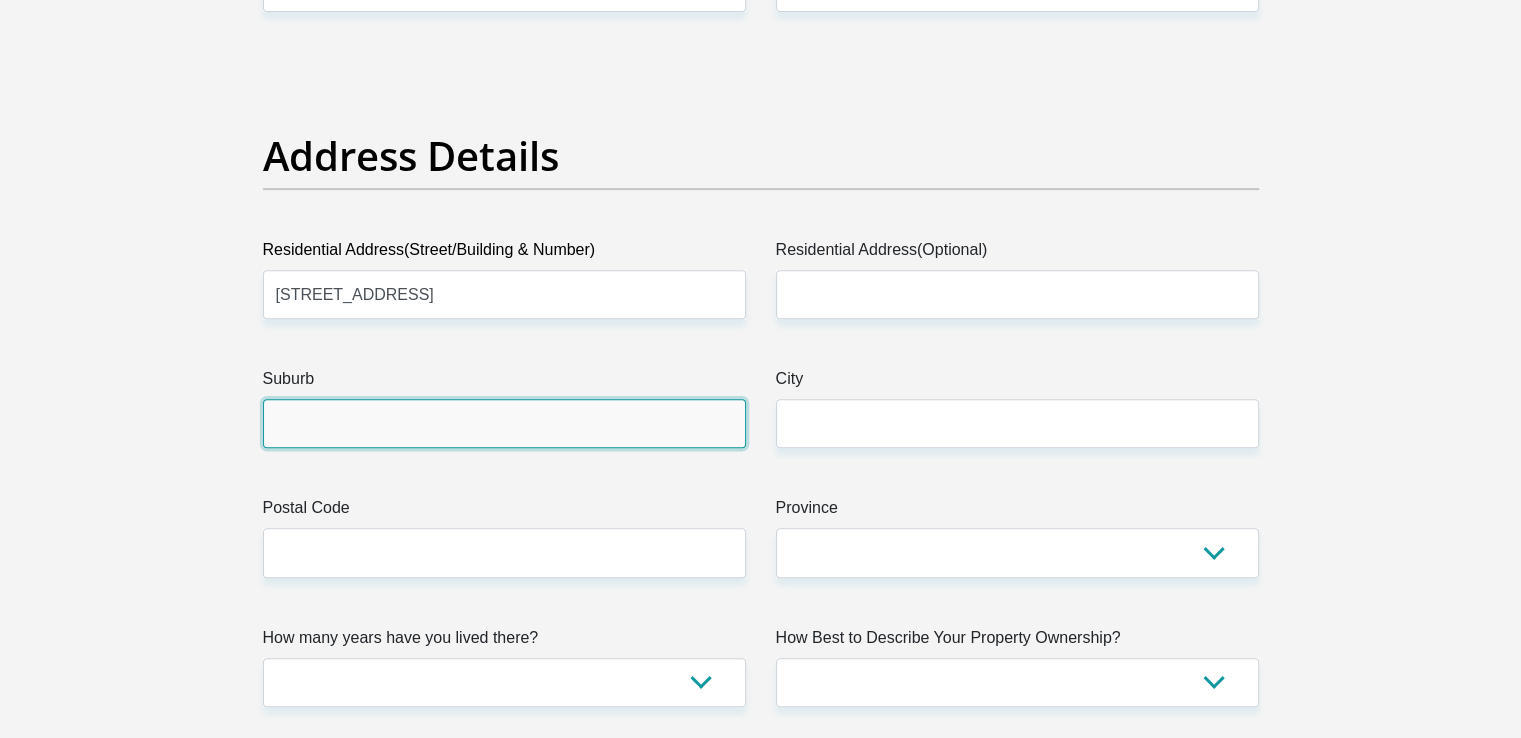 click on "Suburb" at bounding box center (504, 423) 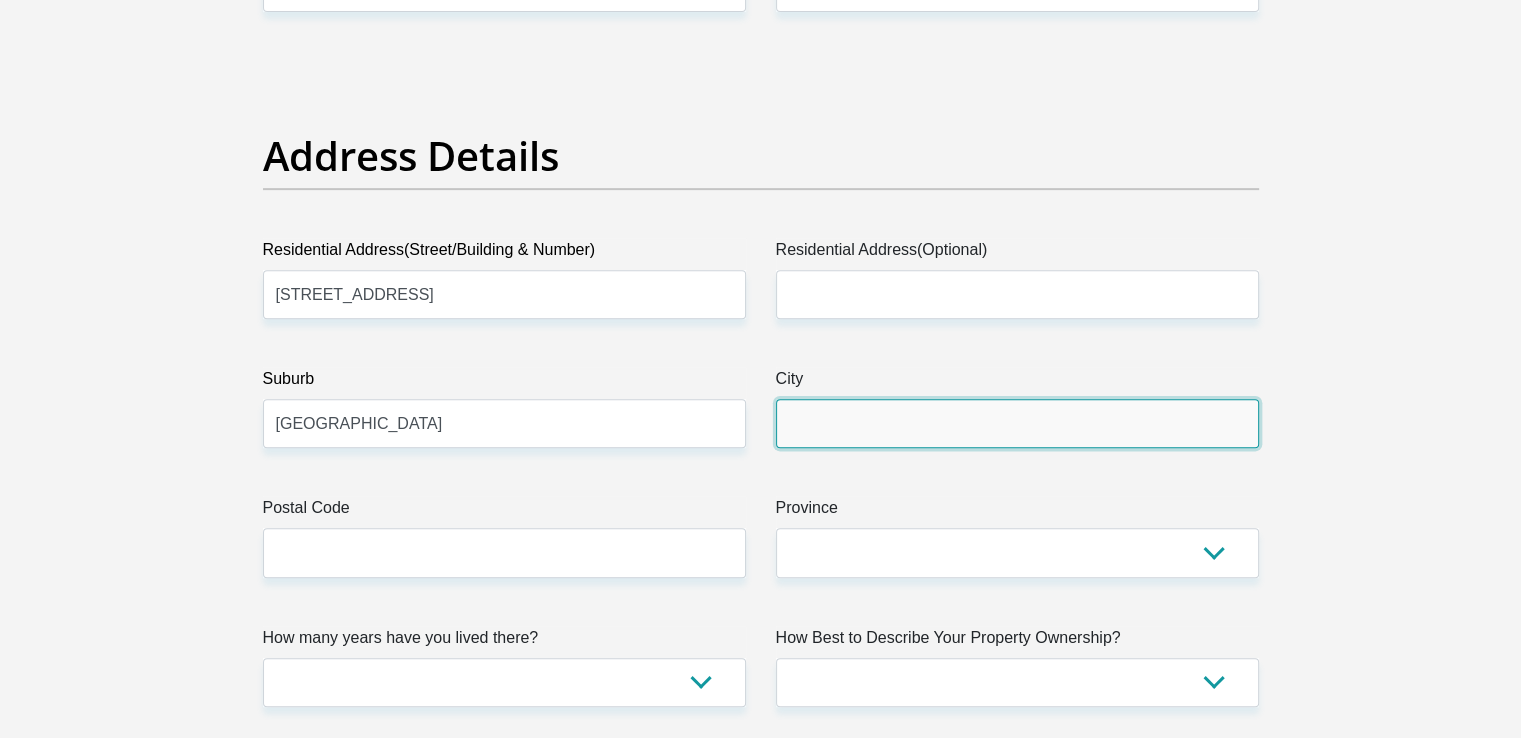click on "City" at bounding box center (1017, 423) 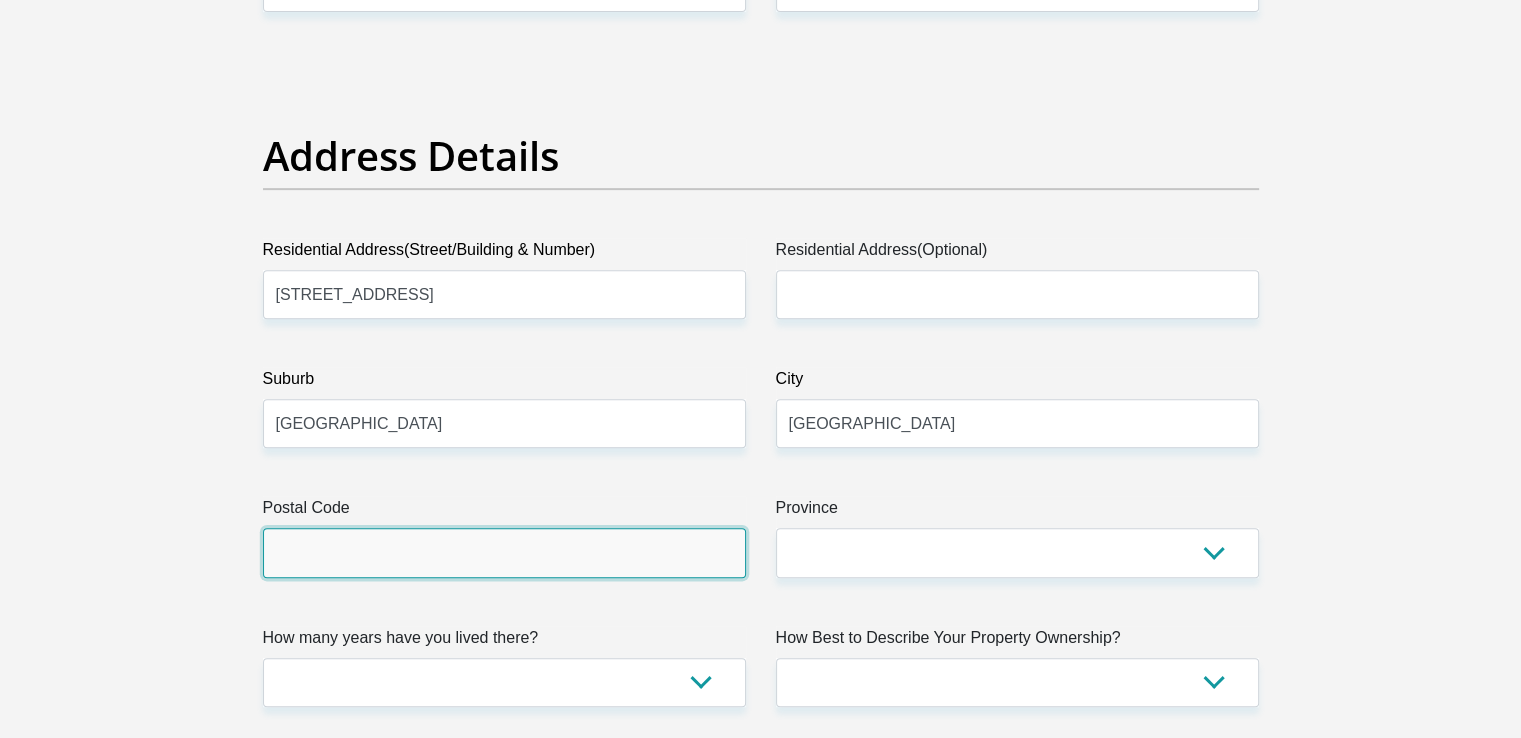 drag, startPoint x: 581, startPoint y: 561, endPoint x: 567, endPoint y: 561, distance: 14 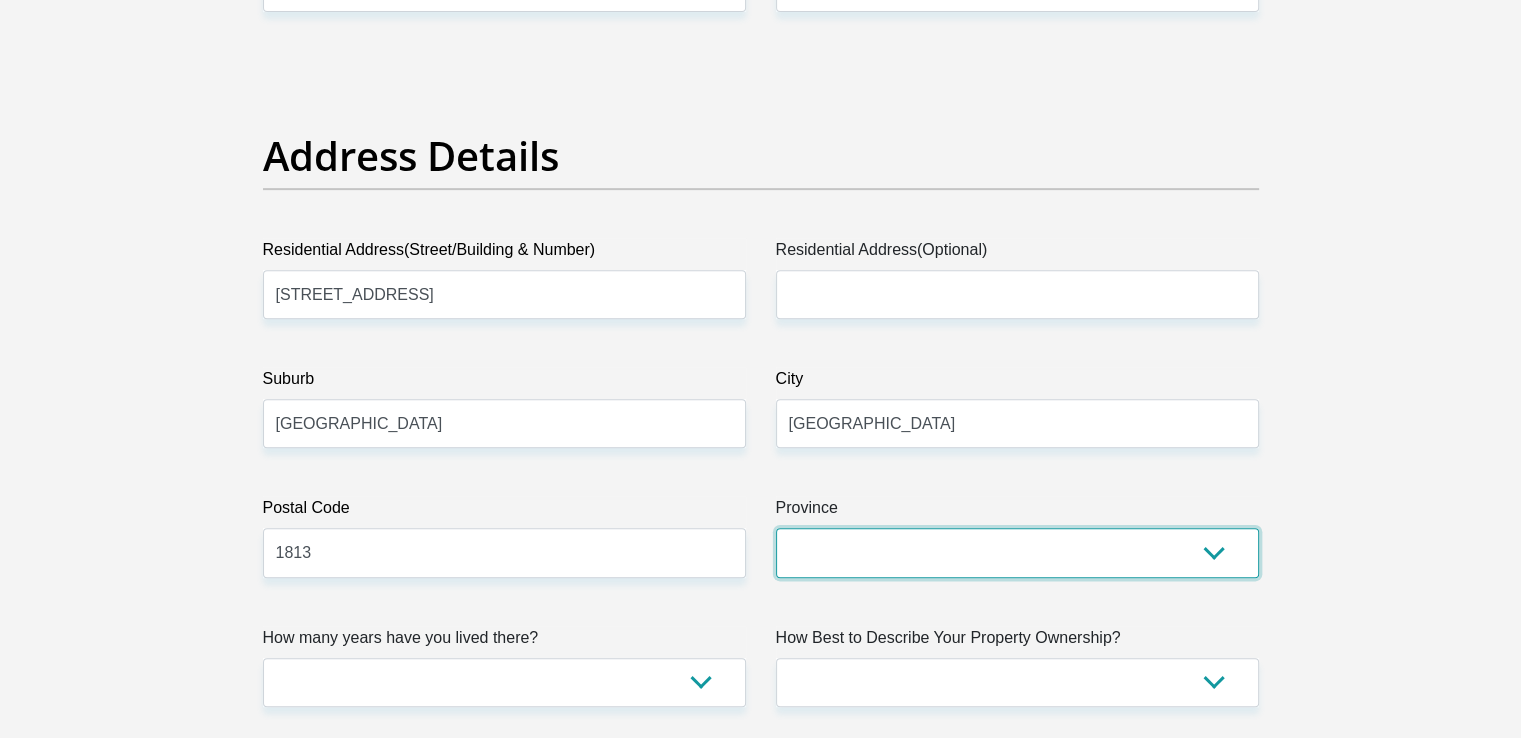 drag, startPoint x: 868, startPoint y: 553, endPoint x: 853, endPoint y: 554, distance: 15.033297 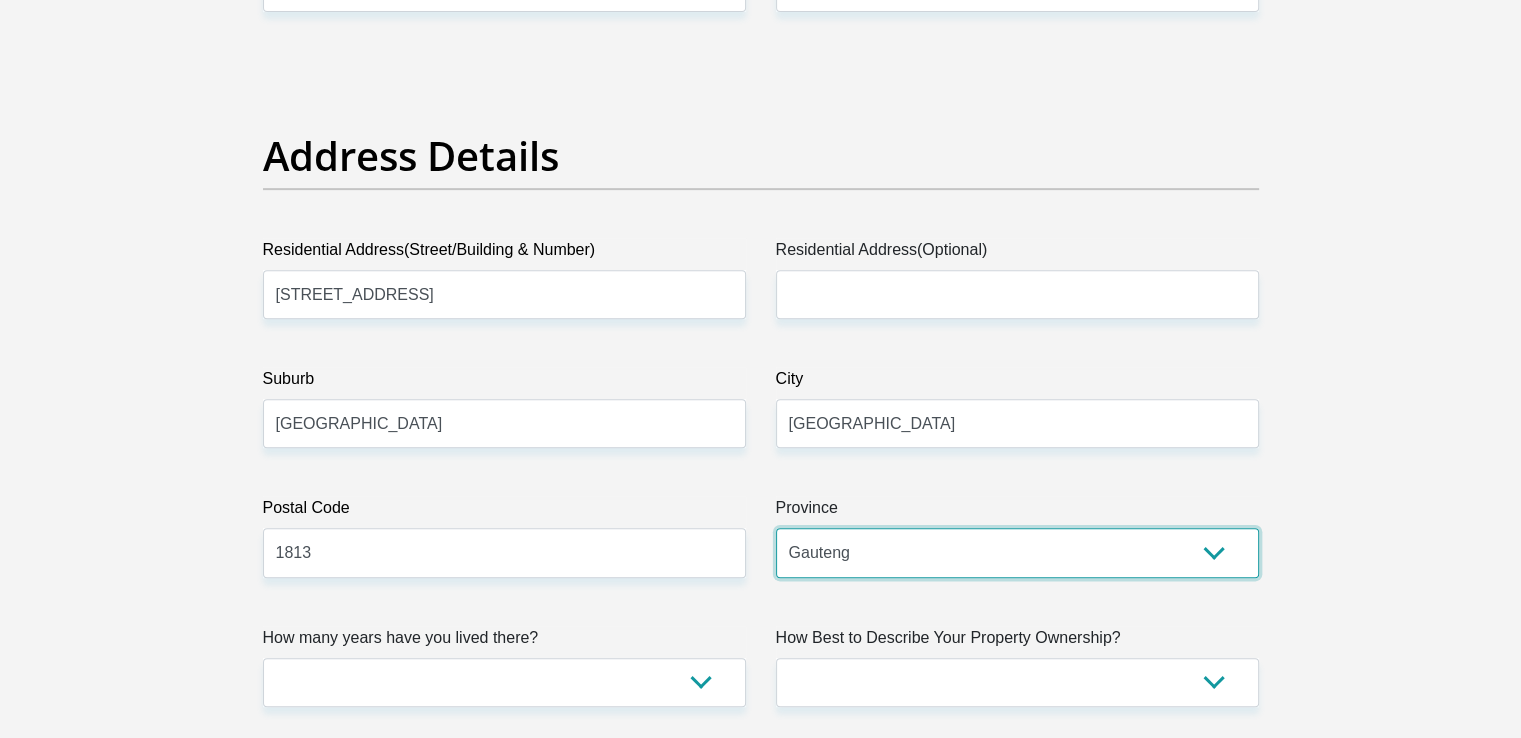 click on "Eastern Cape
Free State
Gauteng
KwaZulu-Natal
Limpopo
Mpumalanga
Northern Cape
North West
Western Cape" at bounding box center (1017, 552) 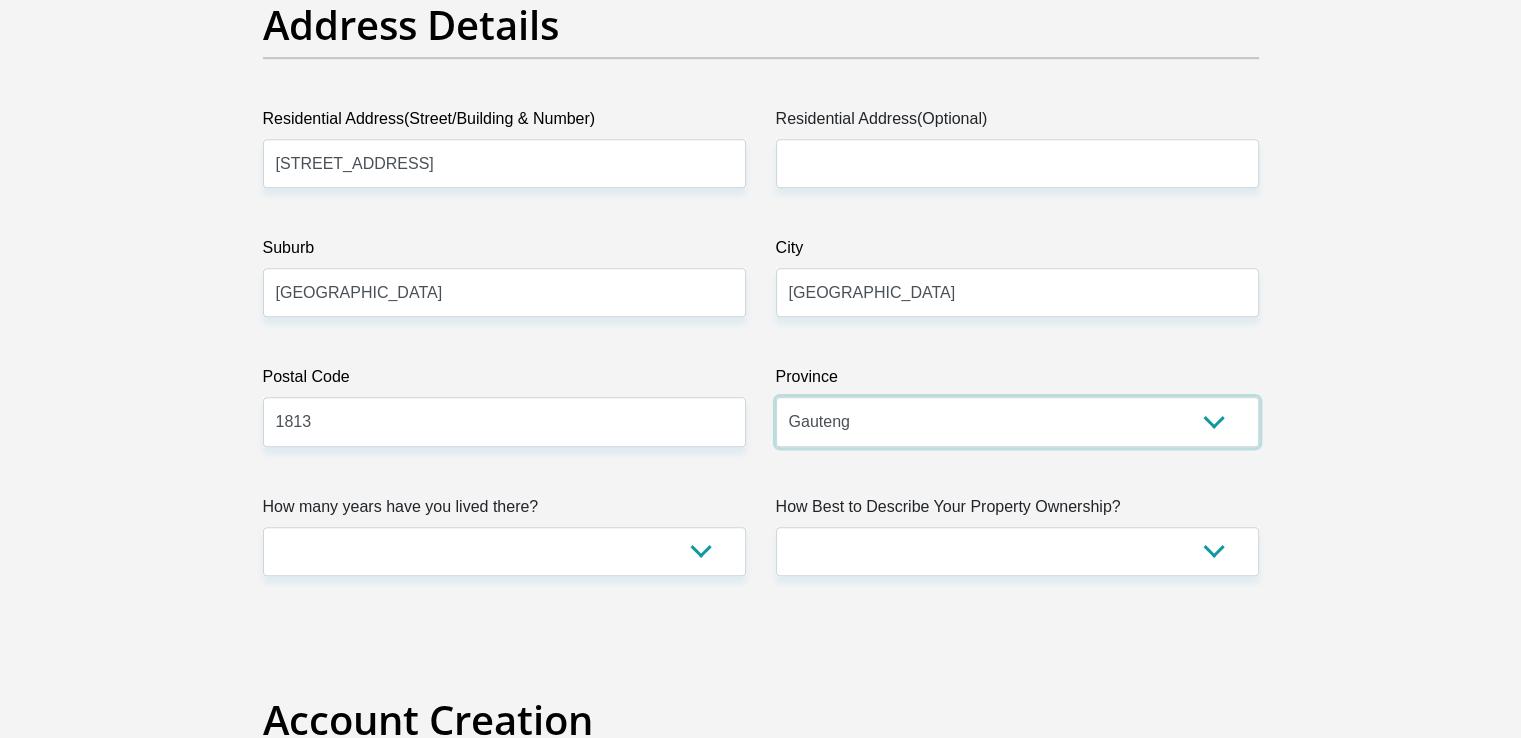 scroll, scrollTop: 1200, scrollLeft: 0, axis: vertical 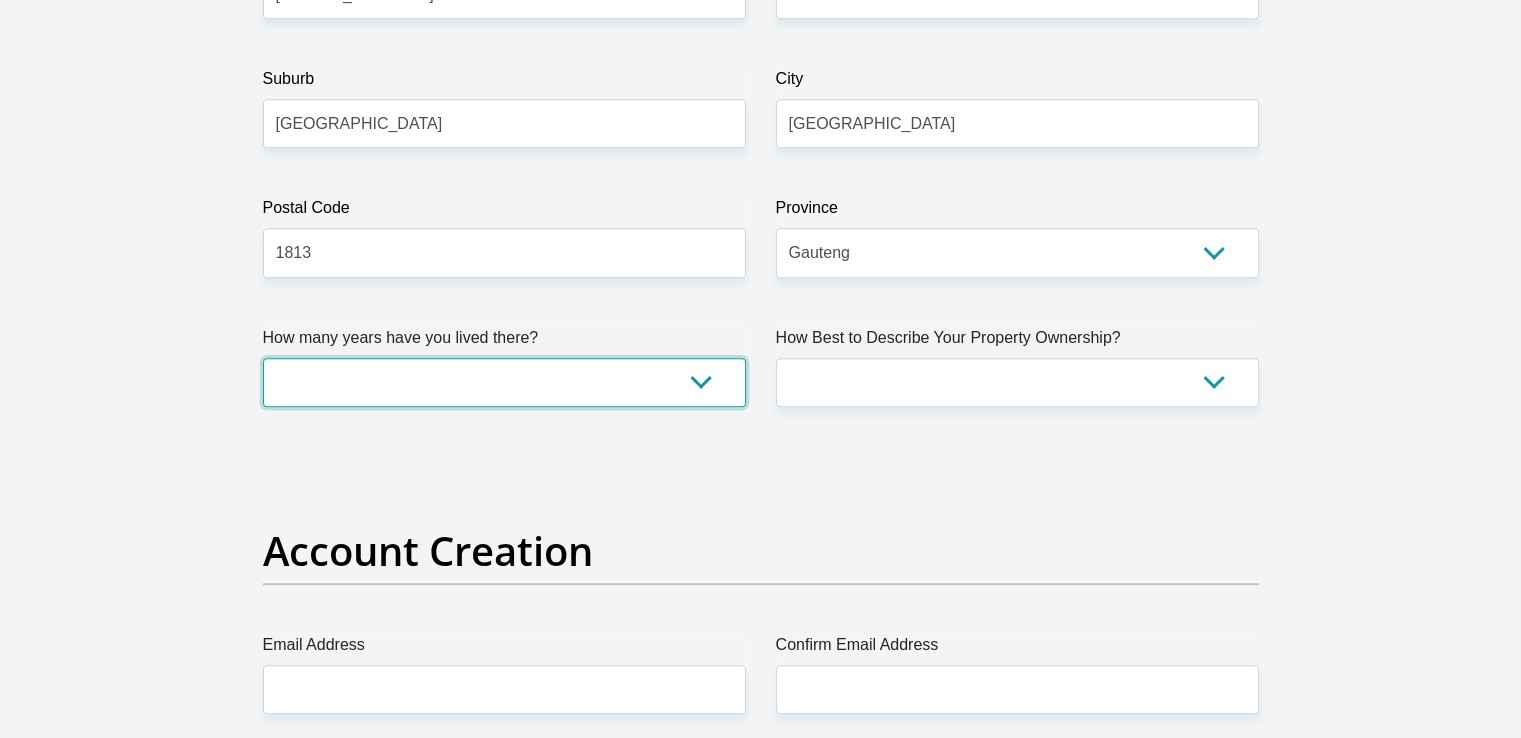 click on "less than 1 year
1-3 years
3-5 years
5+ years" at bounding box center [504, 382] 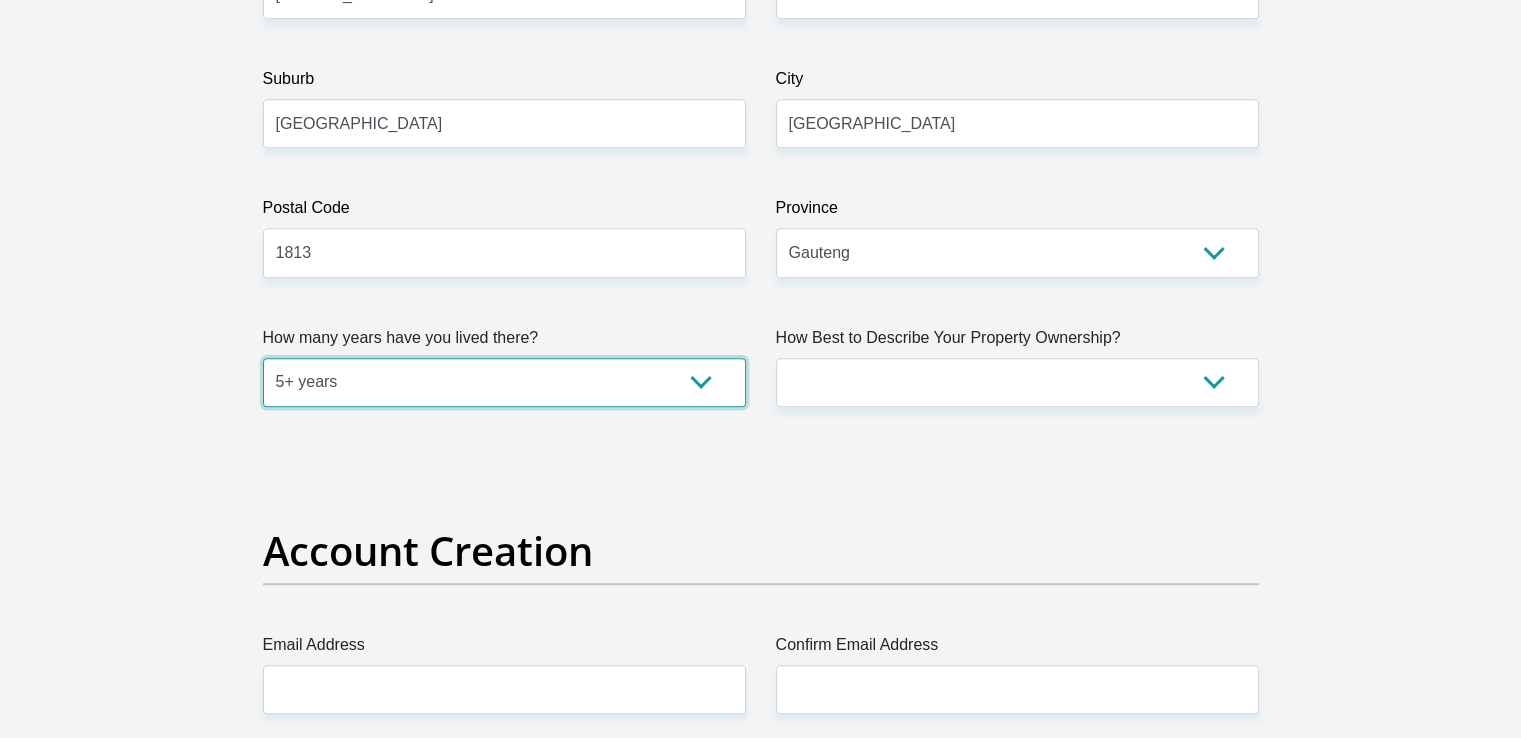 click on "less than 1 year
1-3 years
3-5 years
5+ years" at bounding box center (504, 382) 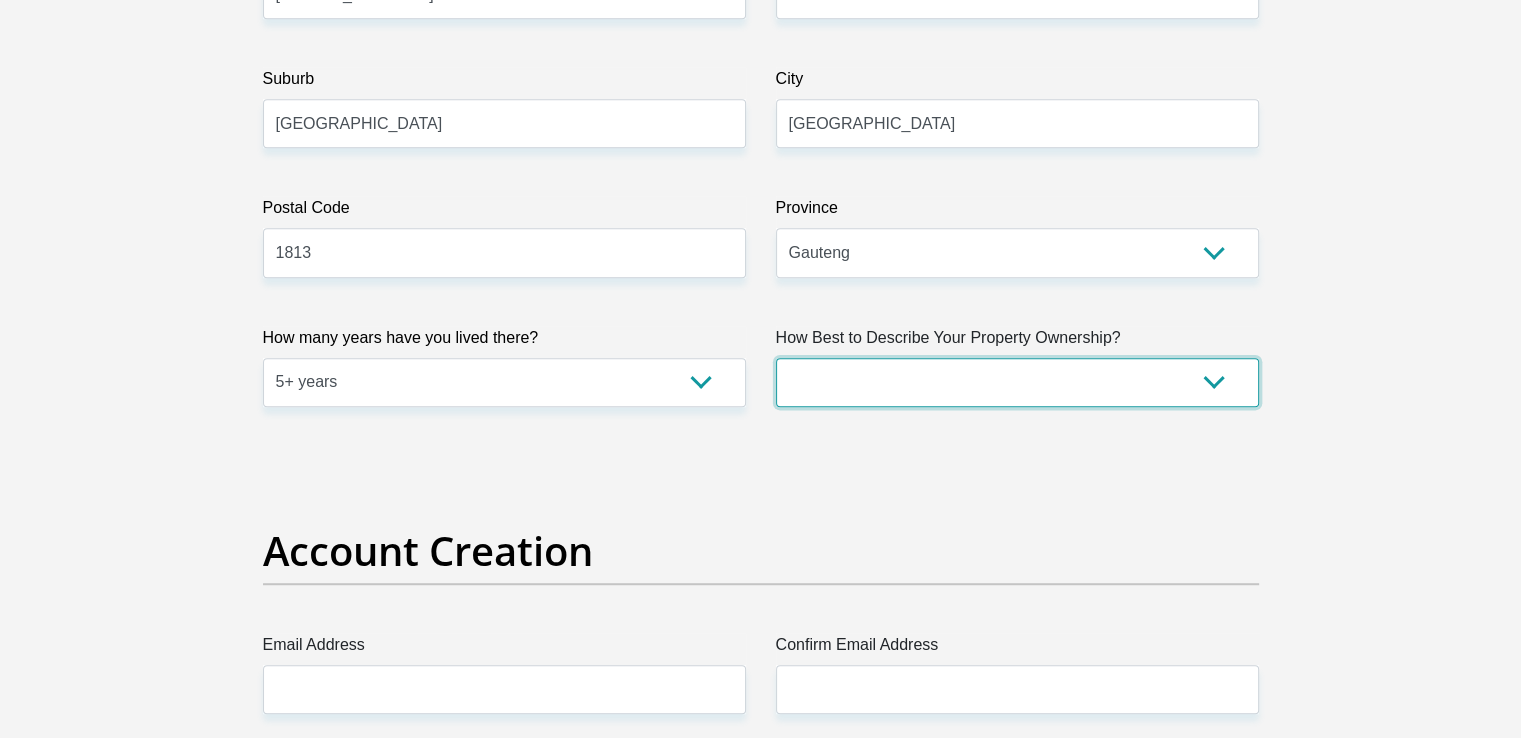 click on "Owned
Rented
Family Owned
Company Dwelling" at bounding box center [1017, 382] 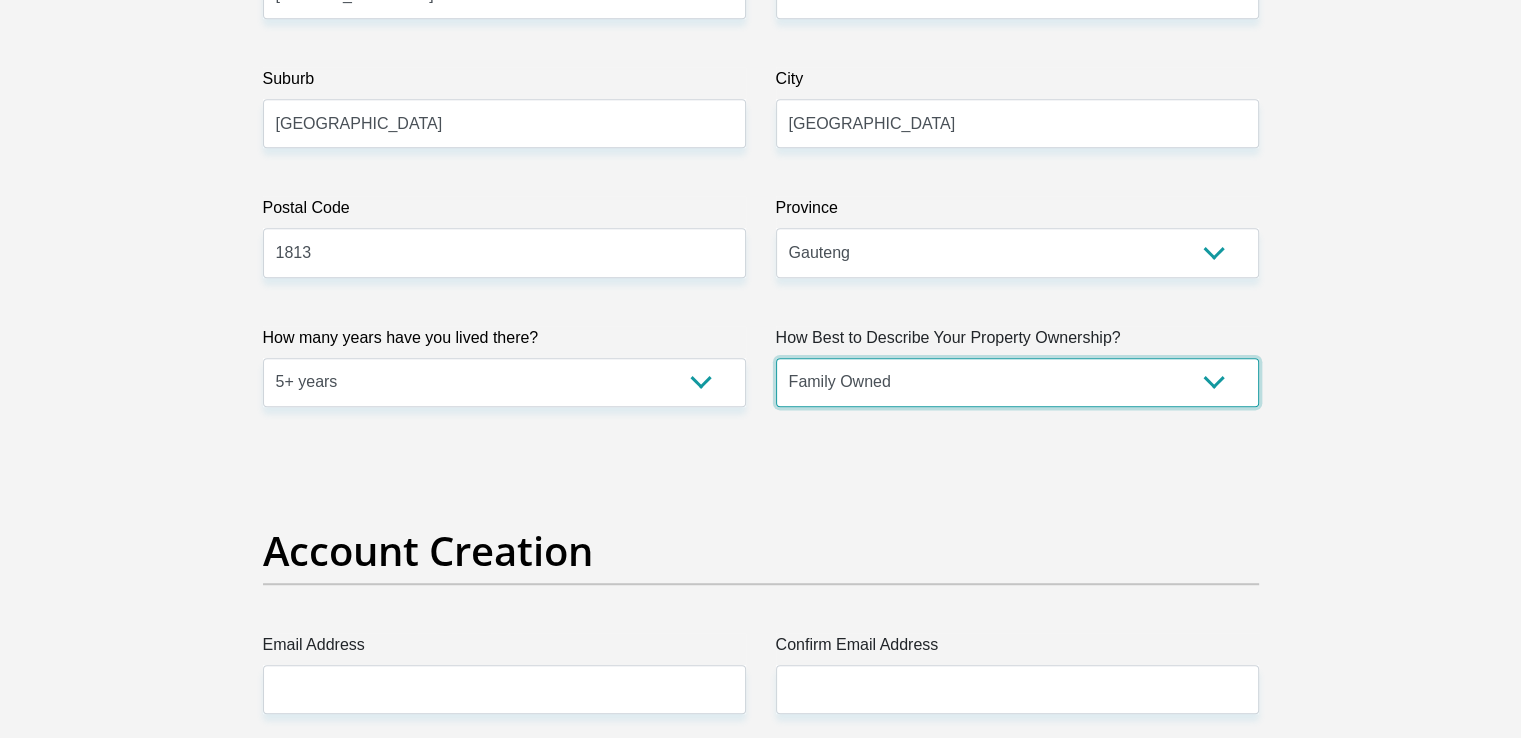 click on "Owned
Rented
Family Owned
Company Dwelling" at bounding box center [1017, 382] 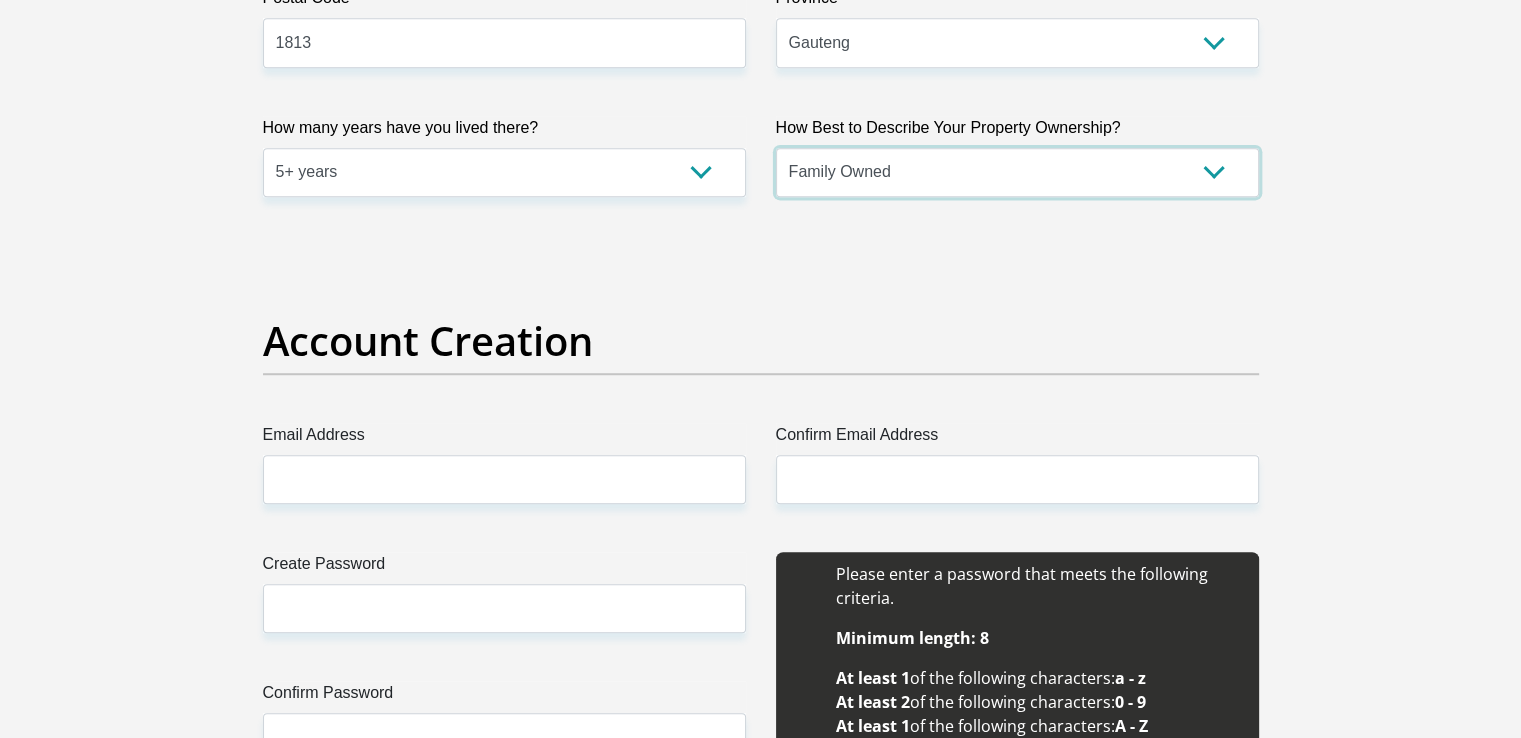 scroll, scrollTop: 1500, scrollLeft: 0, axis: vertical 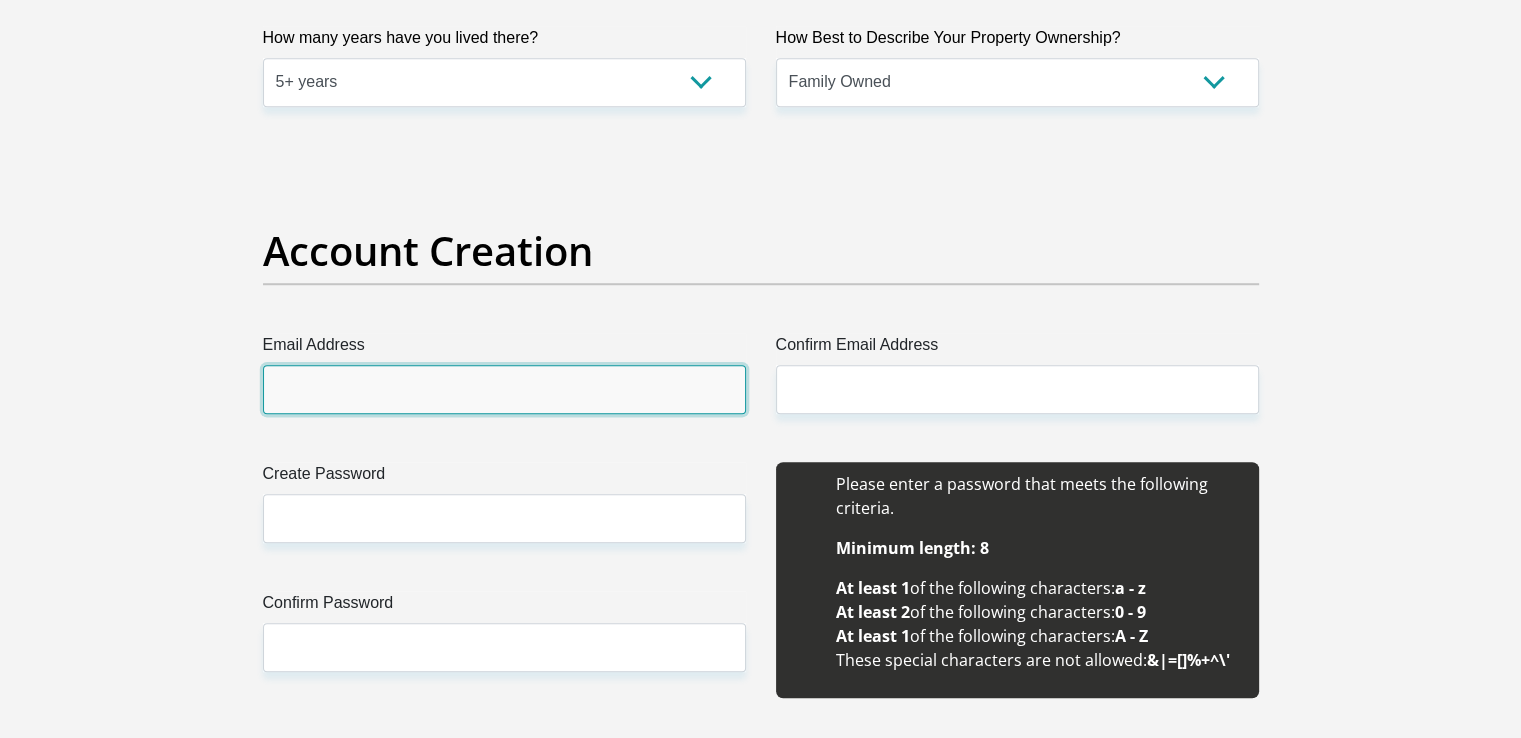 click on "Email Address" at bounding box center (504, 389) 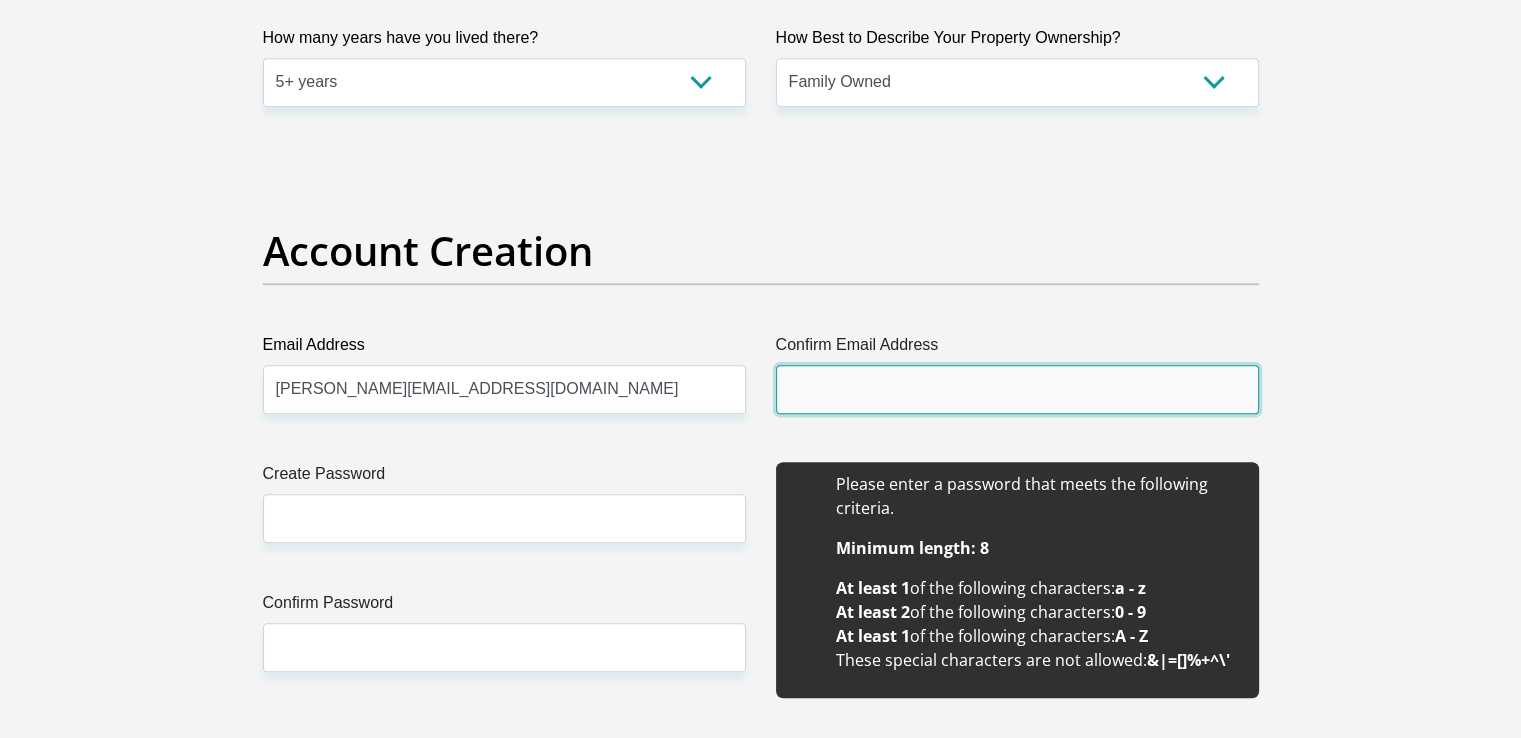 click on "Confirm Email Address" at bounding box center [1017, 389] 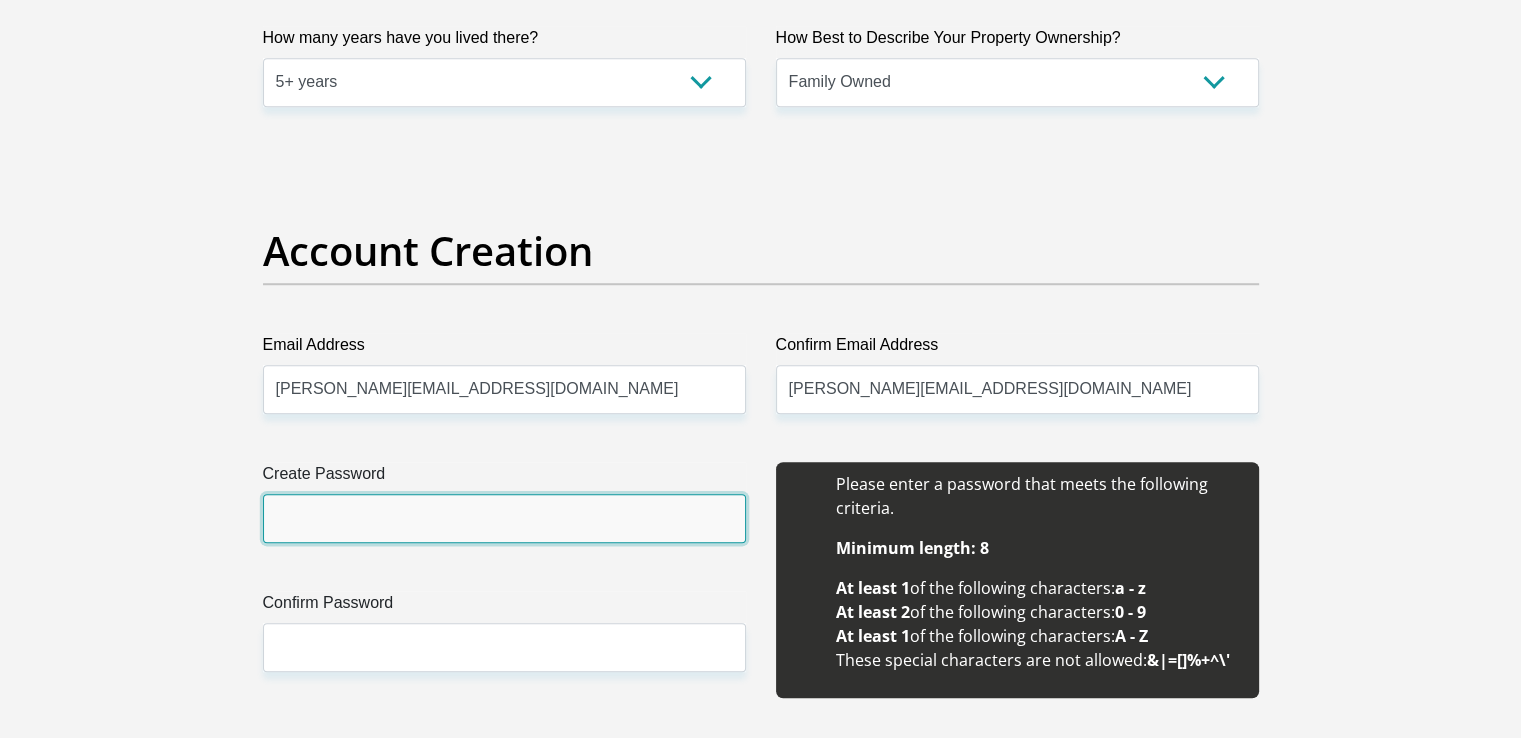 drag, startPoint x: 630, startPoint y: 501, endPoint x: 572, endPoint y: 523, distance: 62.03225 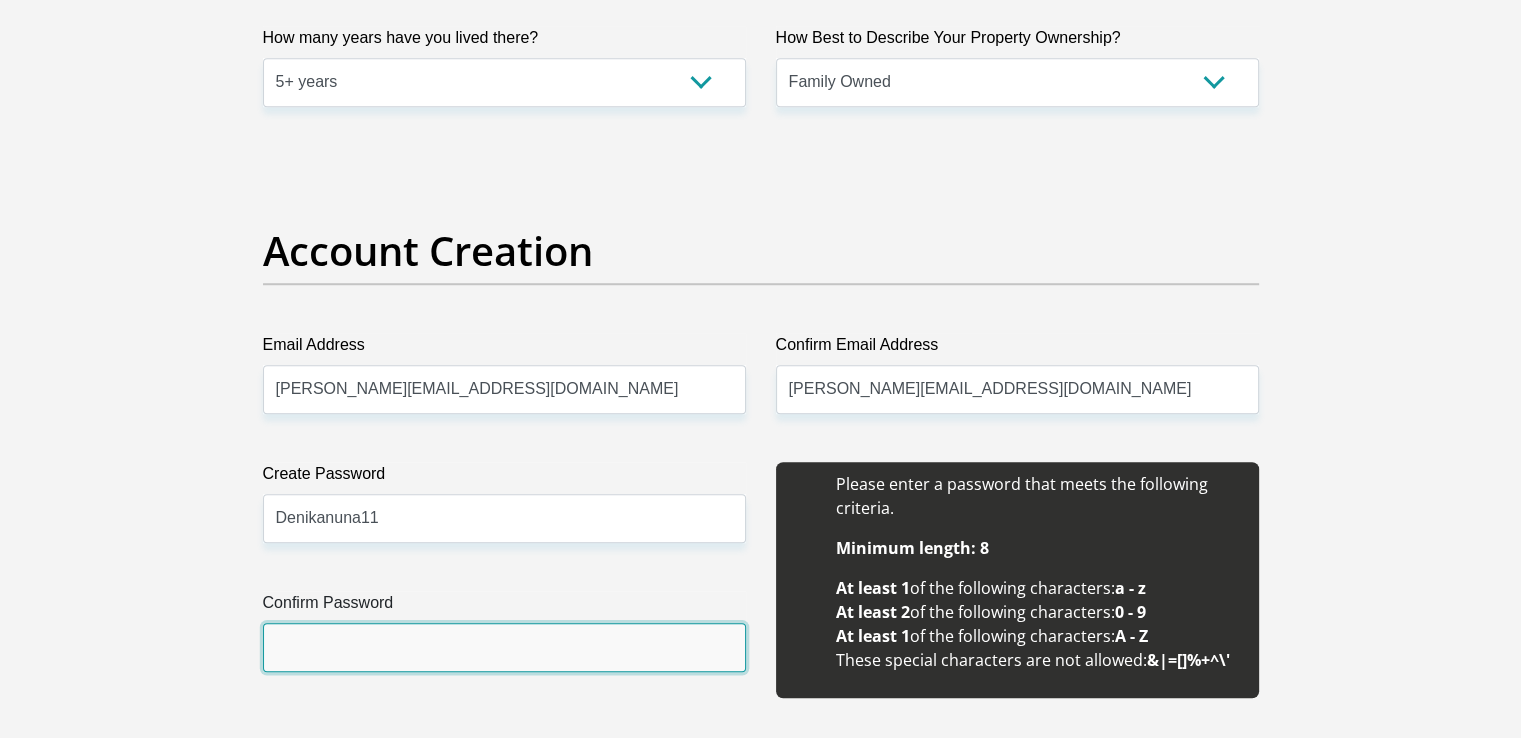 click on "Confirm Password" at bounding box center (504, 647) 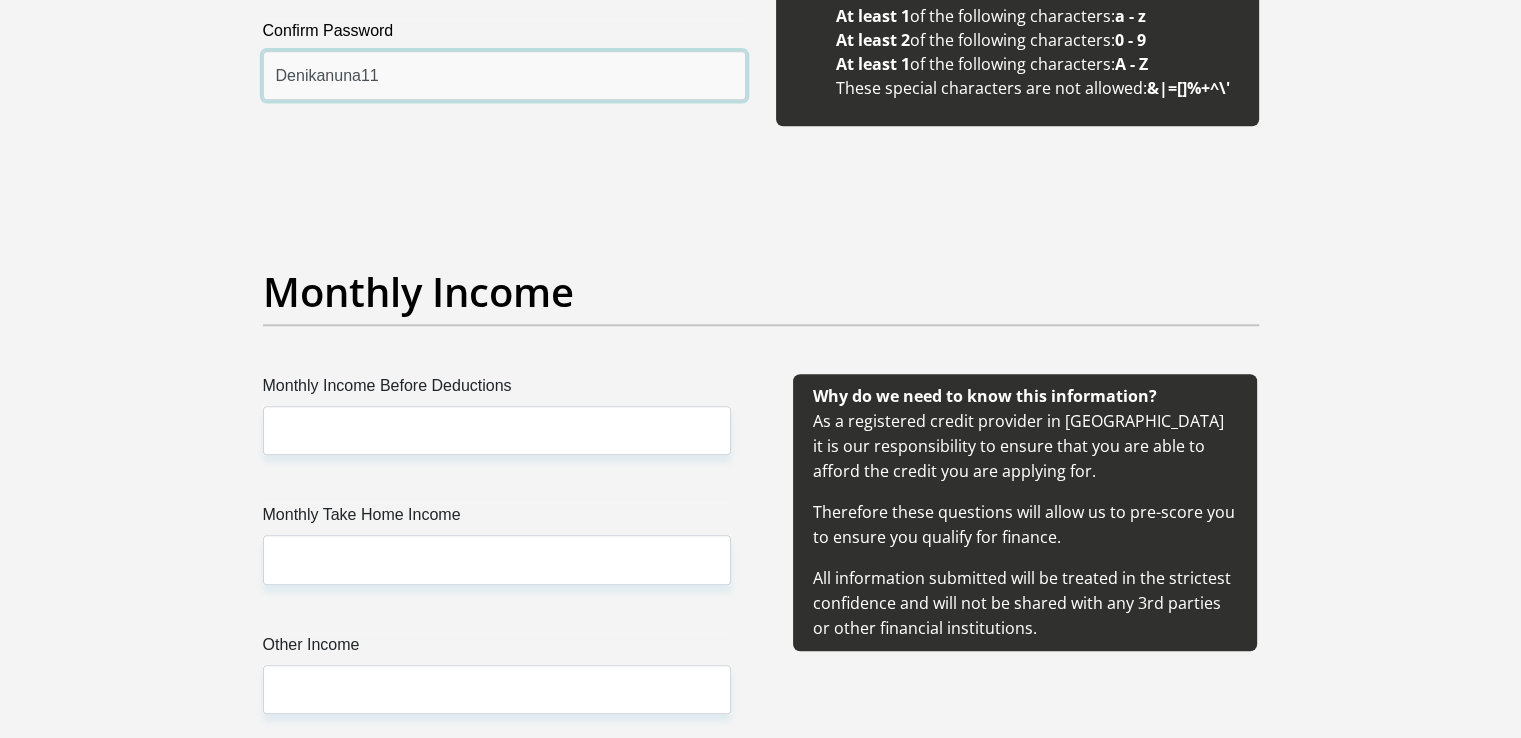 scroll, scrollTop: 2100, scrollLeft: 0, axis: vertical 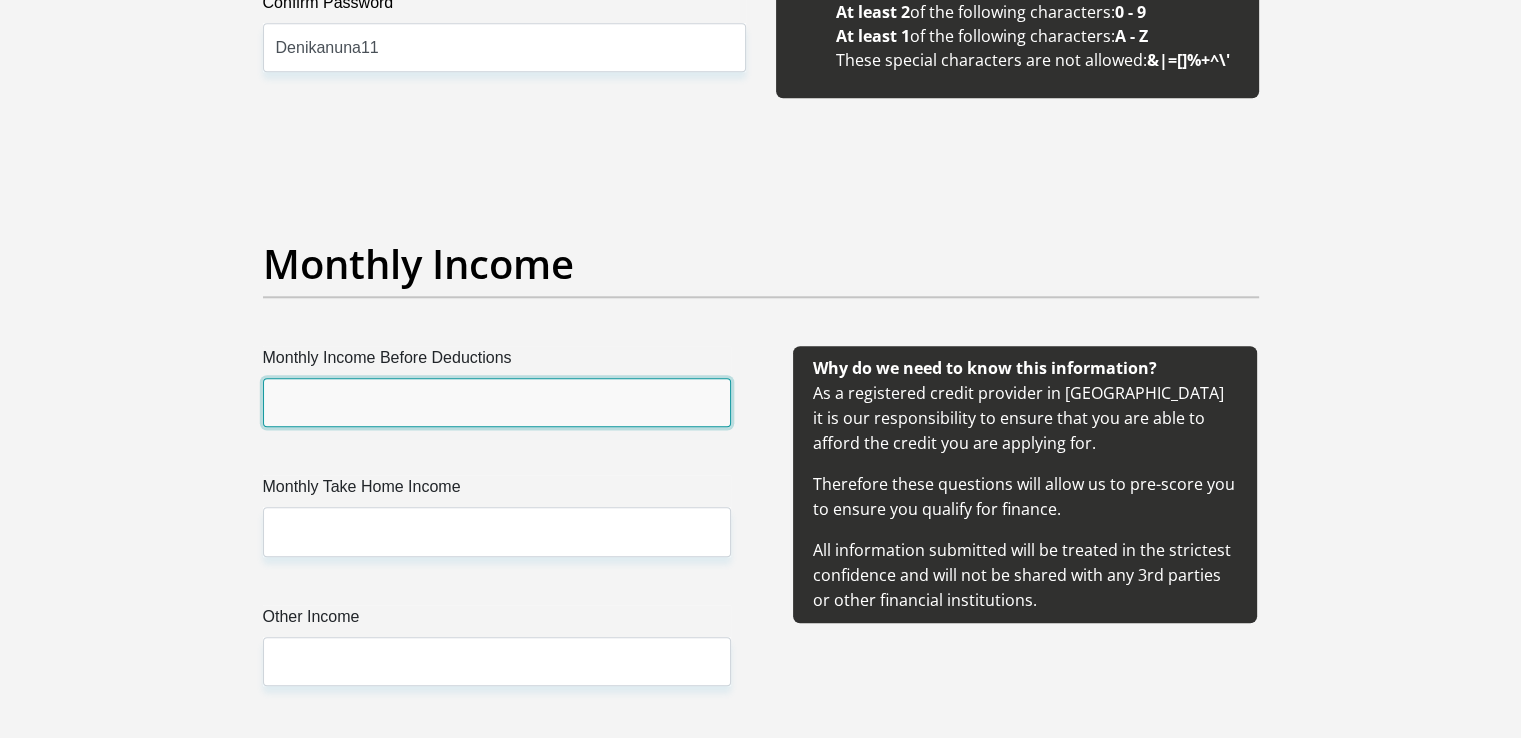 click on "Monthly Income Before Deductions" at bounding box center [497, 402] 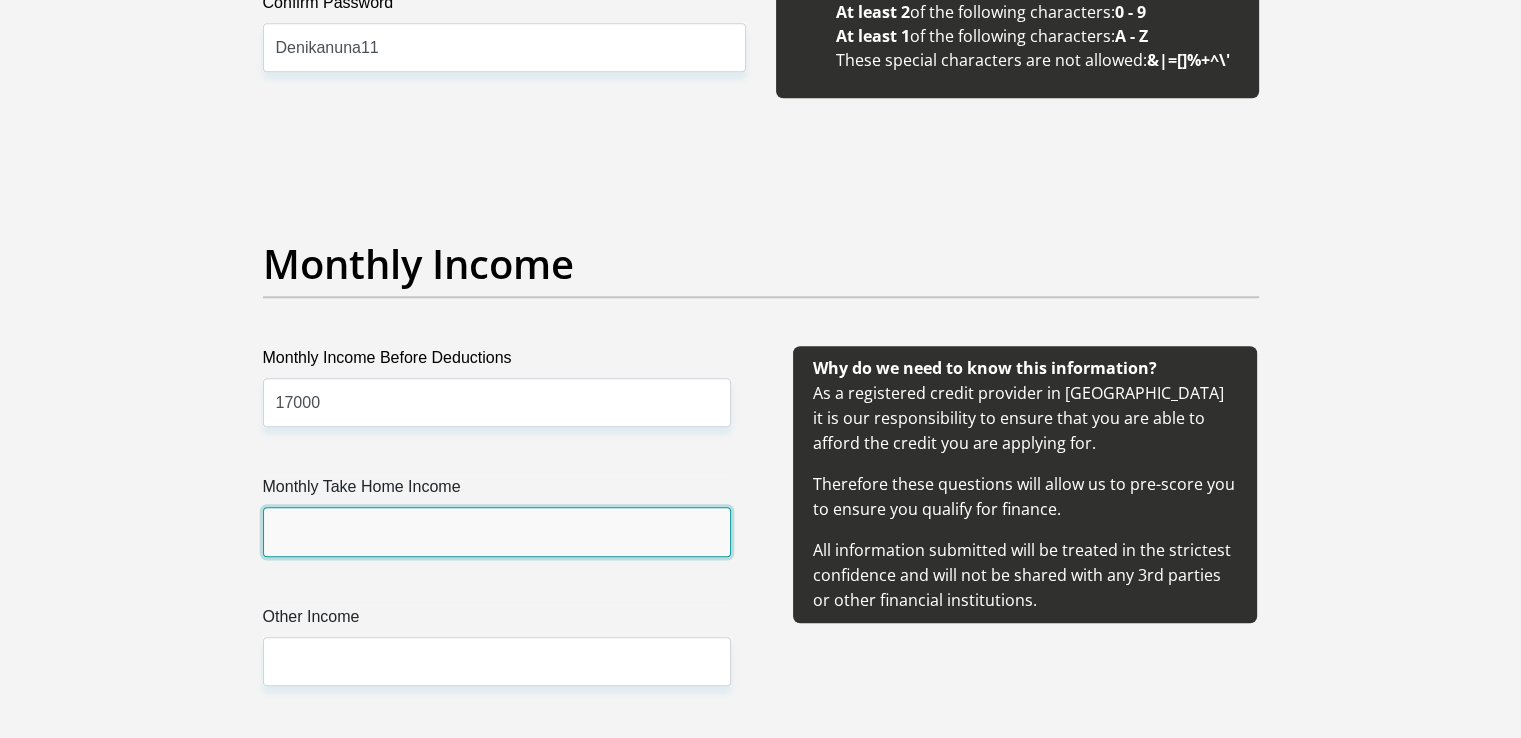 click on "Monthly Take Home Income" at bounding box center [497, 531] 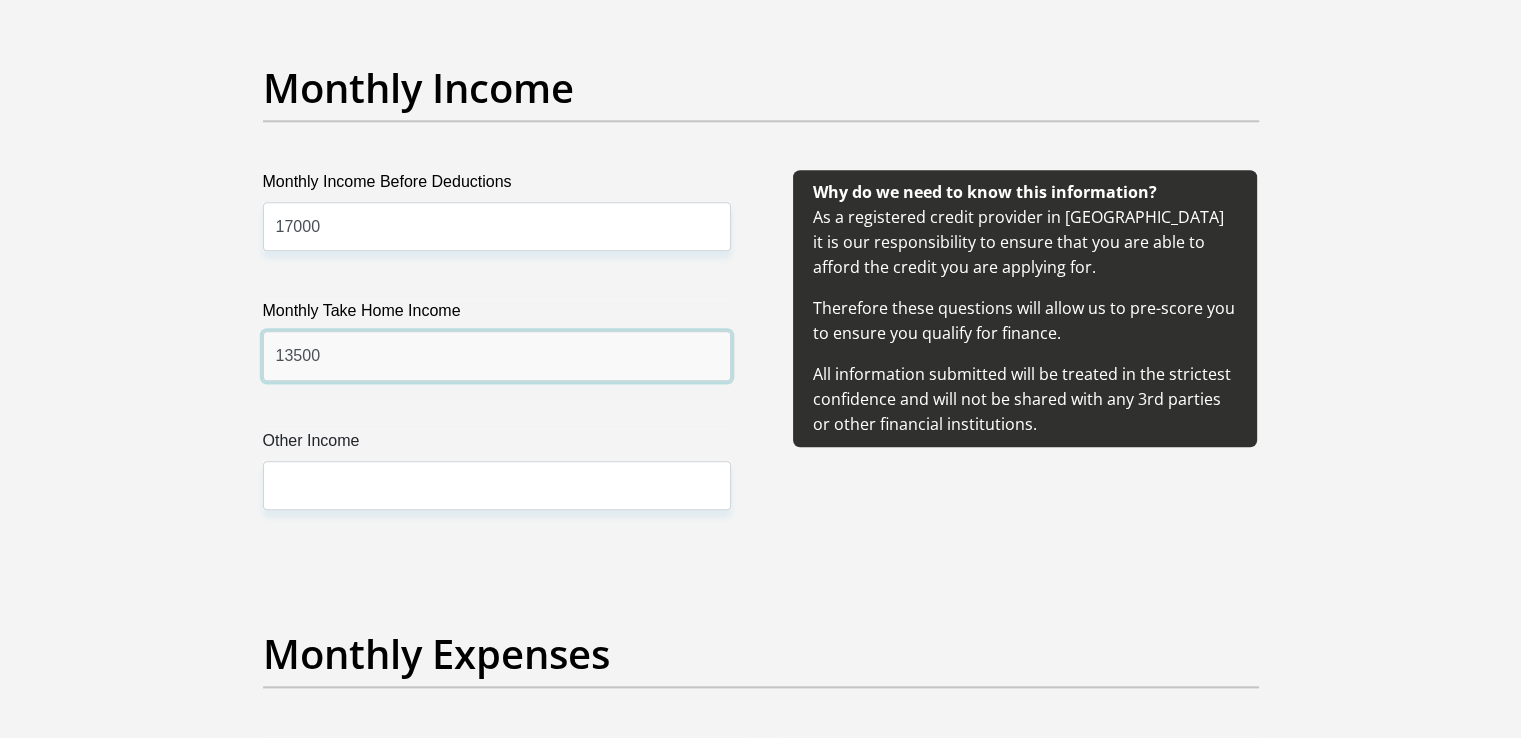 scroll, scrollTop: 2400, scrollLeft: 0, axis: vertical 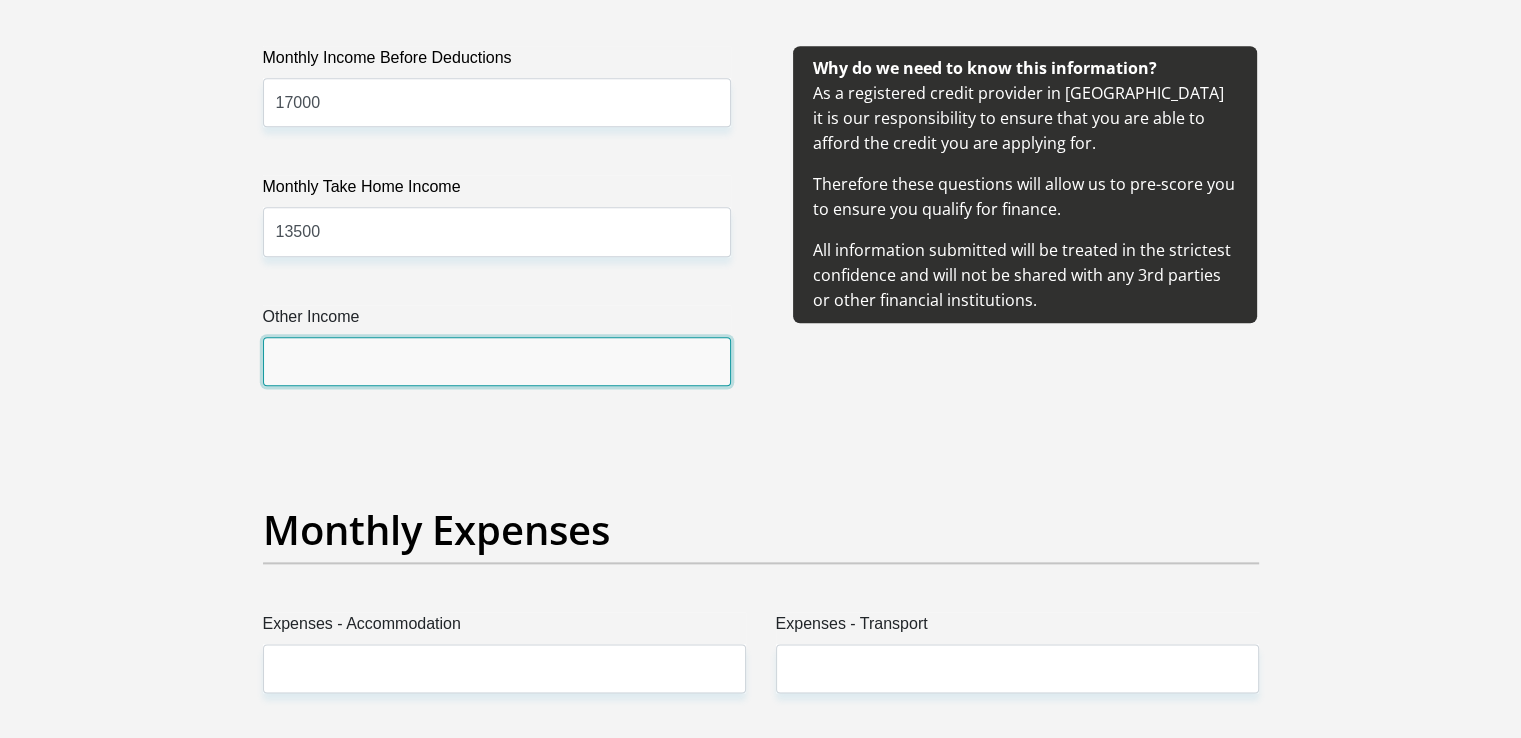click on "Other Income" at bounding box center [497, 361] 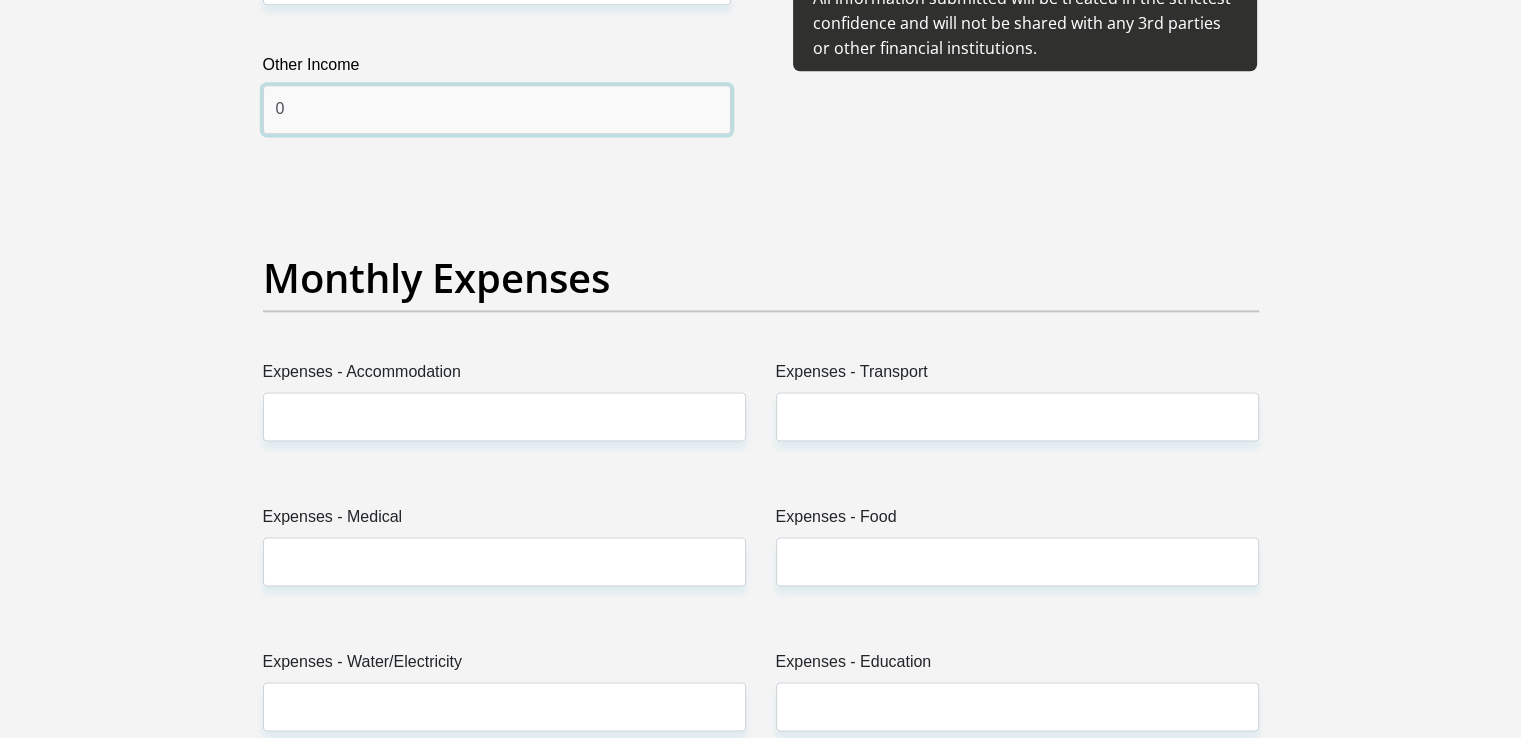 scroll, scrollTop: 2800, scrollLeft: 0, axis: vertical 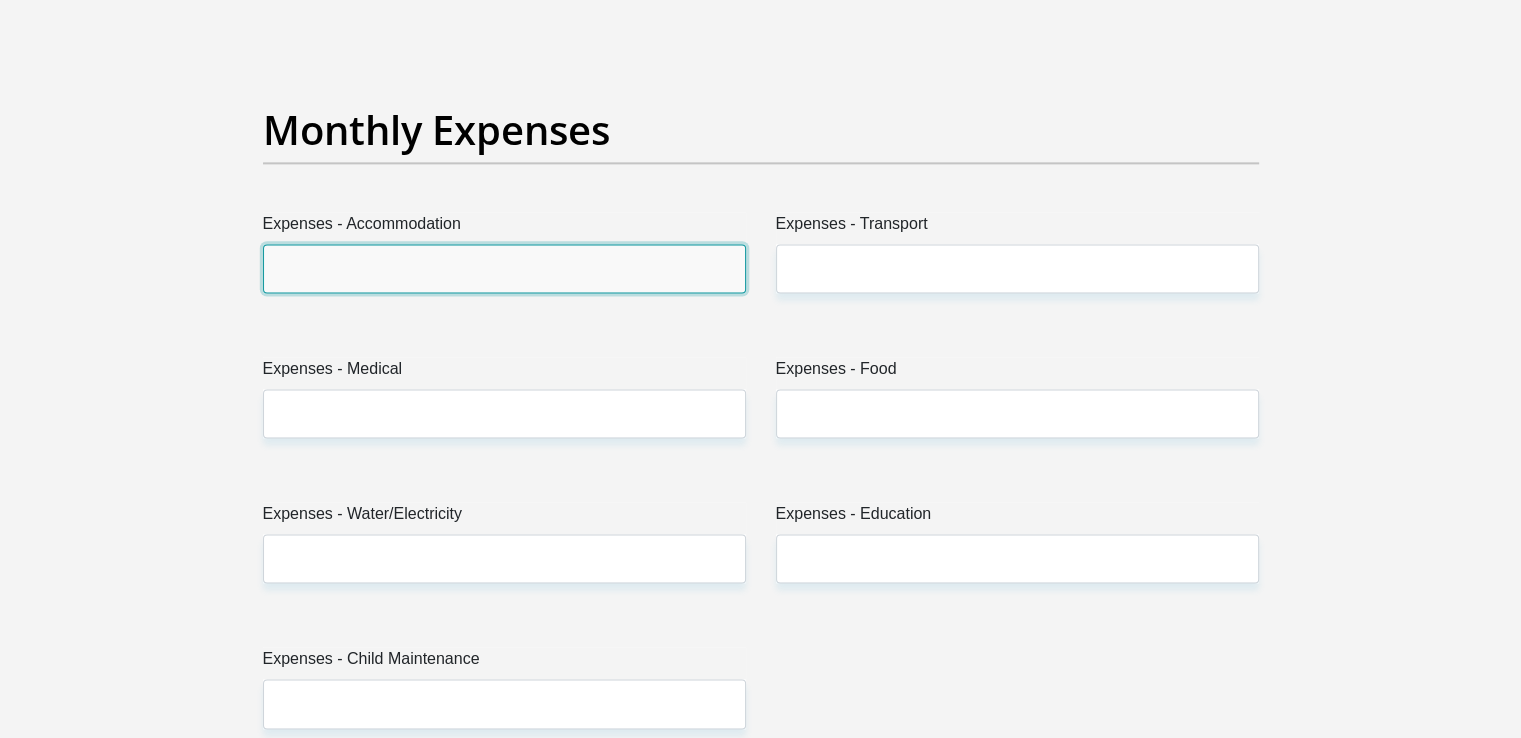 click on "Expenses - Accommodation" at bounding box center (504, 268) 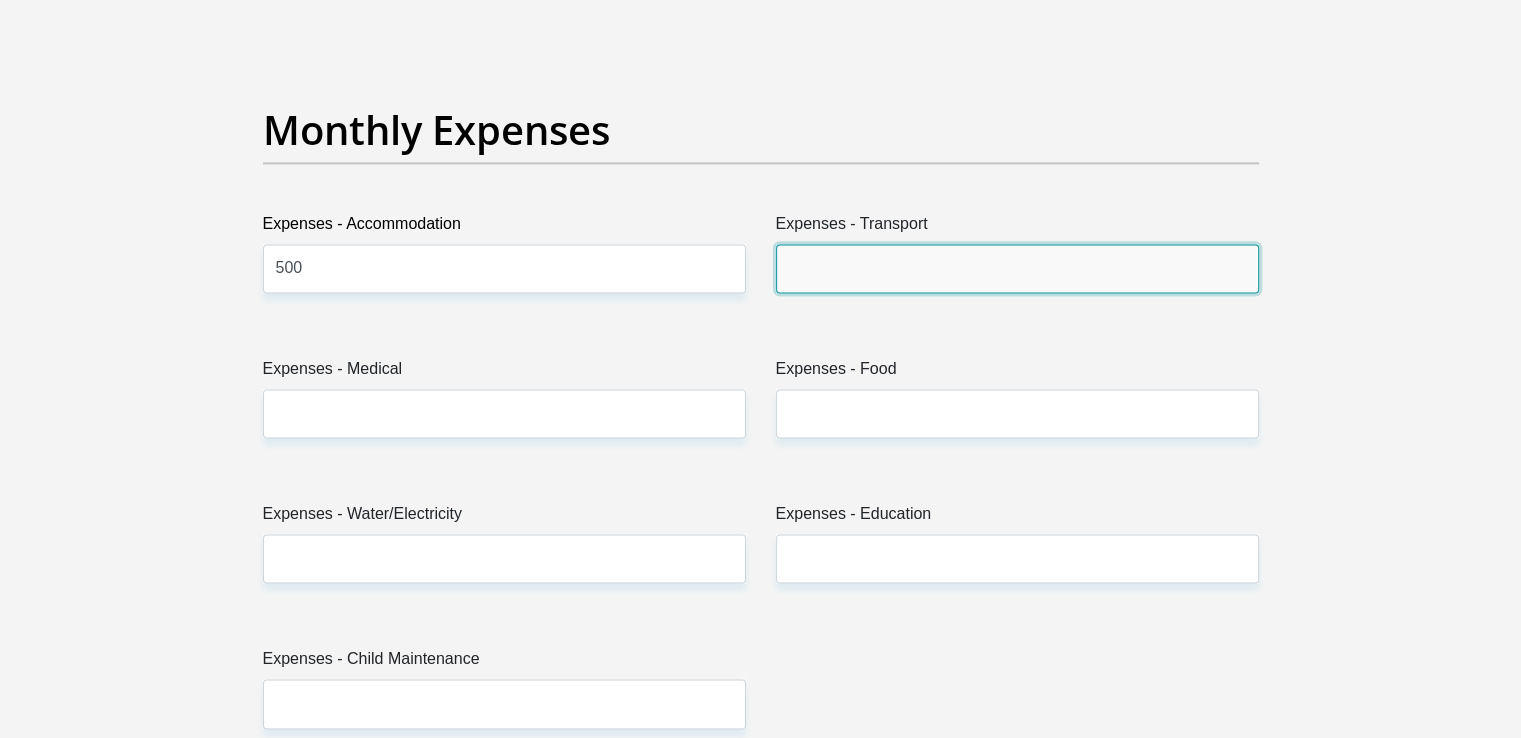 drag, startPoint x: 931, startPoint y: 266, endPoint x: 901, endPoint y: 289, distance: 37.802116 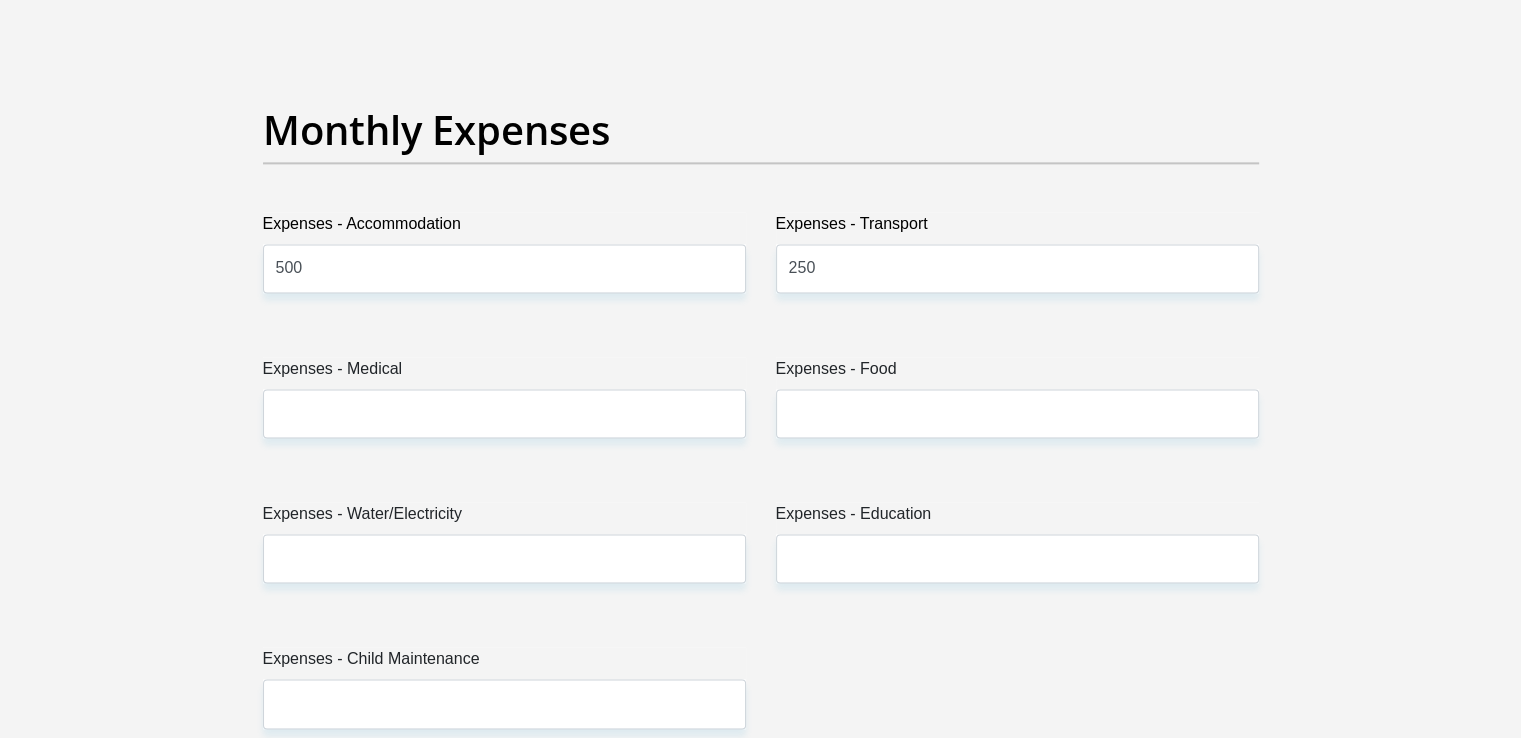 drag, startPoint x: 574, startPoint y: 437, endPoint x: 559, endPoint y: 421, distance: 21.931713 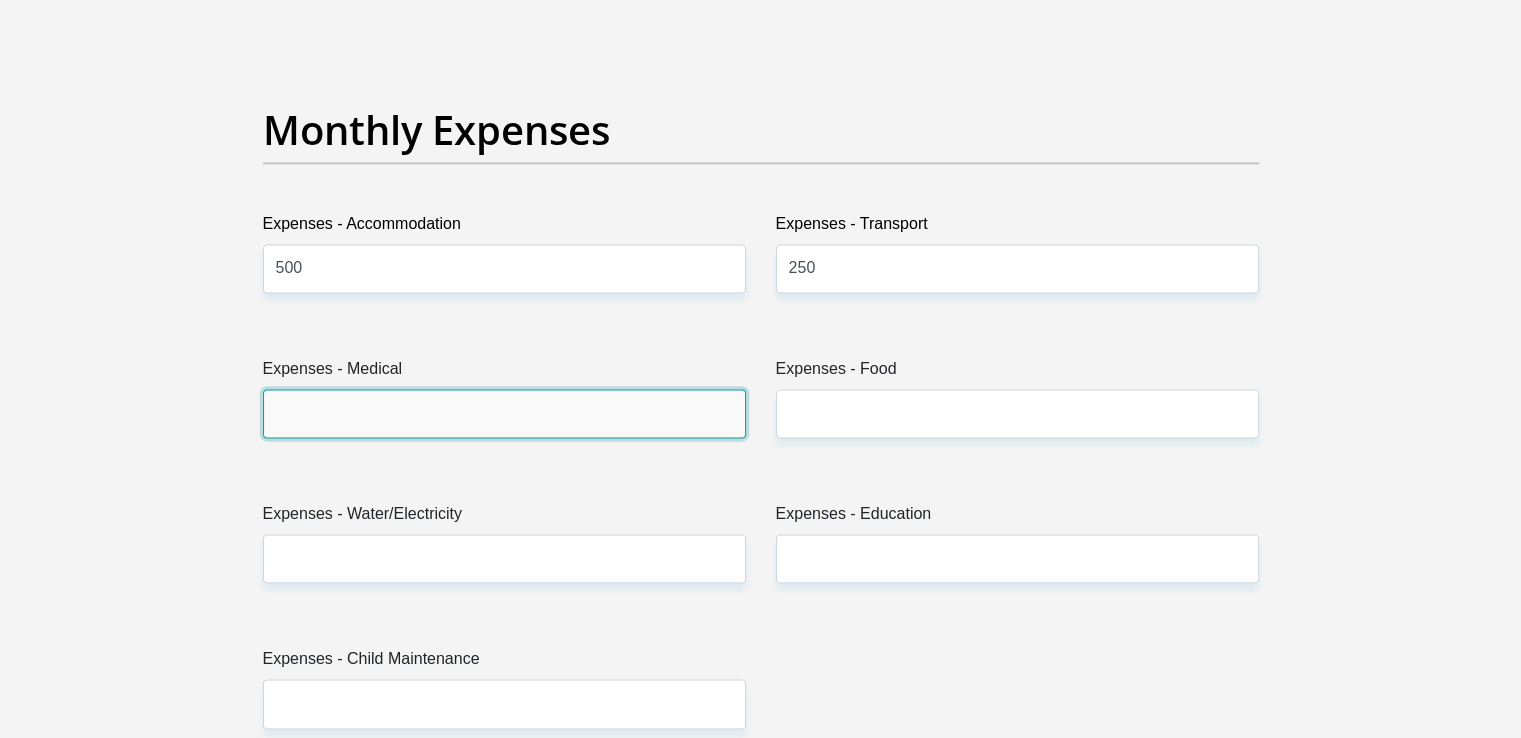 click on "Expenses - Medical" at bounding box center (504, 413) 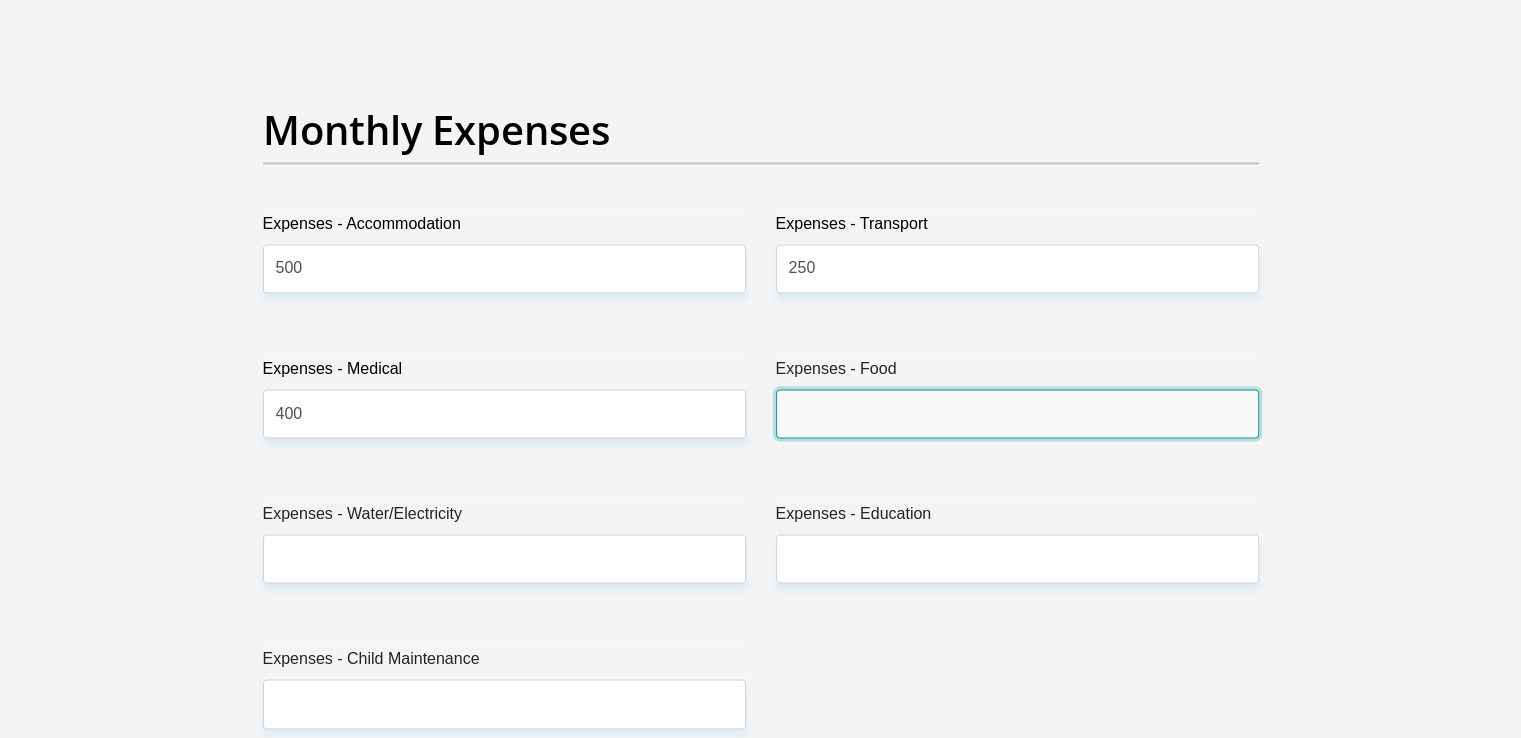 click on "Expenses - Food" at bounding box center [1017, 413] 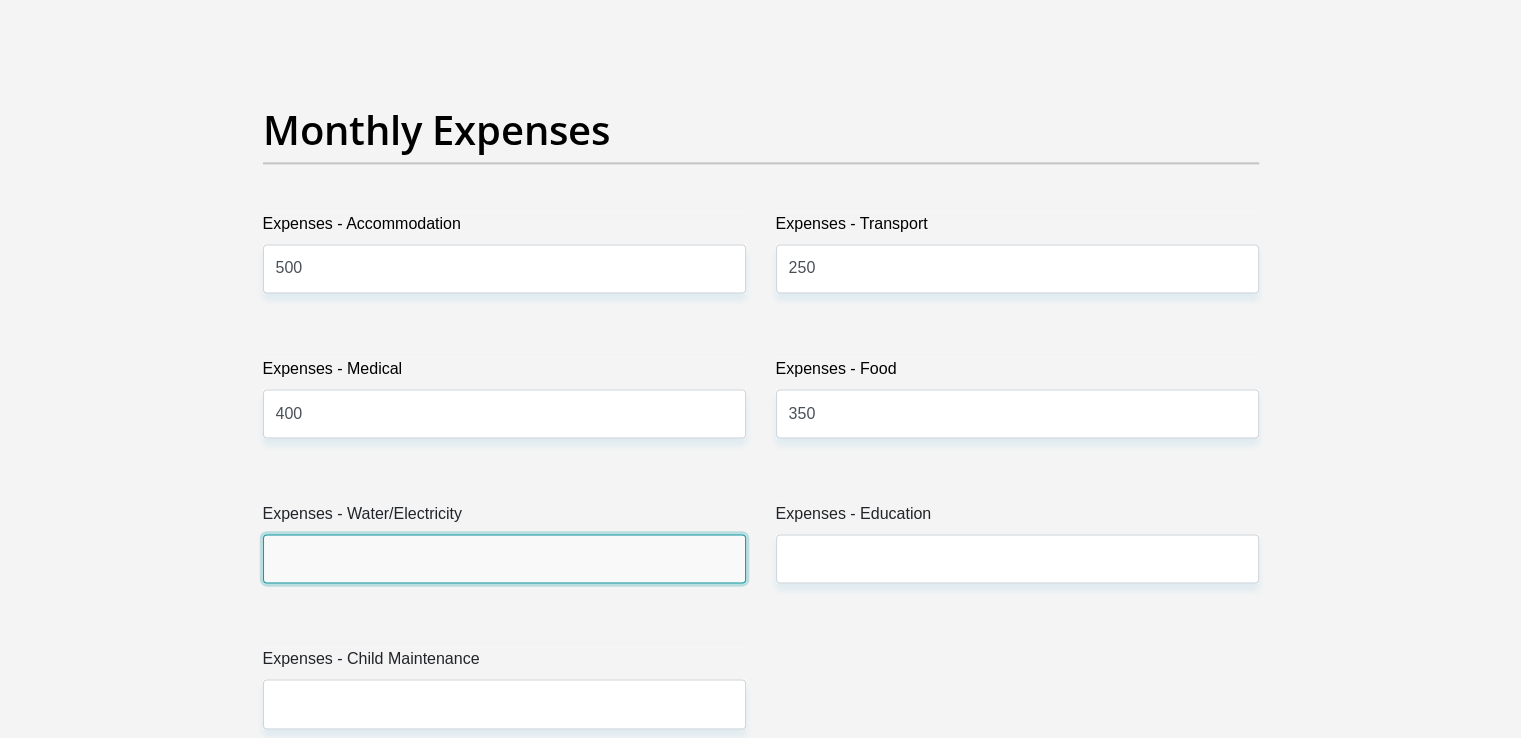 click on "Expenses - Water/Electricity" at bounding box center (504, 558) 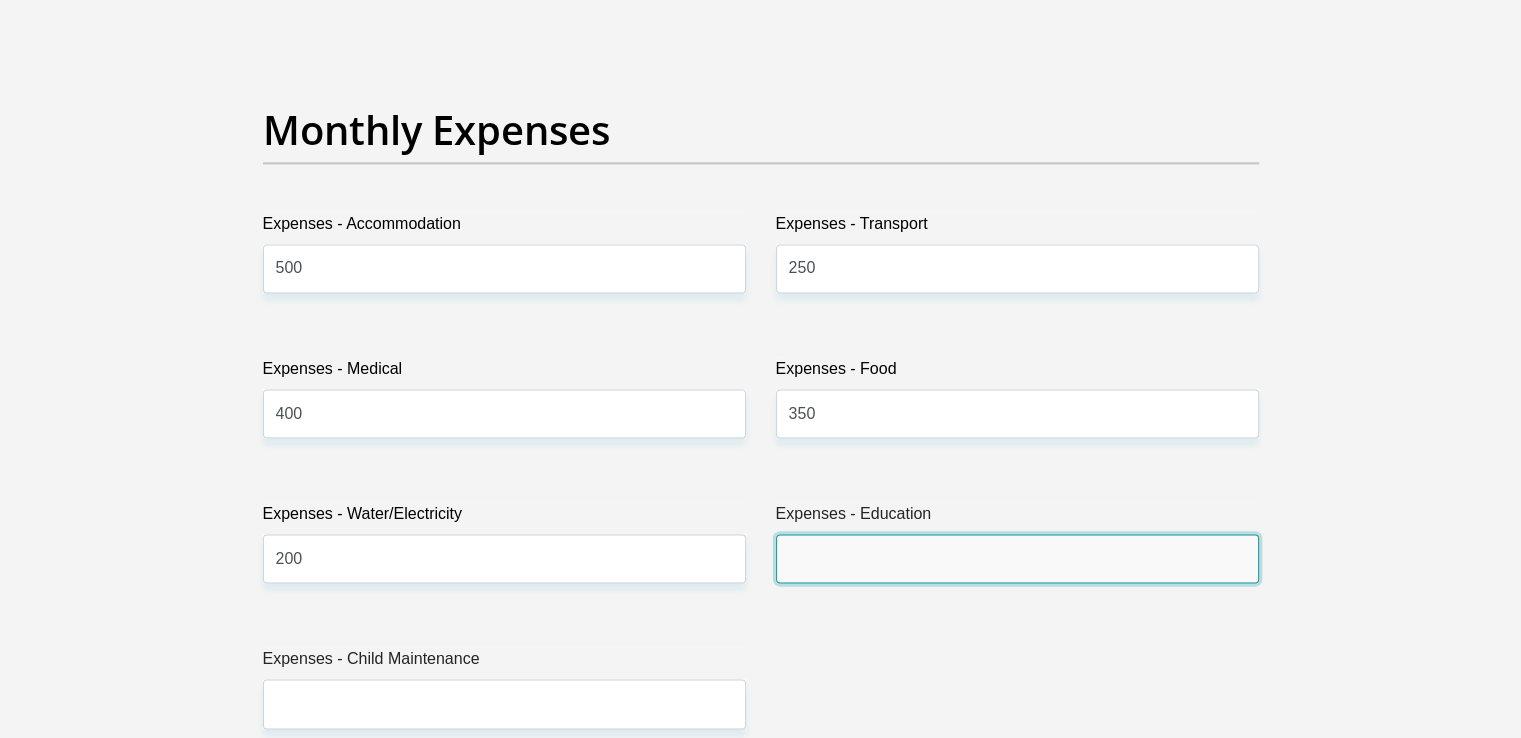click on "Expenses - Education" at bounding box center [1017, 558] 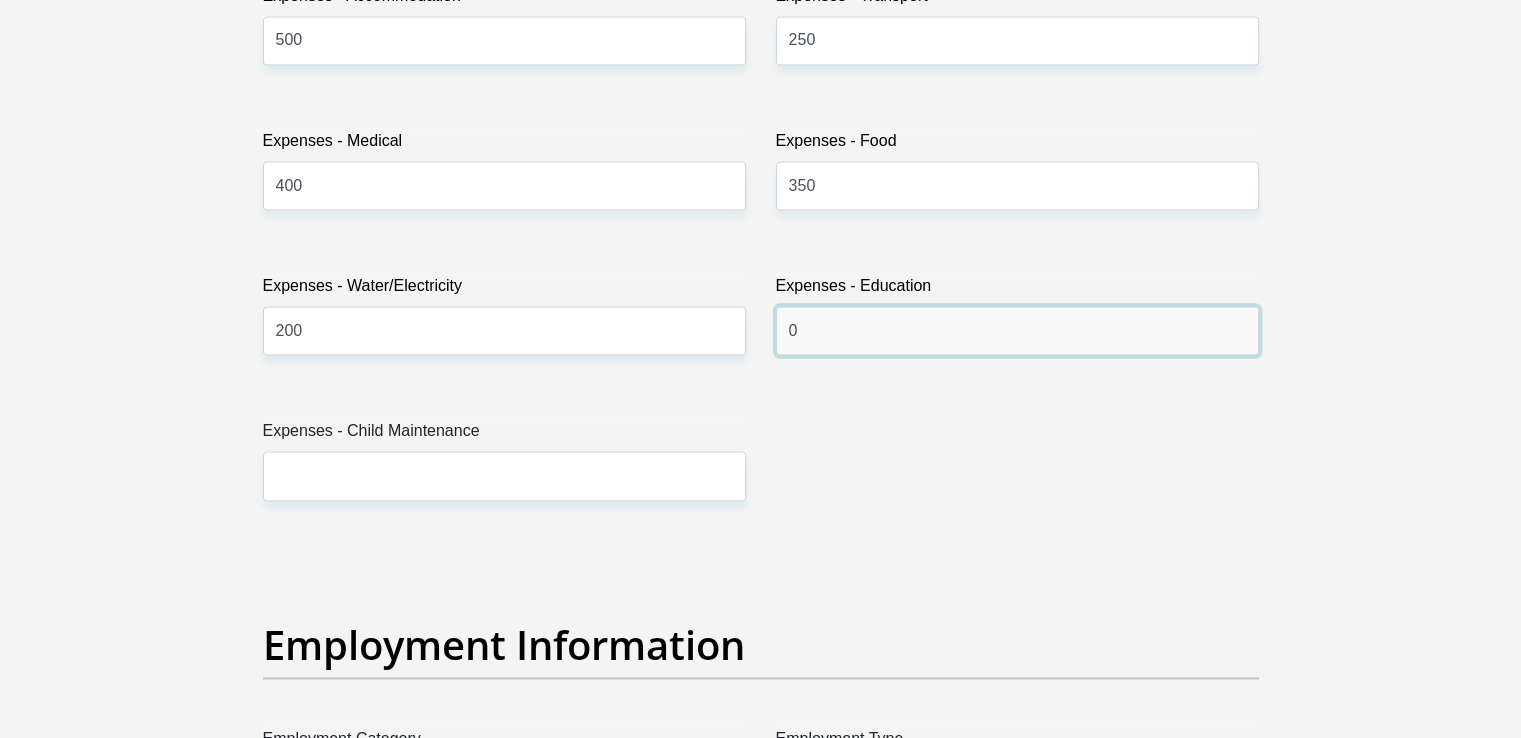 scroll, scrollTop: 3100, scrollLeft: 0, axis: vertical 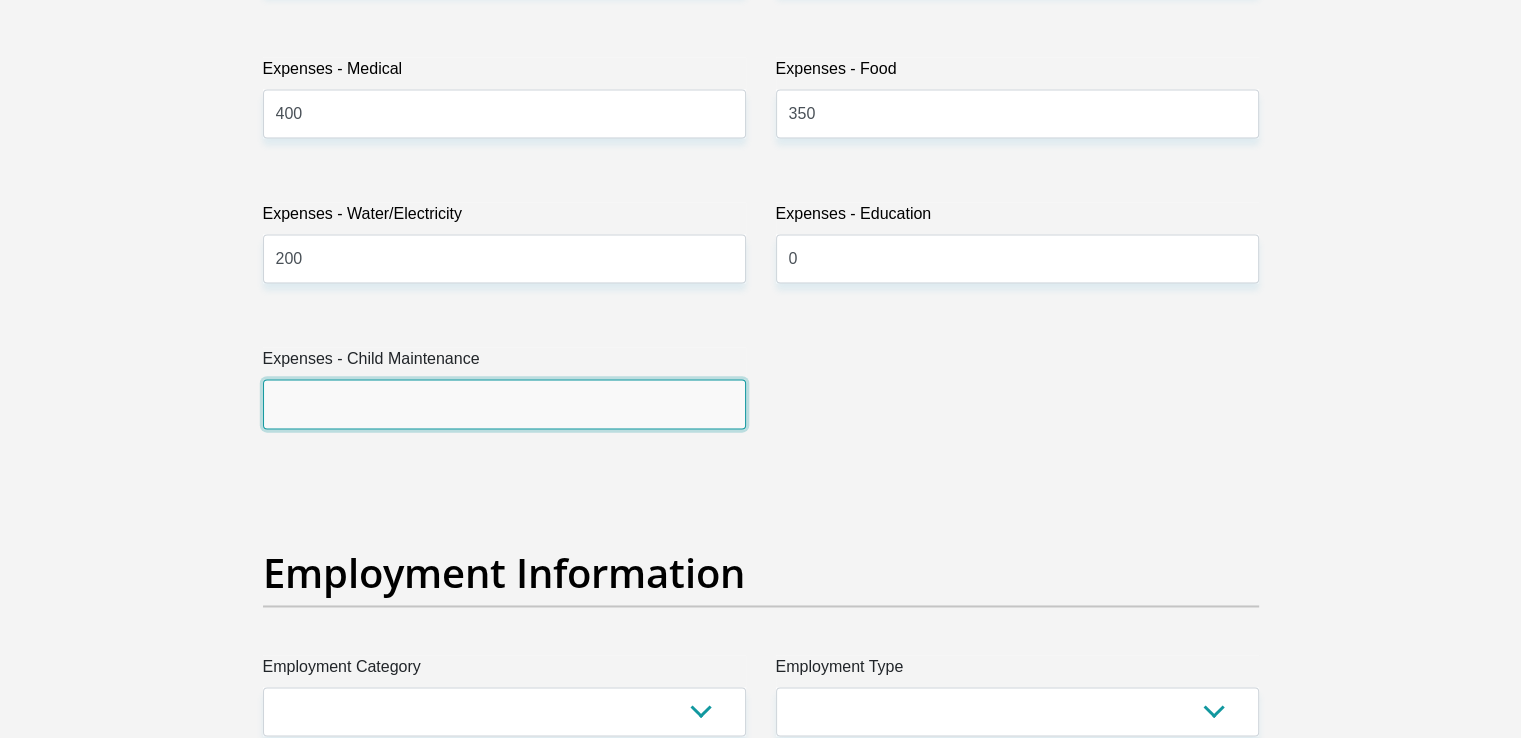drag, startPoint x: 412, startPoint y: 386, endPoint x: 415, endPoint y: 403, distance: 17.262676 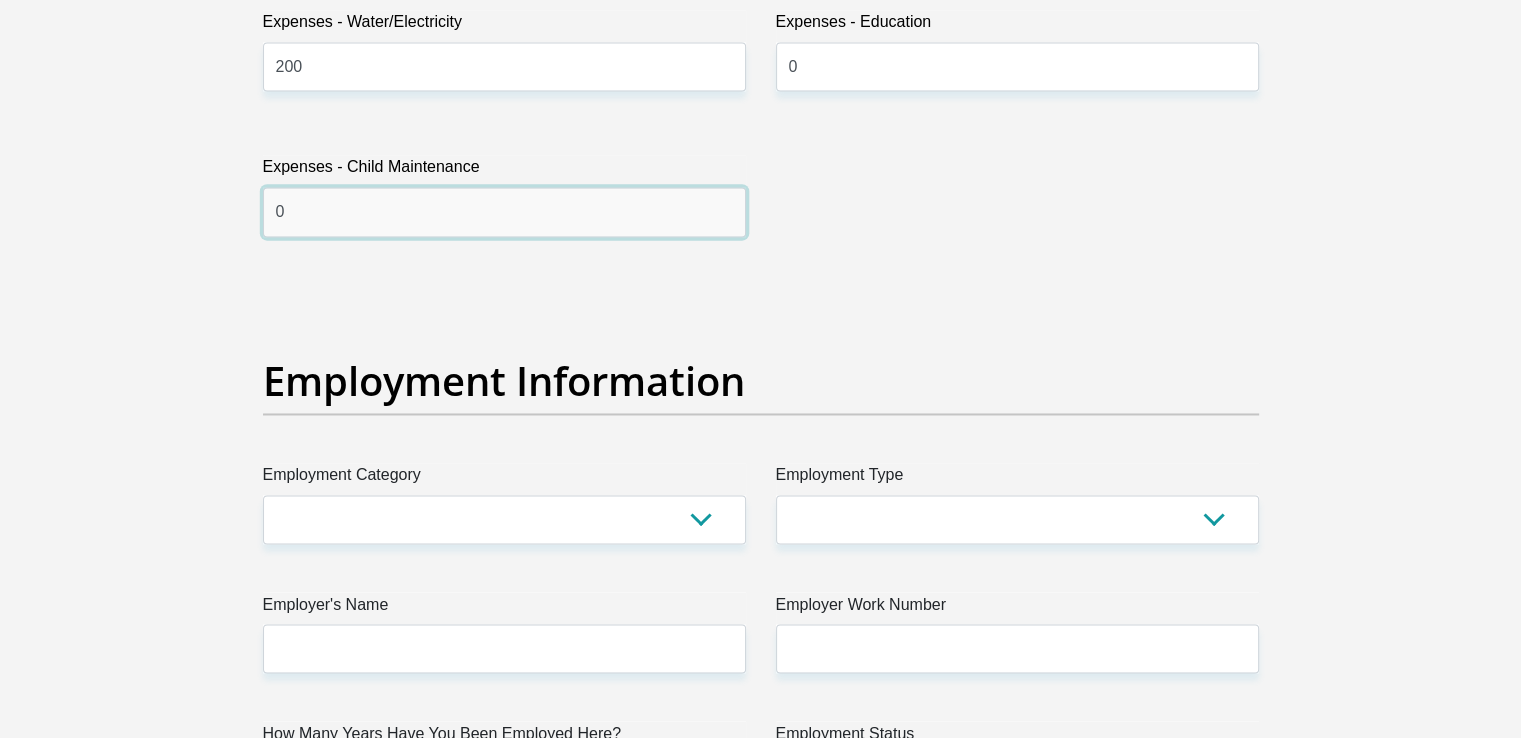 scroll, scrollTop: 3400, scrollLeft: 0, axis: vertical 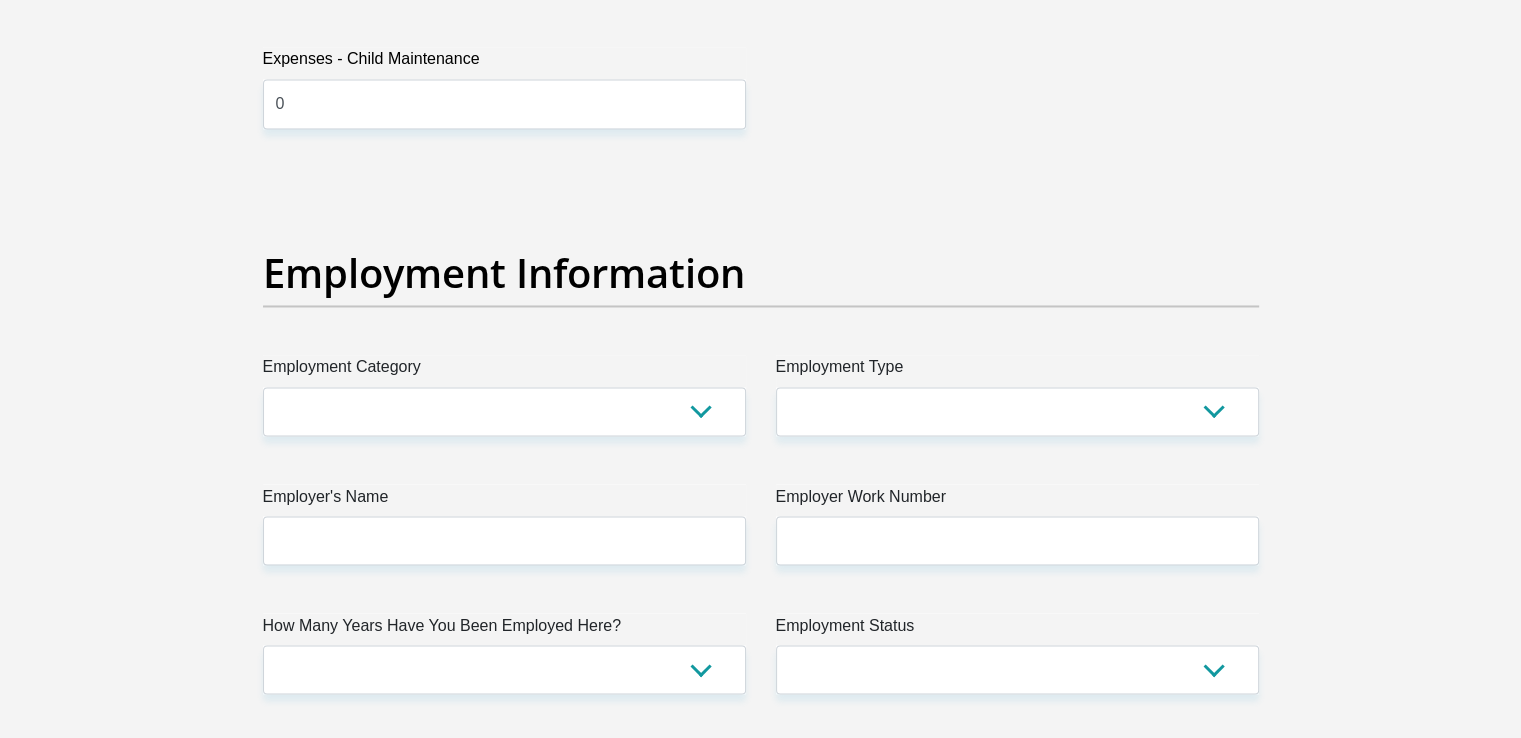 click on "Employment Category" at bounding box center (504, 371) 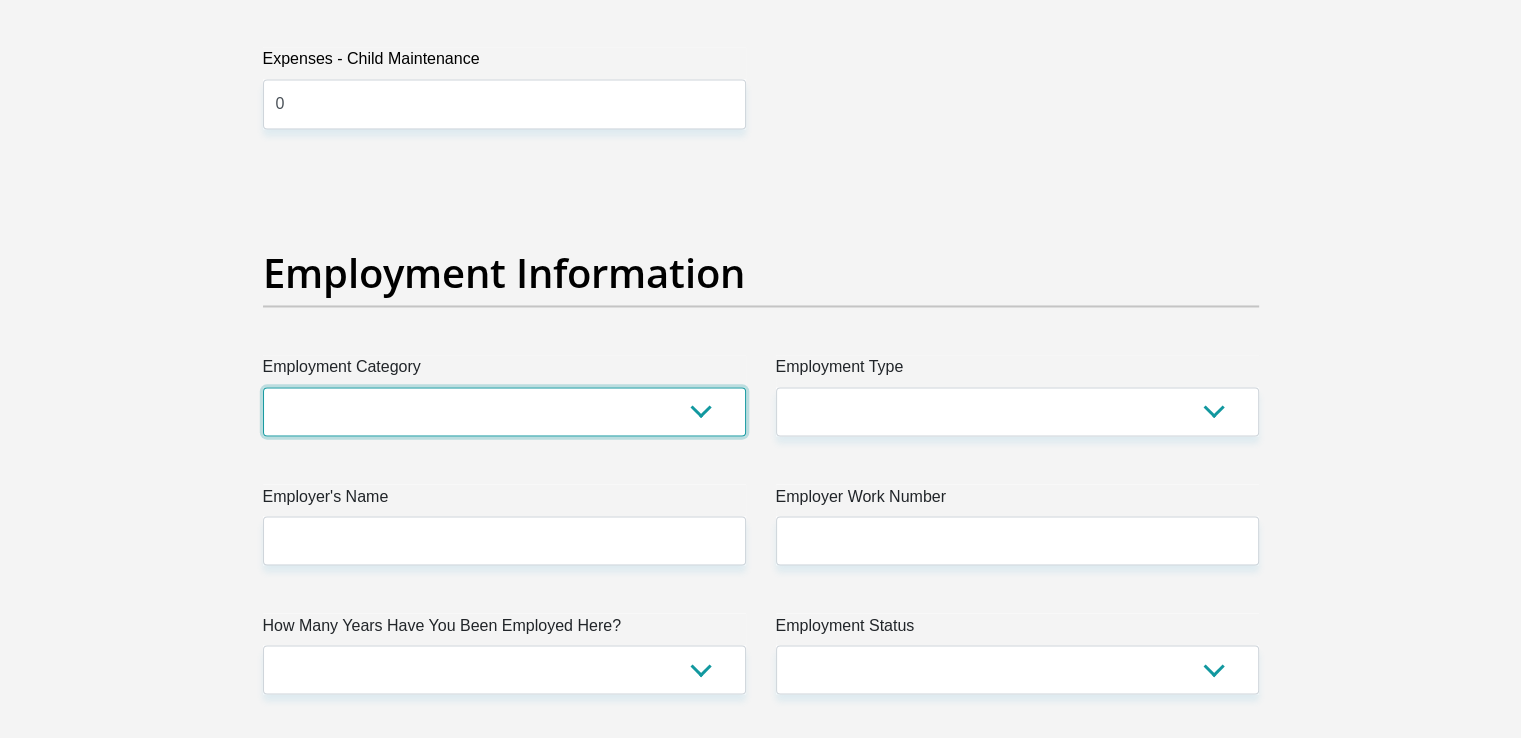 click on "AGRICULTURE
ALCOHOL & TOBACCO
CONSTRUCTION MATERIALS
METALLURGY
EQUIPMENT FOR RENEWABLE ENERGY
SPECIALIZED CONTRACTORS
CAR
GAMING (INCL. INTERNET
OTHER WHOLESALE
UNLICENSED PHARMACEUTICALS
CURRENCY EXCHANGE HOUSES
OTHER FINANCIAL INSTITUTIONS & INSURANCE
REAL ESTATE AGENTS
OIL & GAS
OTHER MATERIALS (E.G. IRON ORE)
PRECIOUS STONES & PRECIOUS METALS
POLITICAL ORGANIZATIONS
RELIGIOUS ORGANIZATIONS(NOT SECTS)
ACTI. HAVING BUSINESS DEAL WITH PUBLIC ADMINISTRATION
LAUNDROMATS" at bounding box center (504, 411) 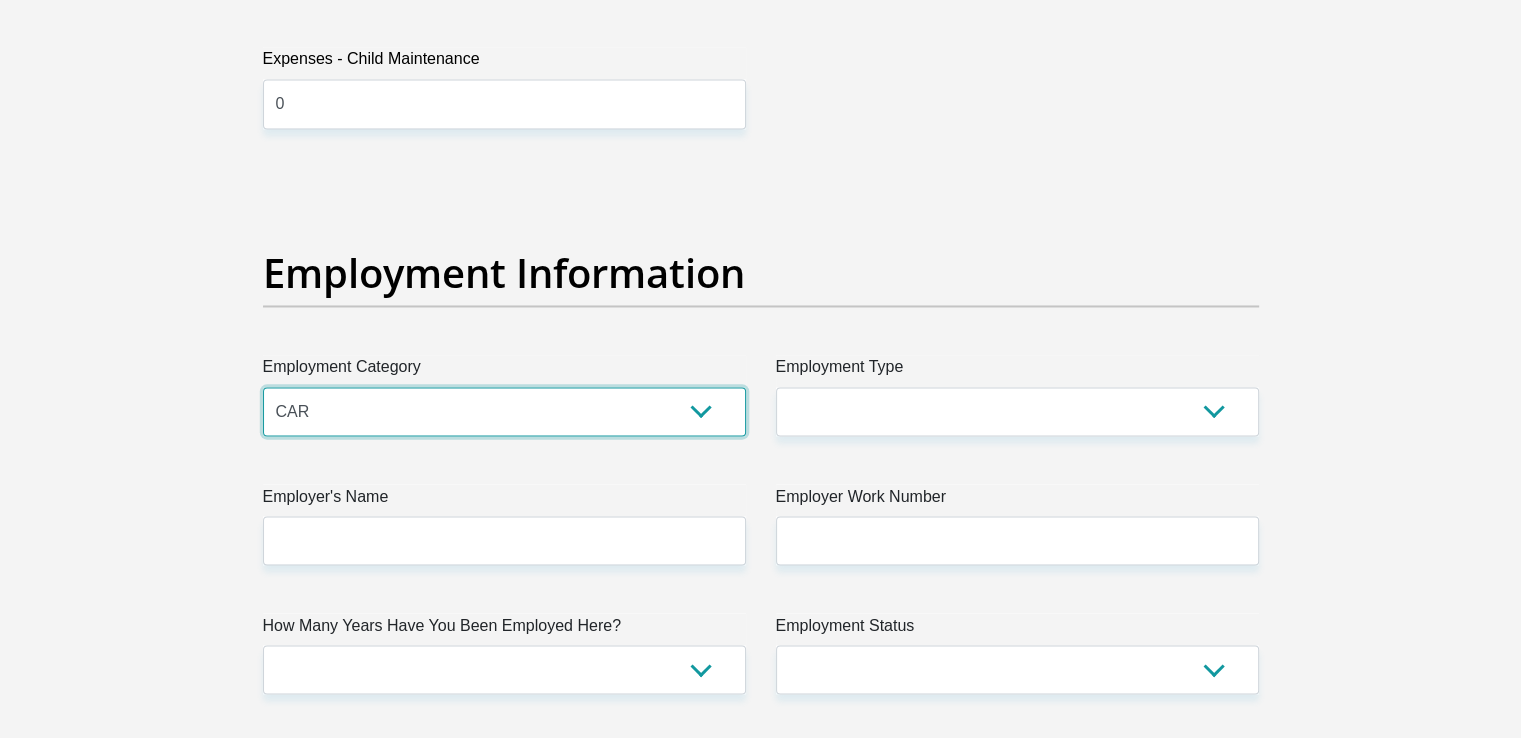 click on "AGRICULTURE
ALCOHOL & TOBACCO
CONSTRUCTION MATERIALS
METALLURGY
EQUIPMENT FOR RENEWABLE ENERGY
SPECIALIZED CONTRACTORS
CAR
GAMING (INCL. INTERNET
OTHER WHOLESALE
UNLICENSED PHARMACEUTICALS
CURRENCY EXCHANGE HOUSES
OTHER FINANCIAL INSTITUTIONS & INSURANCE
REAL ESTATE AGENTS
OIL & GAS
OTHER MATERIALS (E.G. IRON ORE)
PRECIOUS STONES & PRECIOUS METALS
POLITICAL ORGANIZATIONS
RELIGIOUS ORGANIZATIONS(NOT SECTS)
ACTI. HAVING BUSINESS DEAL WITH PUBLIC ADMINISTRATION
LAUNDROMATS" at bounding box center (504, 411) 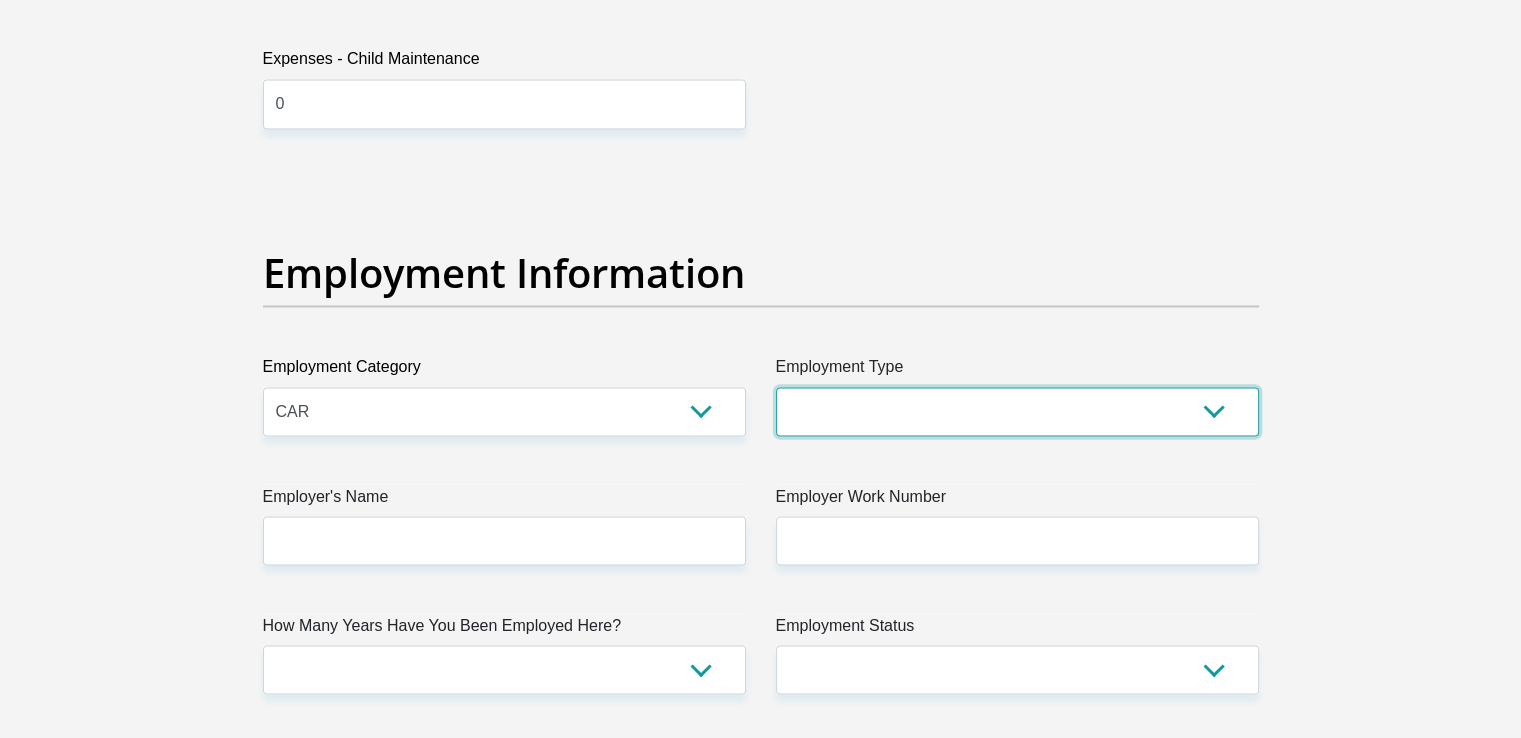 click on "College/Lecturer
Craft Seller
Creative
Driver
Executive
Farmer
Forces - Non Commissioned
Forces - Officer
Hawker
Housewife
Labourer
Licenced Professional
Manager
Miner
Non Licenced Professional
Office Staff/Clerk
Outside Worker
Pensioner
Permanent Teacher
Production/Manufacturing
Sales
Self-Employed
Semi-Professional Worker
Service Industry  Social Worker  Student" at bounding box center [1017, 411] 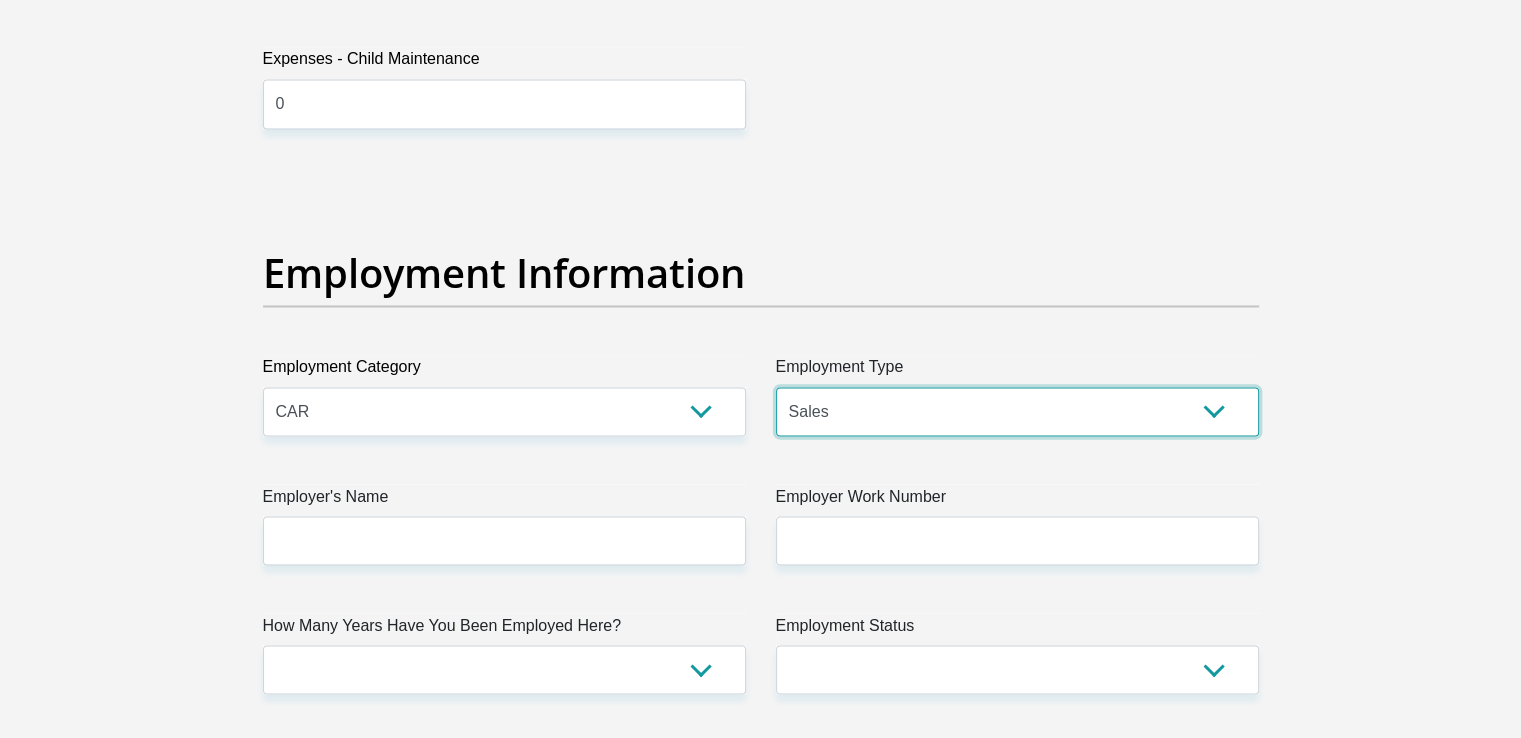 click on "College/Lecturer
Craft Seller
Creative
Driver
Executive
Farmer
Forces - Non Commissioned
Forces - Officer
Hawker
Housewife
Labourer
Licenced Professional
Manager
Miner
Non Licenced Professional
Office Staff/Clerk
Outside Worker
Pensioner
Permanent Teacher
Production/Manufacturing
Sales
Self-Employed
Semi-Professional Worker
Service Industry  Social Worker  Student" at bounding box center (1017, 411) 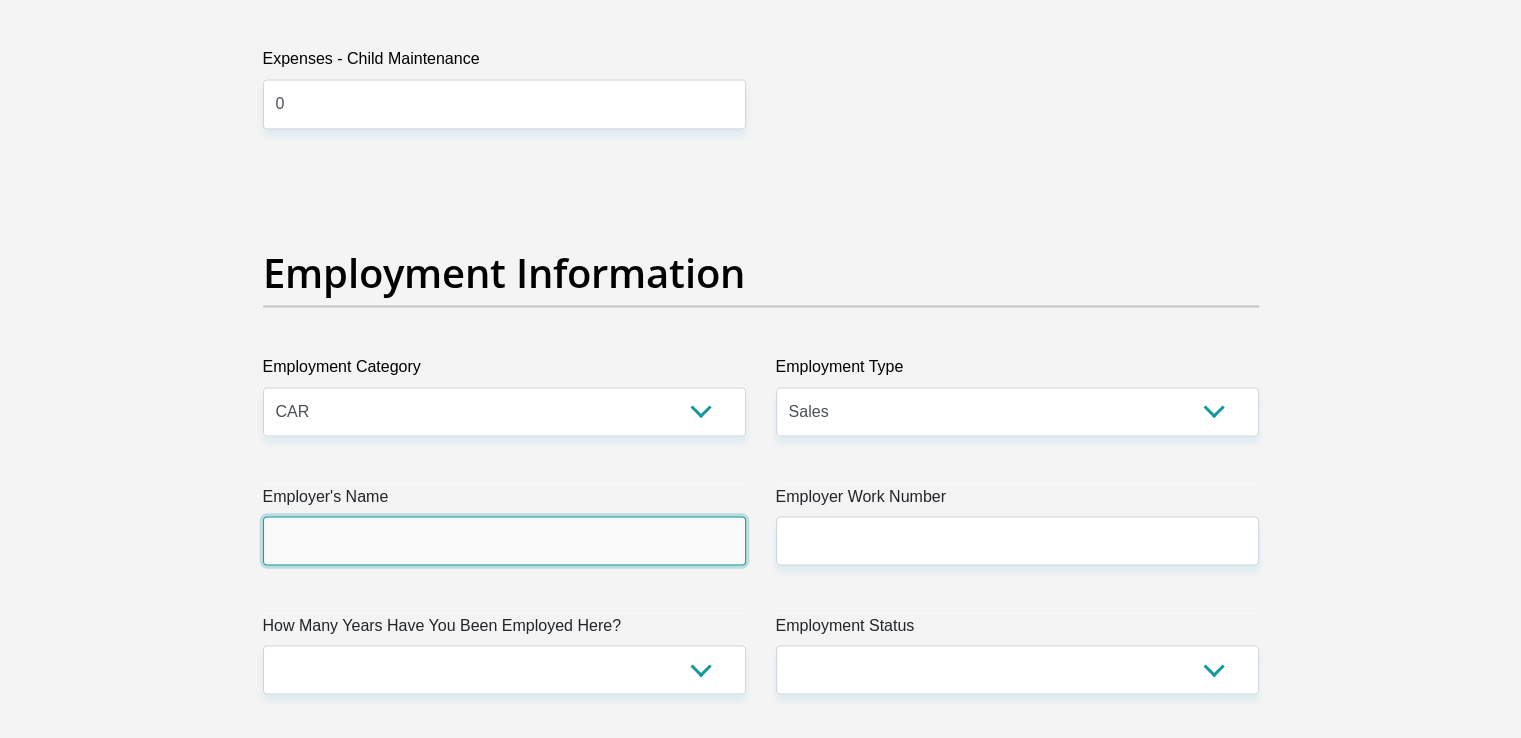 click on "Employer's Name" at bounding box center (504, 540) 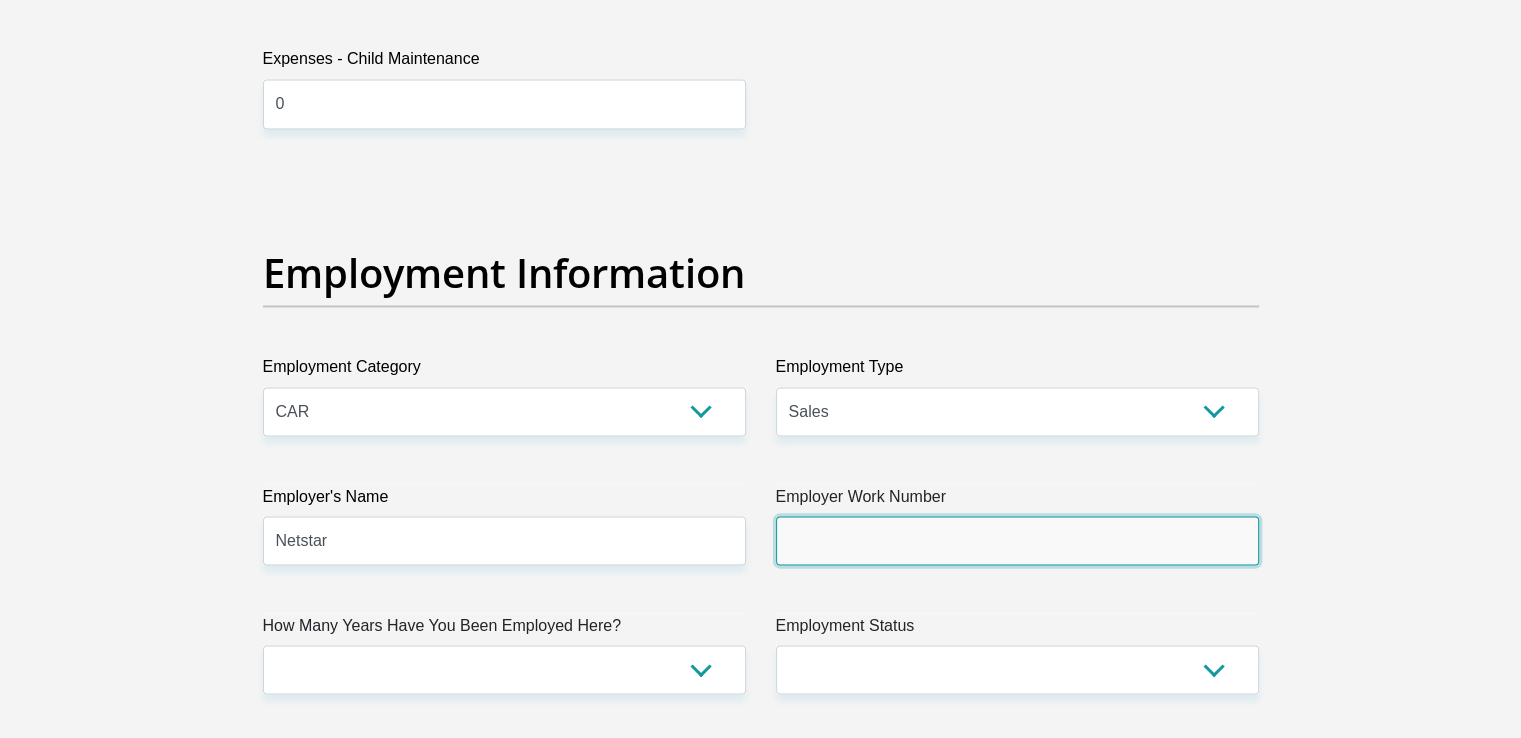 click on "Employer Work Number" at bounding box center (1017, 540) 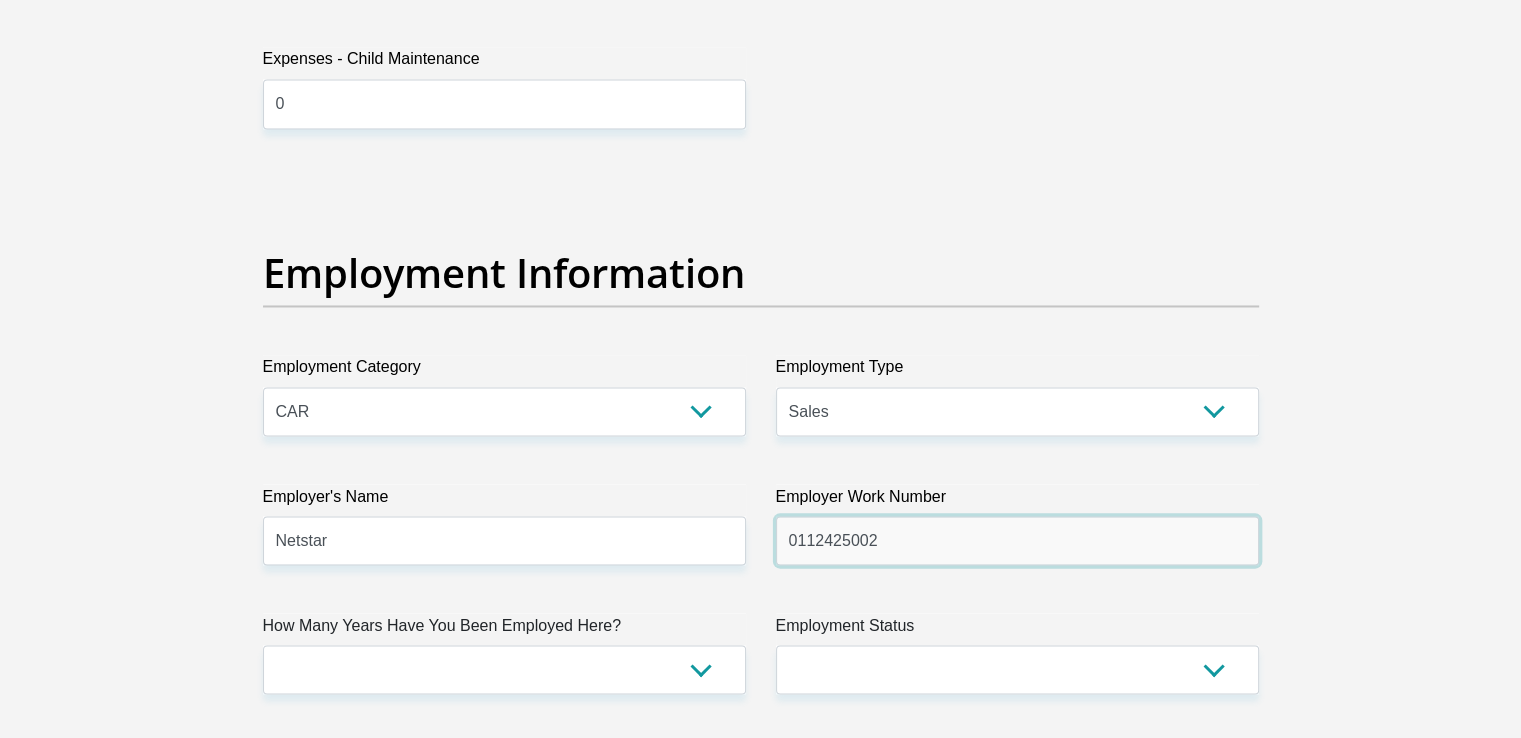 scroll, scrollTop: 3800, scrollLeft: 0, axis: vertical 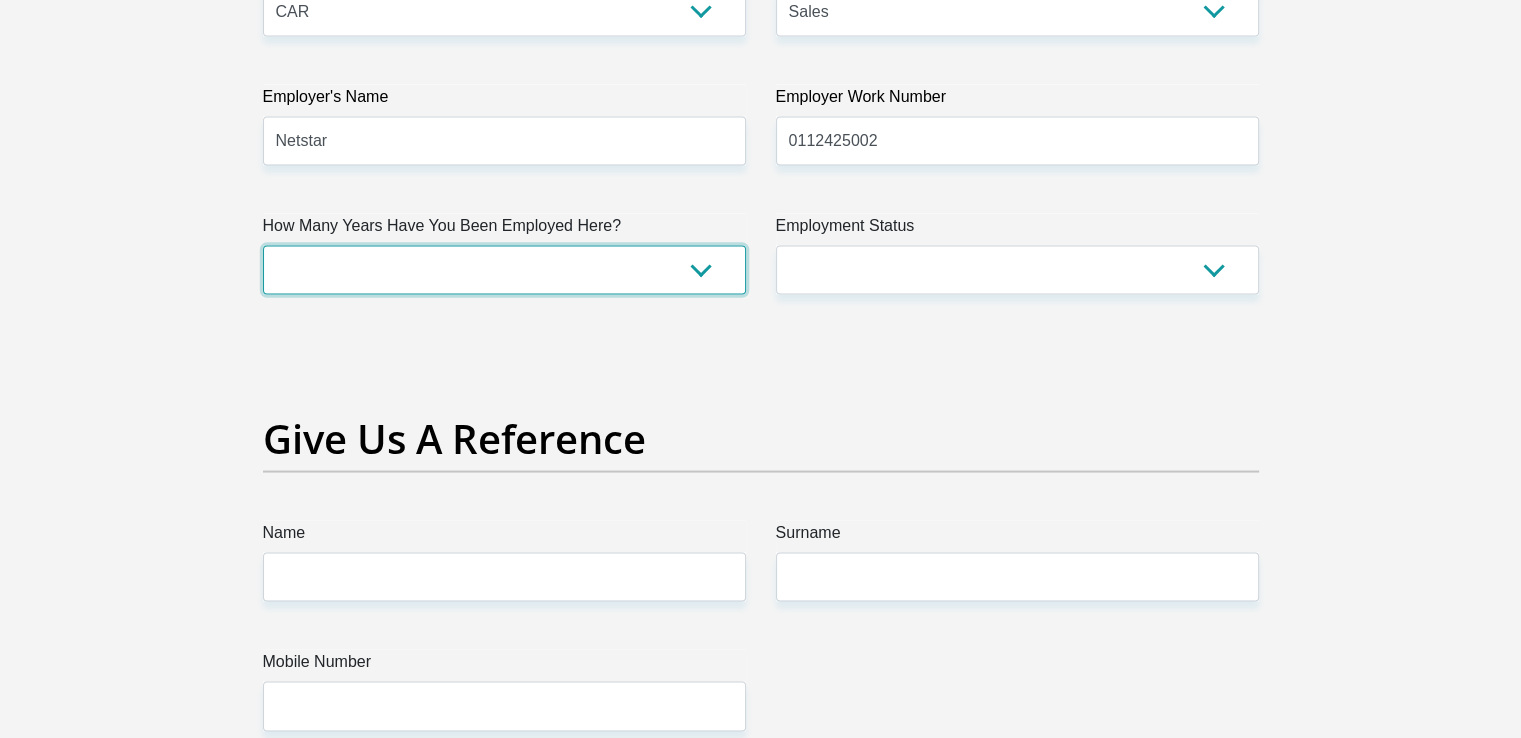 drag, startPoint x: 499, startPoint y: 254, endPoint x: 511, endPoint y: 278, distance: 26.832815 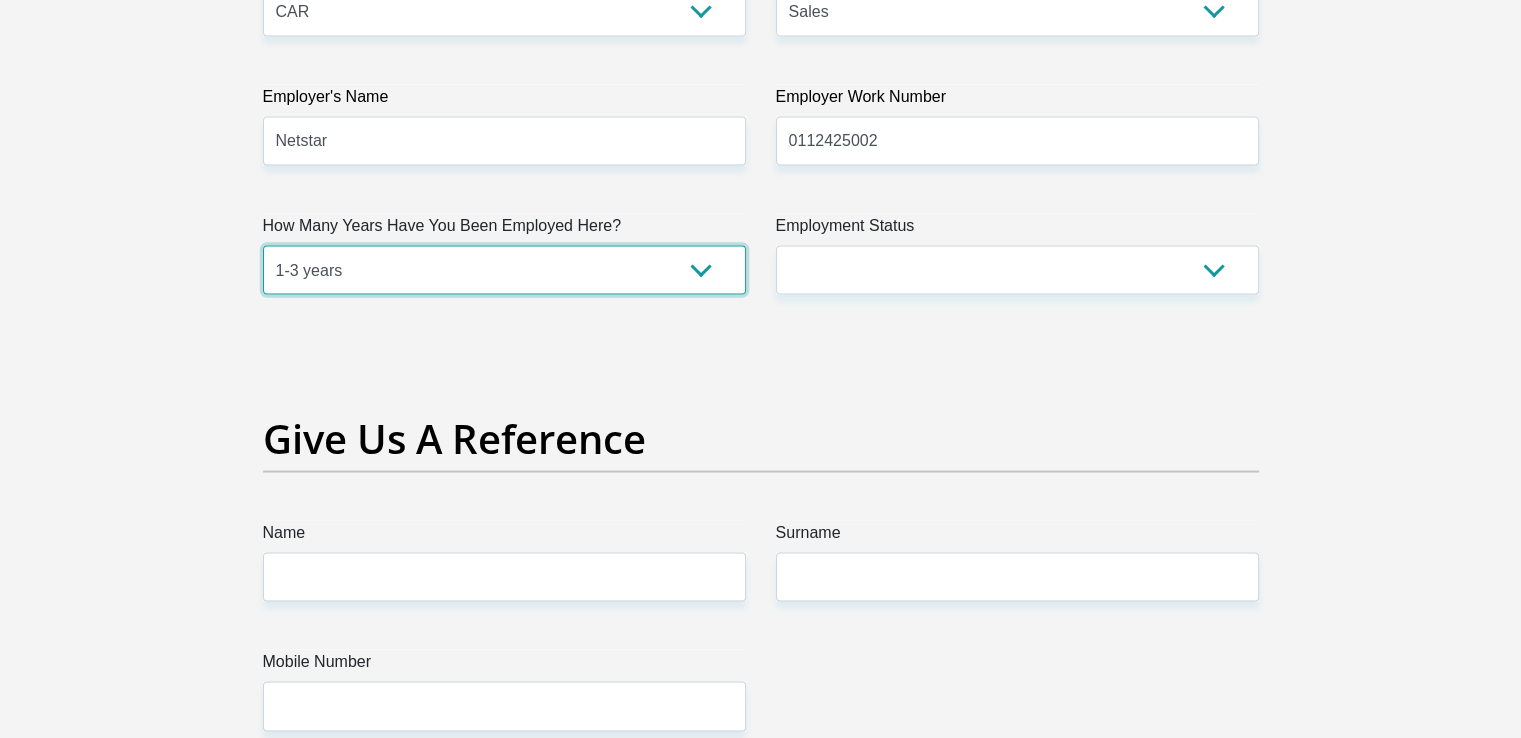 click on "less than 1 year
1-3 years
3-5 years
5+ years" at bounding box center [504, 269] 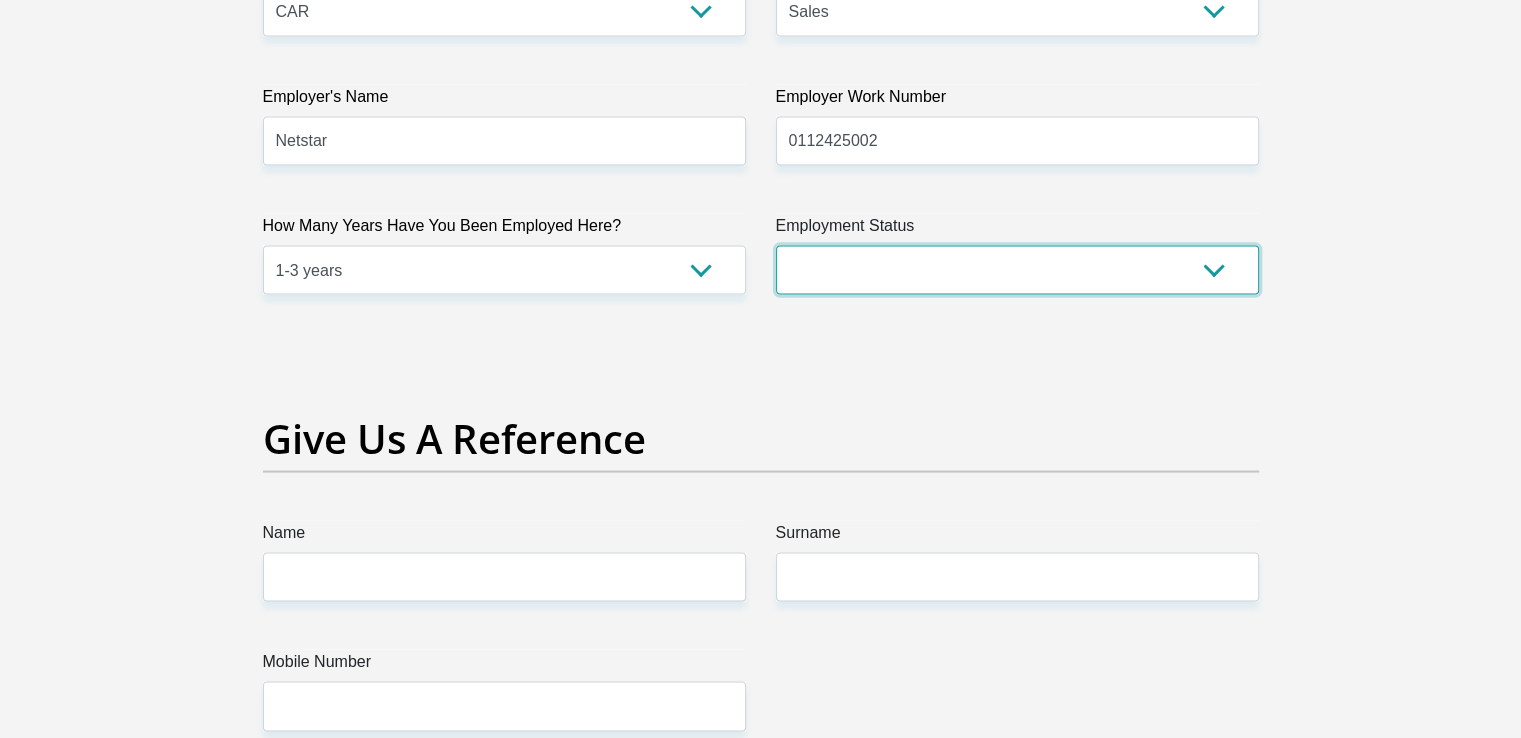 click on "Permanent/Full-time
Part-time/Casual
Contract Worker
Self-Employed
Housewife
Retired
Student
Medically Boarded
Disability
Unemployed" at bounding box center (1017, 269) 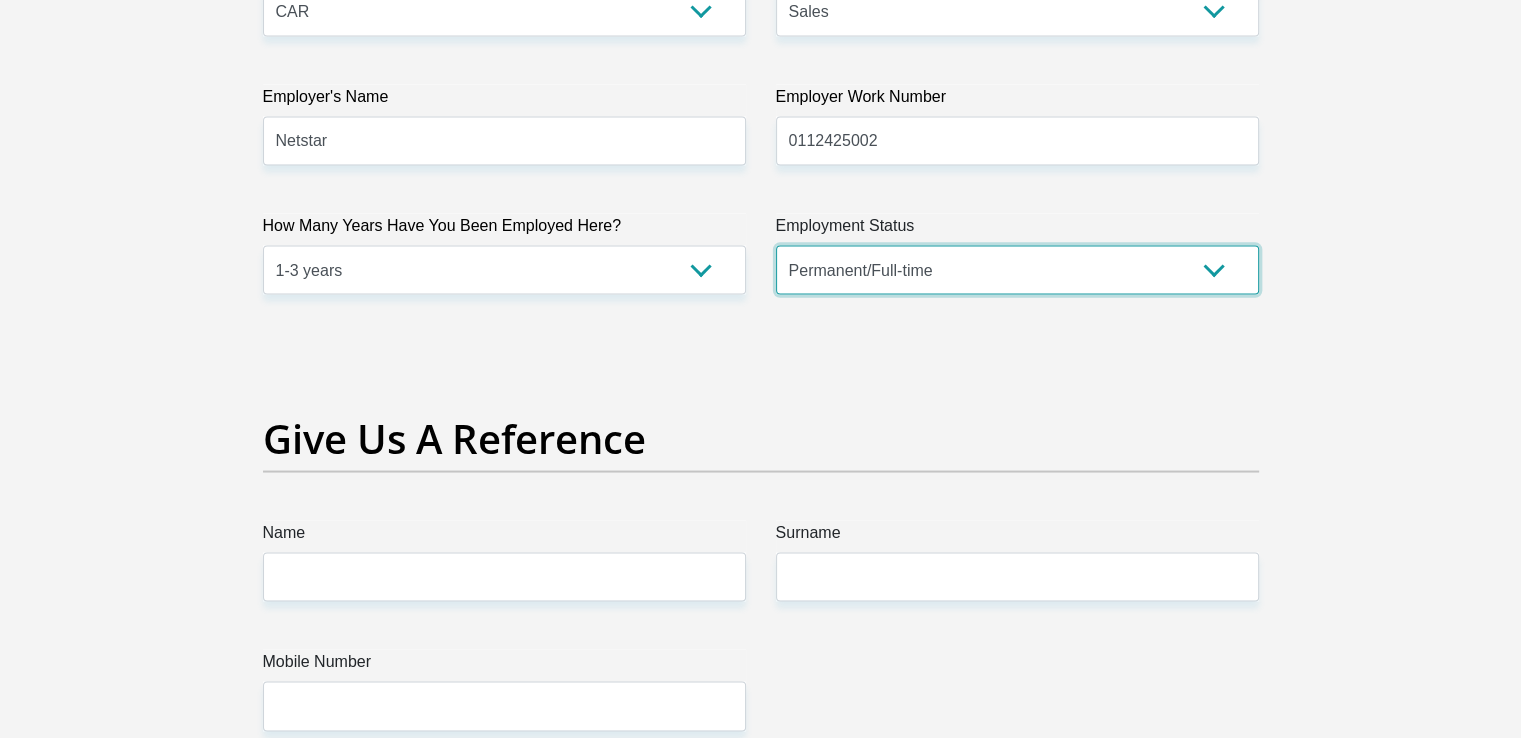 click on "Permanent/Full-time
Part-time/Casual
Contract Worker
Self-Employed
Housewife
Retired
Student
Medically Boarded
Disability
Unemployed" at bounding box center [1017, 269] 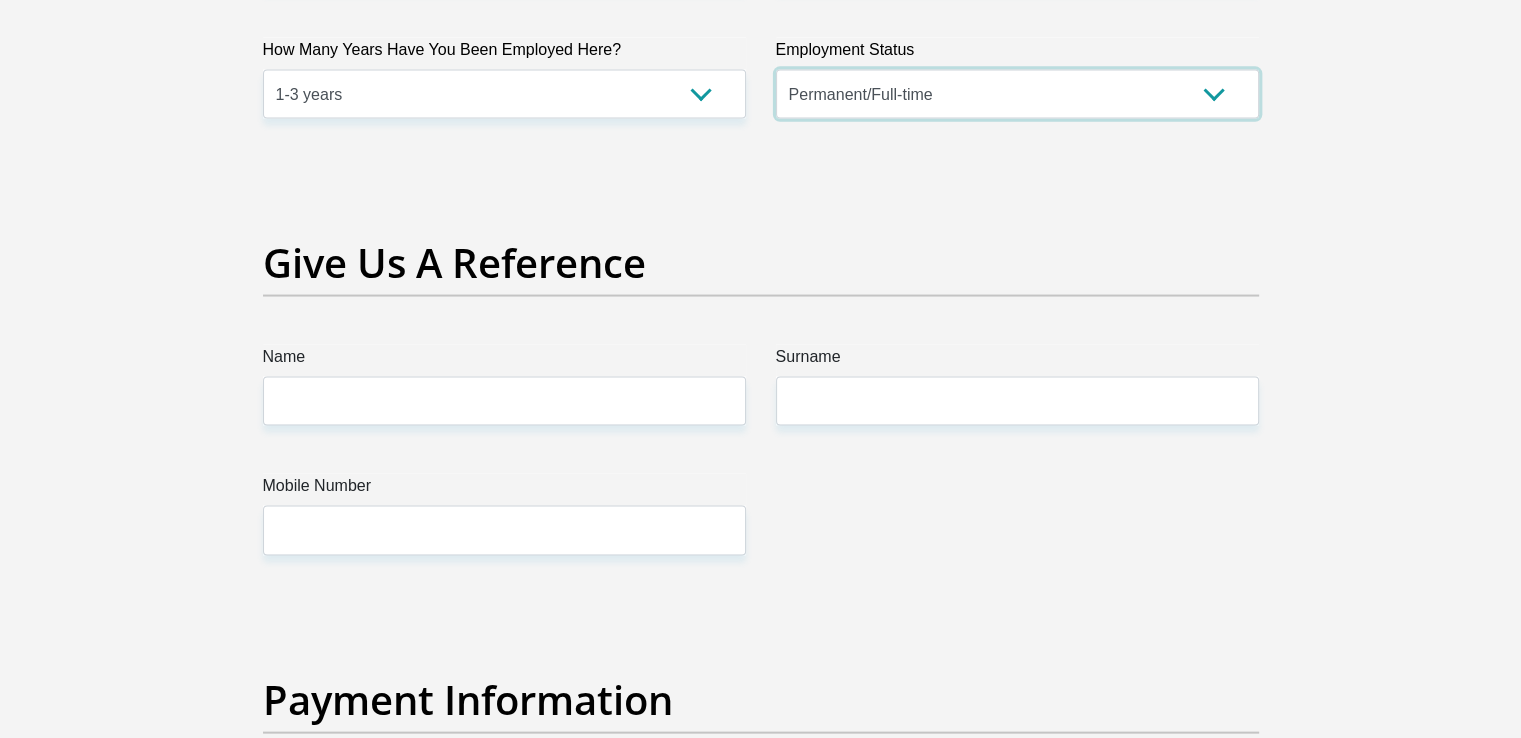 scroll, scrollTop: 4100, scrollLeft: 0, axis: vertical 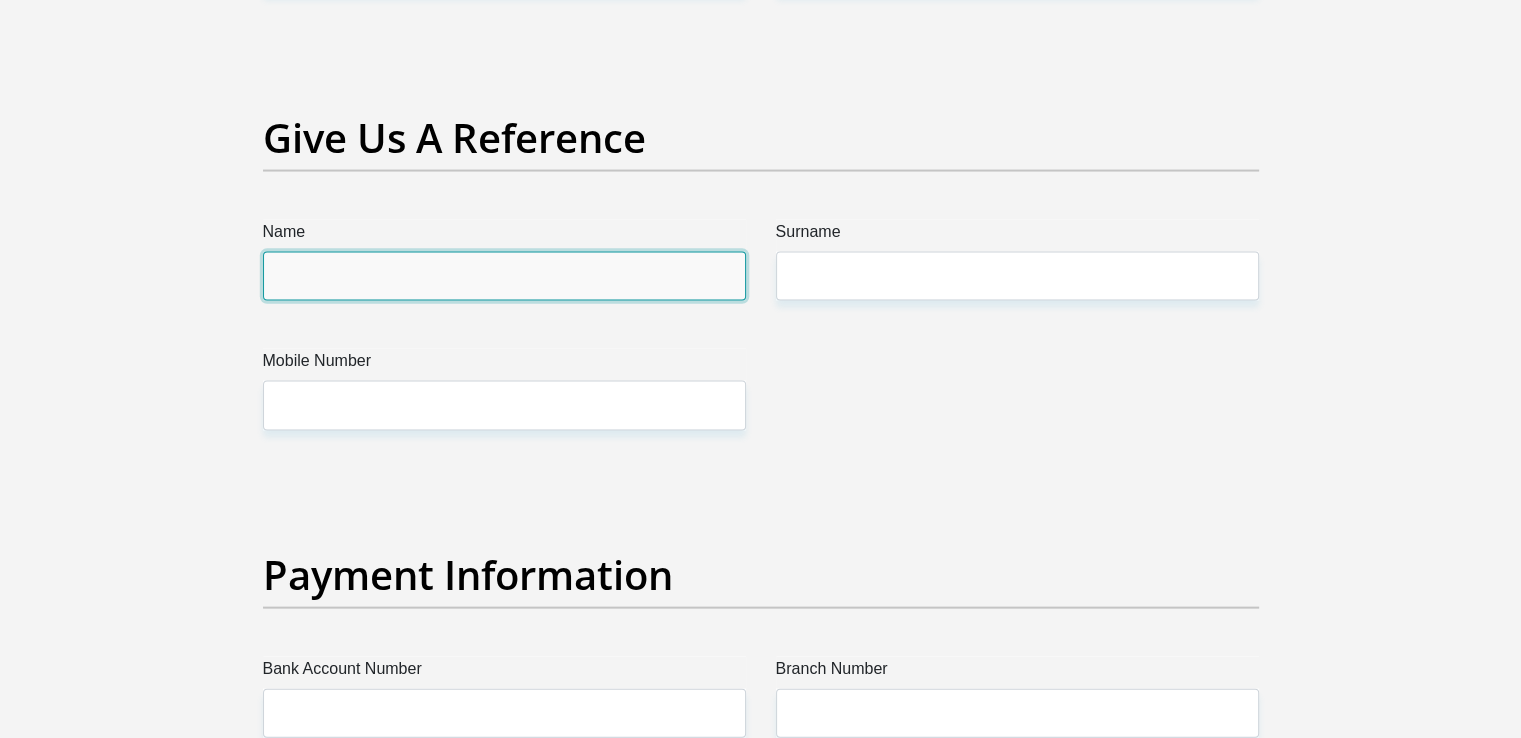 click on "Name" at bounding box center (504, 276) 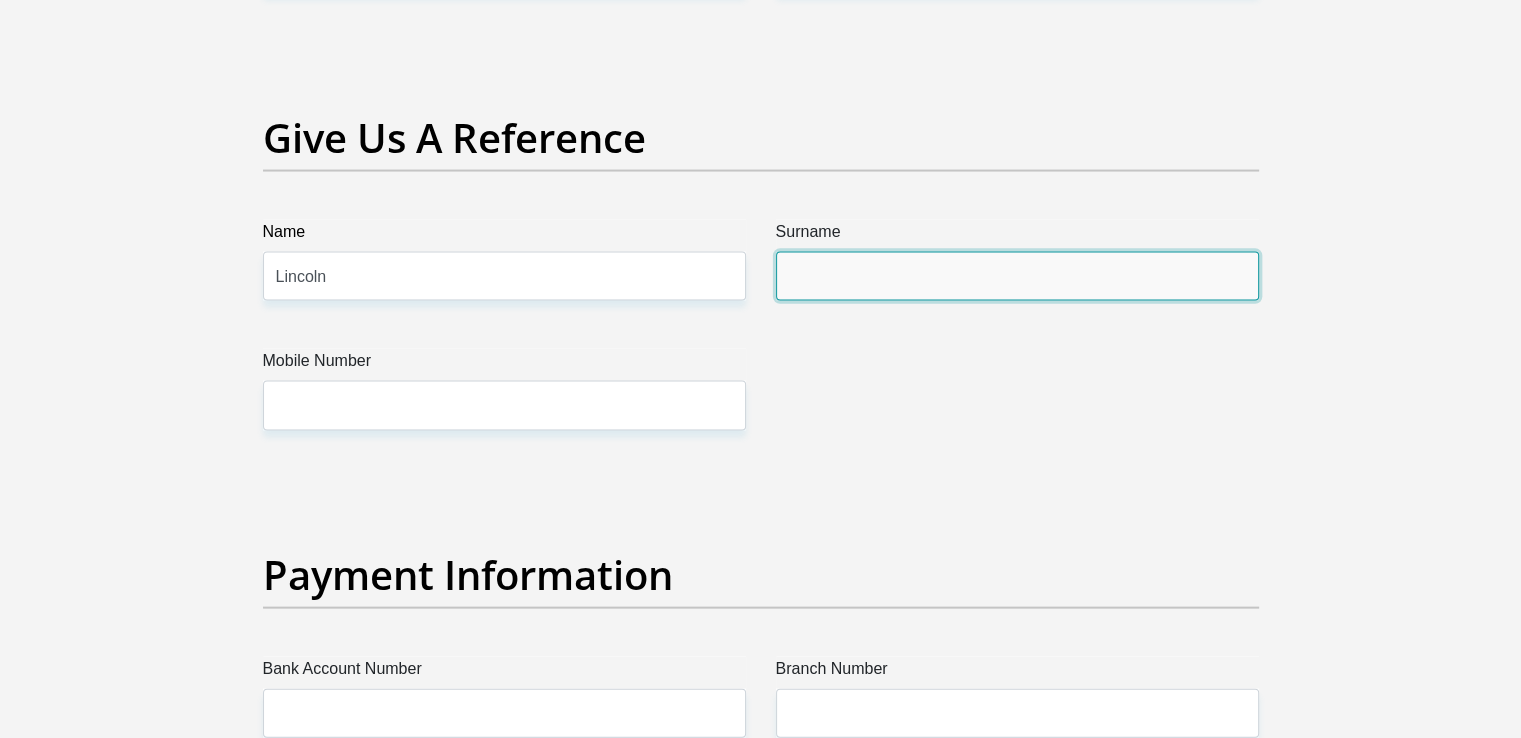 click on "Surname" at bounding box center (1017, 276) 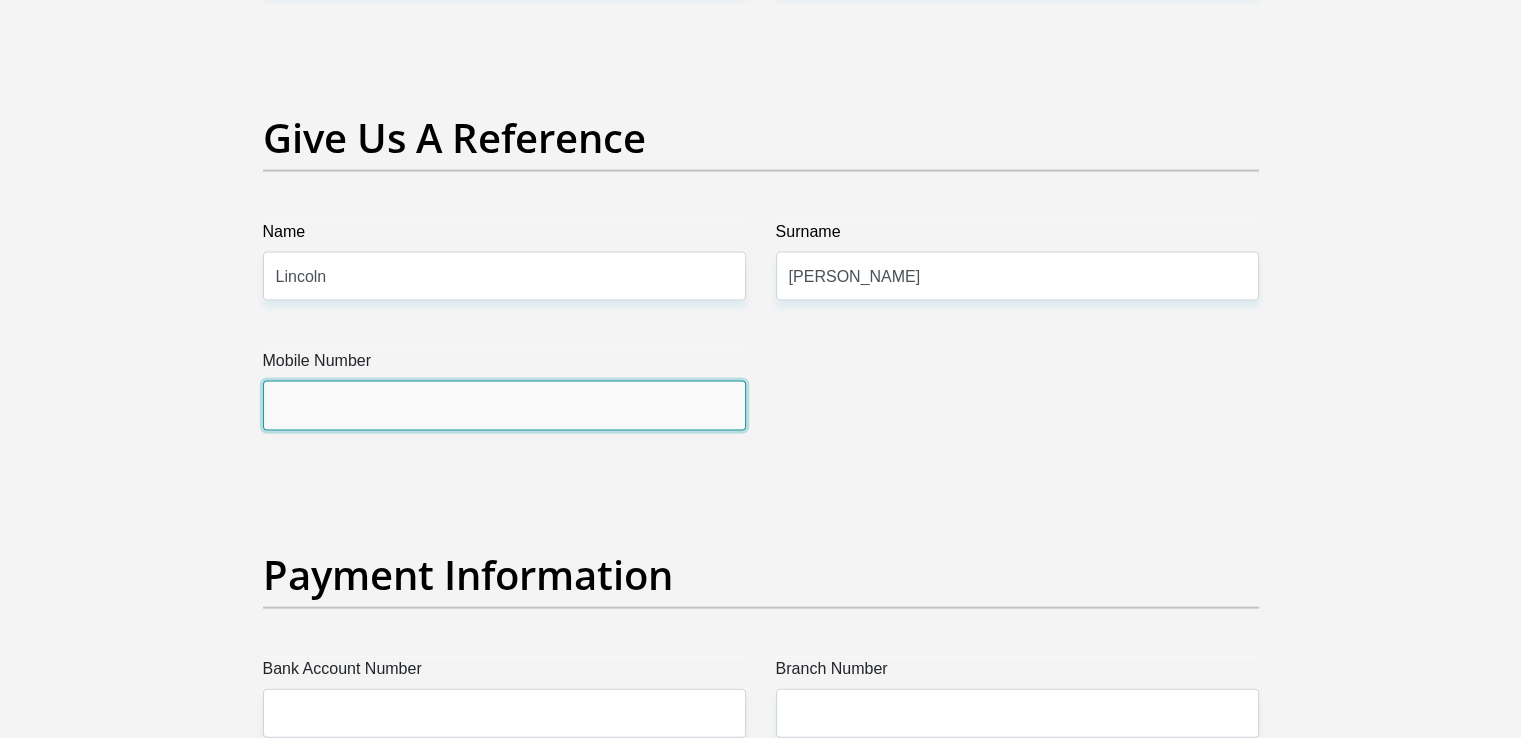 drag, startPoint x: 528, startPoint y: 417, endPoint x: 488, endPoint y: 425, distance: 40.792156 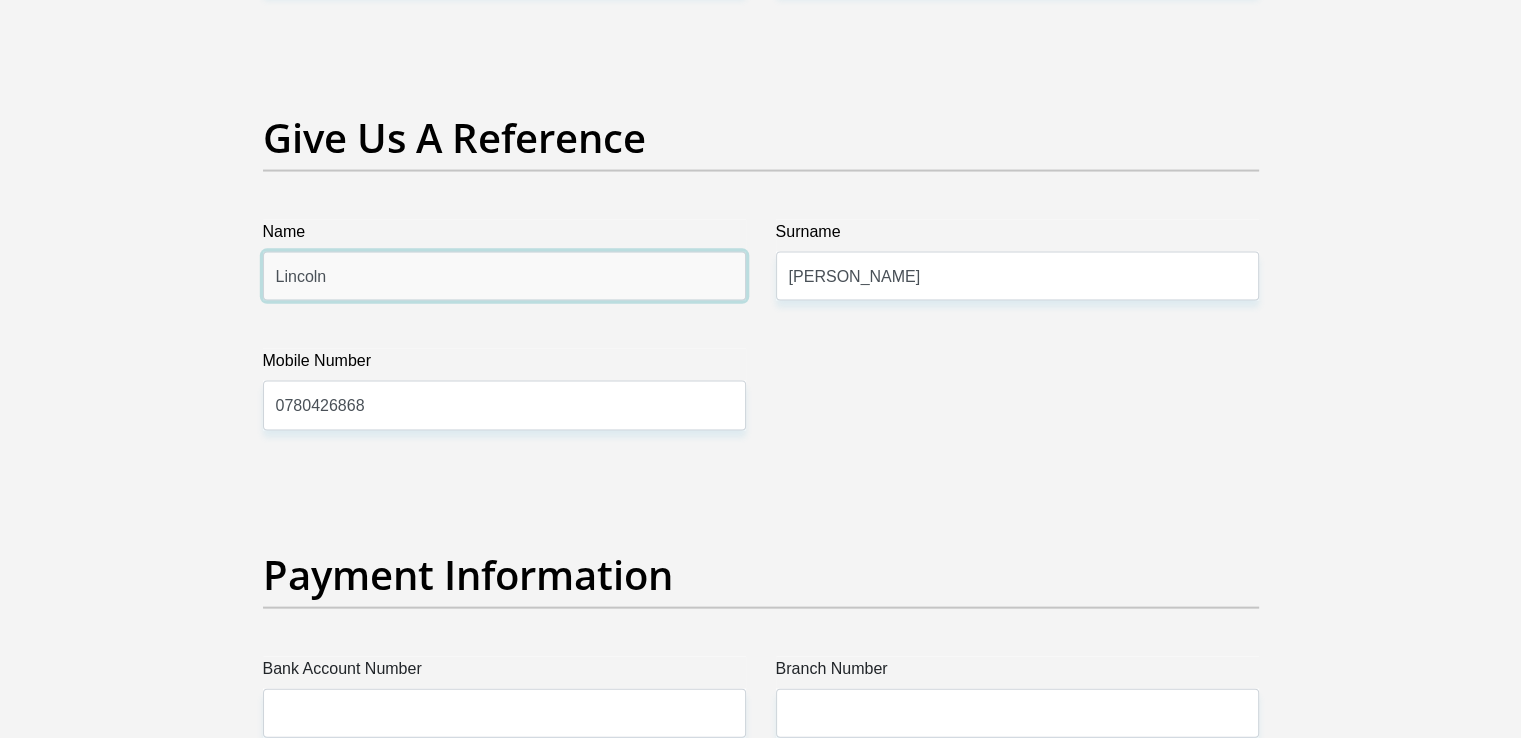 drag, startPoint x: 384, startPoint y: 277, endPoint x: 24, endPoint y: 219, distance: 364.6423 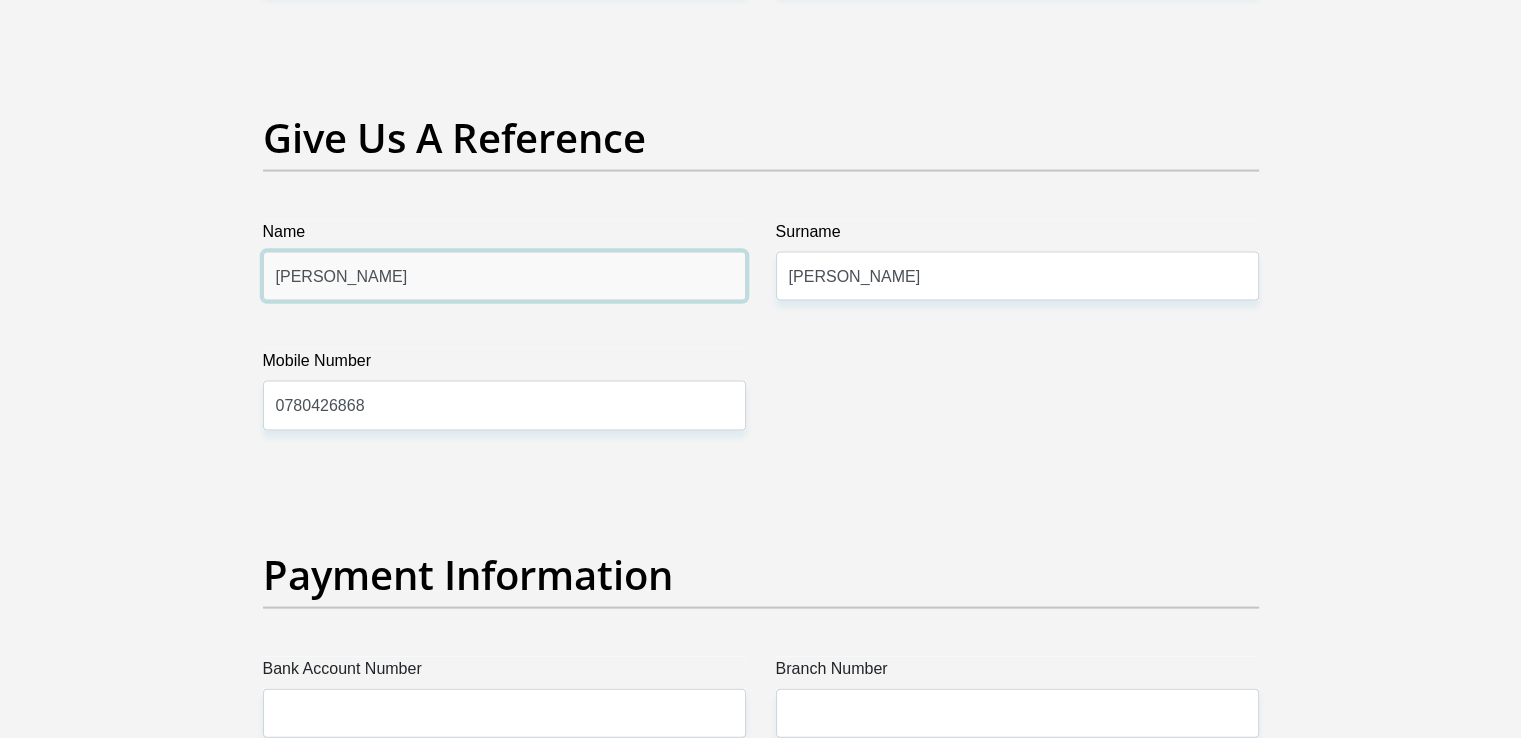 type on "Bernadette" 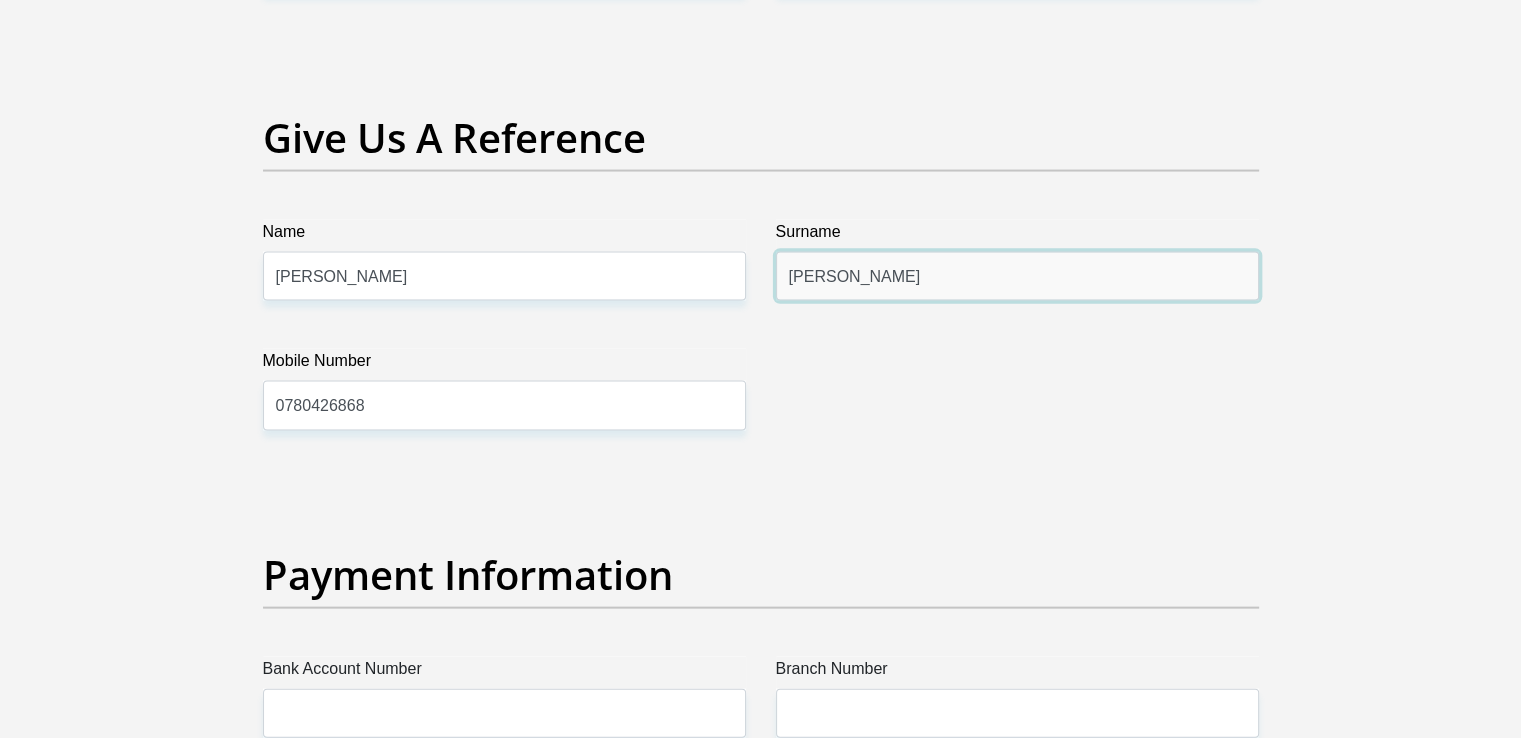 drag, startPoint x: 856, startPoint y: 269, endPoint x: 587, endPoint y: 246, distance: 269.98148 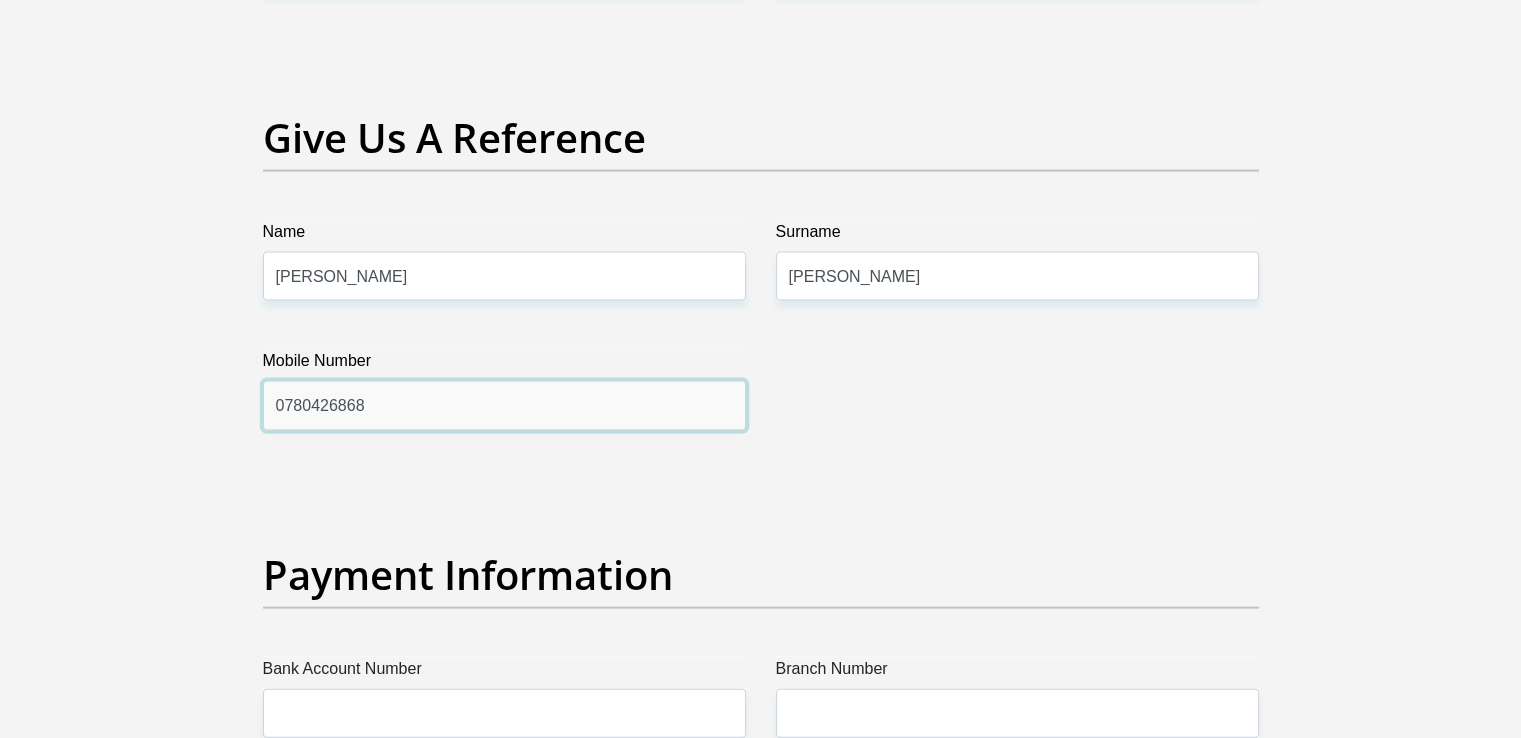 drag, startPoint x: 374, startPoint y: 403, endPoint x: 161, endPoint y: 372, distance: 215.24405 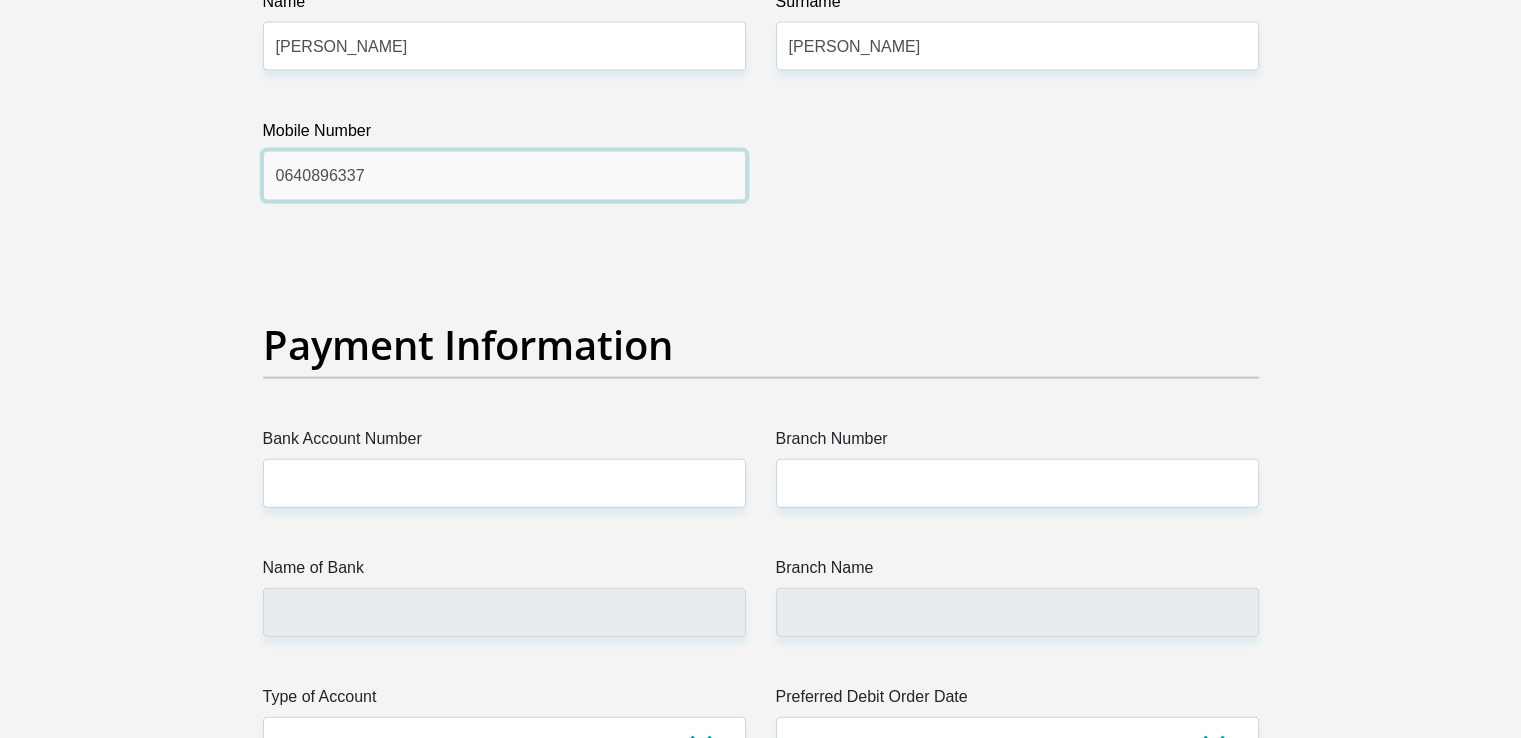scroll, scrollTop: 4400, scrollLeft: 0, axis: vertical 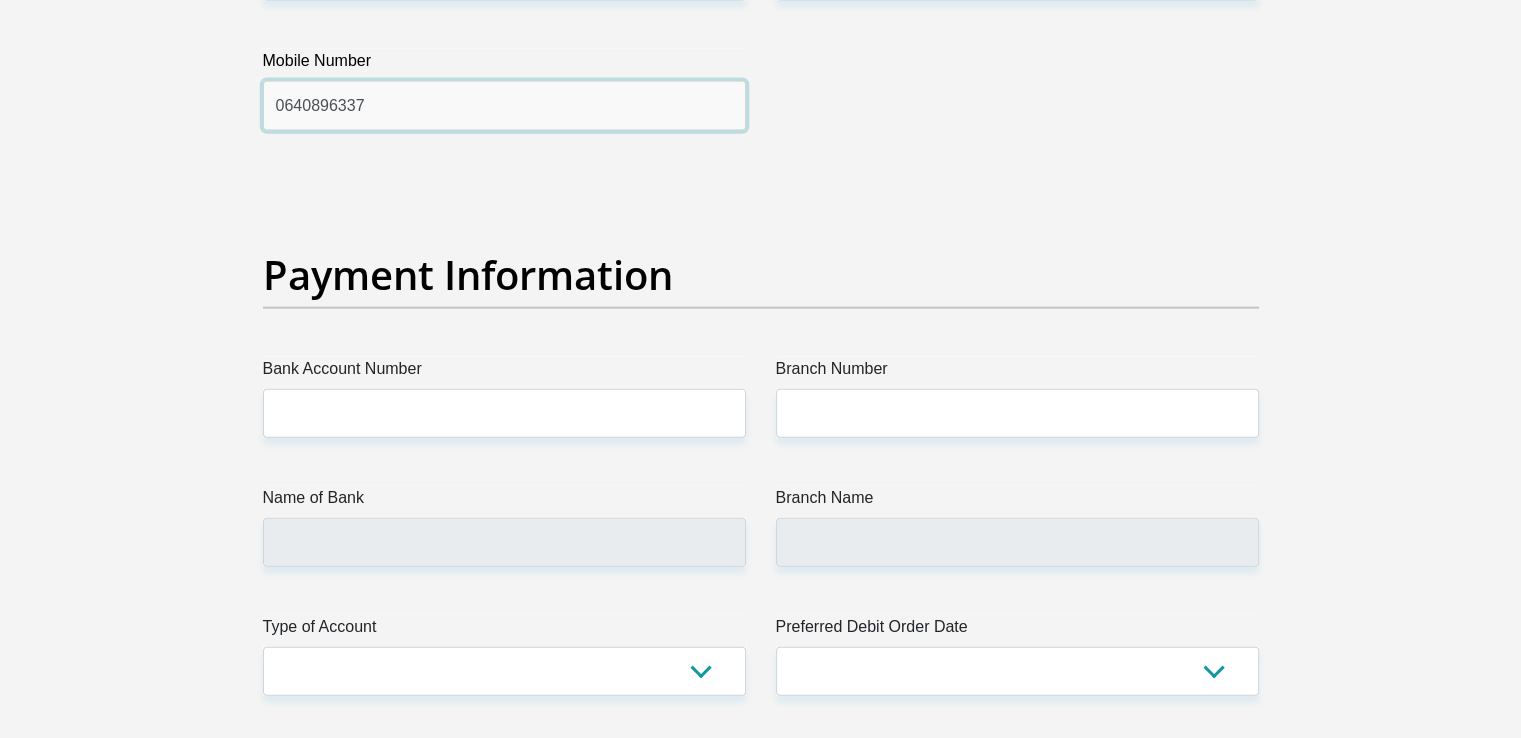 type on "0640896337" 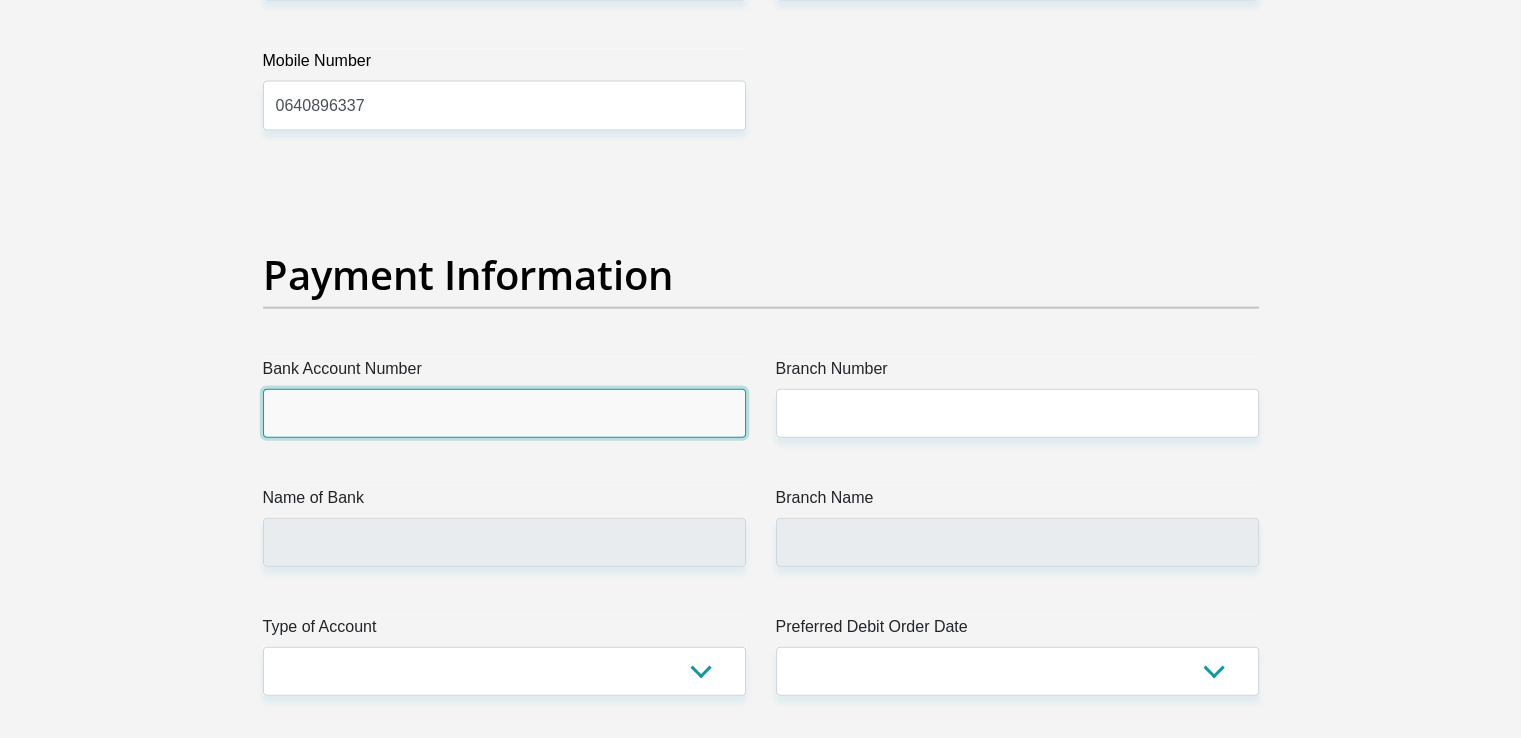 click on "Bank Account Number" at bounding box center (504, 413) 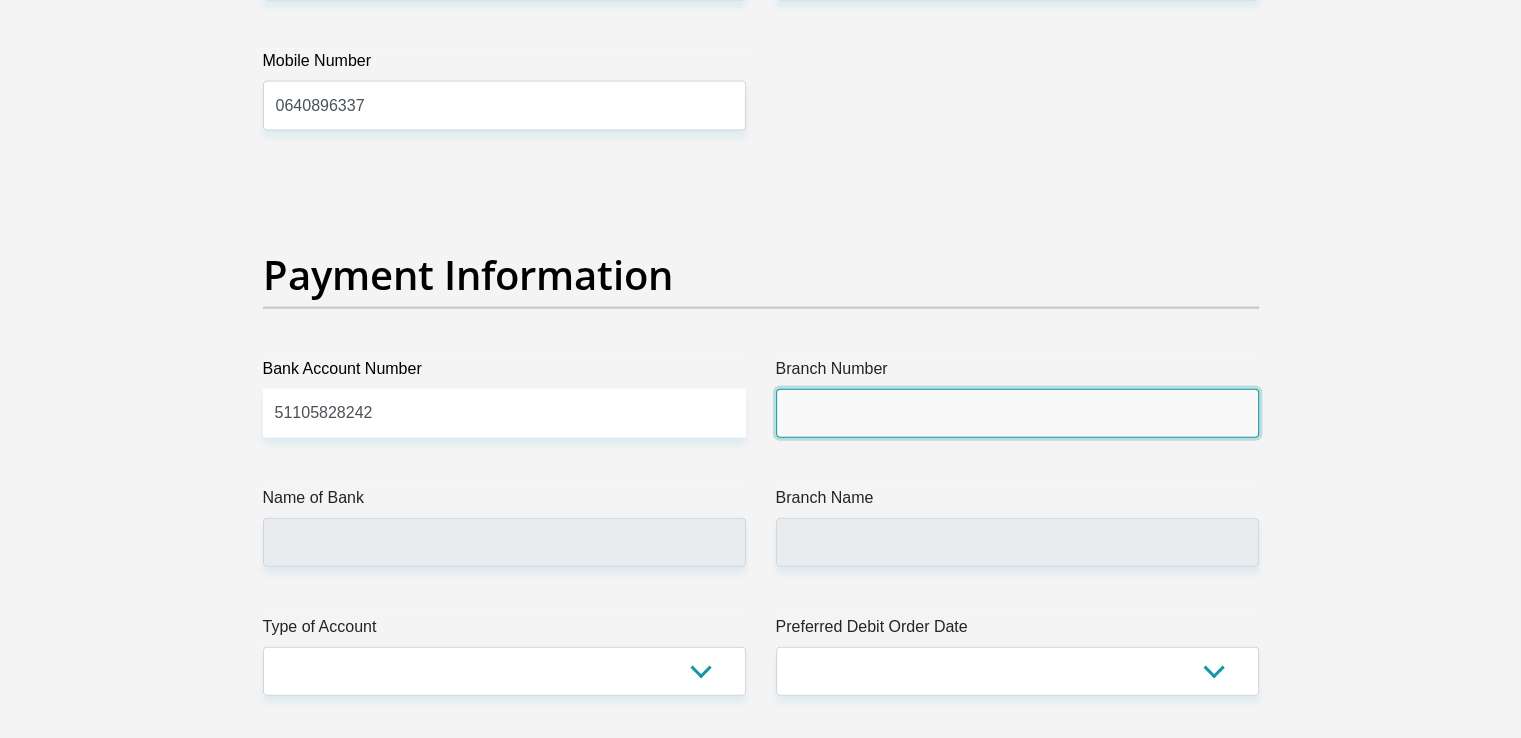 drag, startPoint x: 976, startPoint y: 409, endPoint x: 963, endPoint y: 411, distance: 13.152946 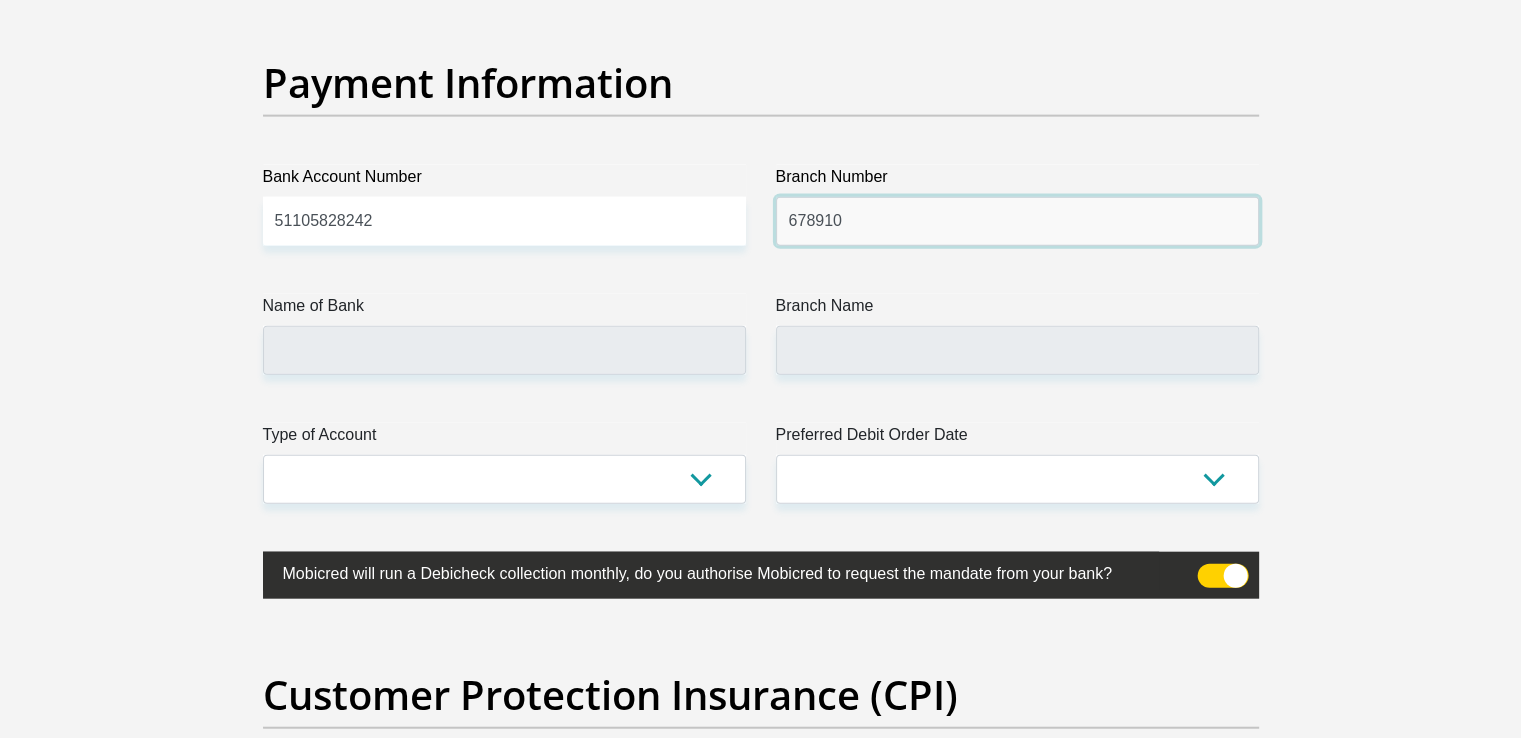 scroll, scrollTop: 4600, scrollLeft: 0, axis: vertical 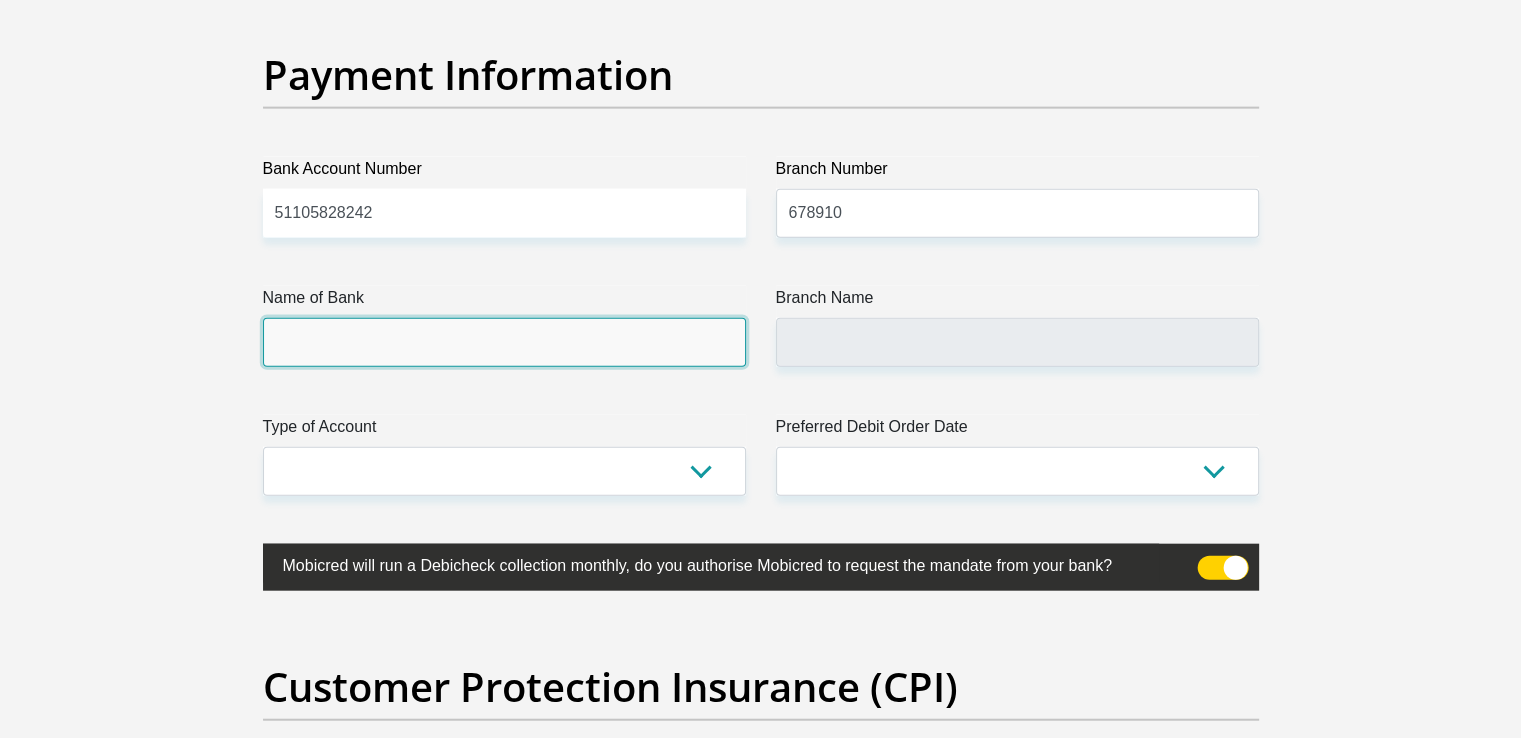 click on "Name of Bank" at bounding box center (504, 342) 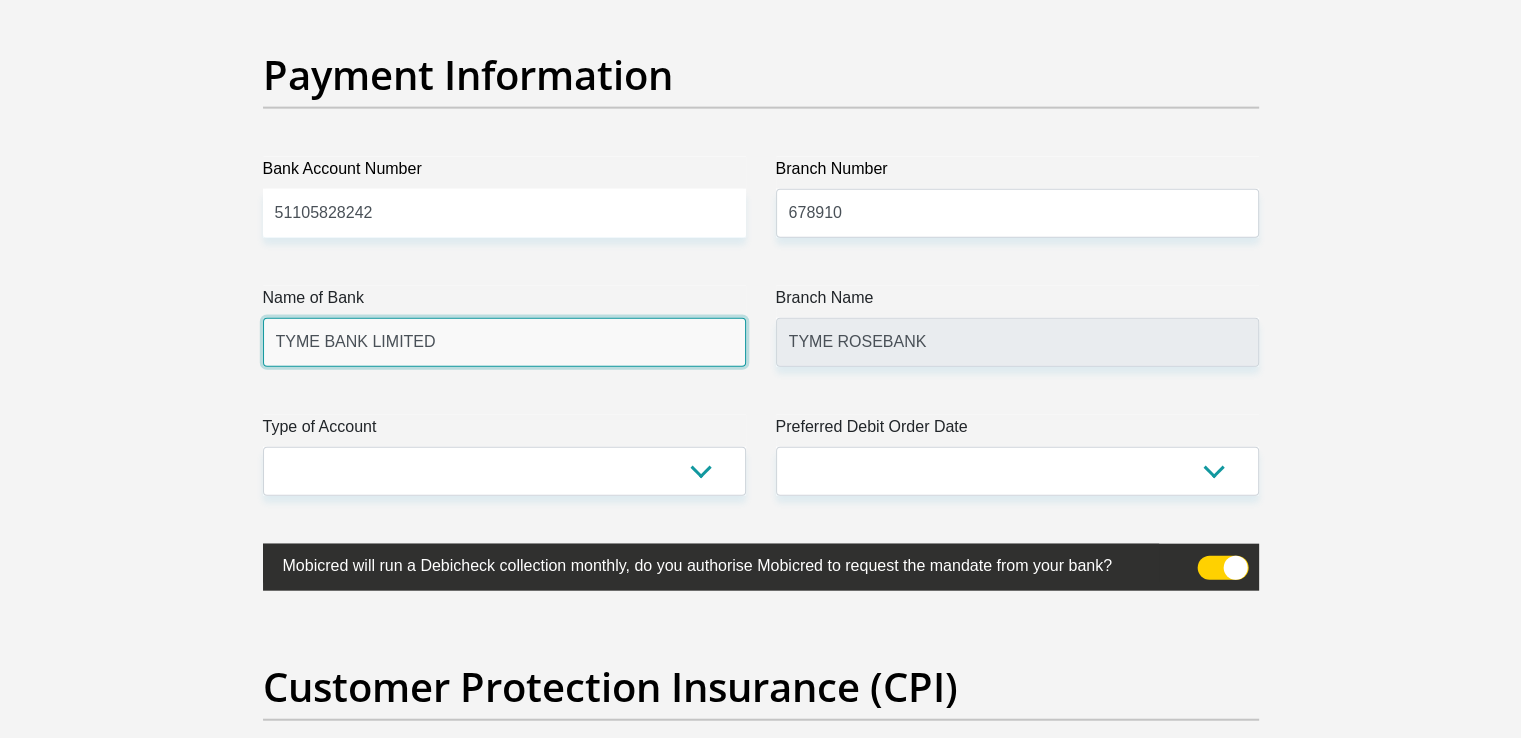 click on "TYME BANK LIMITED" at bounding box center (504, 342) 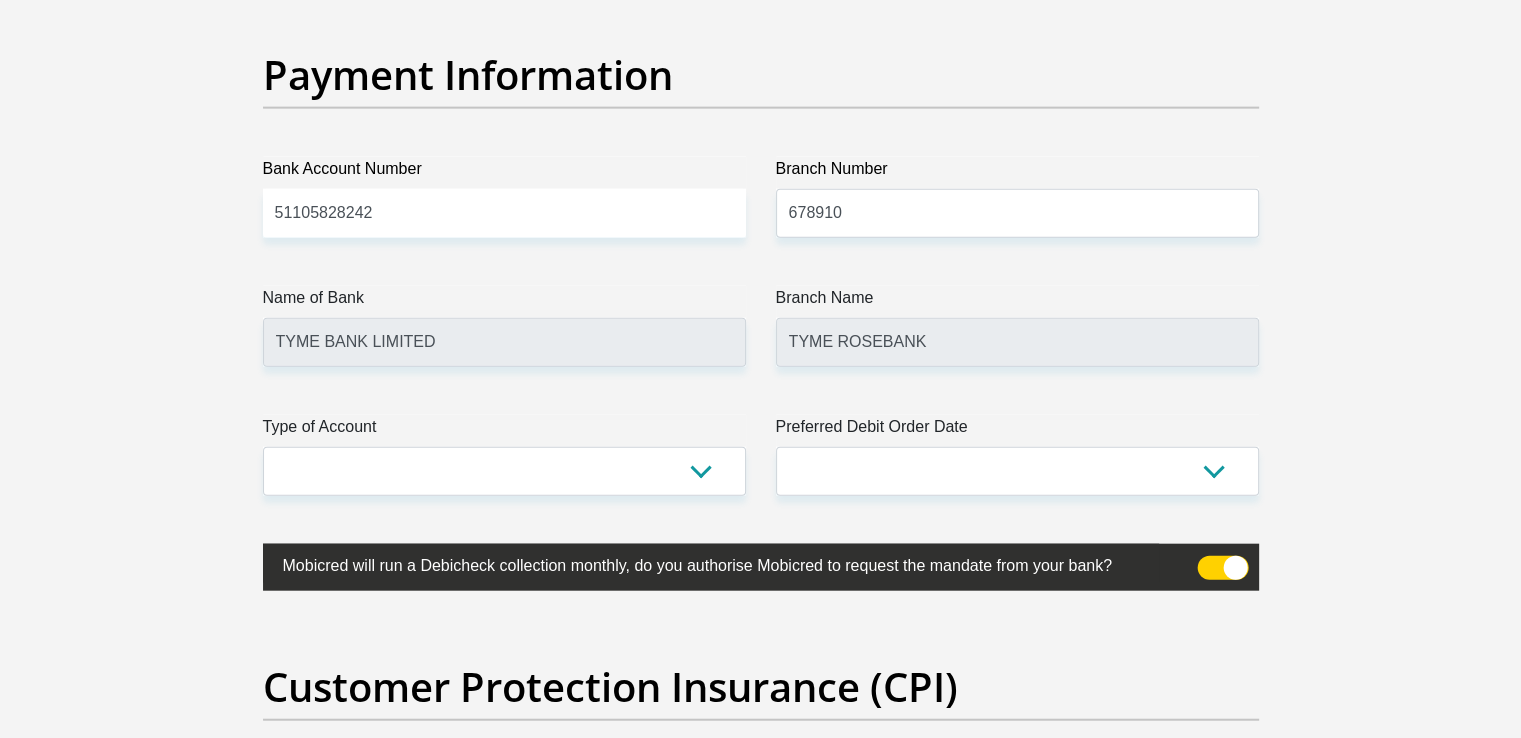 click on "Type of Account" at bounding box center (504, 431) 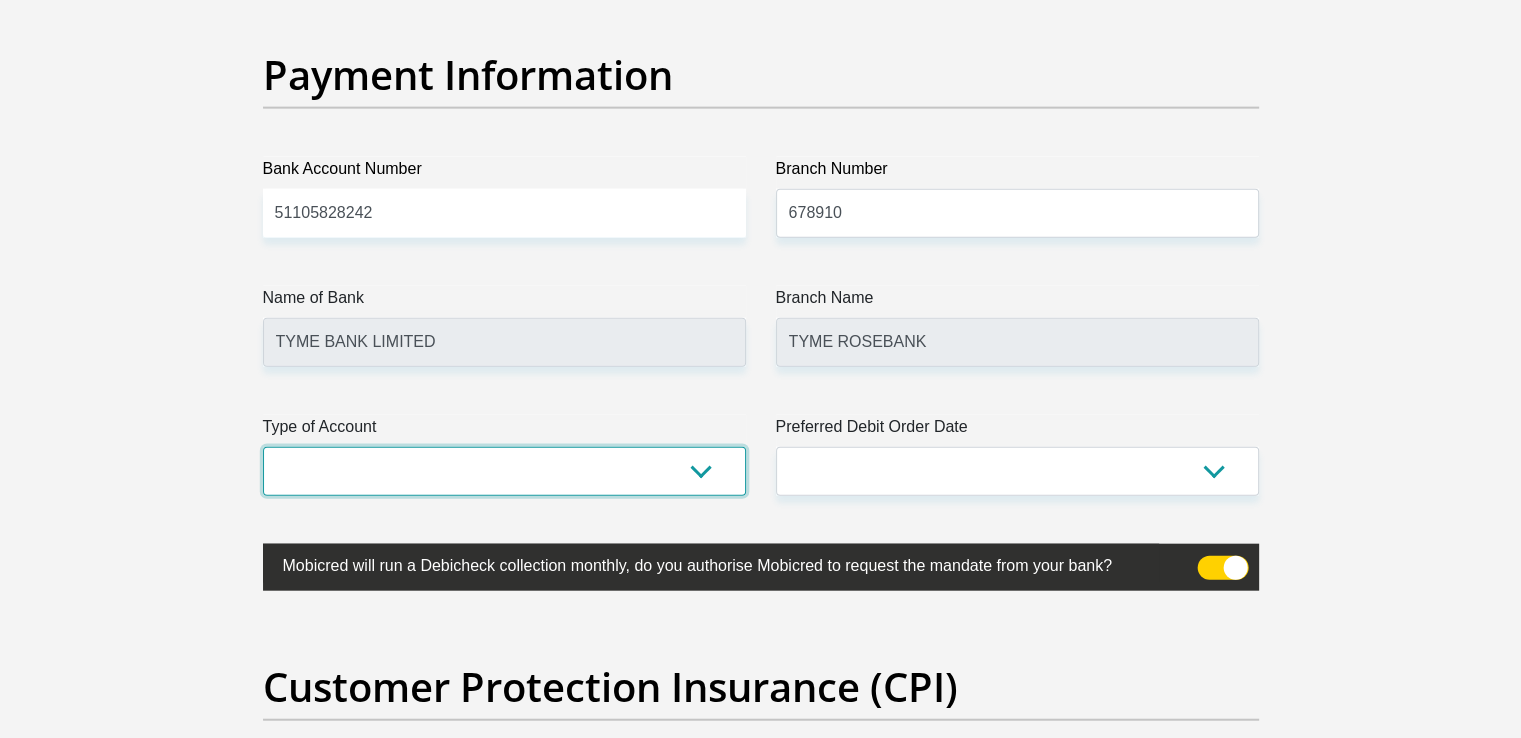 click on "Cheque
Savings" at bounding box center (504, 471) 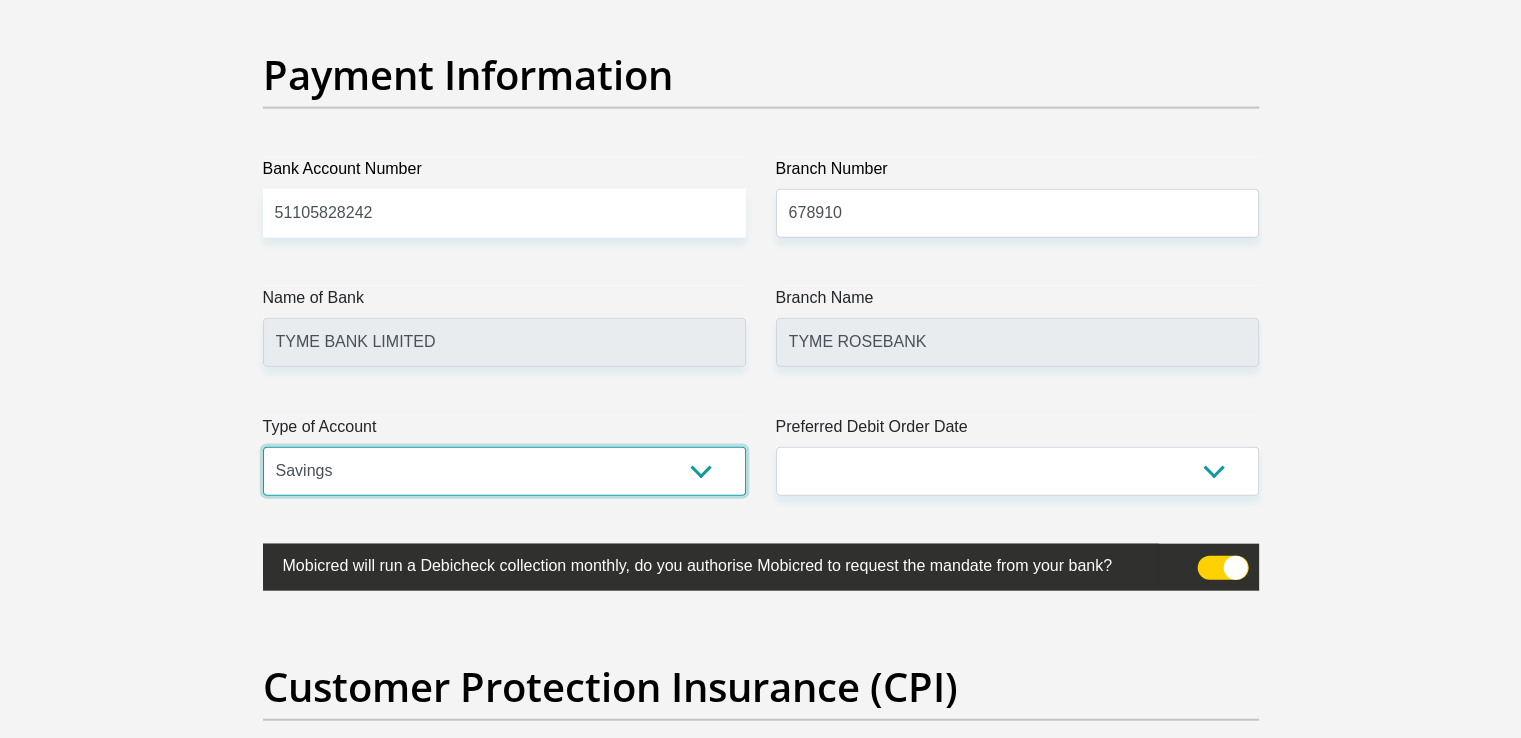click on "Cheque
Savings" at bounding box center (504, 471) 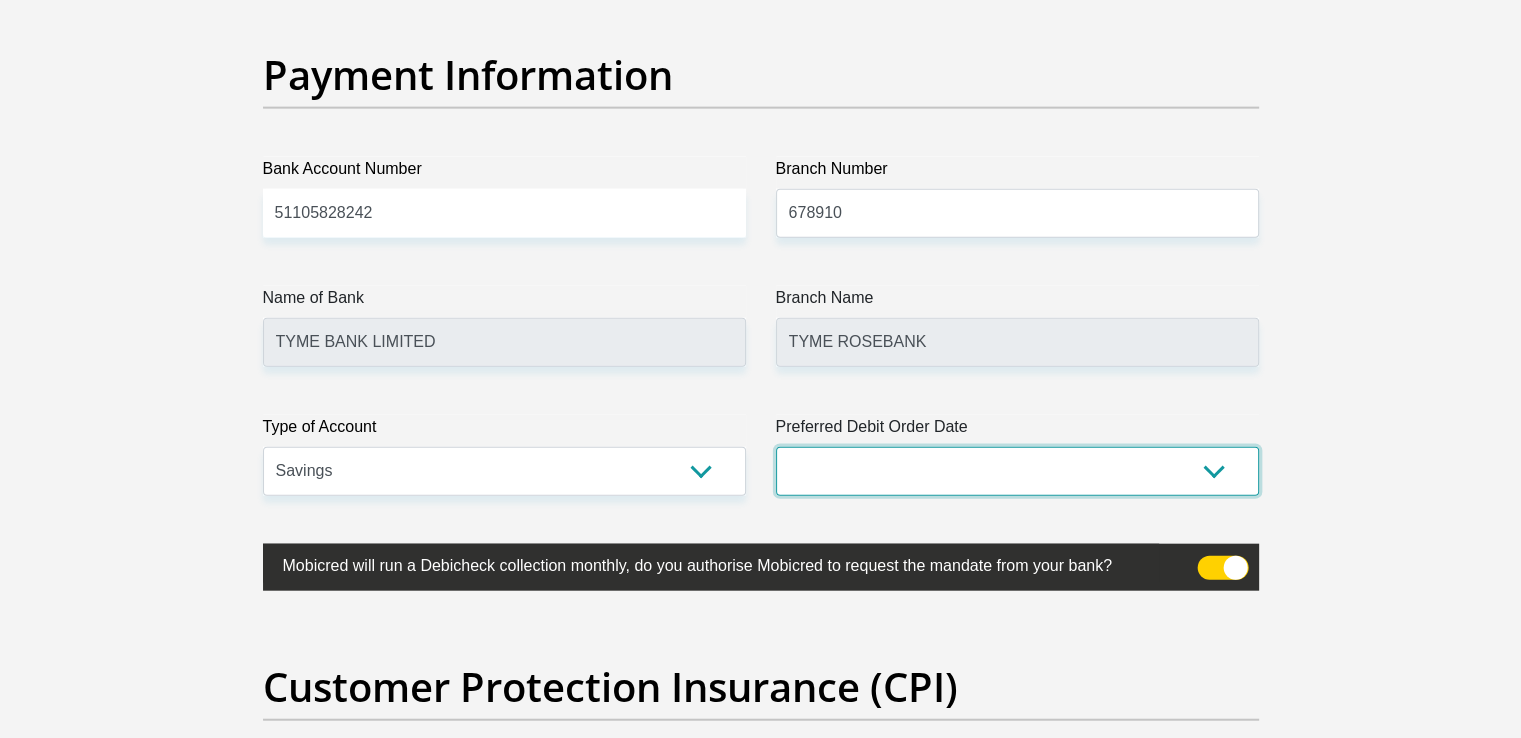 click on "1st
2nd
3rd
4th
5th
7th
18th
19th
20th
21st
22nd
23rd
24th
25th
26th
27th
28th
29th
30th" at bounding box center (1017, 471) 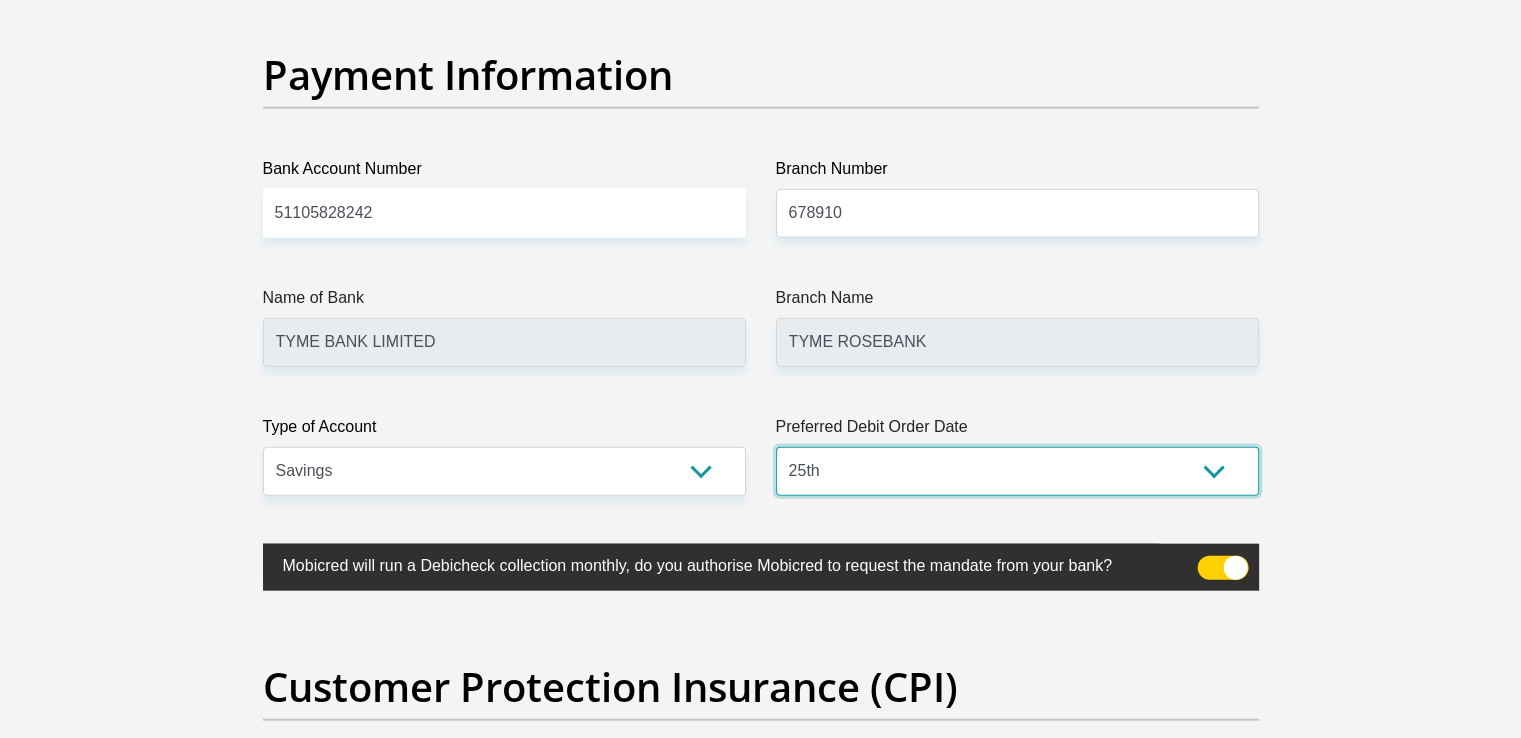 click on "1st
2nd
3rd
4th
5th
7th
18th
19th
20th
21st
22nd
23rd
24th
25th
26th
27th
28th
29th
30th" at bounding box center (1017, 471) 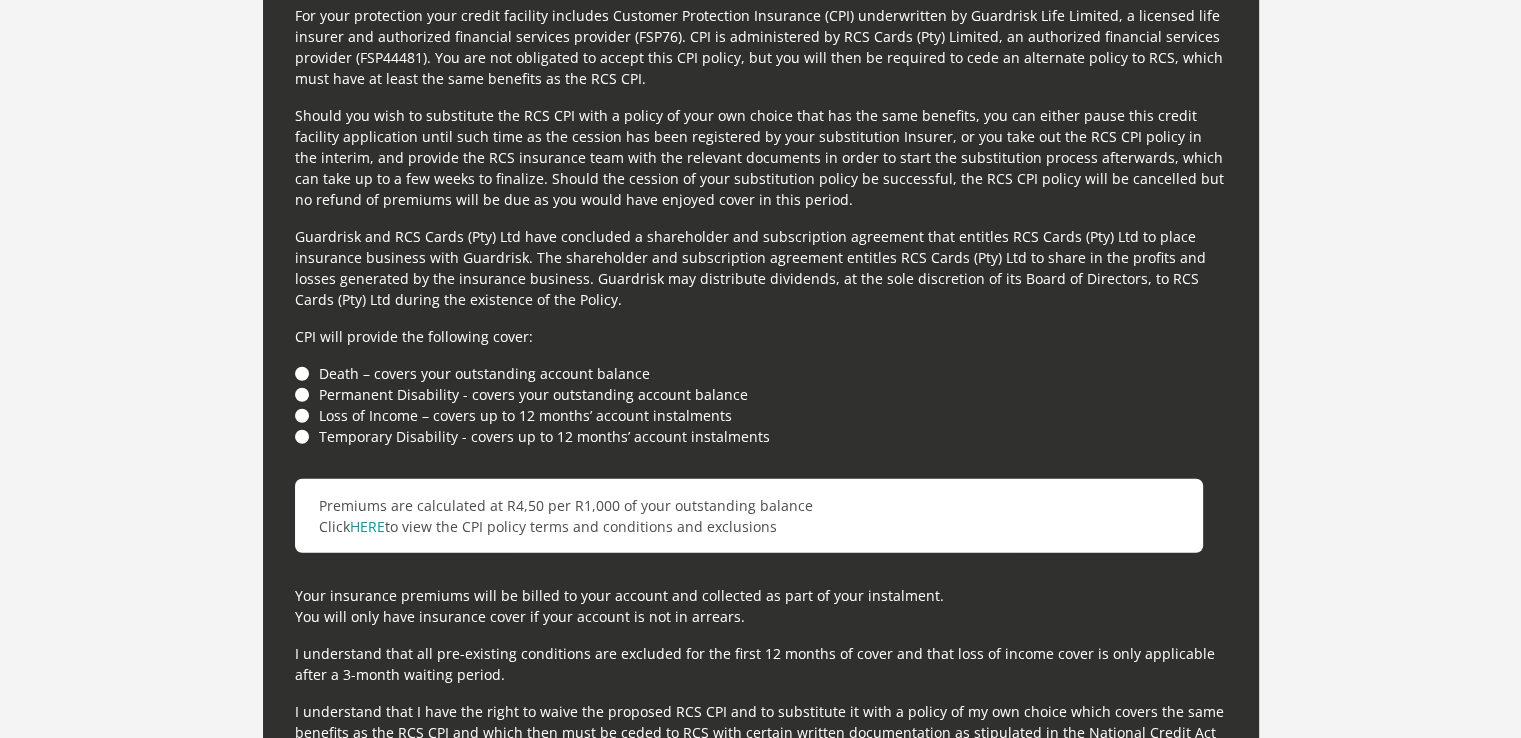 scroll, scrollTop: 5500, scrollLeft: 0, axis: vertical 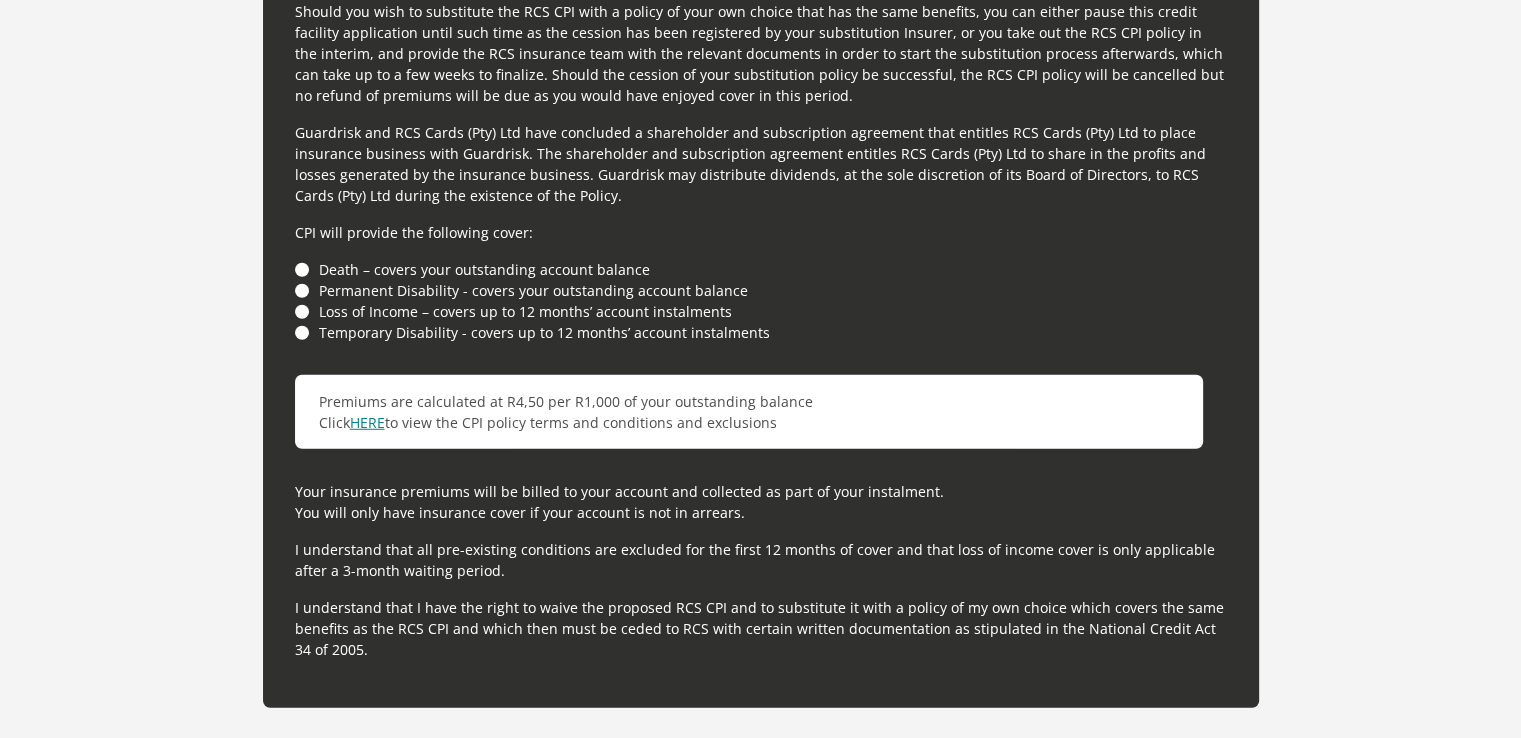 click on "HERE" at bounding box center (367, 422) 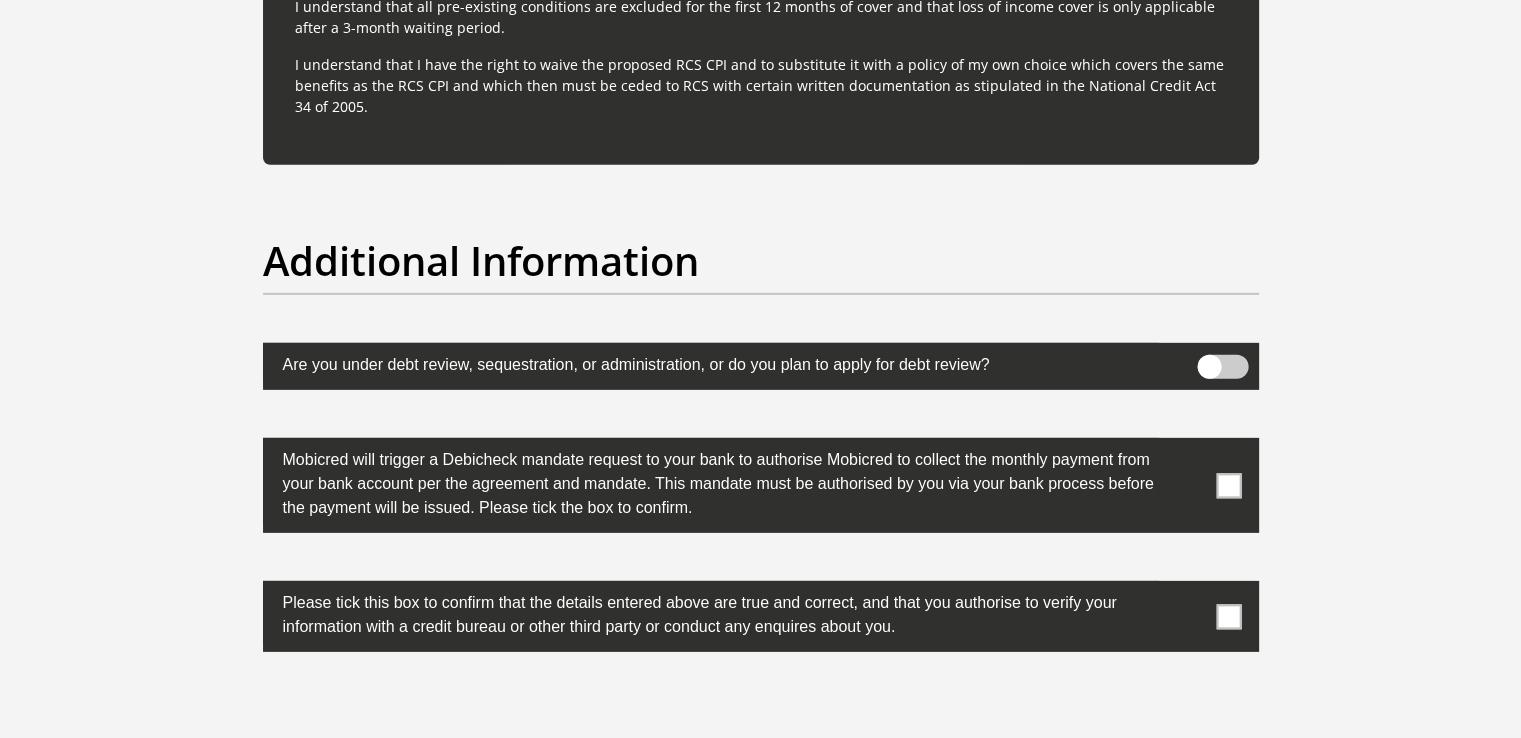scroll, scrollTop: 6200, scrollLeft: 0, axis: vertical 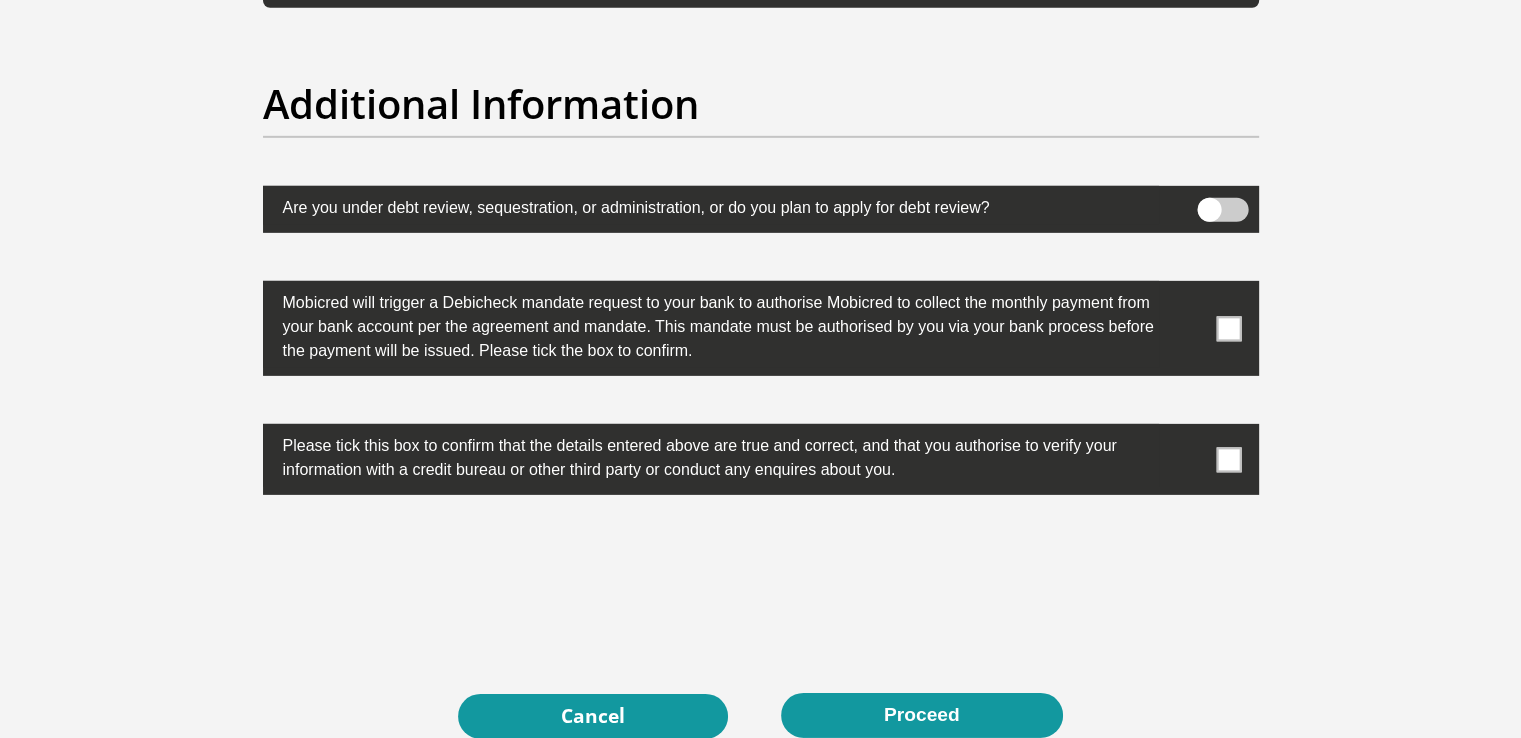 click at bounding box center (1228, 328) 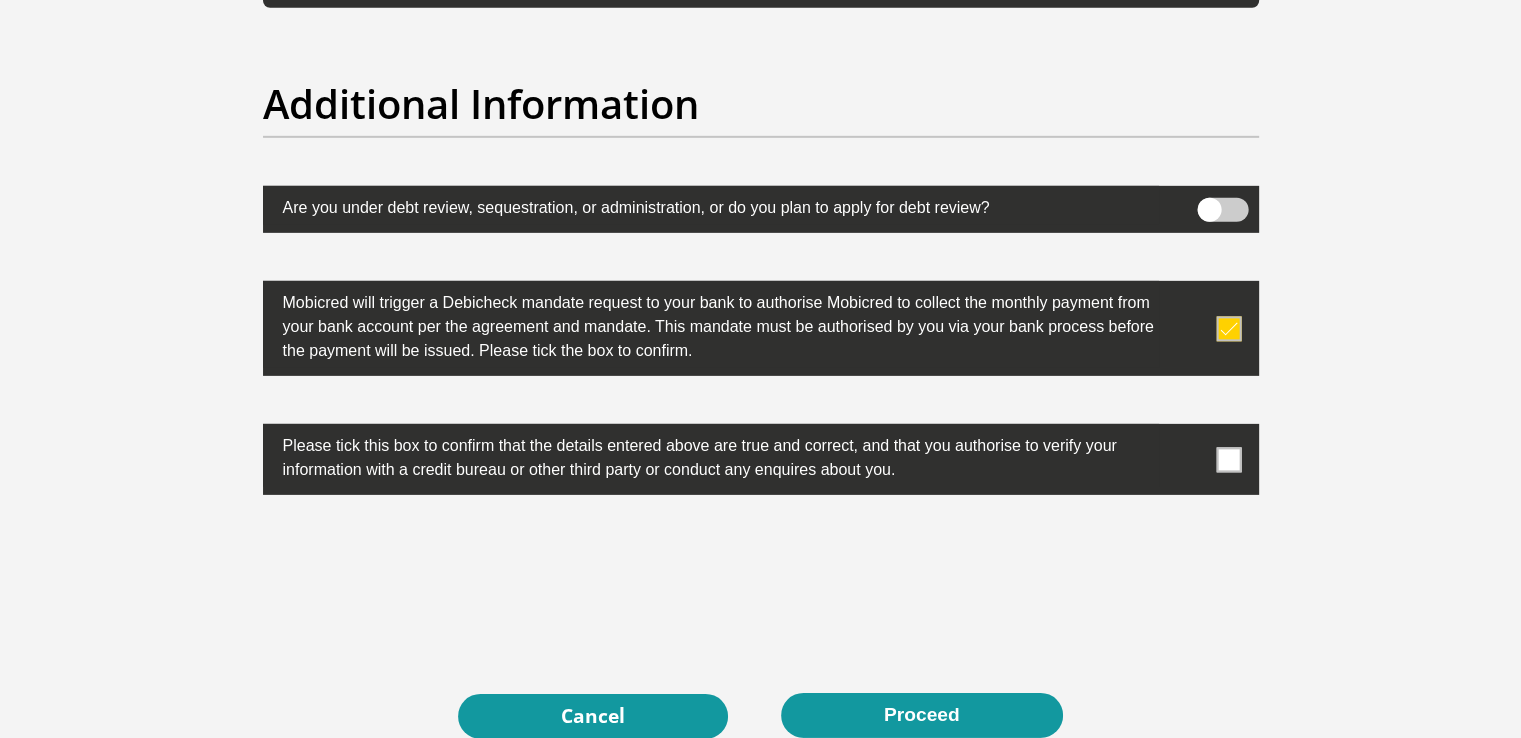 click at bounding box center (1228, 459) 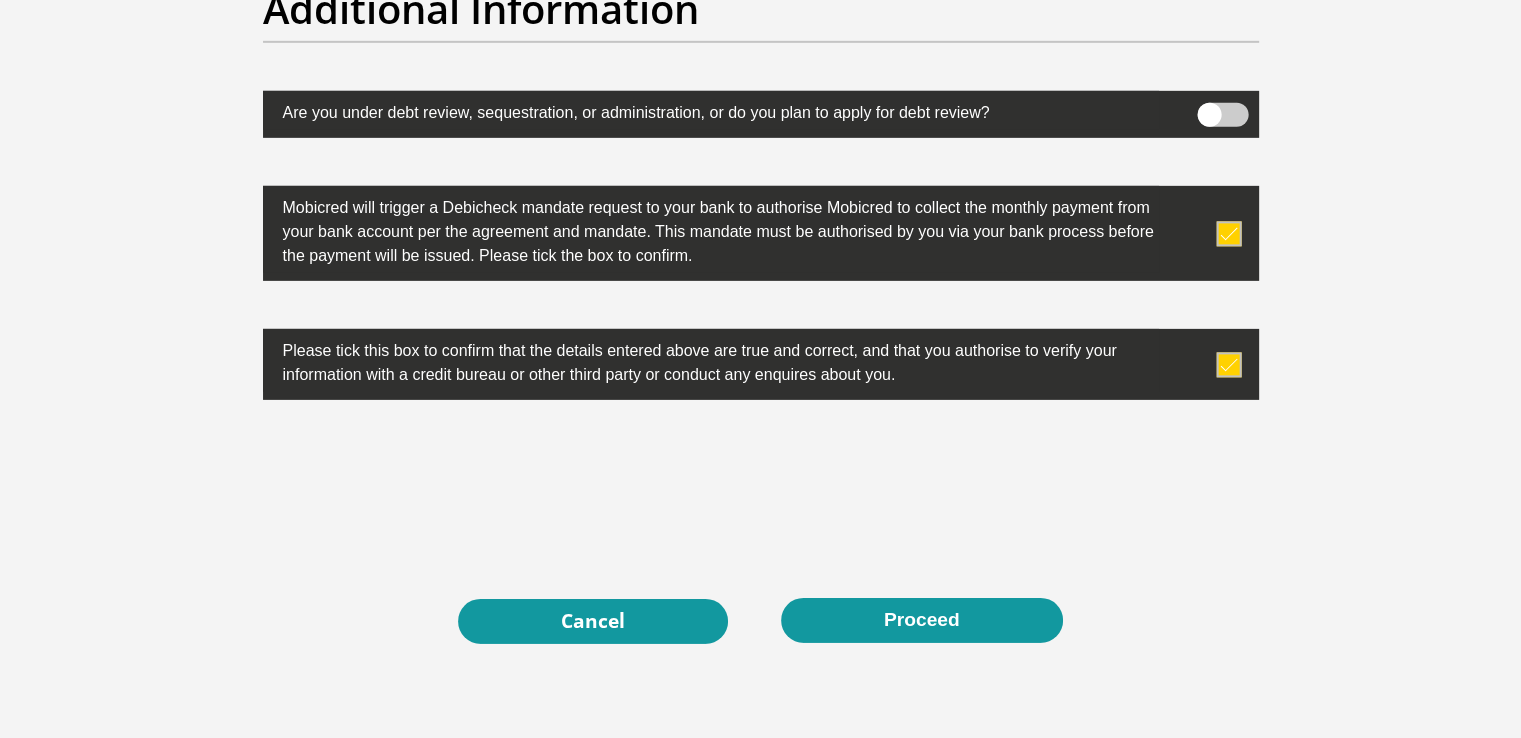 scroll, scrollTop: 6433, scrollLeft: 0, axis: vertical 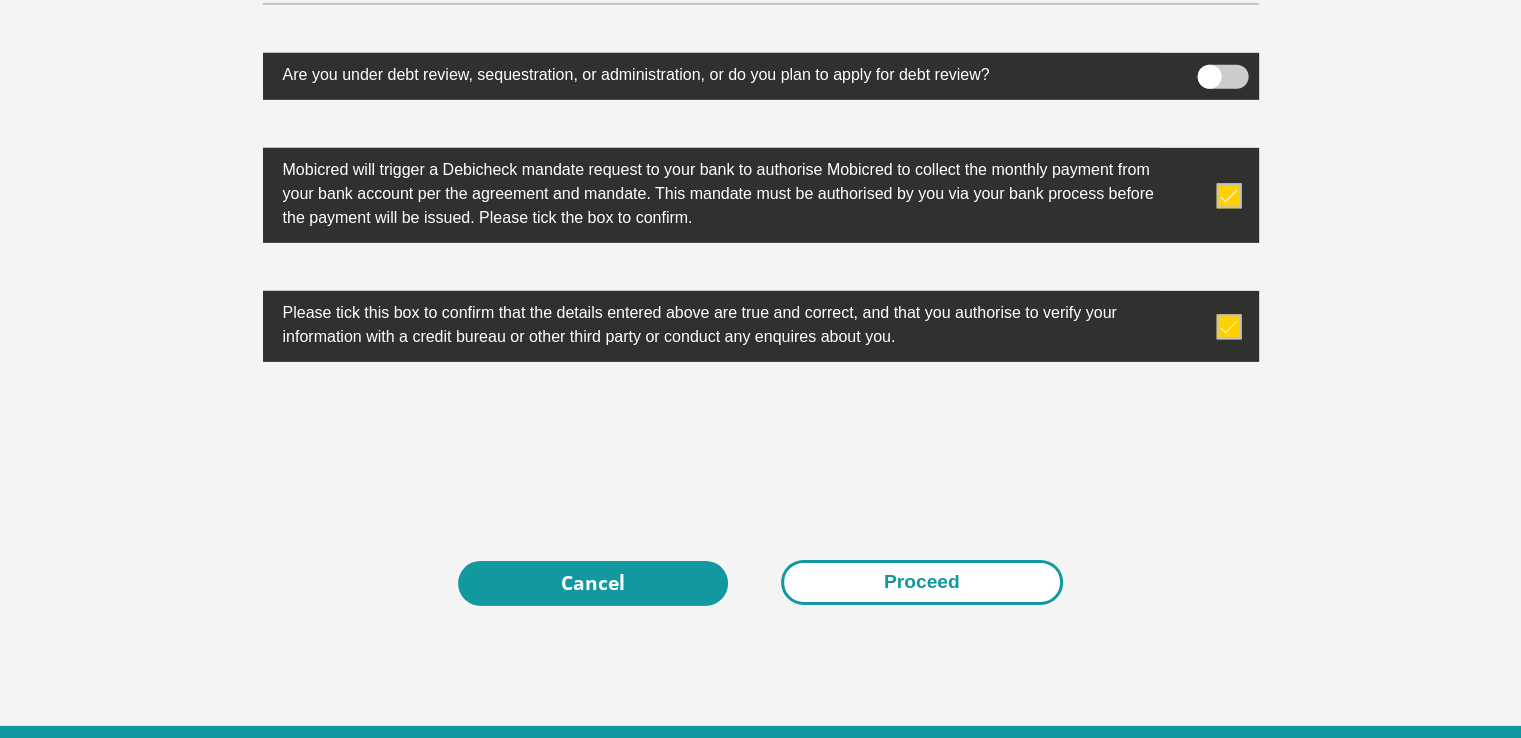 click on "Proceed" at bounding box center (922, 582) 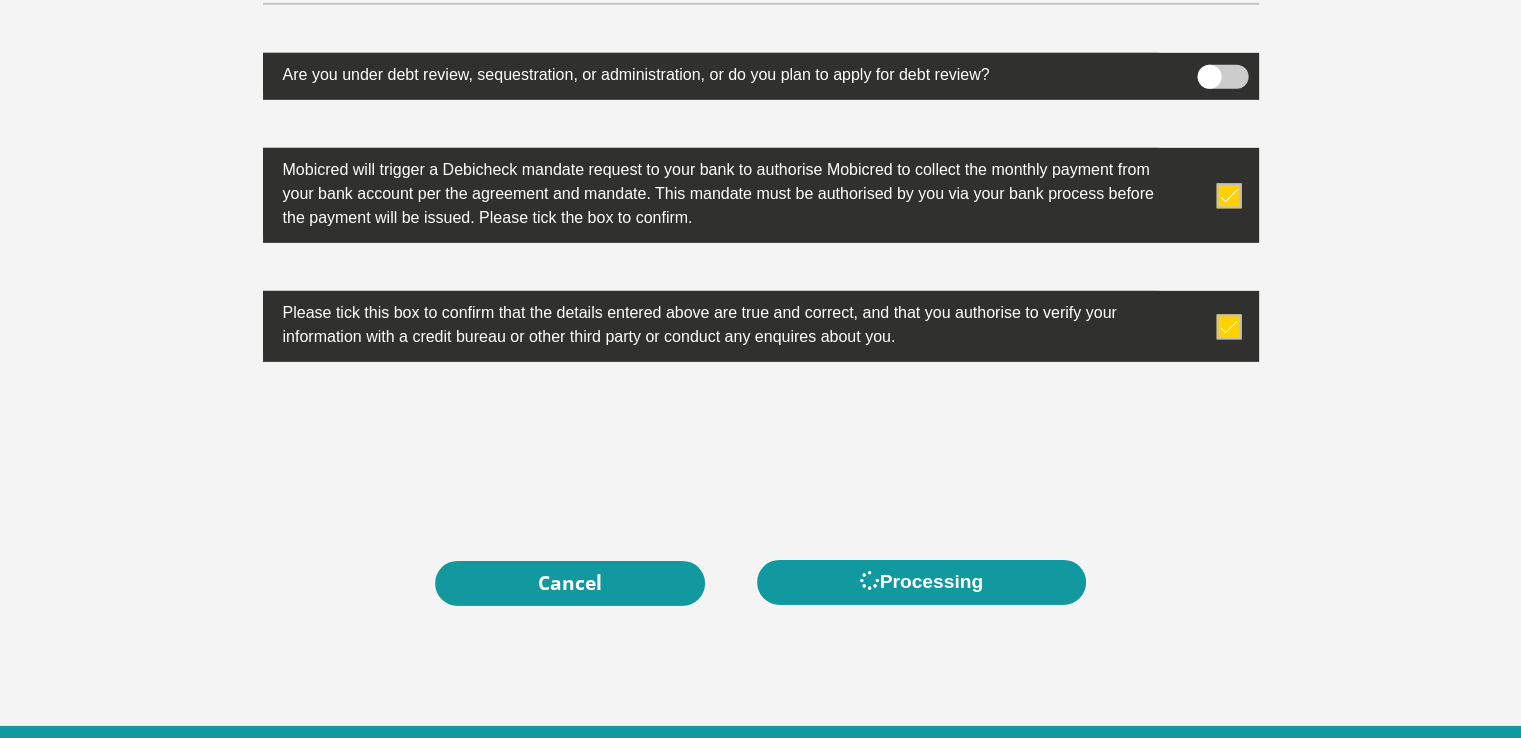 scroll, scrollTop: 0, scrollLeft: 0, axis: both 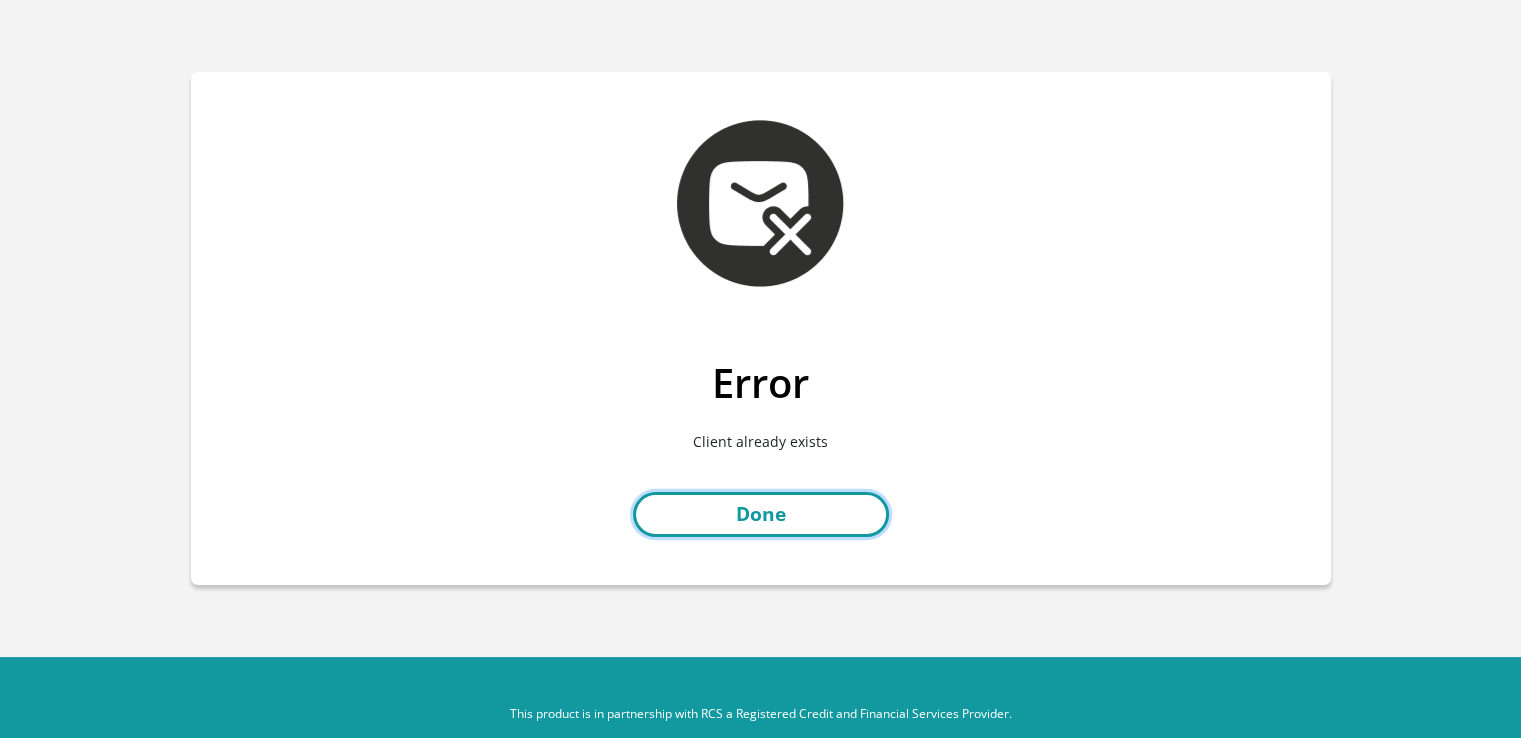 click on "Done" at bounding box center [761, 514] 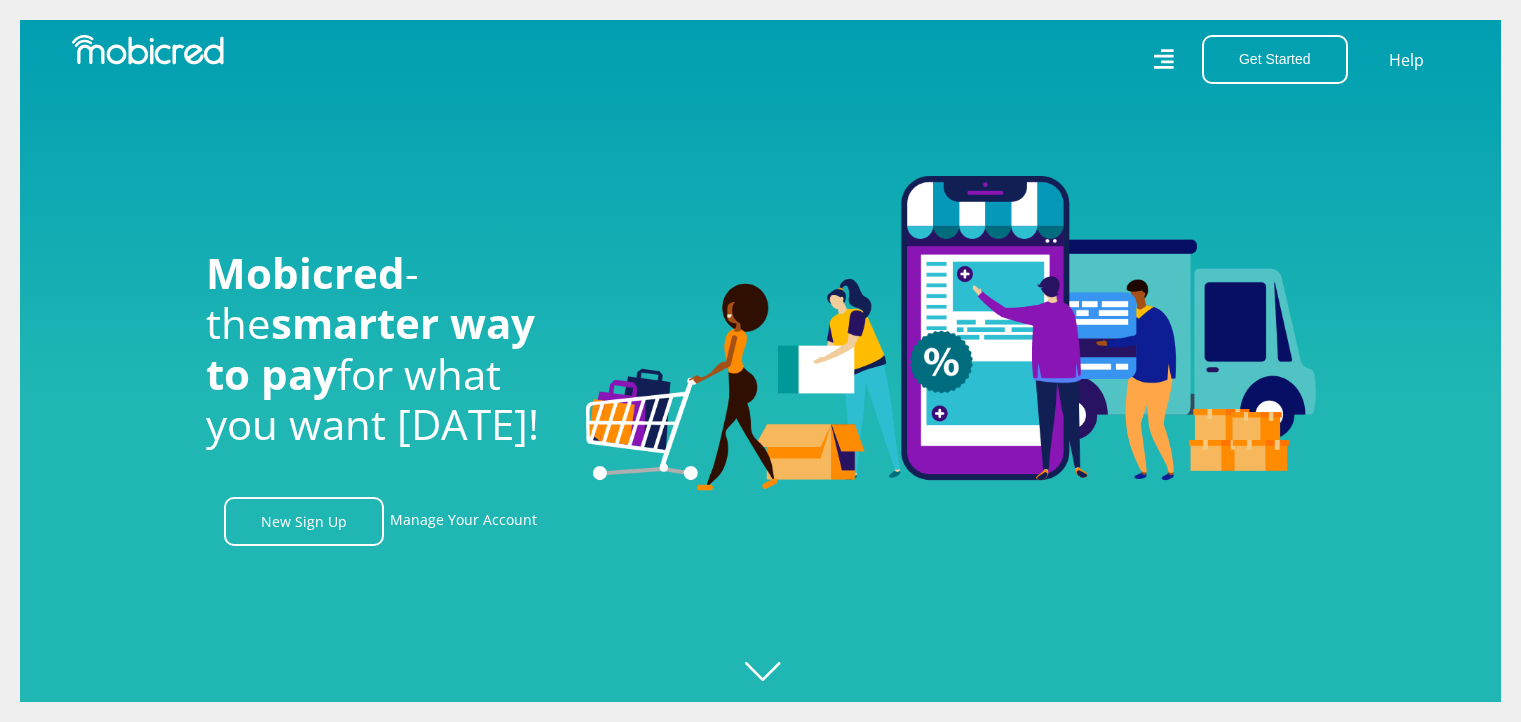 scroll, scrollTop: 0, scrollLeft: 0, axis: both 